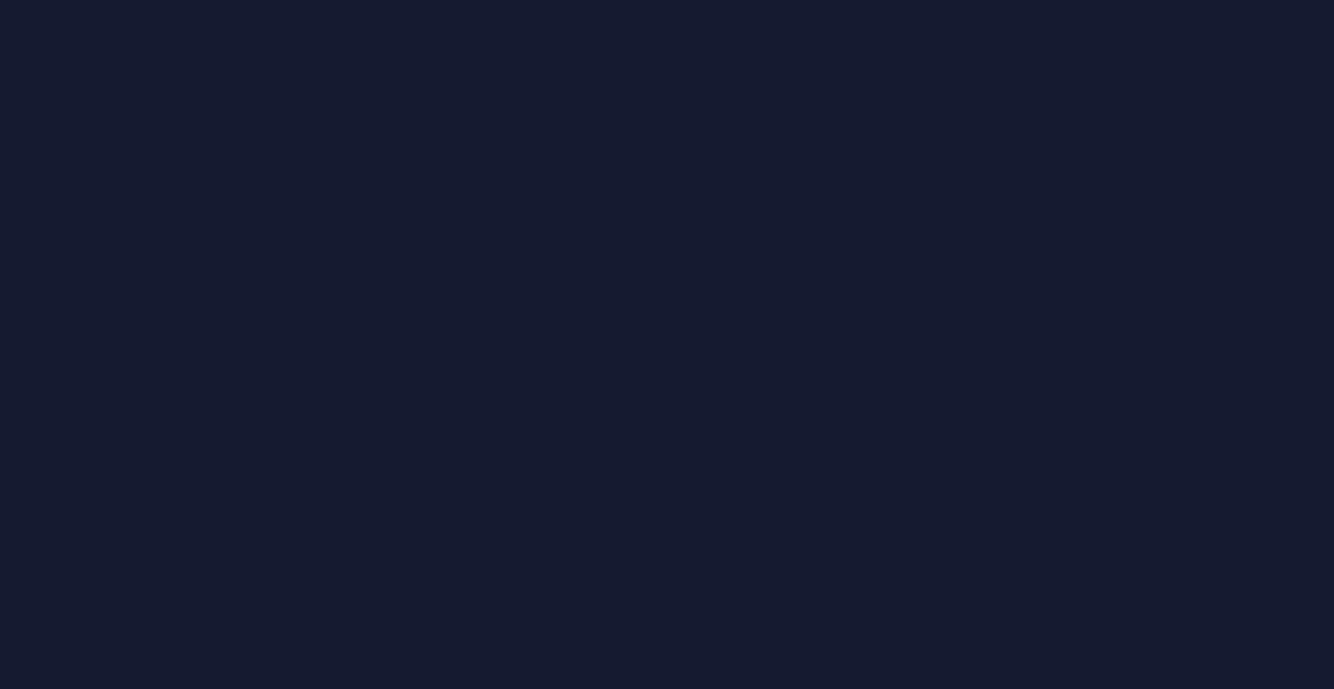 scroll, scrollTop: 0, scrollLeft: 0, axis: both 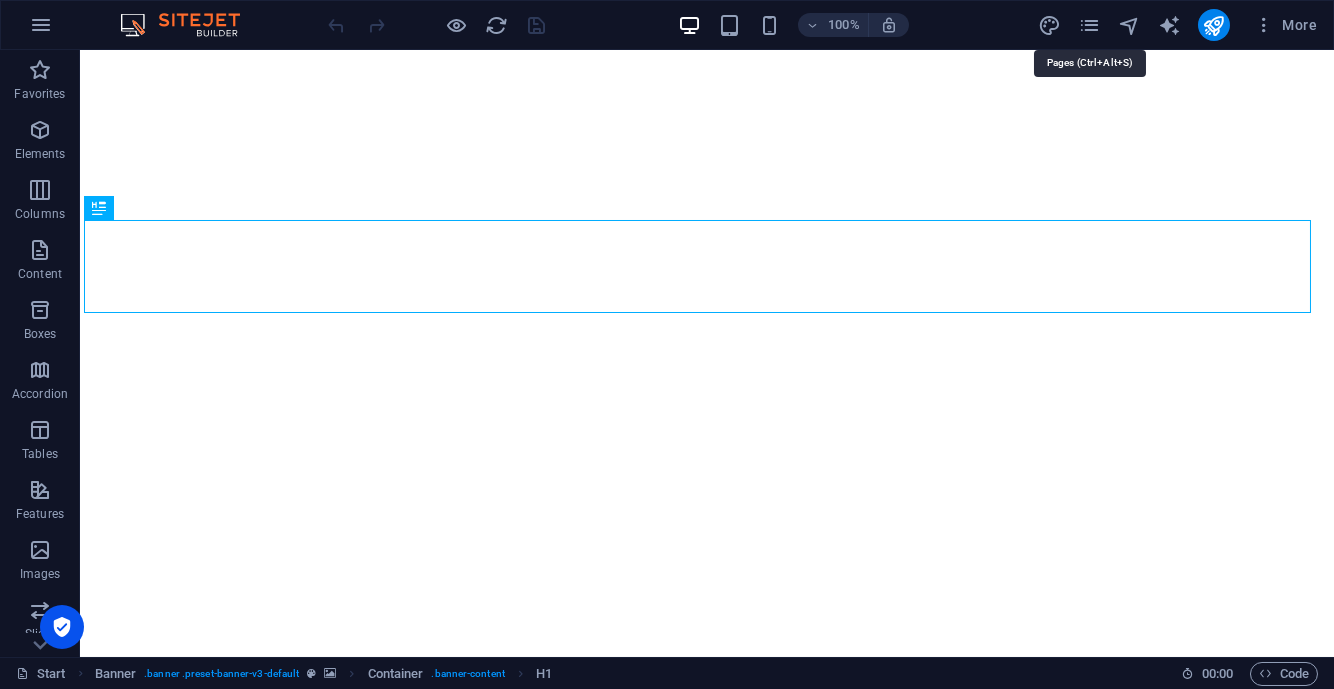 click at bounding box center (1089, 25) 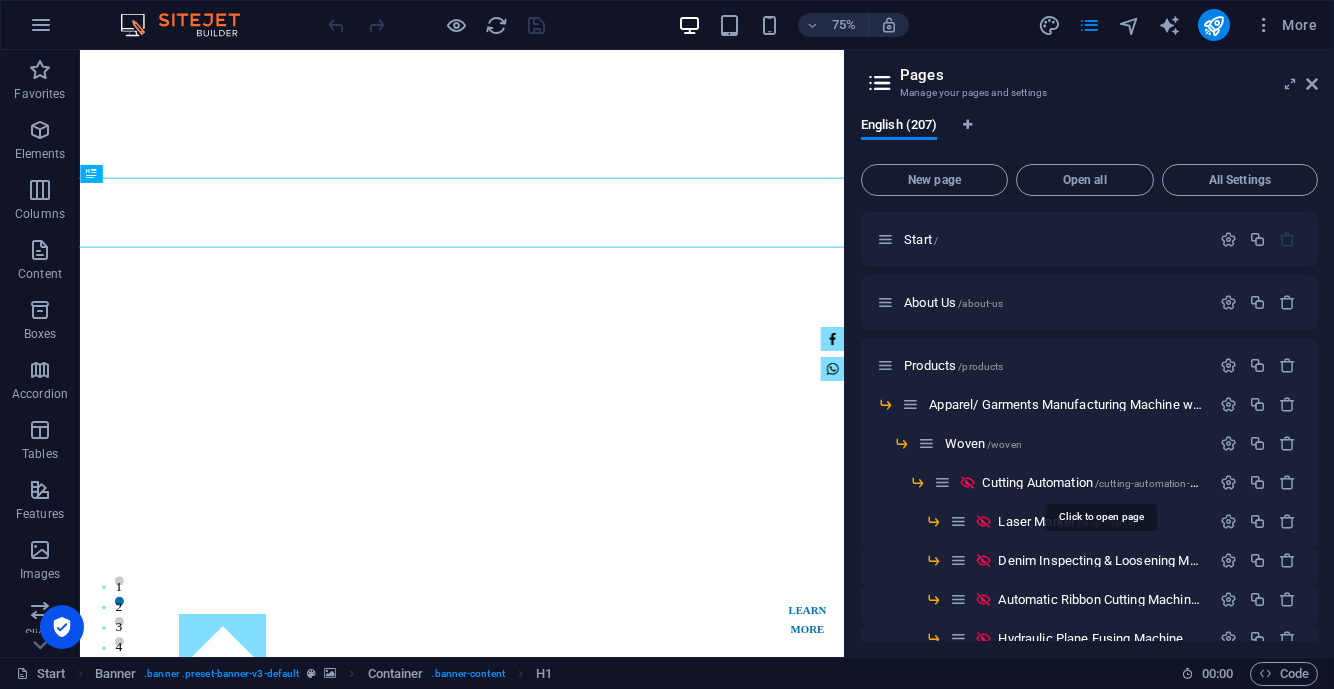 scroll, scrollTop: 0, scrollLeft: 0, axis: both 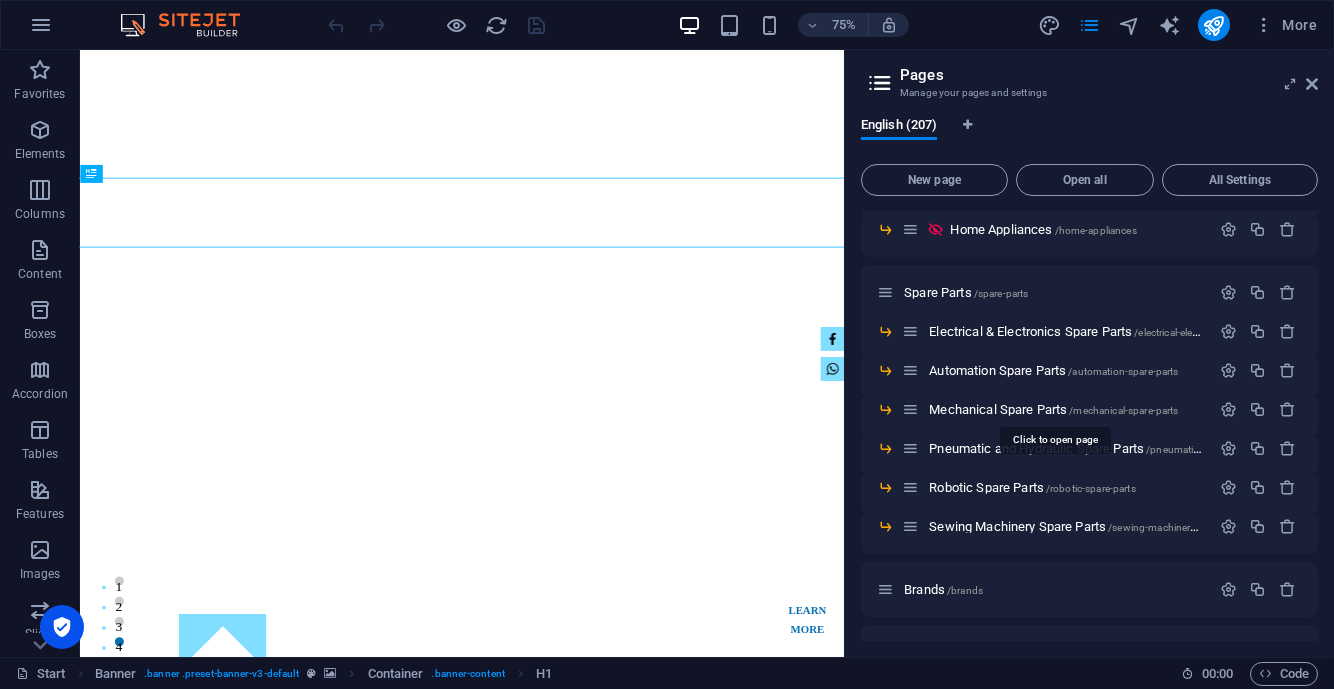 click on "Mechanical Spare Parts /mechanical-spare-parts" at bounding box center (1053, 409) 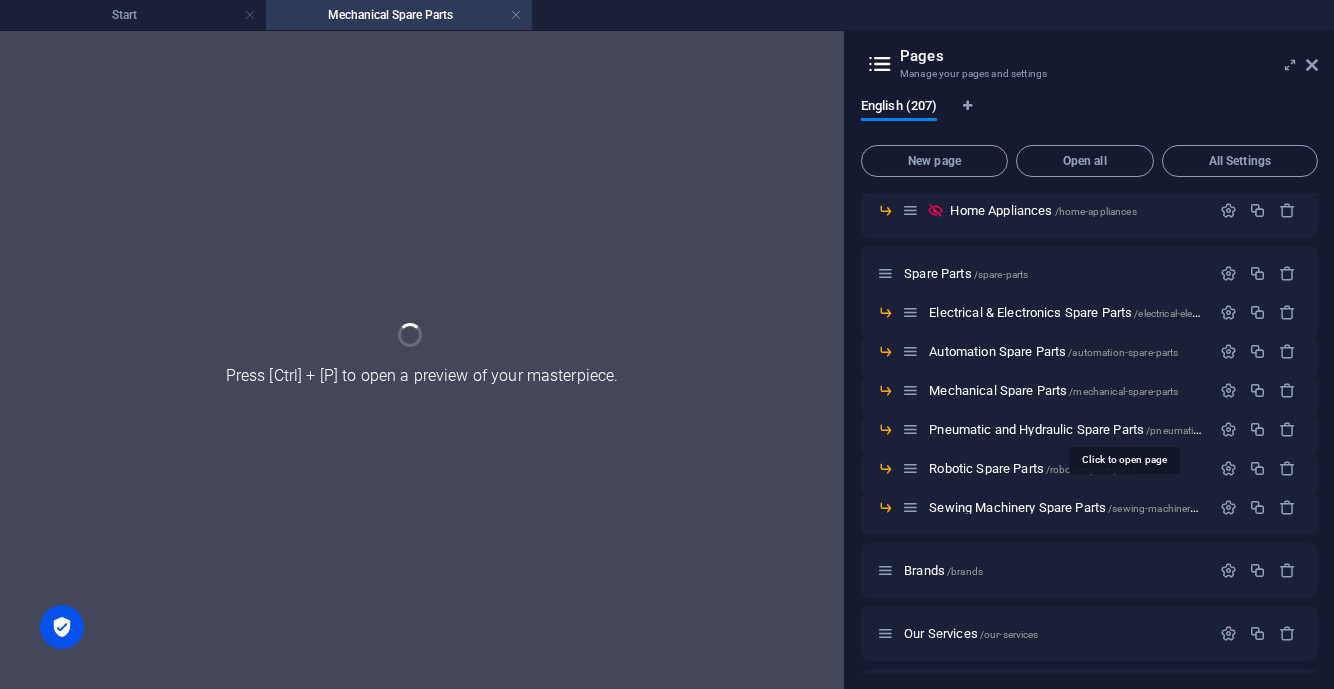 click on "Start / About Us /about-us Products /products Apparel/ Garments Manufacturing Machine with Automation /apparel-garments-manufacturing-machine-with-automation Woven /woven Cutting Automation /cutting-automation-woven Laser Marker /laser-marker Denim Inspecting & Loosening Machine /denim-inspecting-loosening-machine Automatic Ribbon Cutting Machine /automatic-ribbon-cutting-machine Hydraulic Plane Fusing Machine With Water Cooling system /hydraulic-plane-fusing-machine-with-water-cooling-system Double Presser Straight Linear Fusing Press /double-presser-straight-linear-fusing-press Rotary Fusing Press /rotary-fusing-press End Cutter /end-cutter Automatic Spreading Machine /automatic-spreading-machine Straight Knife Cutting Machine /straight-knife-cutting-machine Band Knife Cutting Machine with Air Float Table /band-knife-cutting-machine-with-air-float-table Hydraulic Swing Arm Cutting Machine /hydraulic-swing-arm-cutting-machine Cloth Winding Inspection Machine with Edge Control Device End Cutter Complete Set" at bounding box center (1089, -3291) 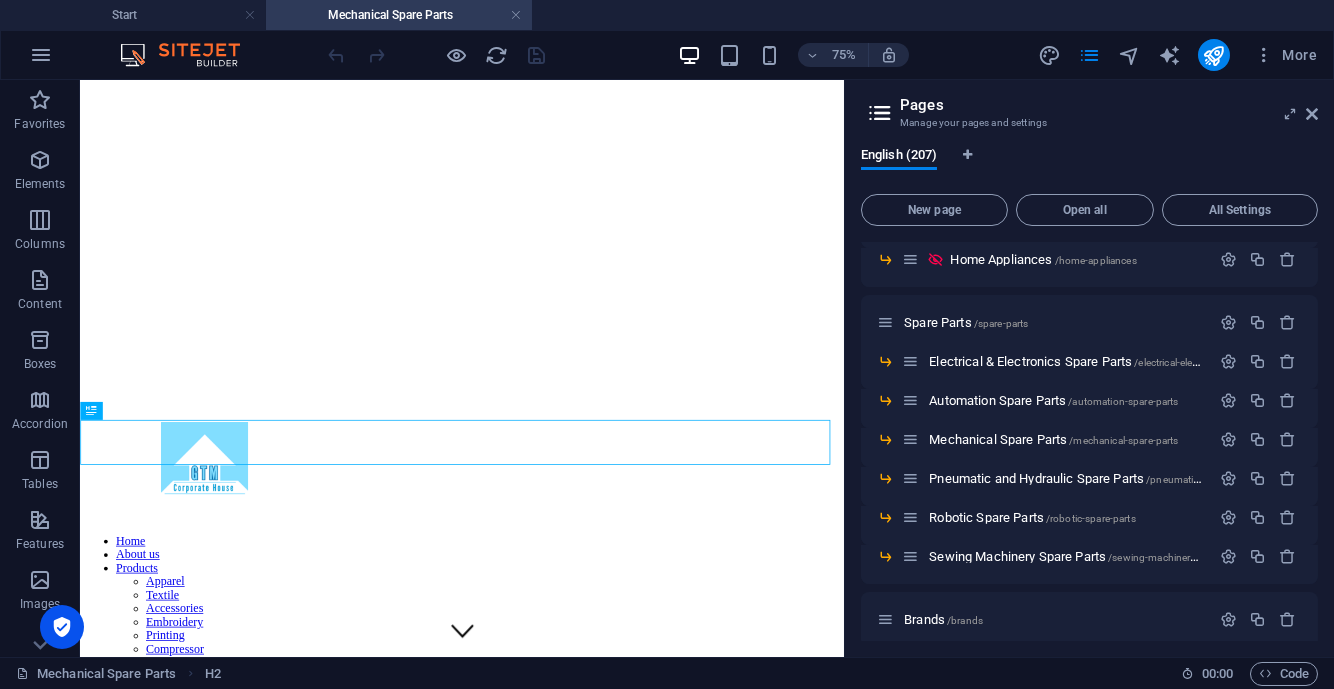 scroll, scrollTop: 0, scrollLeft: 0, axis: both 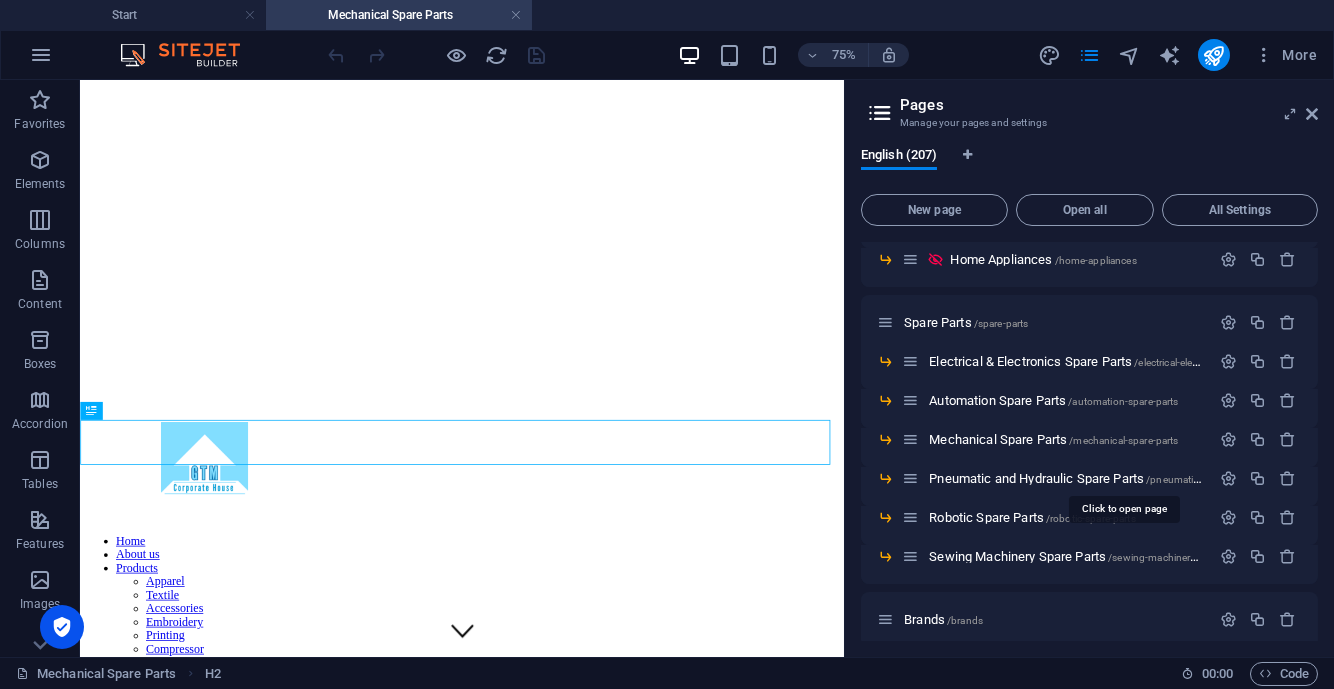 click on "Pneumatic and Hydraulic Spare Parts /pneumatic-and-hydraulic-spare-parts" at bounding box center (1123, 478) 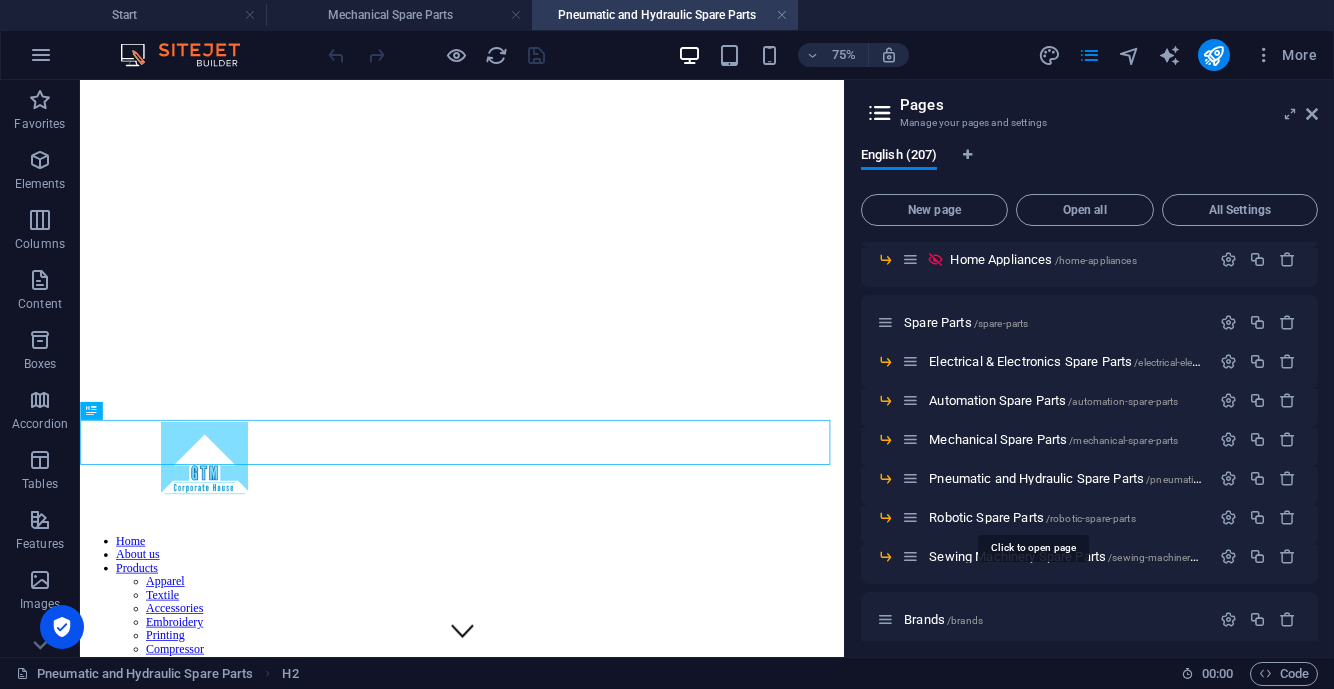 scroll, scrollTop: 0, scrollLeft: 0, axis: both 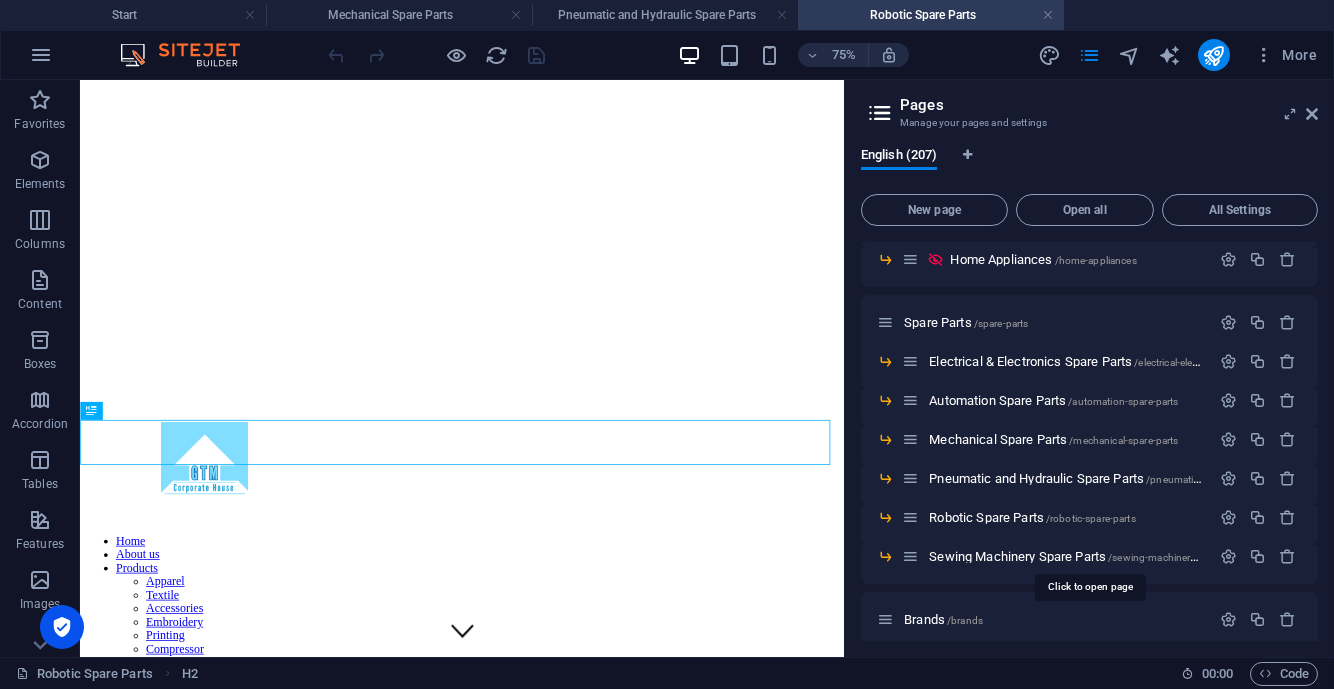 click on "Sewing Machinery Spare Parts /sewing-machinery-spare-parts" at bounding box center [1089, 556] 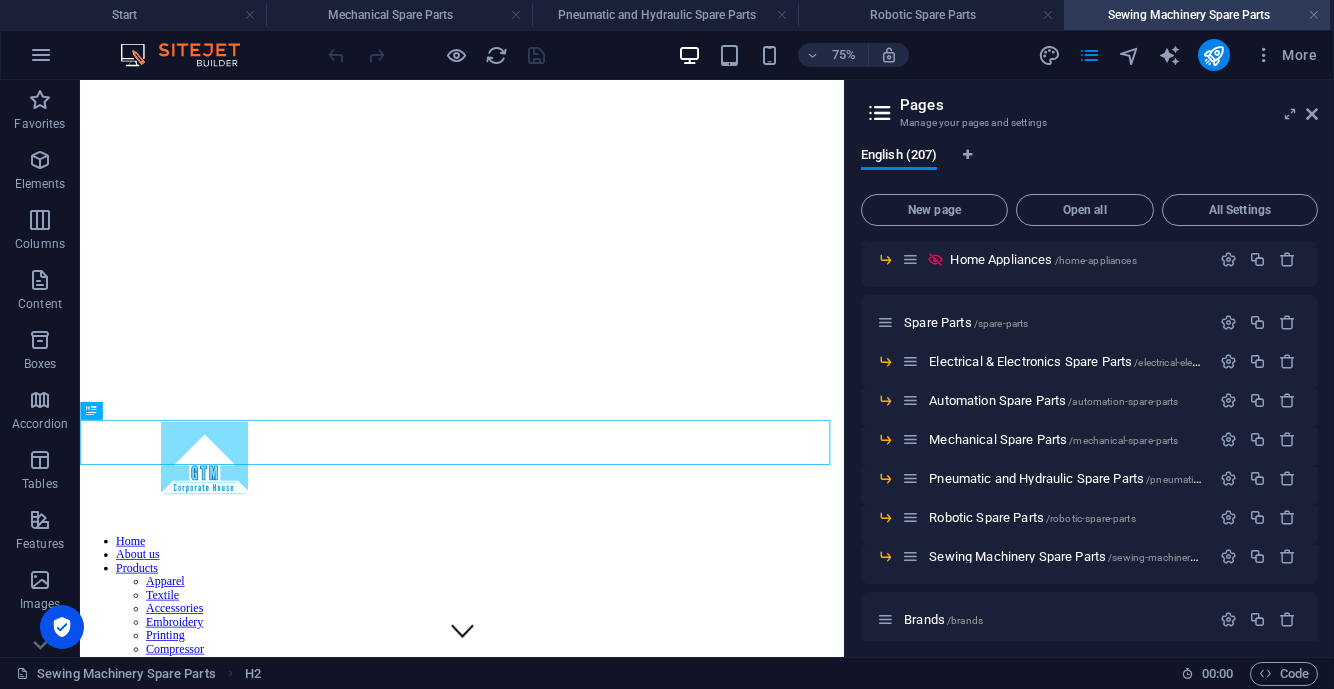 scroll, scrollTop: 0, scrollLeft: 0, axis: both 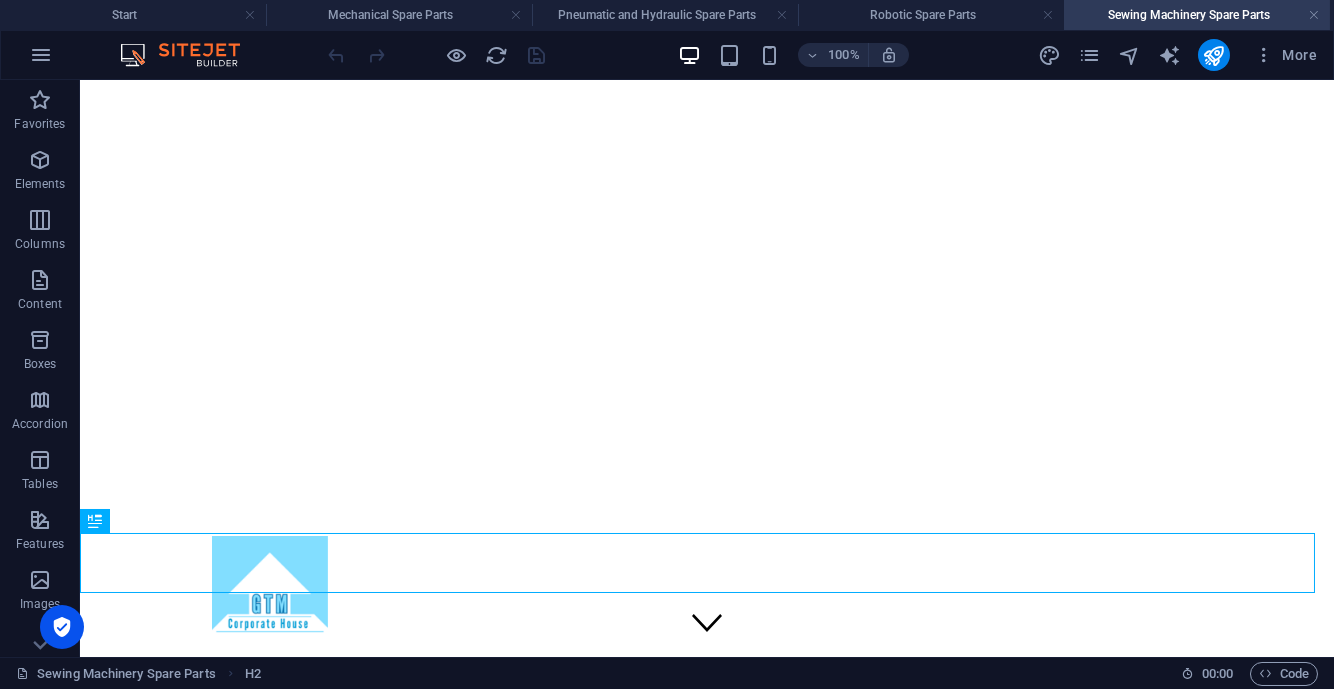 click on "Mechanical Spare Parts" at bounding box center [399, 15] 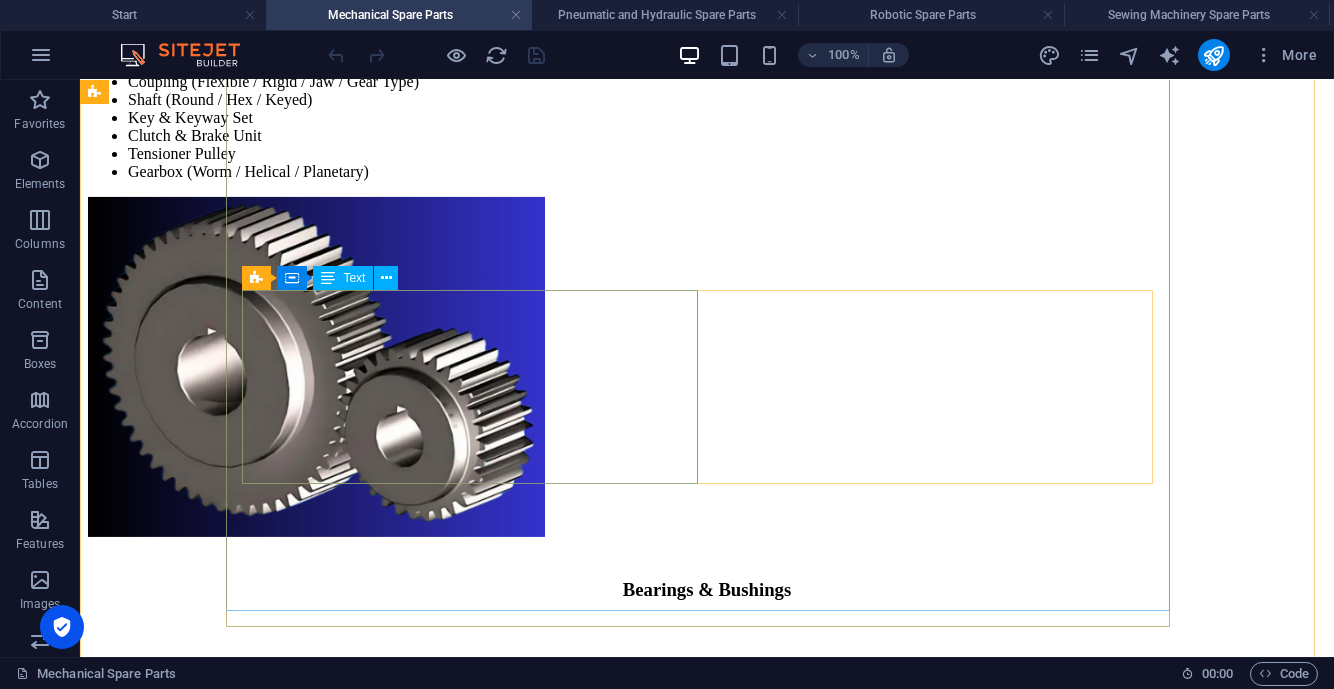 scroll, scrollTop: 3749, scrollLeft: 0, axis: vertical 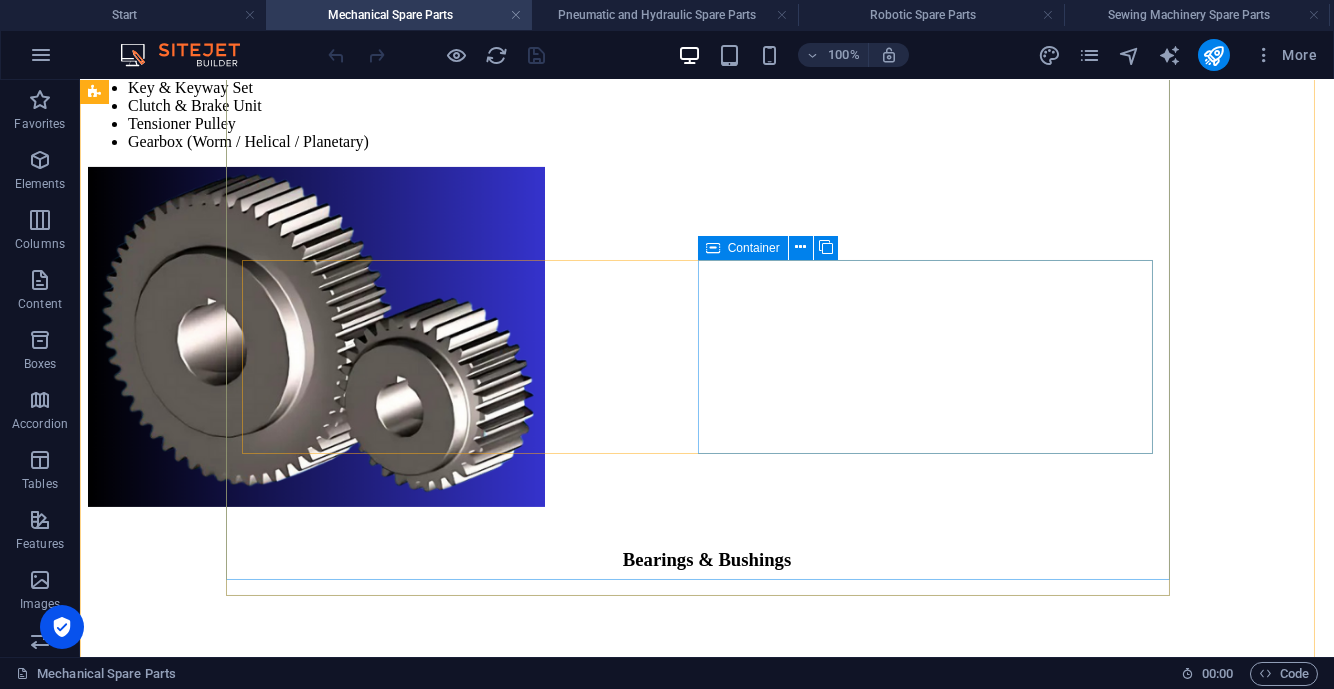 click on "Drop content here or  Add elements  Paste clipboard" at bounding box center (707, 4216) 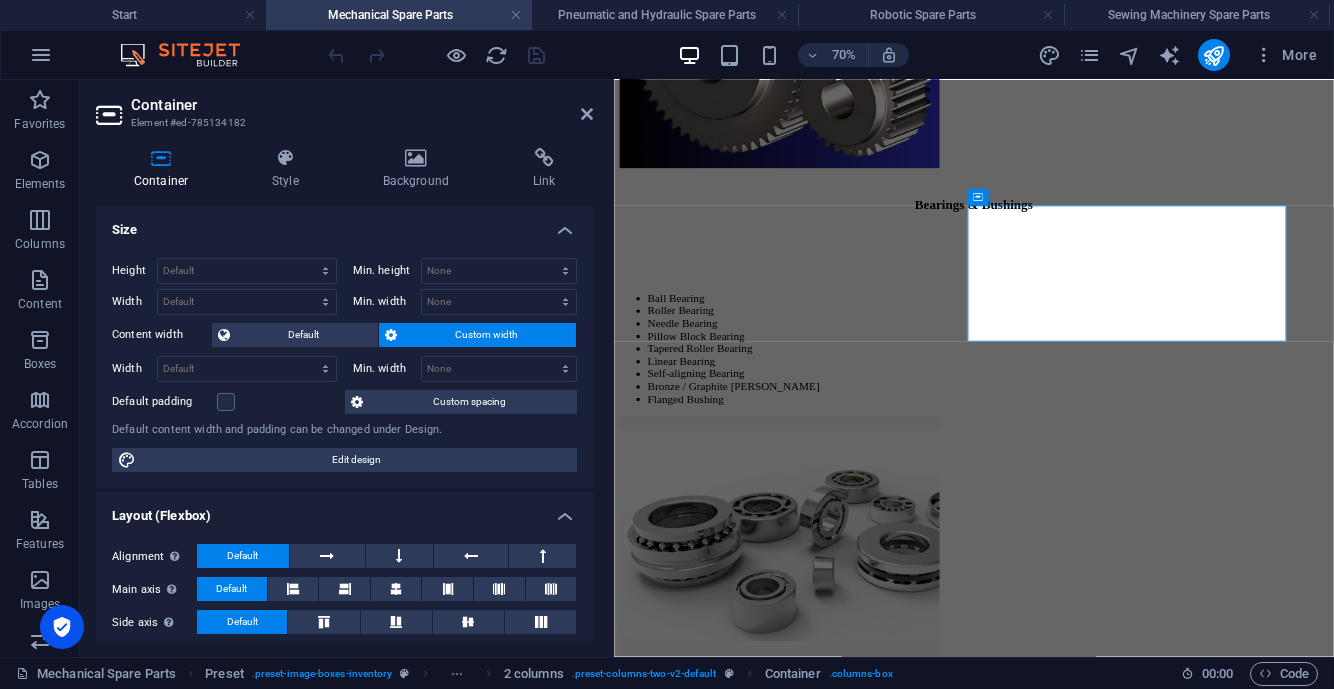 click on "Background" at bounding box center (420, 169) 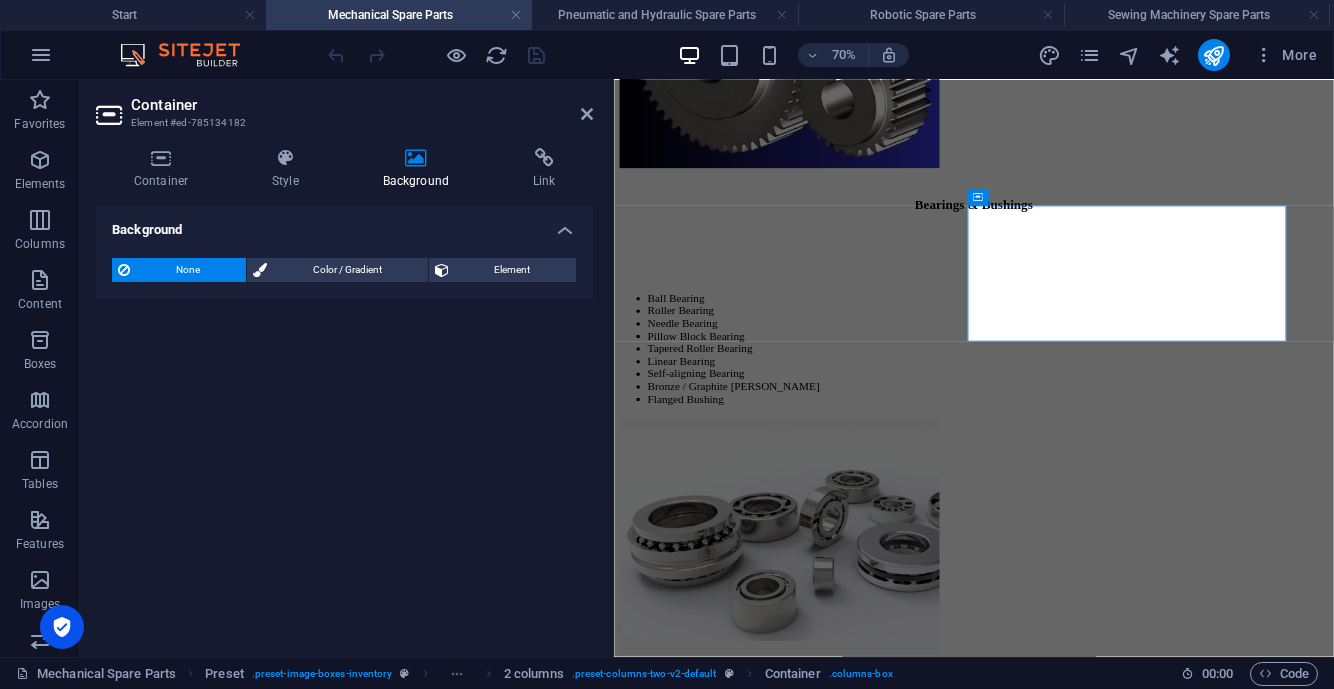 click at bounding box center [587, 114] 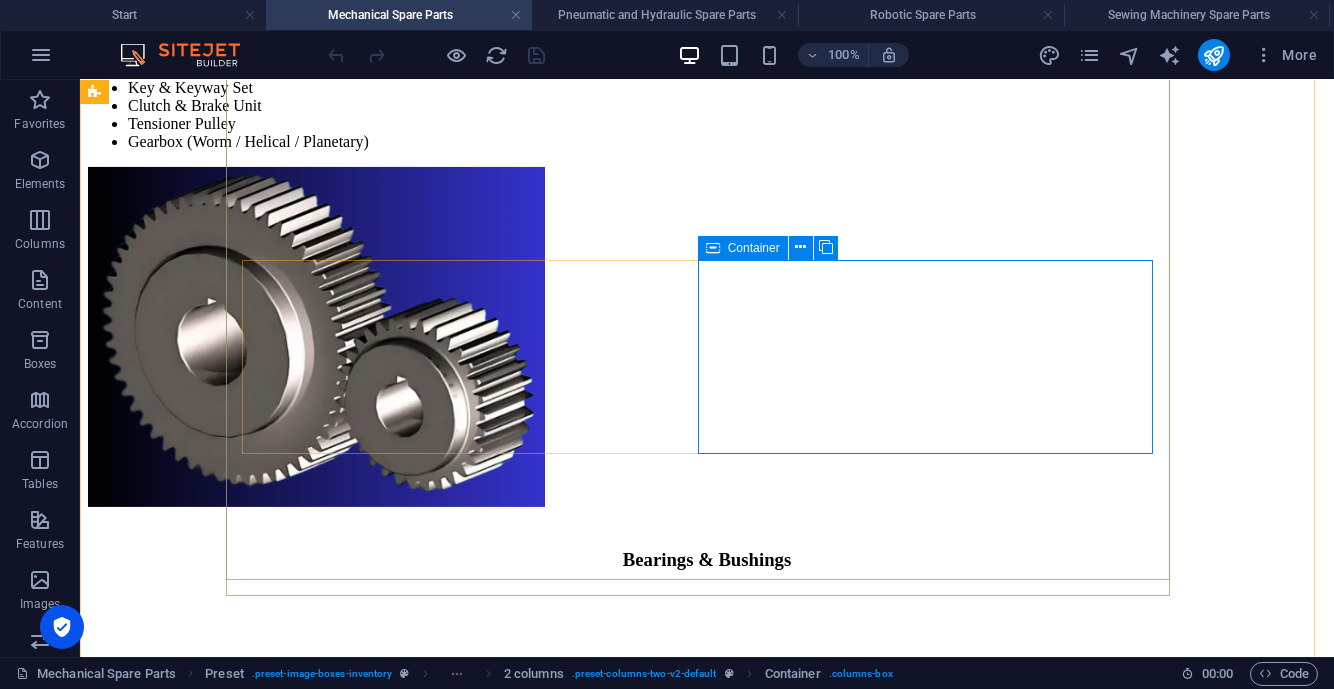 click on "Add elements" at bounding box center (648, 4246) 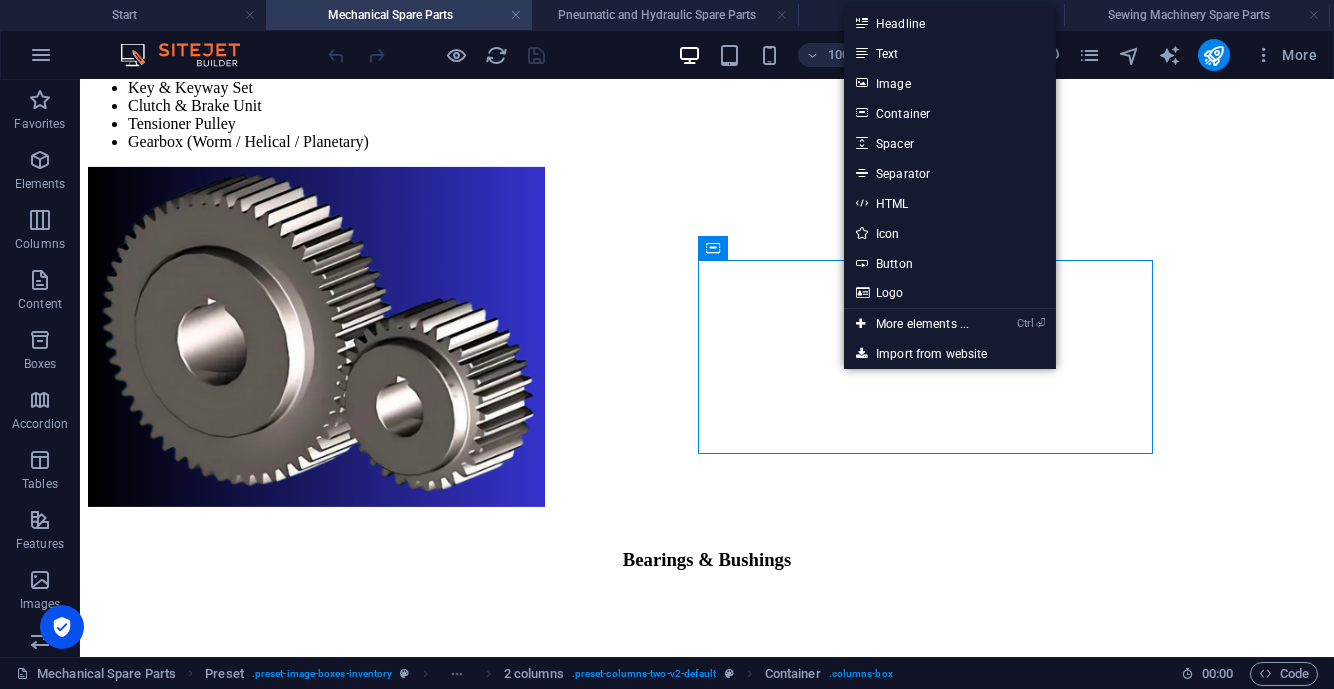 click on "Image" at bounding box center (950, 83) 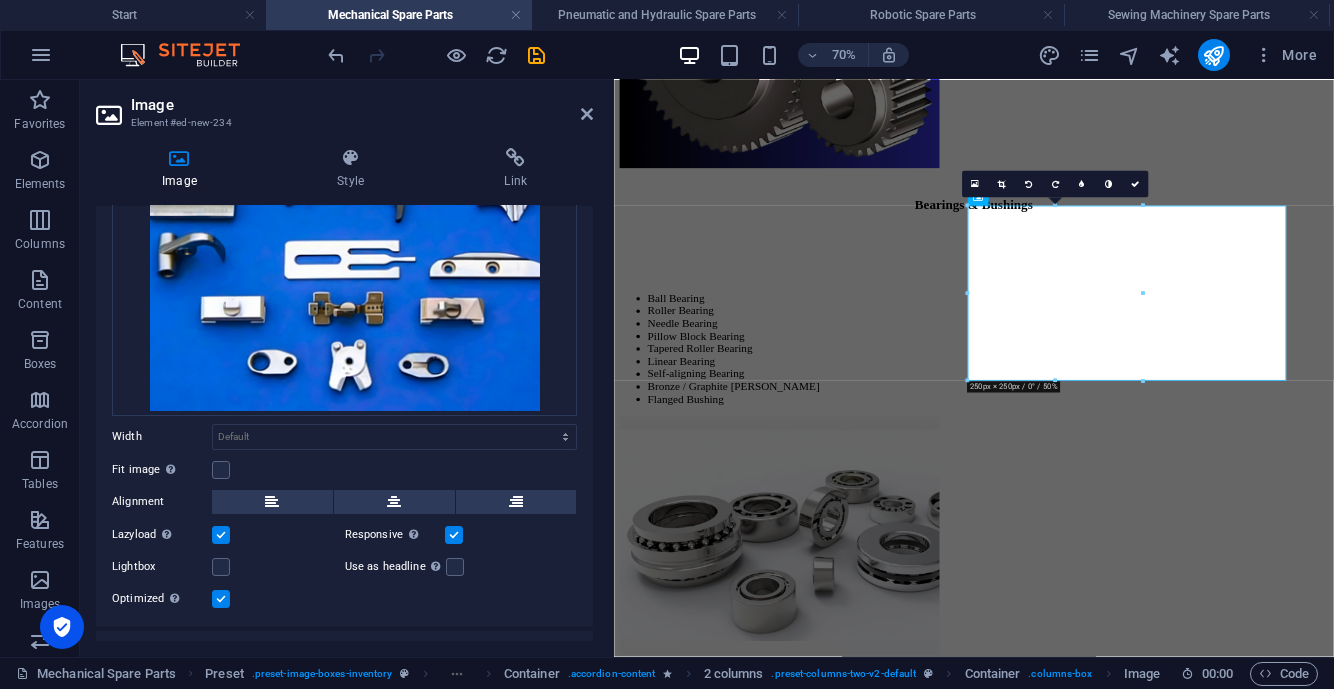 scroll, scrollTop: 279, scrollLeft: 0, axis: vertical 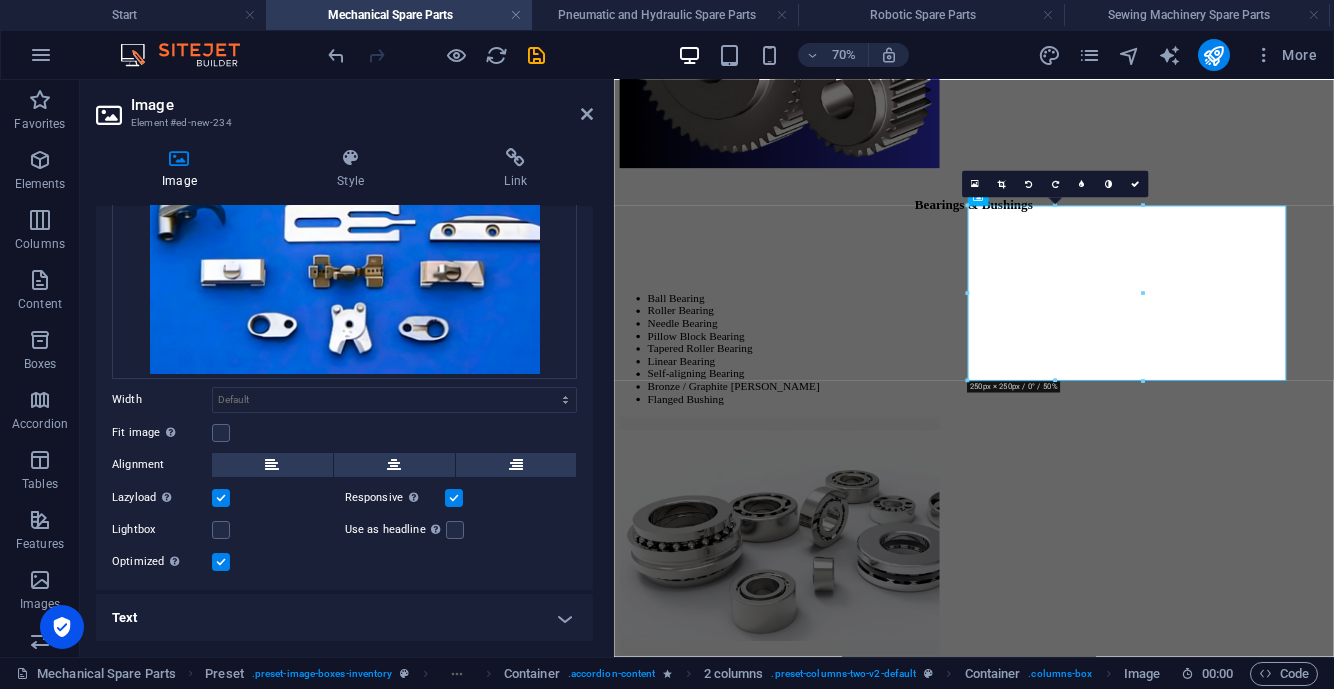 click at bounding box center [221, 433] 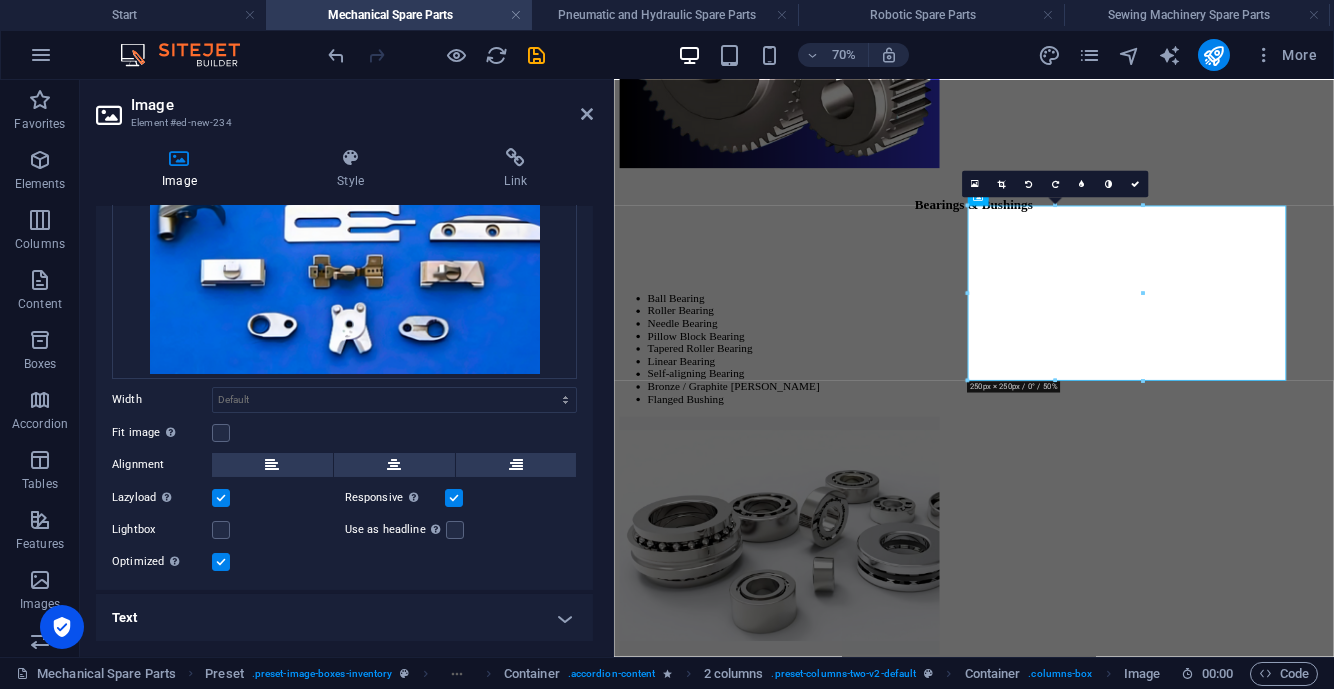 click on "Fit image Automatically fit image to a fixed width and height" at bounding box center (0, 0) 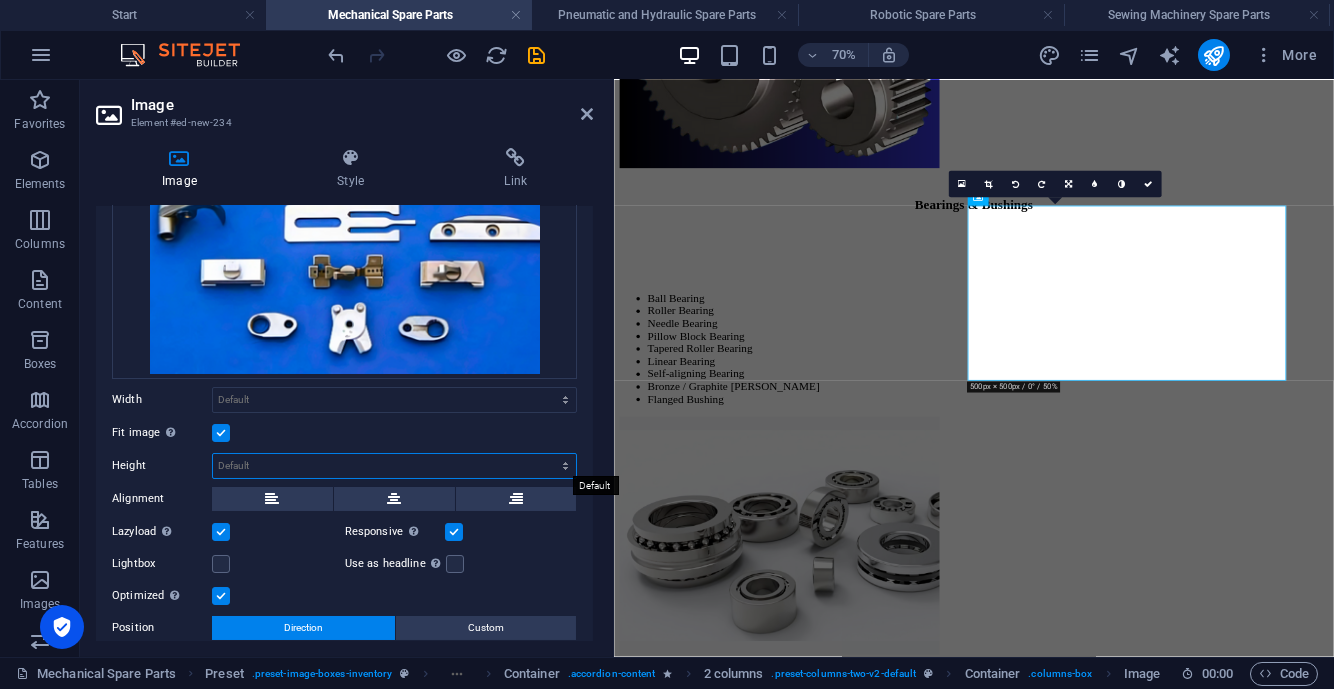 click on "Default auto px" at bounding box center (394, 466) 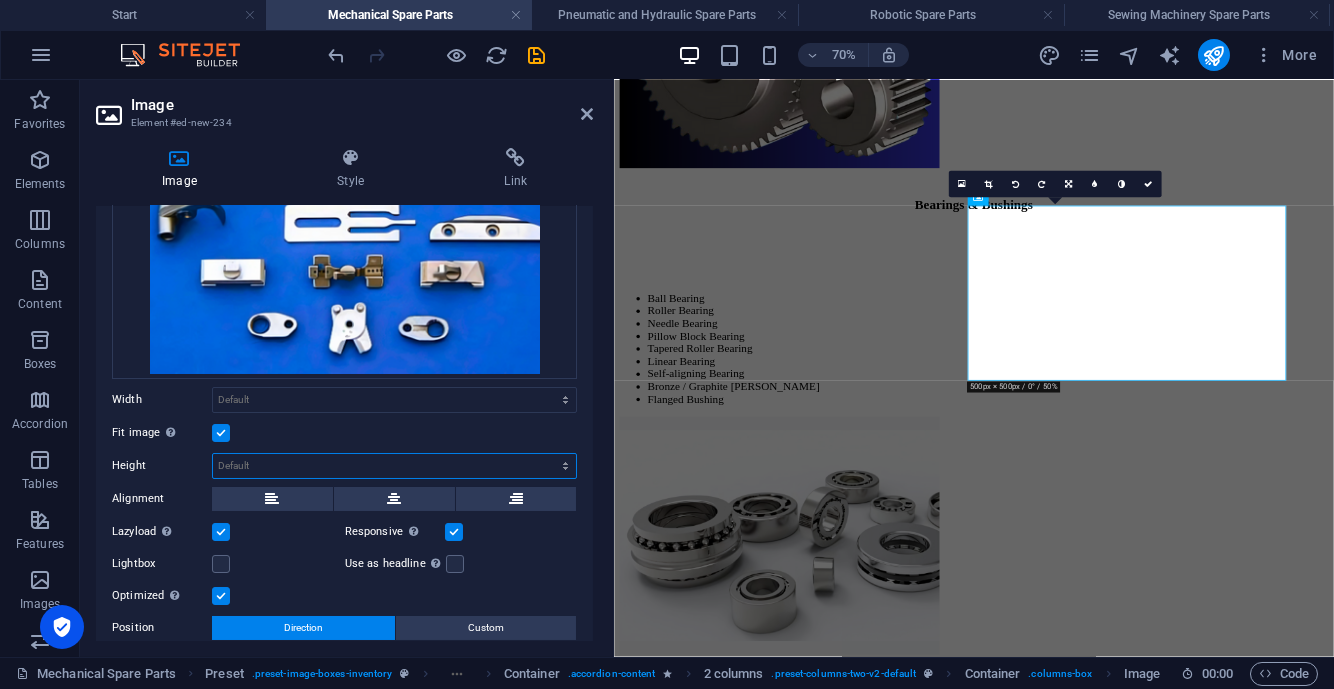 select on "px" 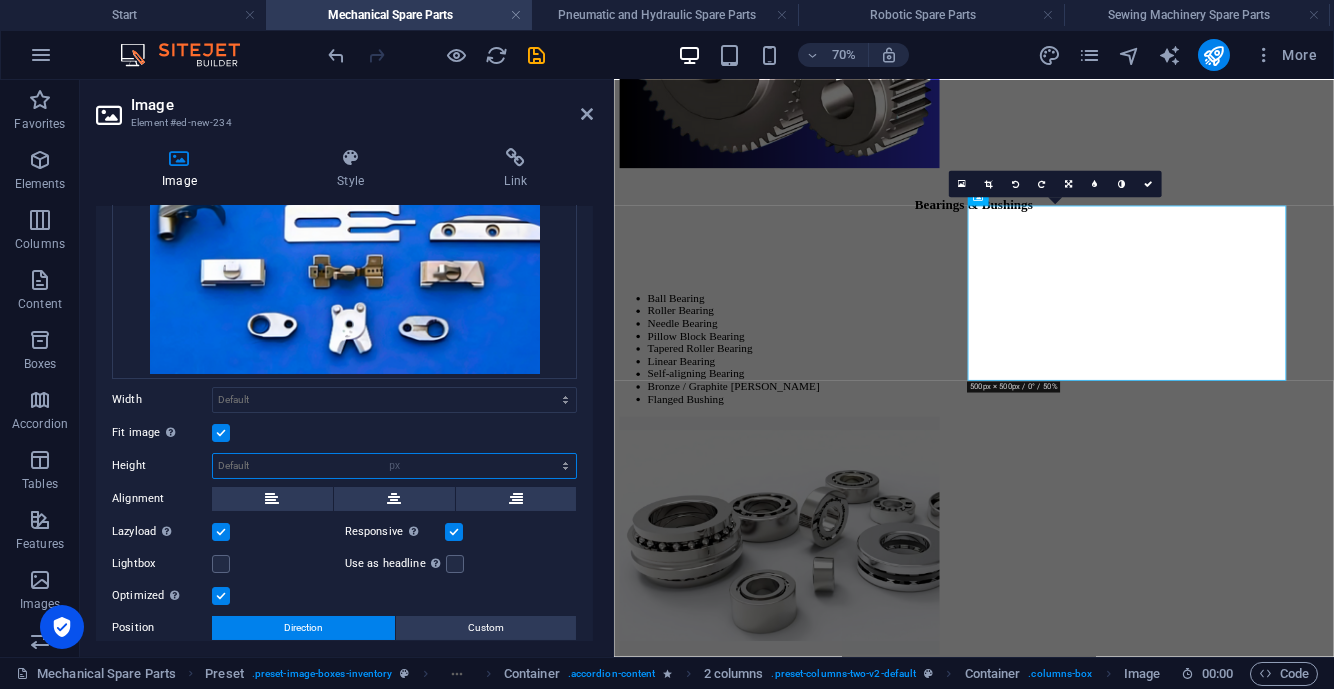 click on "Default auto px" at bounding box center [394, 466] 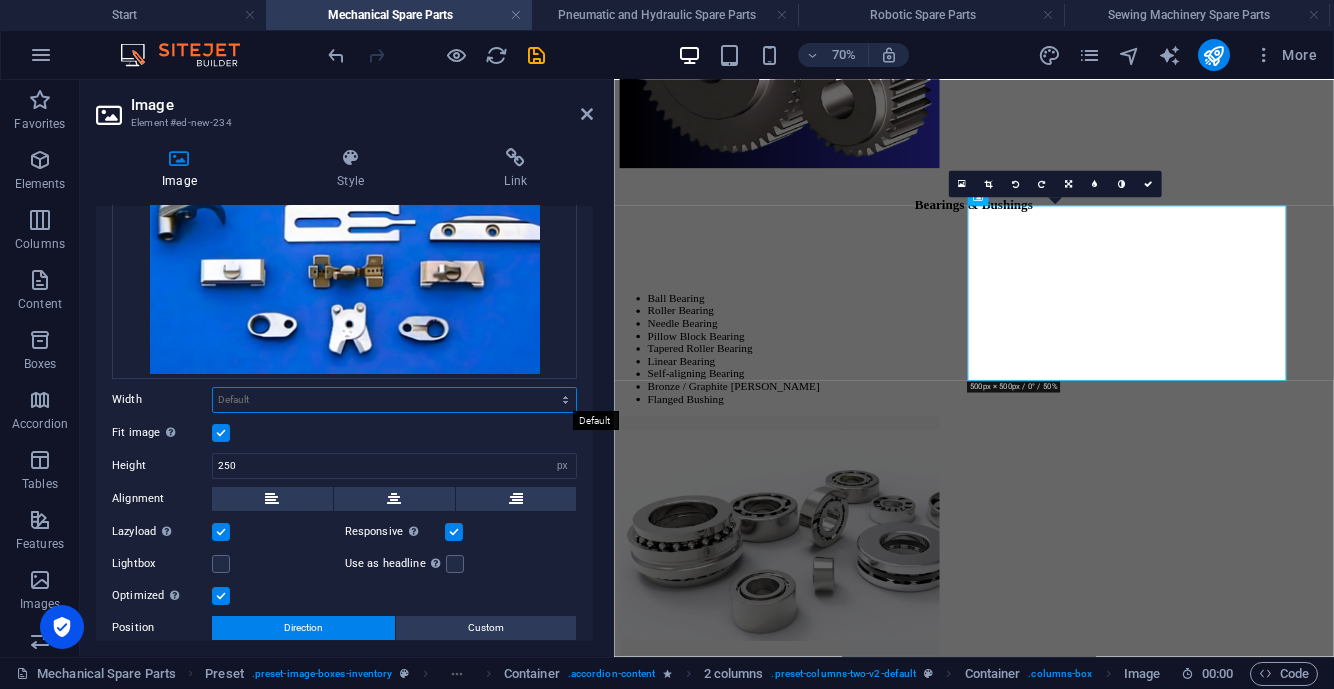 click on "Default auto px rem % em vh vw" at bounding box center (394, 400) 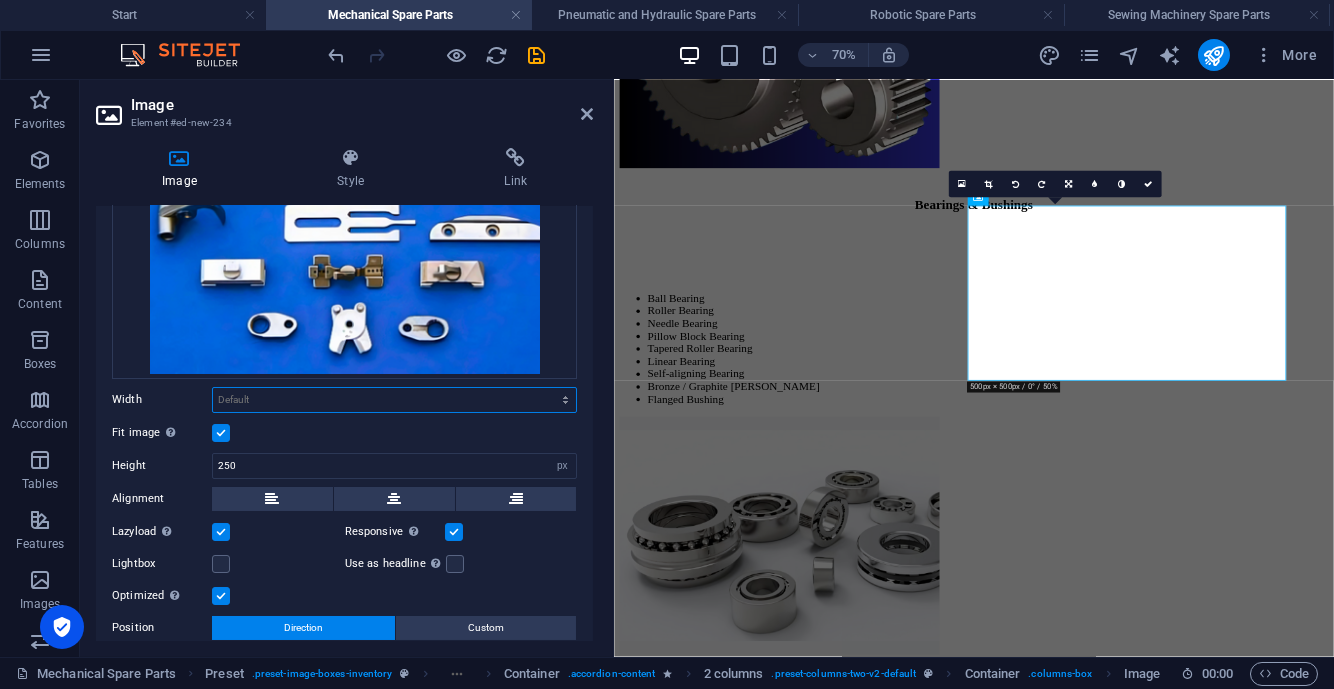 select on "px" 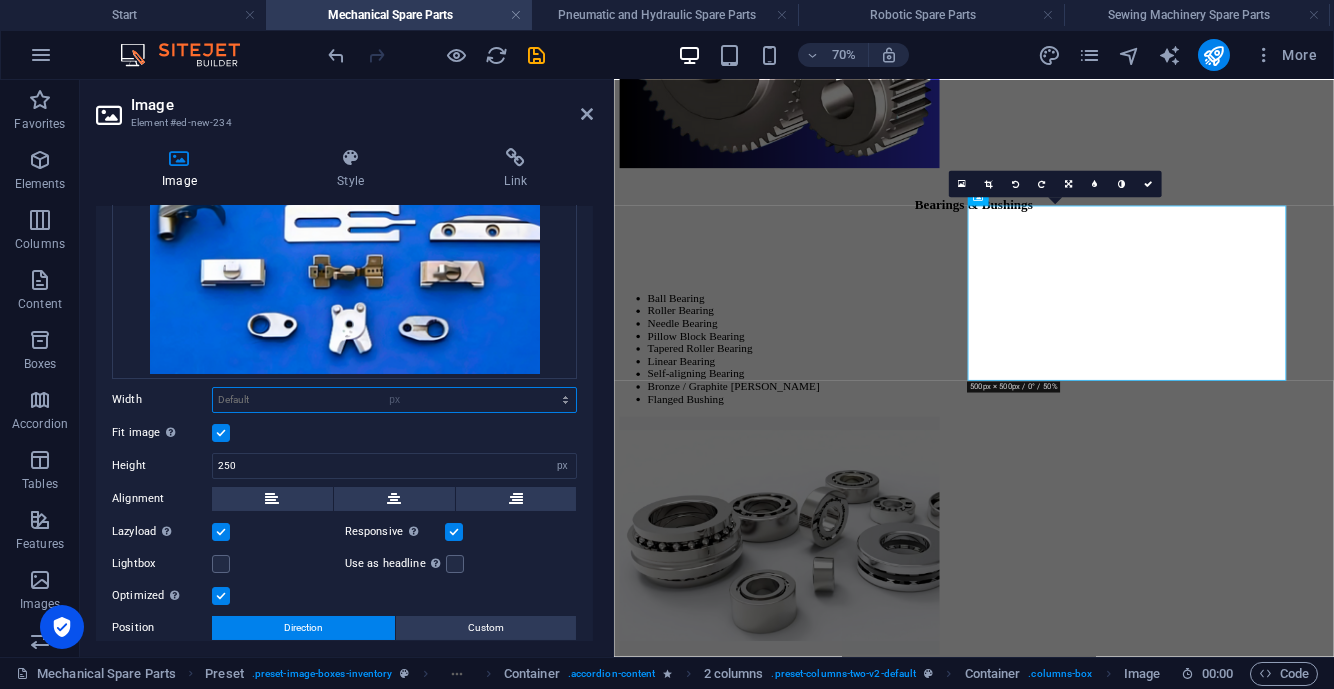 click on "Default auto px rem % em vh vw" at bounding box center (394, 400) 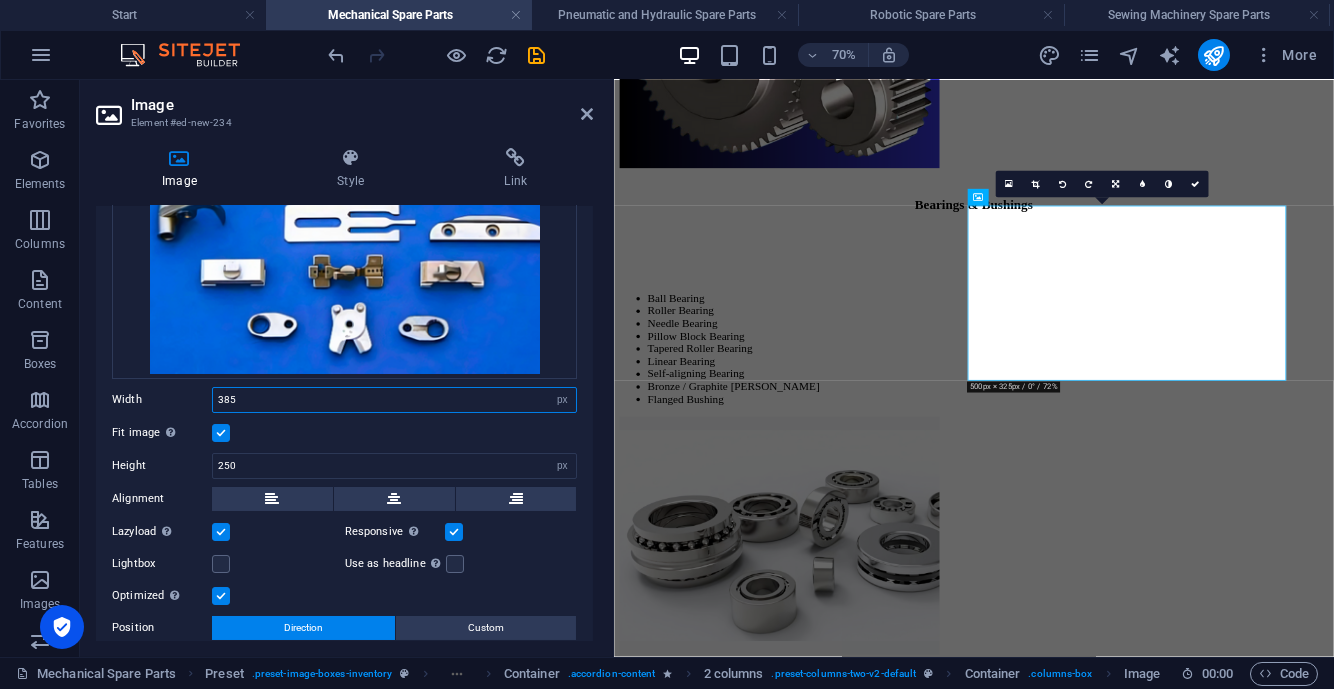 click on "385" at bounding box center [394, 400] 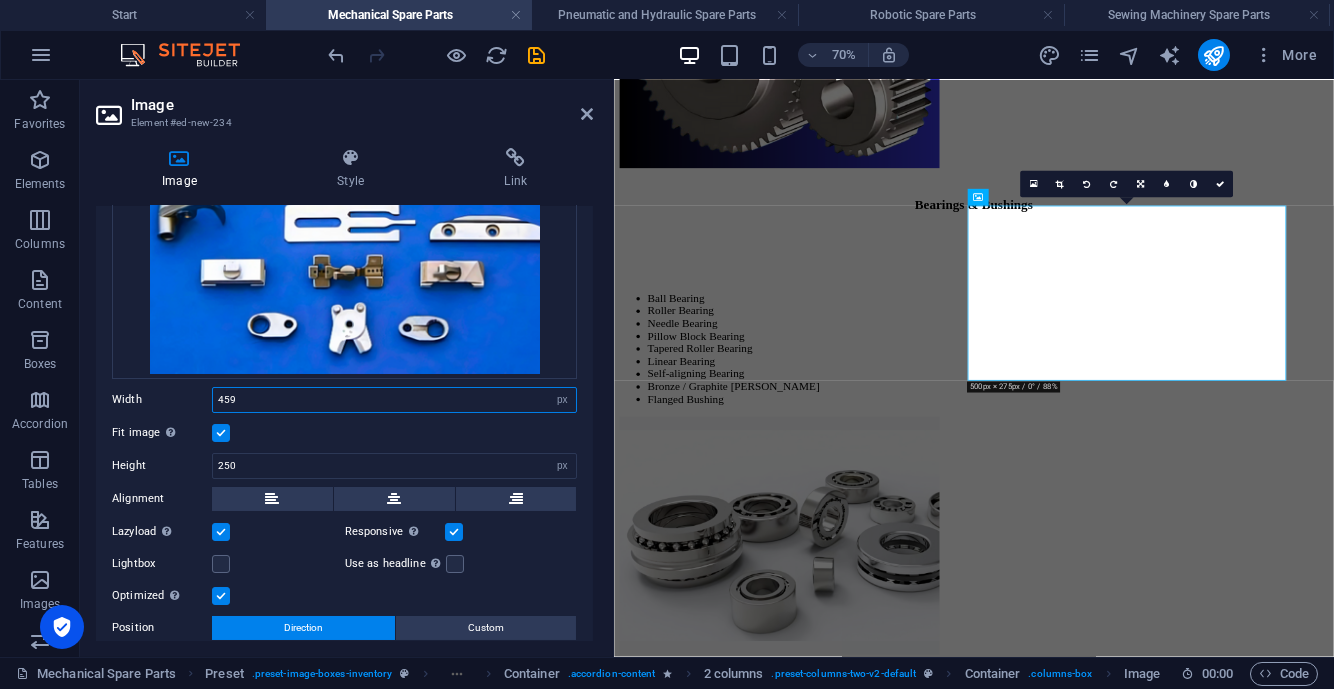 type on "460" 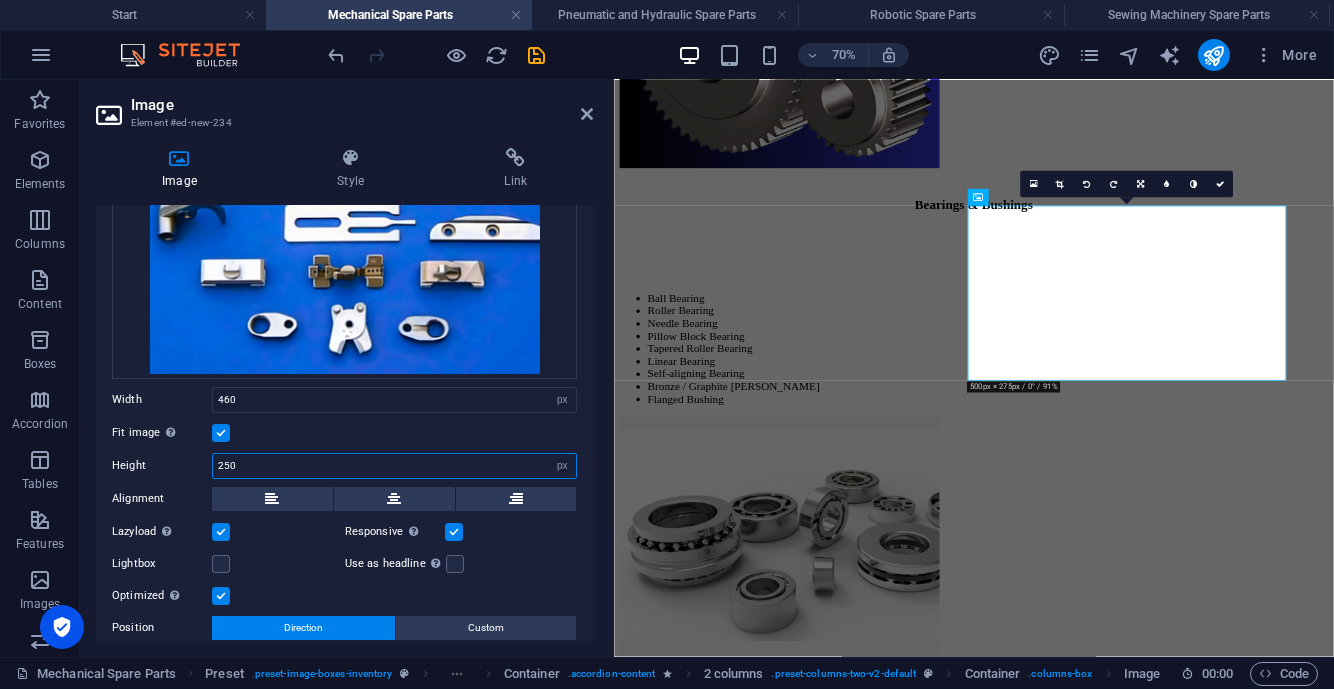 drag, startPoint x: 277, startPoint y: 469, endPoint x: 217, endPoint y: 464, distance: 60.207973 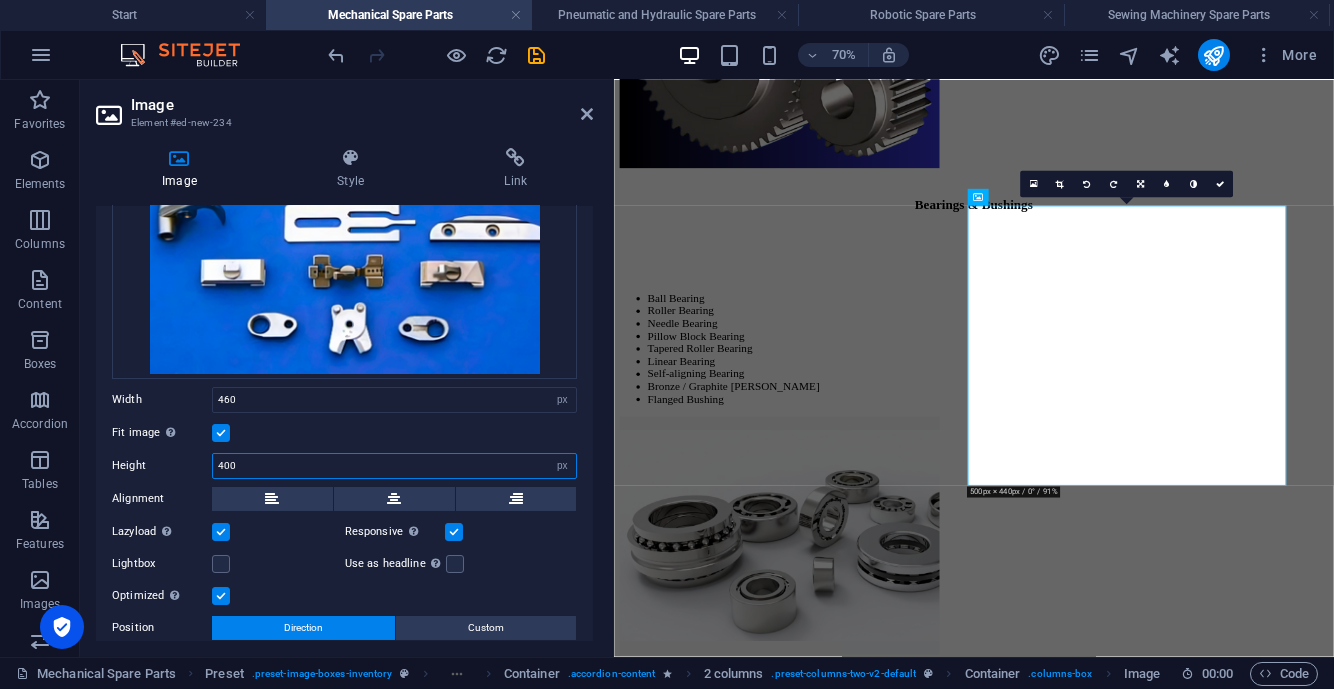 type on "400" 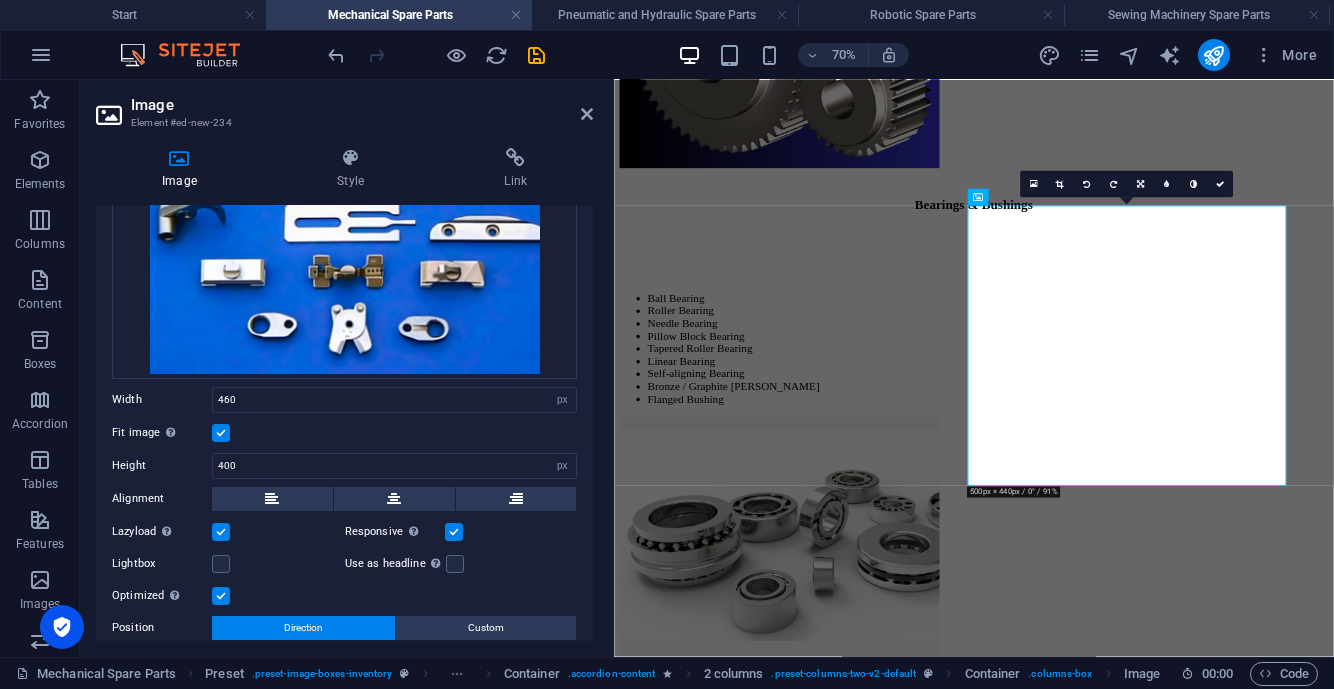 click on "Fit image Automatically fit image to a fixed width and height" at bounding box center (344, 433) 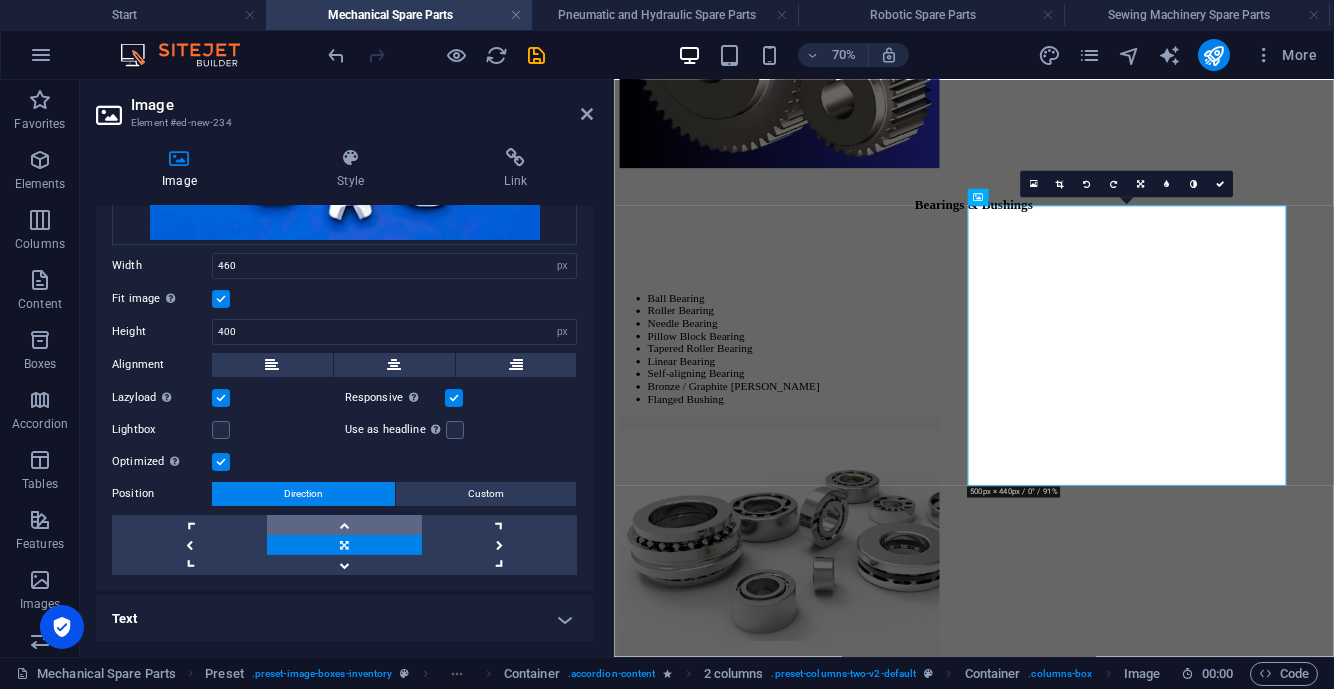 click at bounding box center [344, 525] 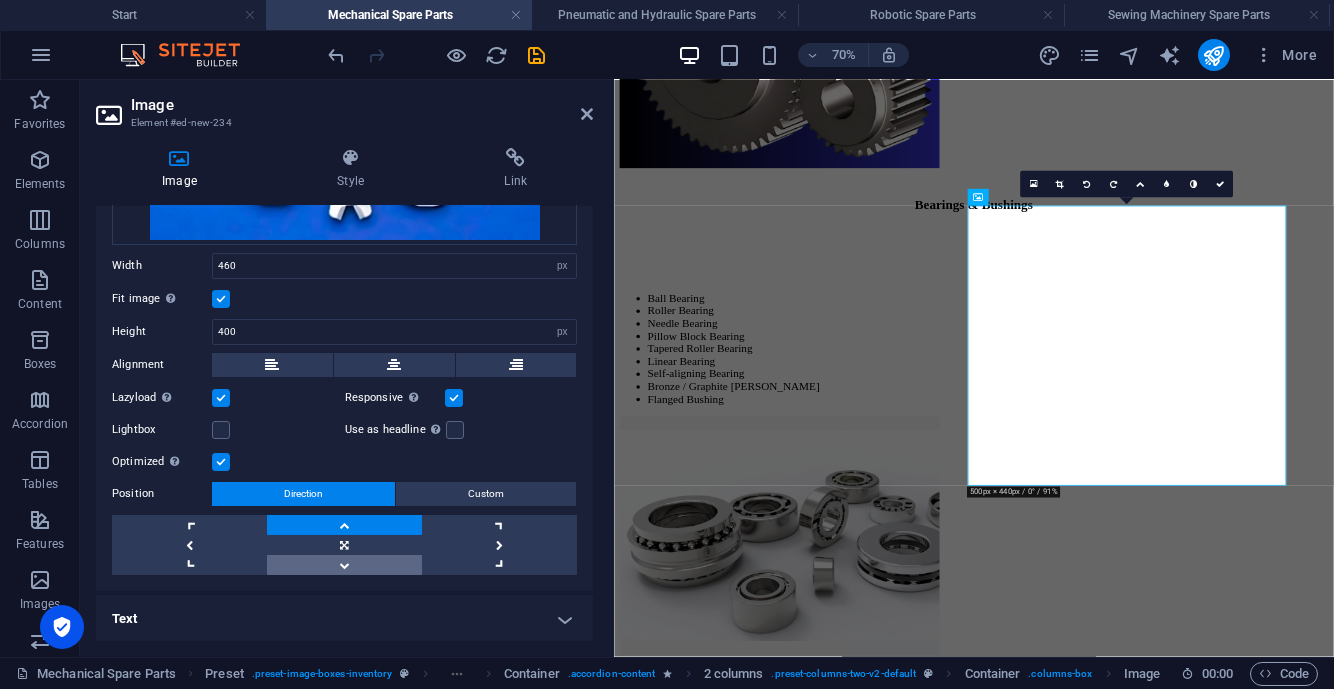 click at bounding box center (344, 565) 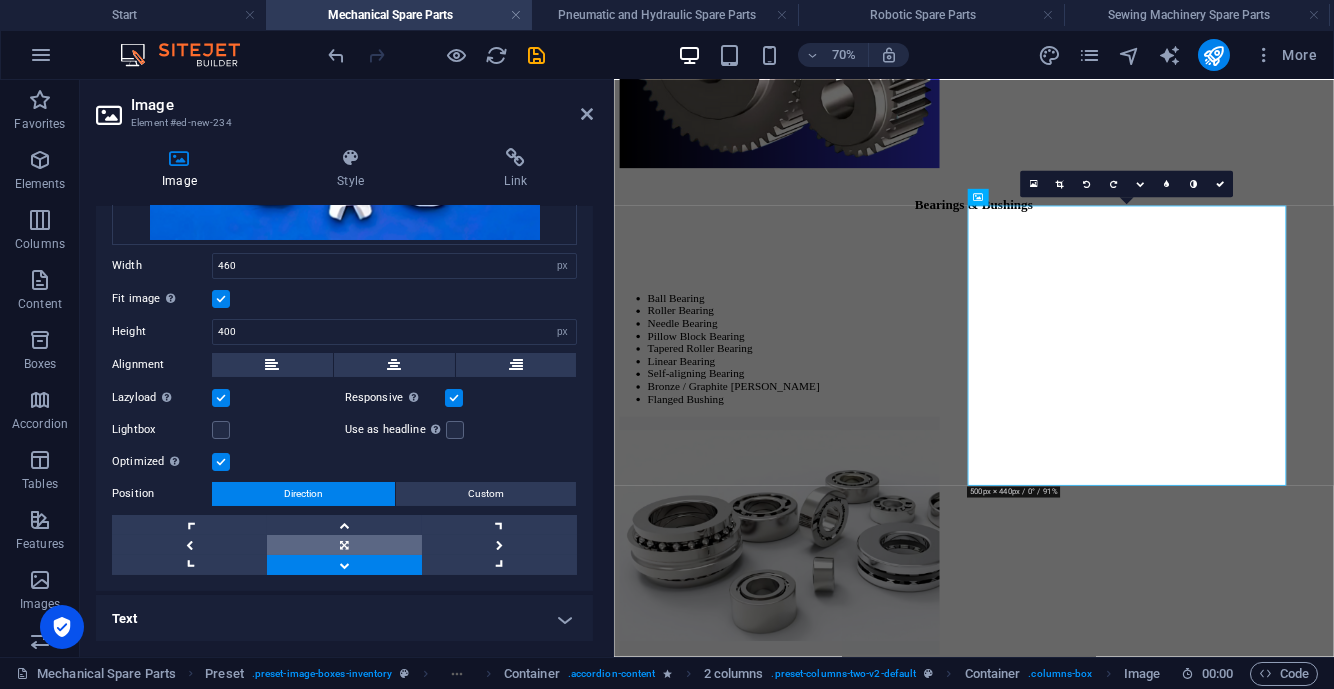 click at bounding box center (344, 545) 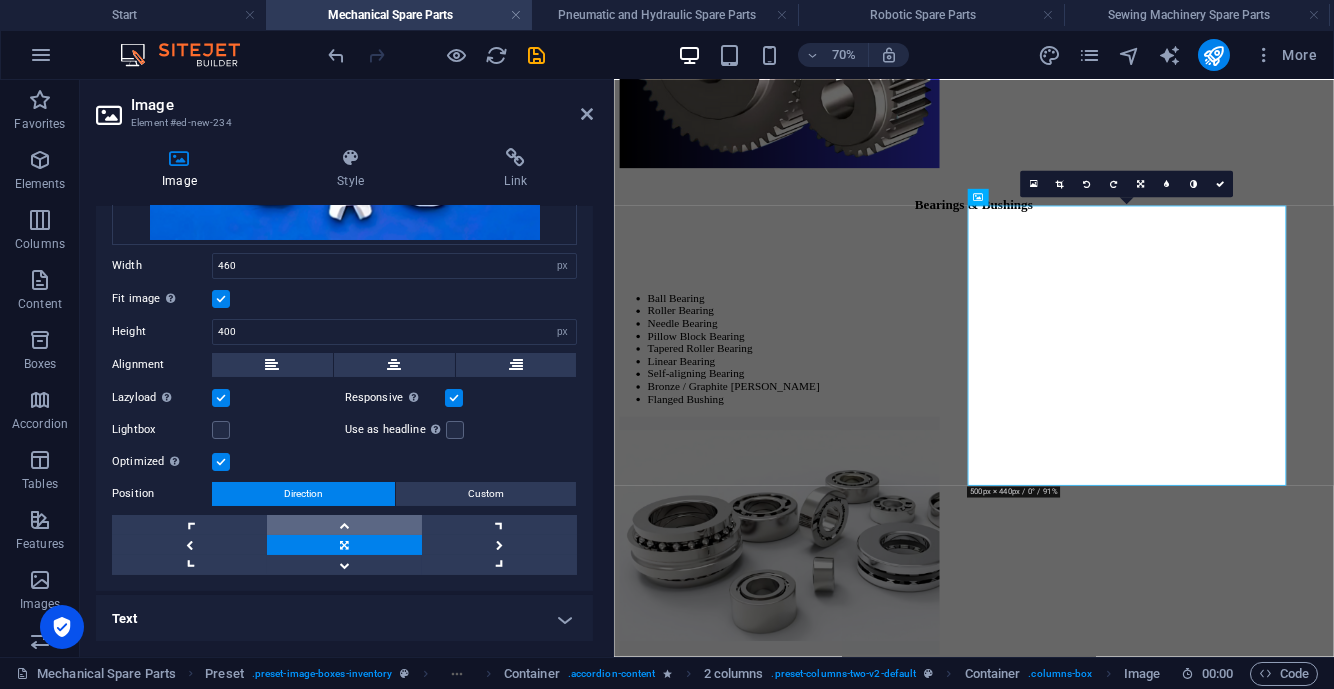 click at bounding box center [344, 525] 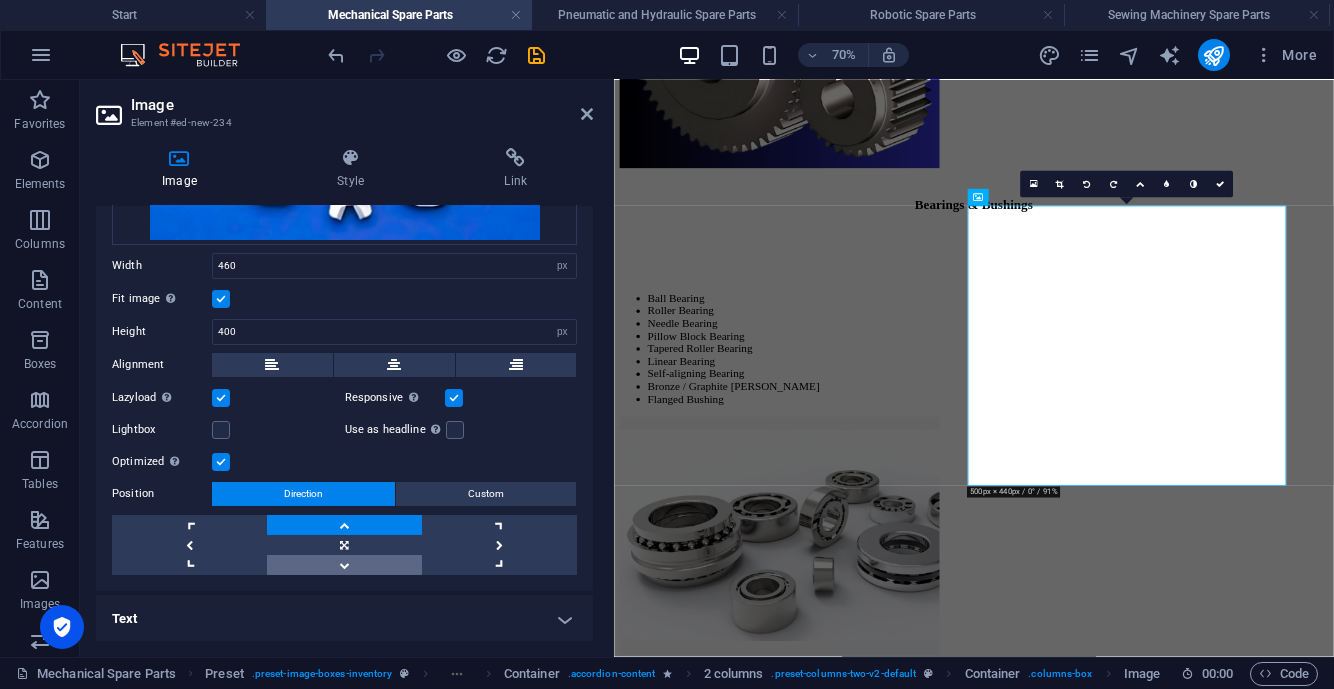 click at bounding box center [344, 565] 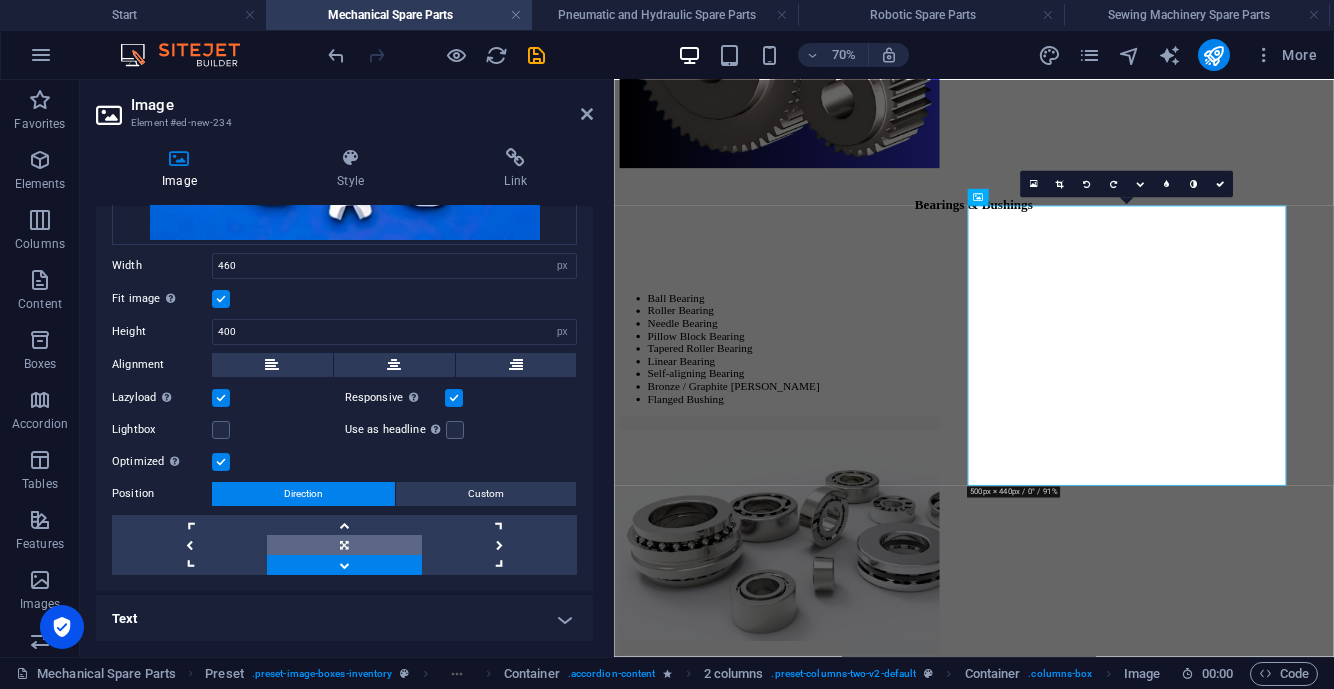 click at bounding box center [344, 545] 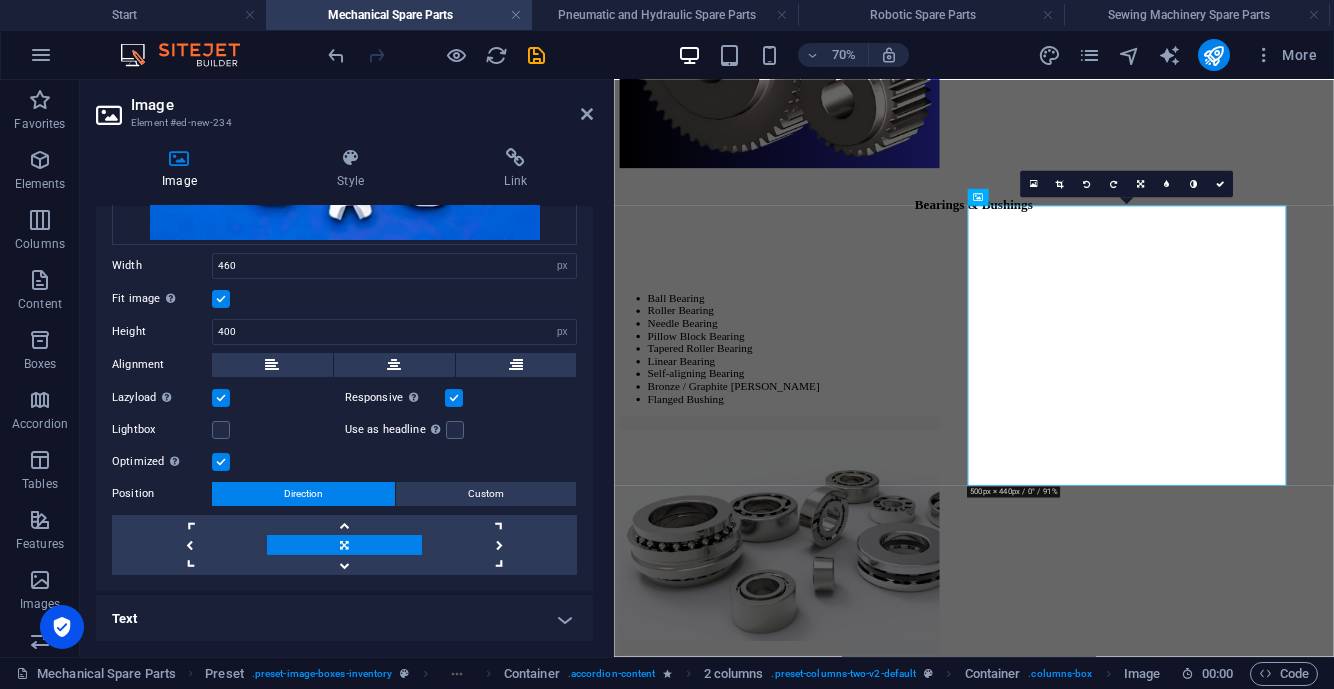 click at bounding box center [1220, 184] 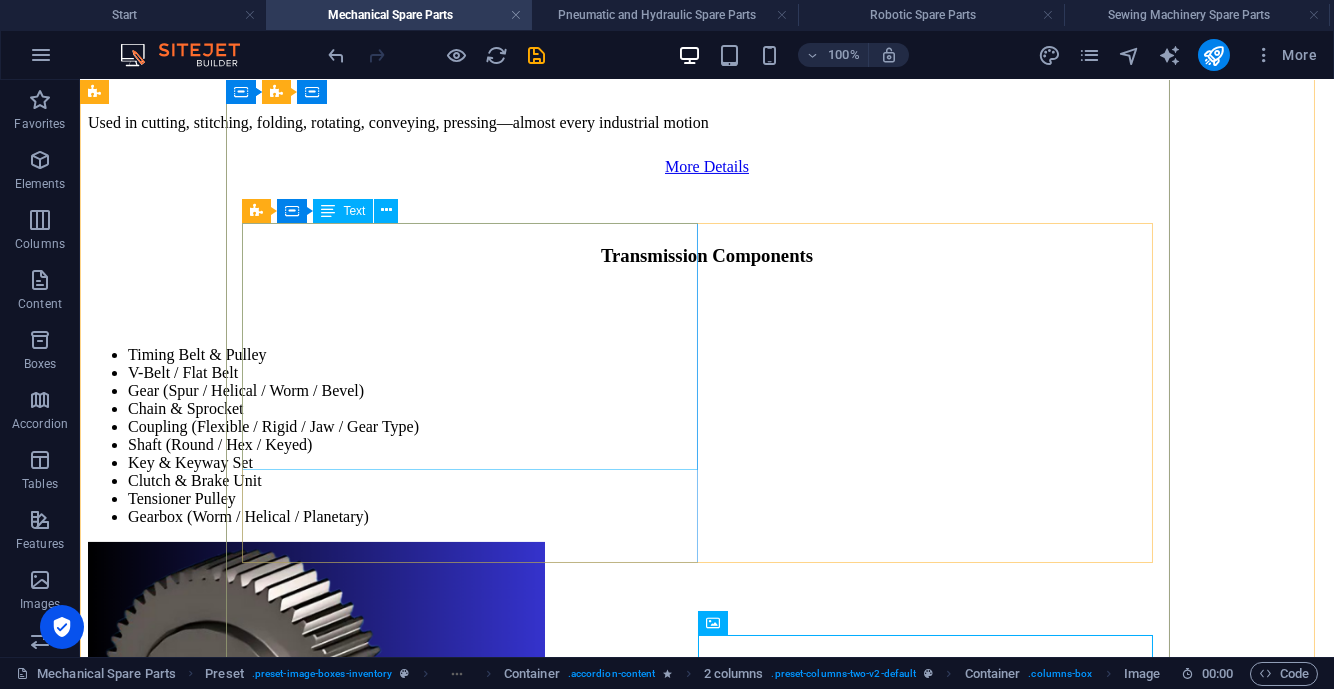 scroll, scrollTop: 3749, scrollLeft: 0, axis: vertical 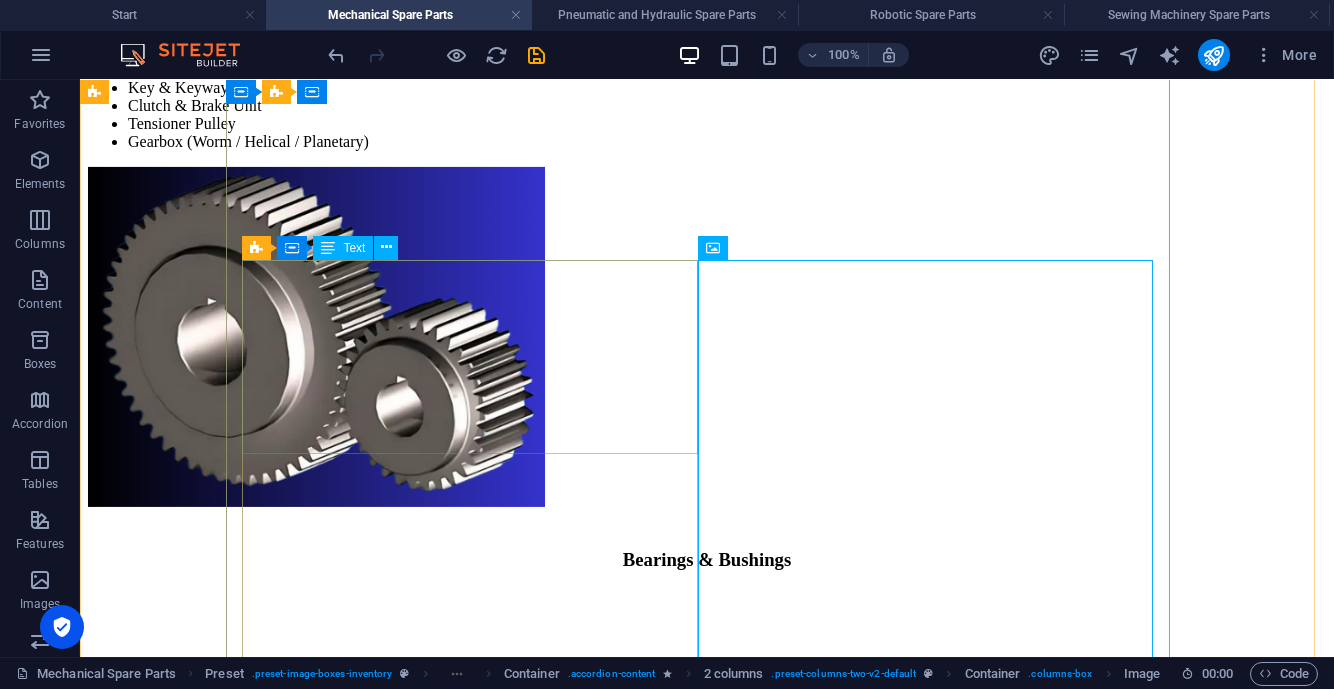 click on "Machine Frame Support Mounting Base Plate Height Adjustable Machine Foot Anti-vibration Pad Handwheel / Knob Panel Hinges & Locks Guide Roller" at bounding box center (707, 4066) 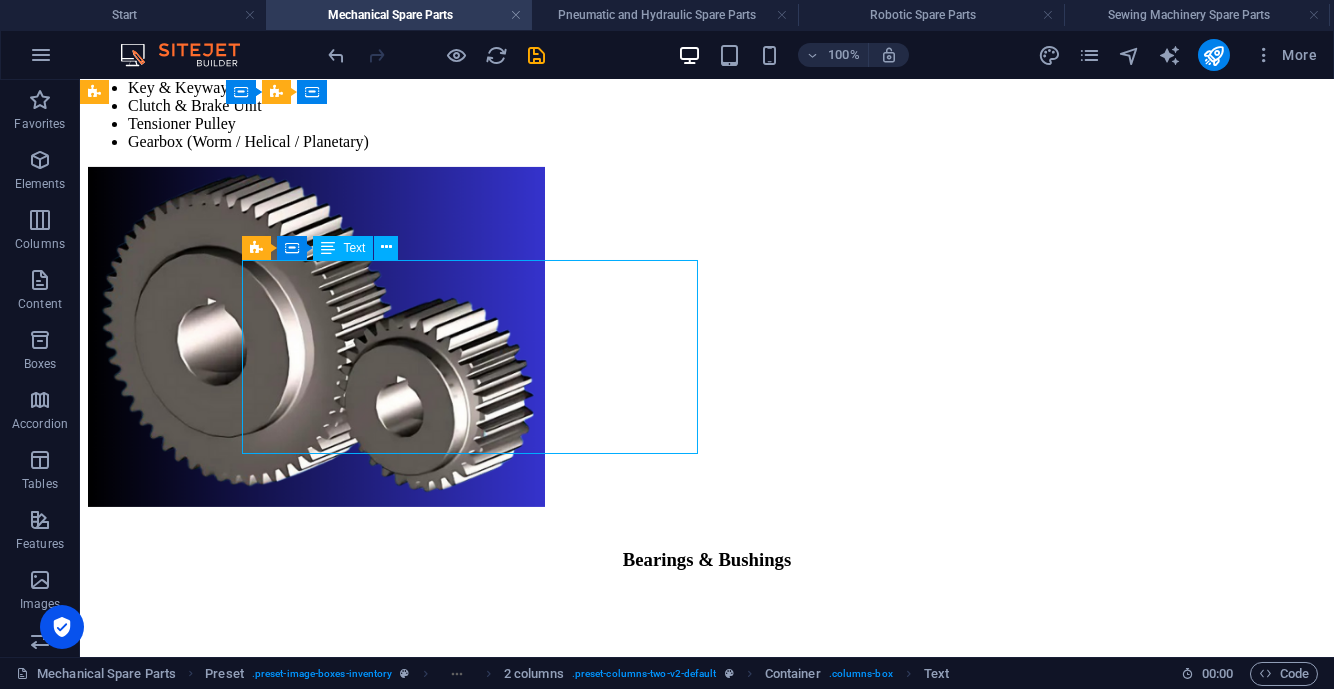 click on "Machine Frame Support Mounting Base Plate Height Adjustable Machine Foot Anti-vibration Pad Handwheel / Knob Panel Hinges & Locks Guide Roller" at bounding box center [707, 4066] 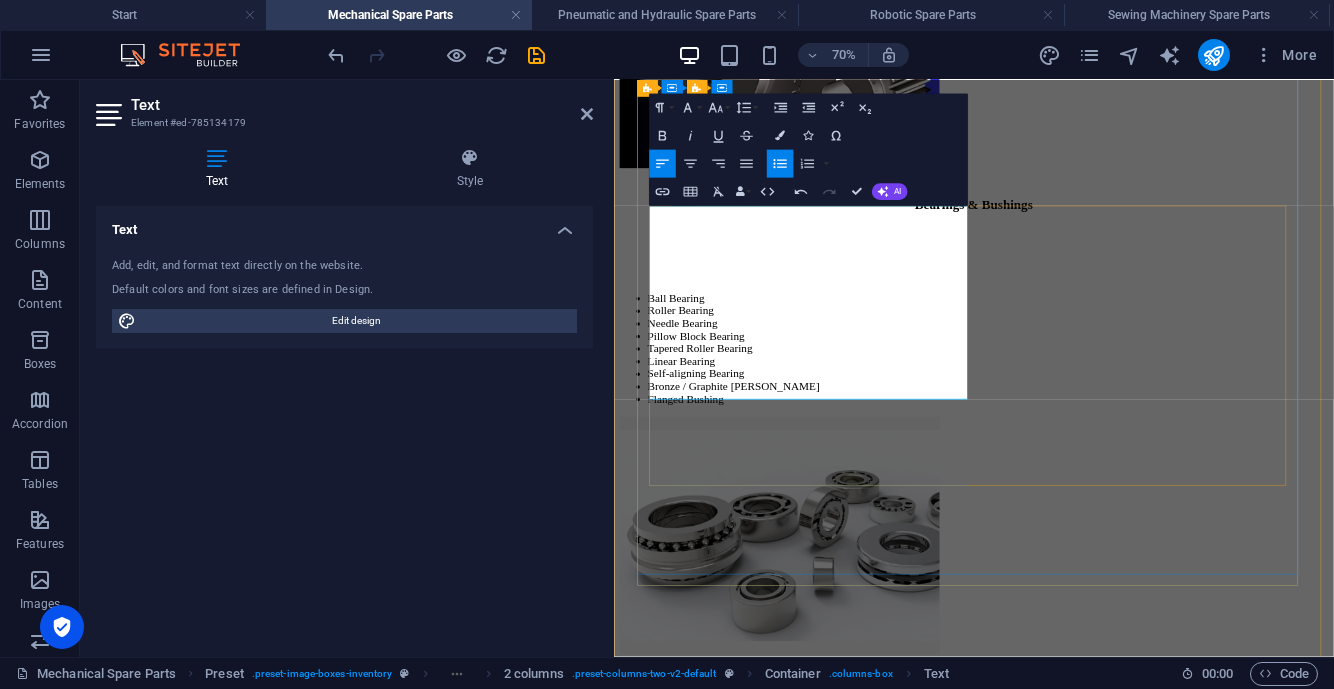 drag, startPoint x: 727, startPoint y: 325, endPoint x: 676, endPoint y: 268, distance: 76.48529 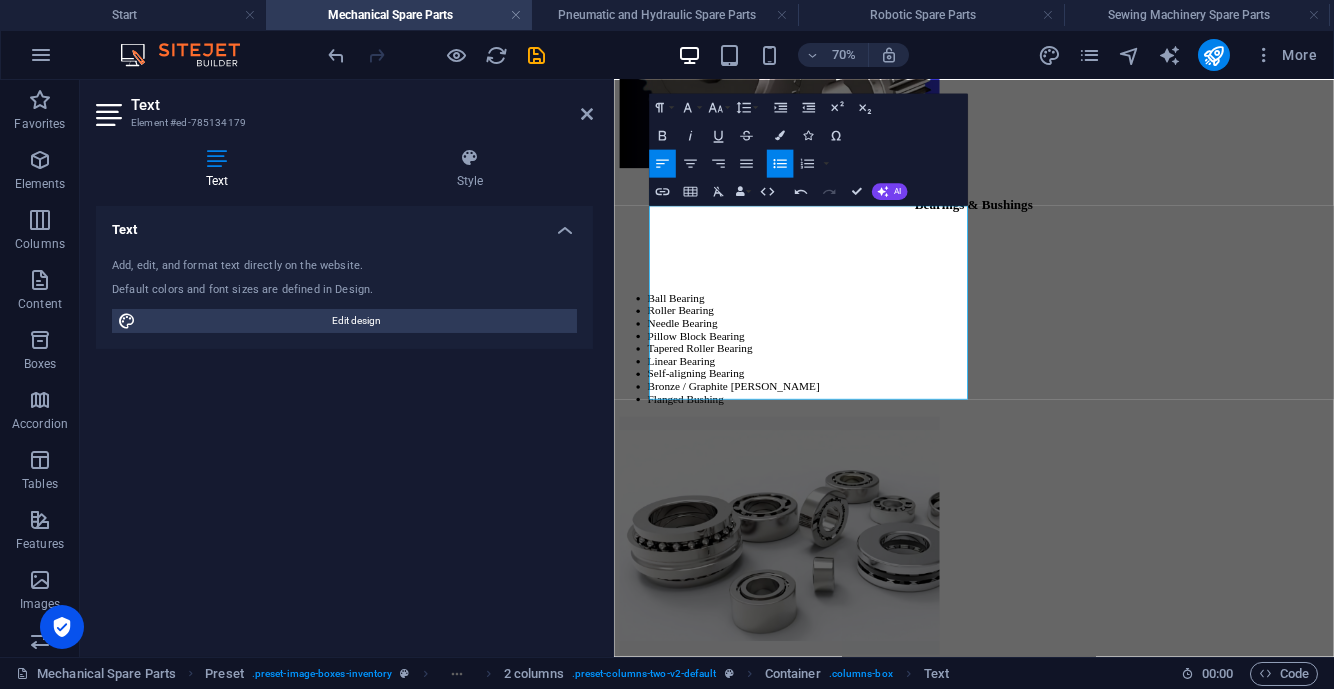 click 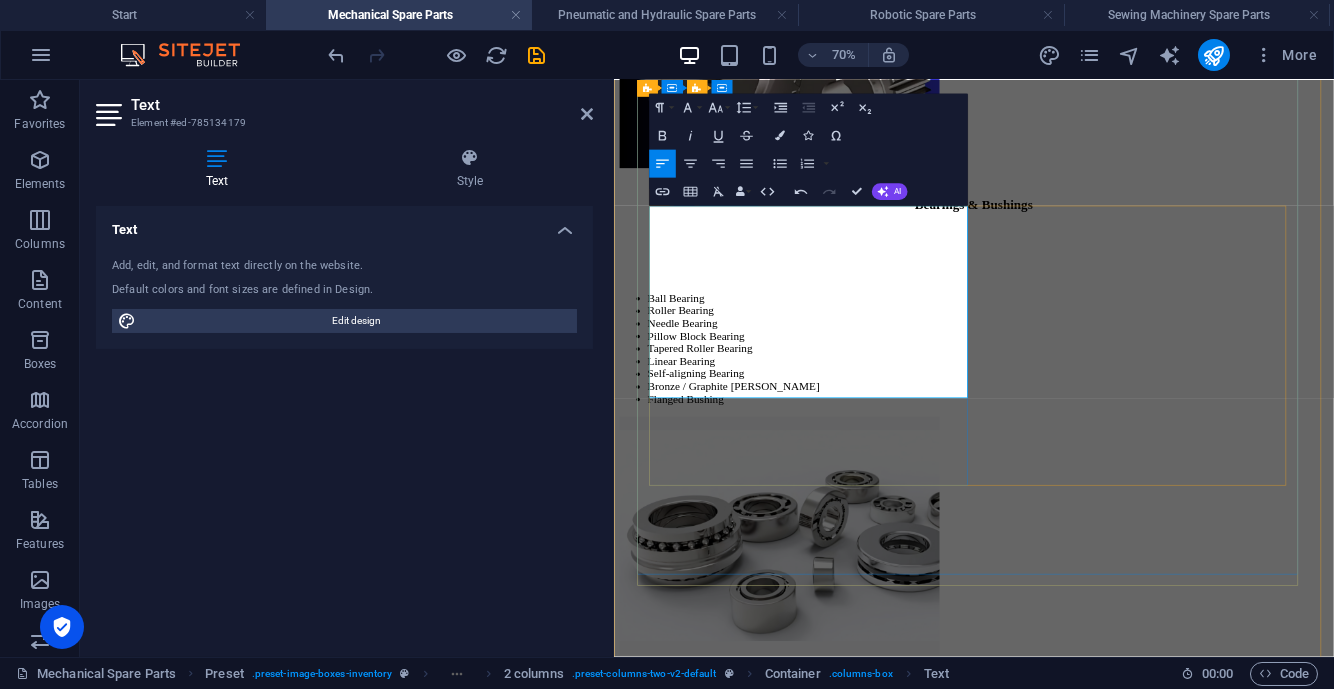 click at bounding box center (1148, 3780) 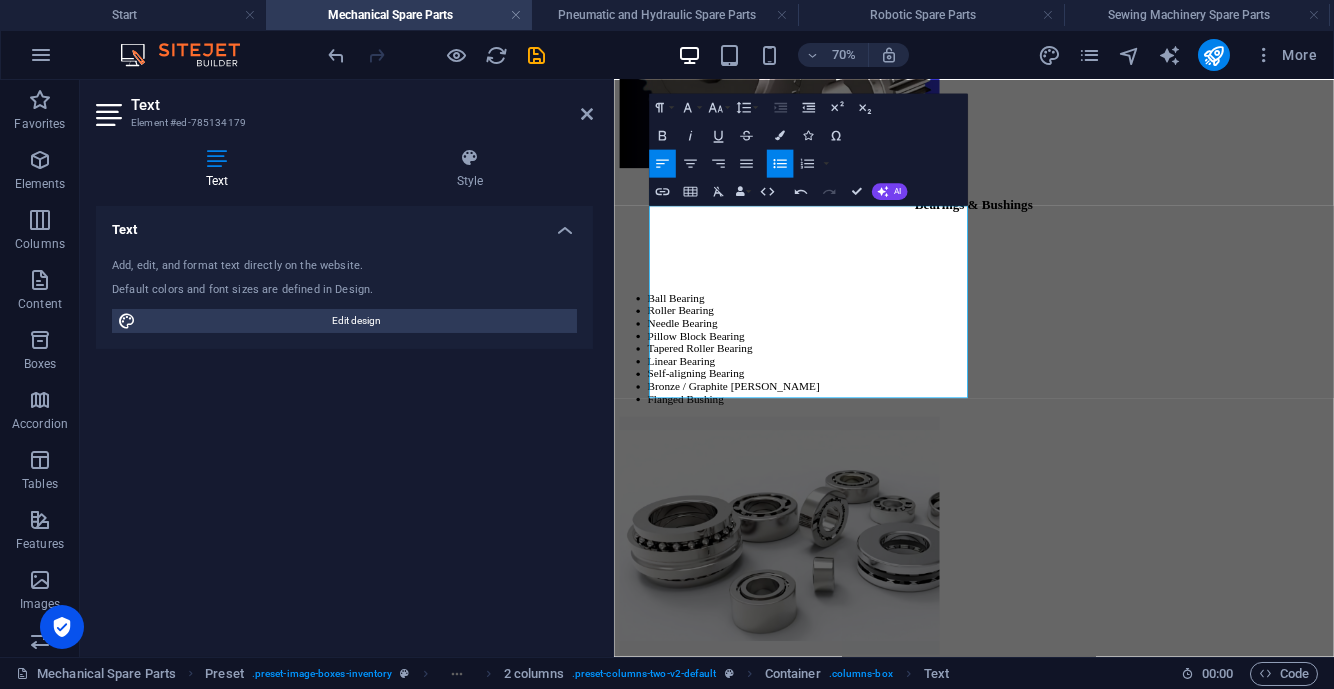 click 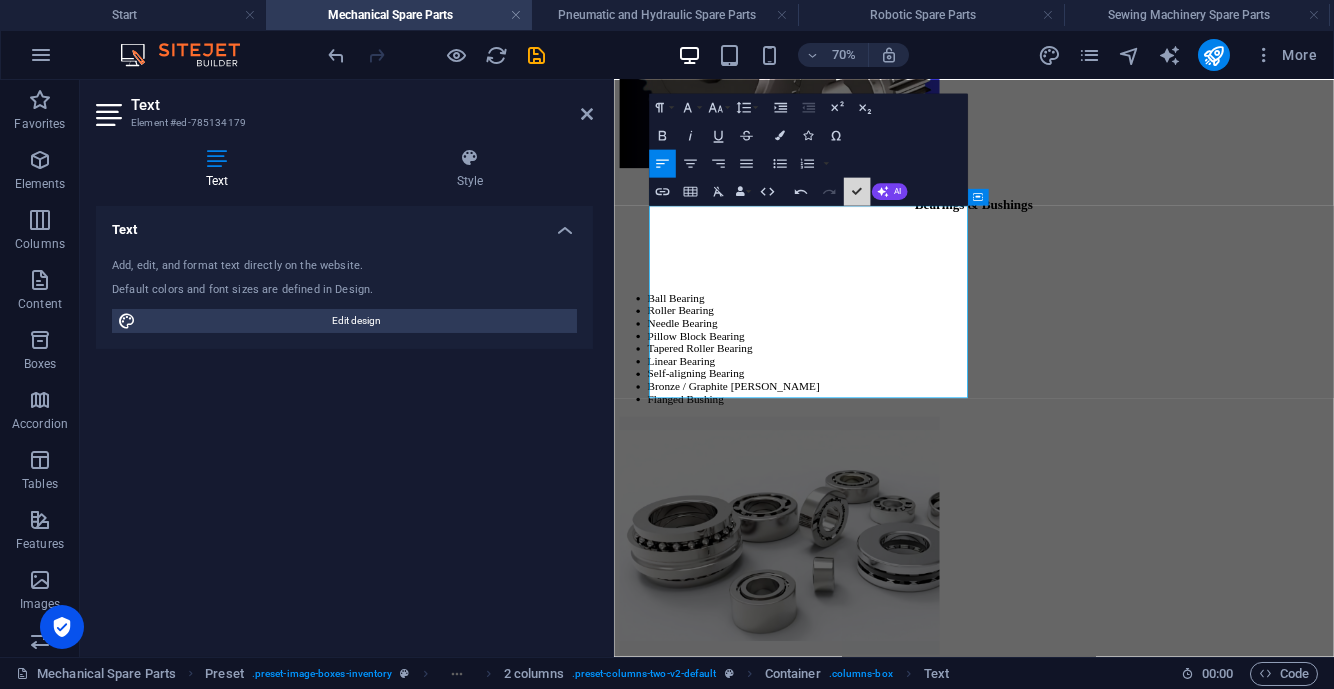 drag, startPoint x: 854, startPoint y: 191, endPoint x: 676, endPoint y: 170, distance: 179.23448 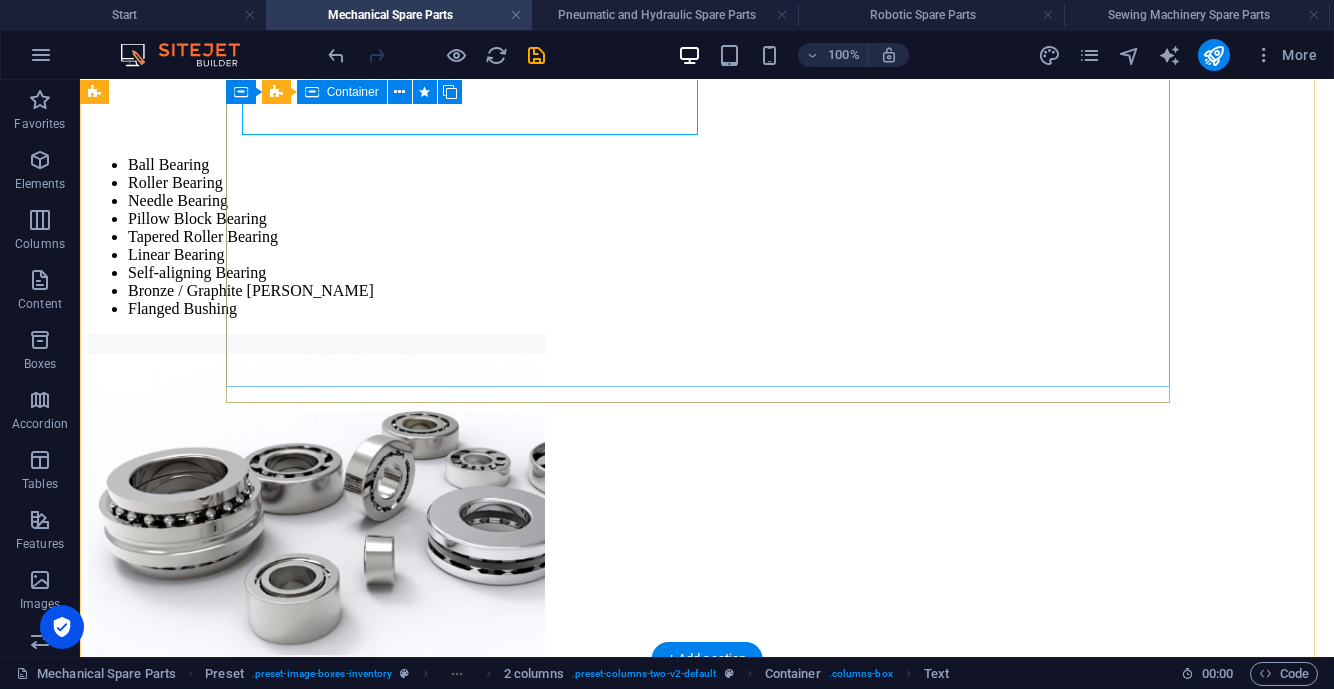 scroll, scrollTop: 4351, scrollLeft: 0, axis: vertical 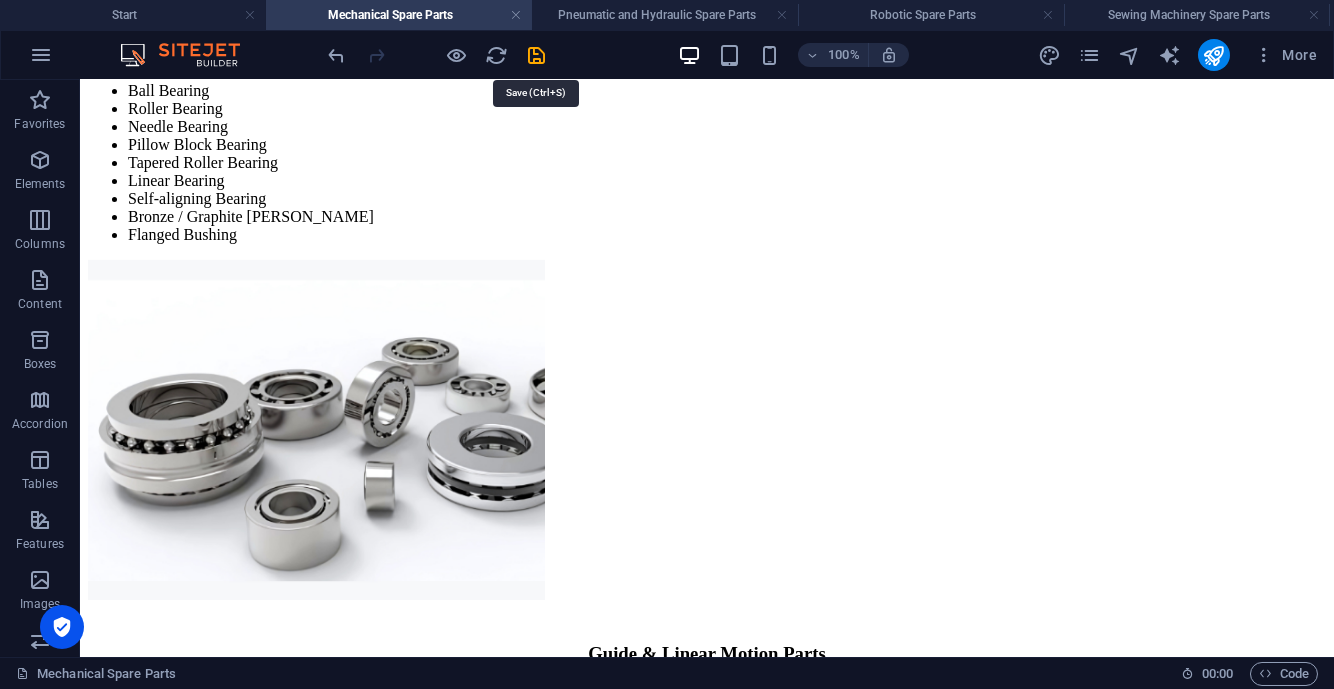 click at bounding box center (537, 55) 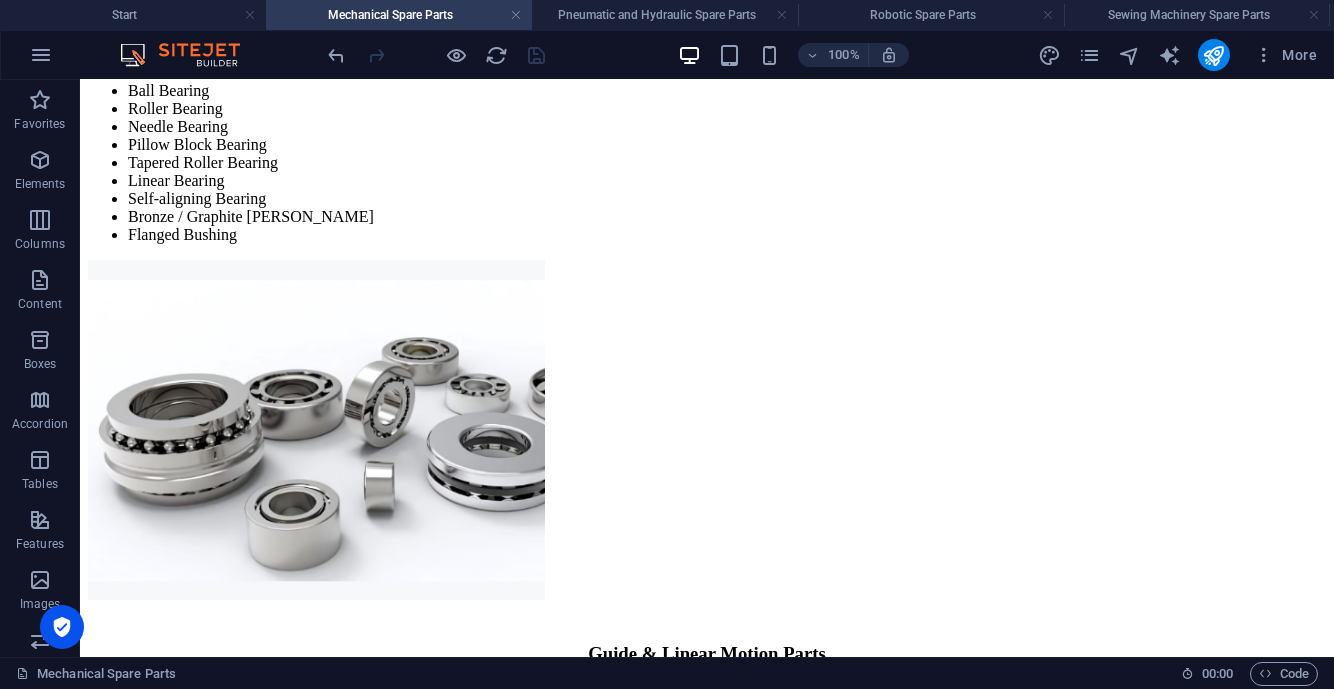 click at bounding box center [516, 15] 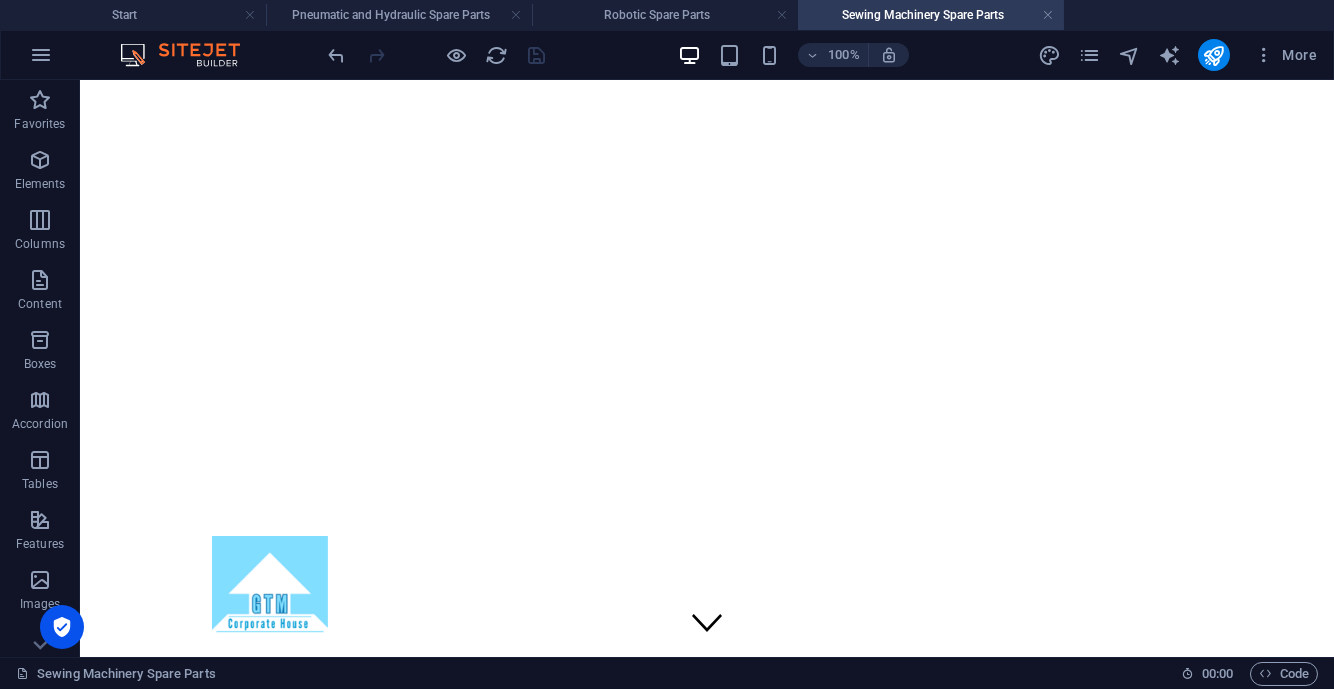 click on "Pneumatic and Hydraulic Spare Parts" at bounding box center [399, 15] 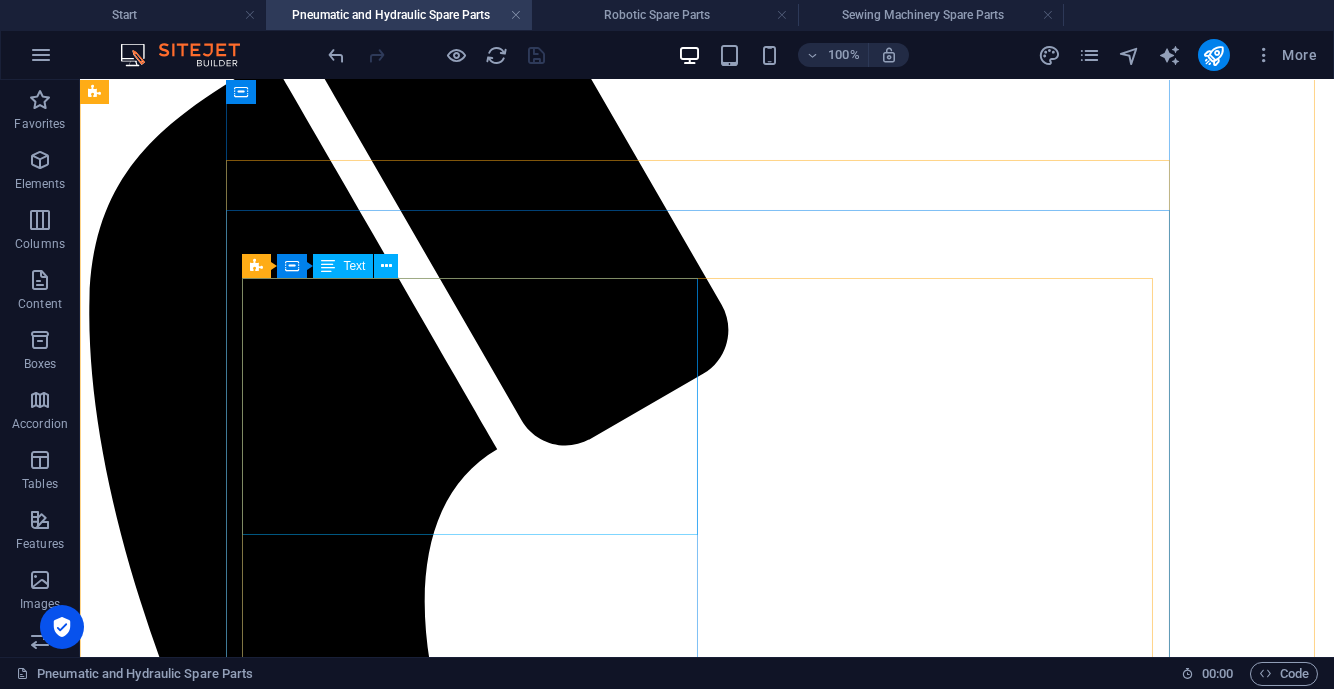 scroll, scrollTop: 1375, scrollLeft: 0, axis: vertical 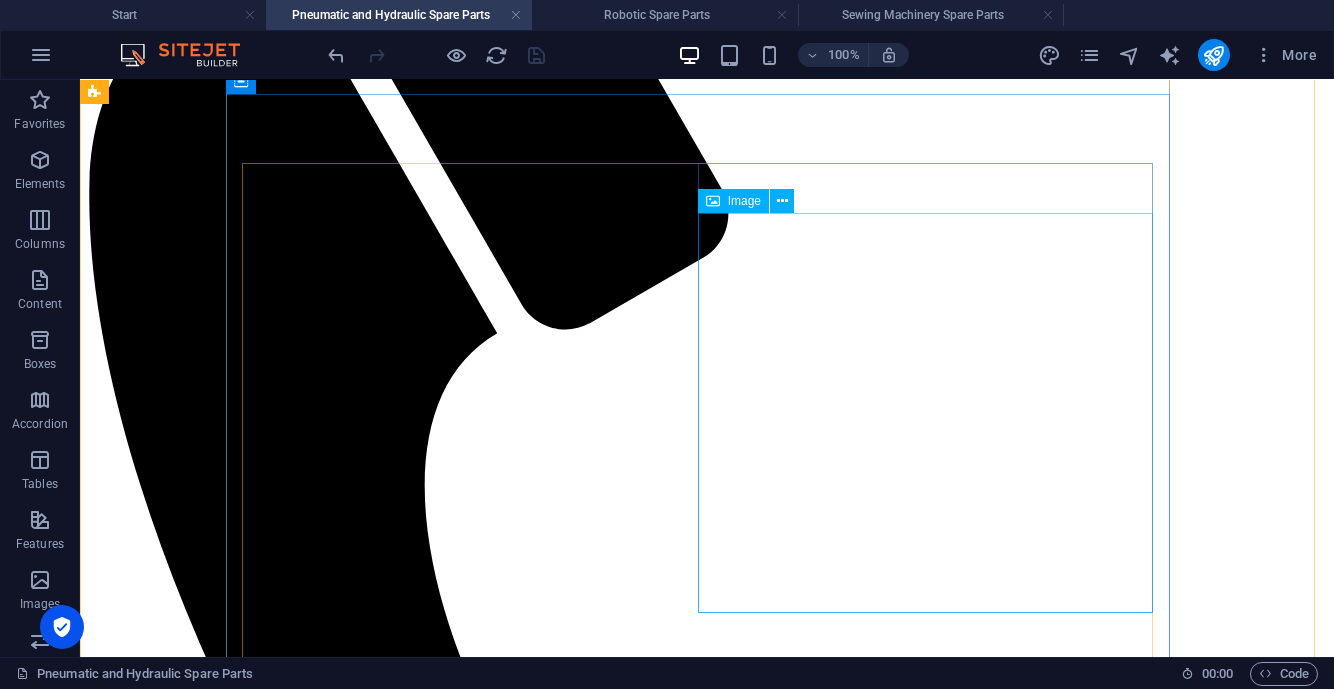 click at bounding box center [707, 2758] 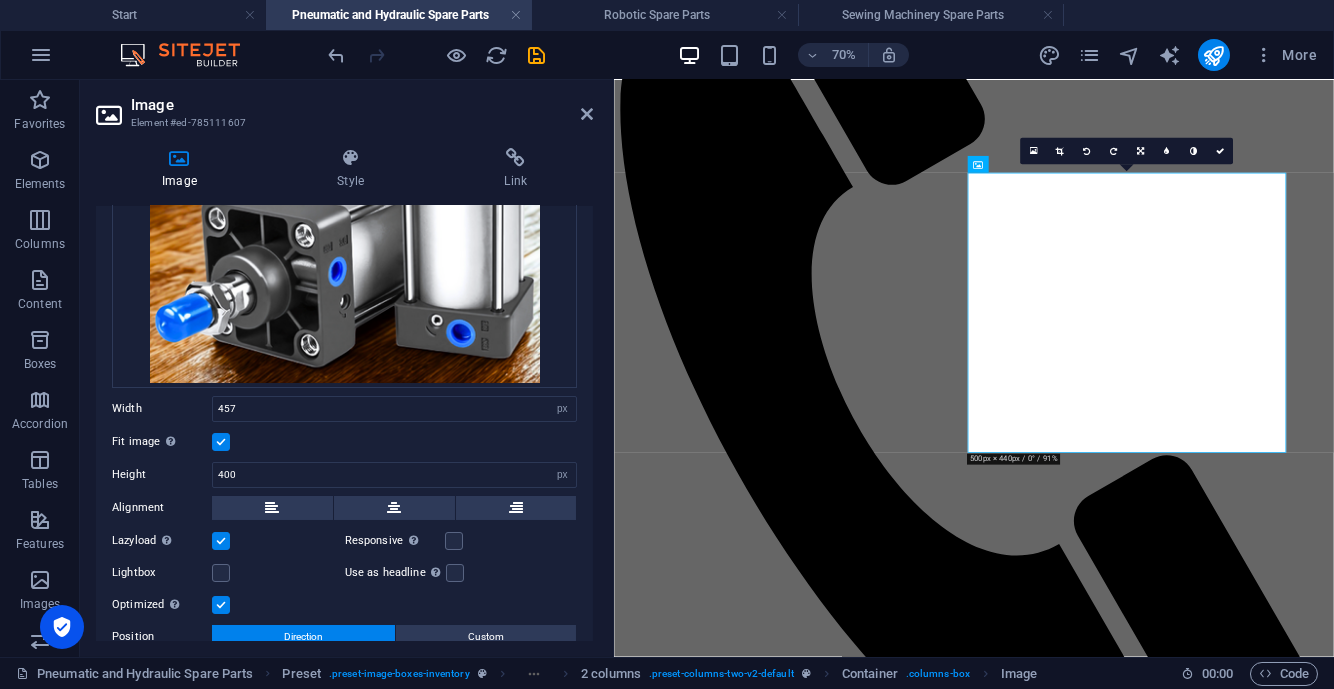 scroll, scrollTop: 413, scrollLeft: 0, axis: vertical 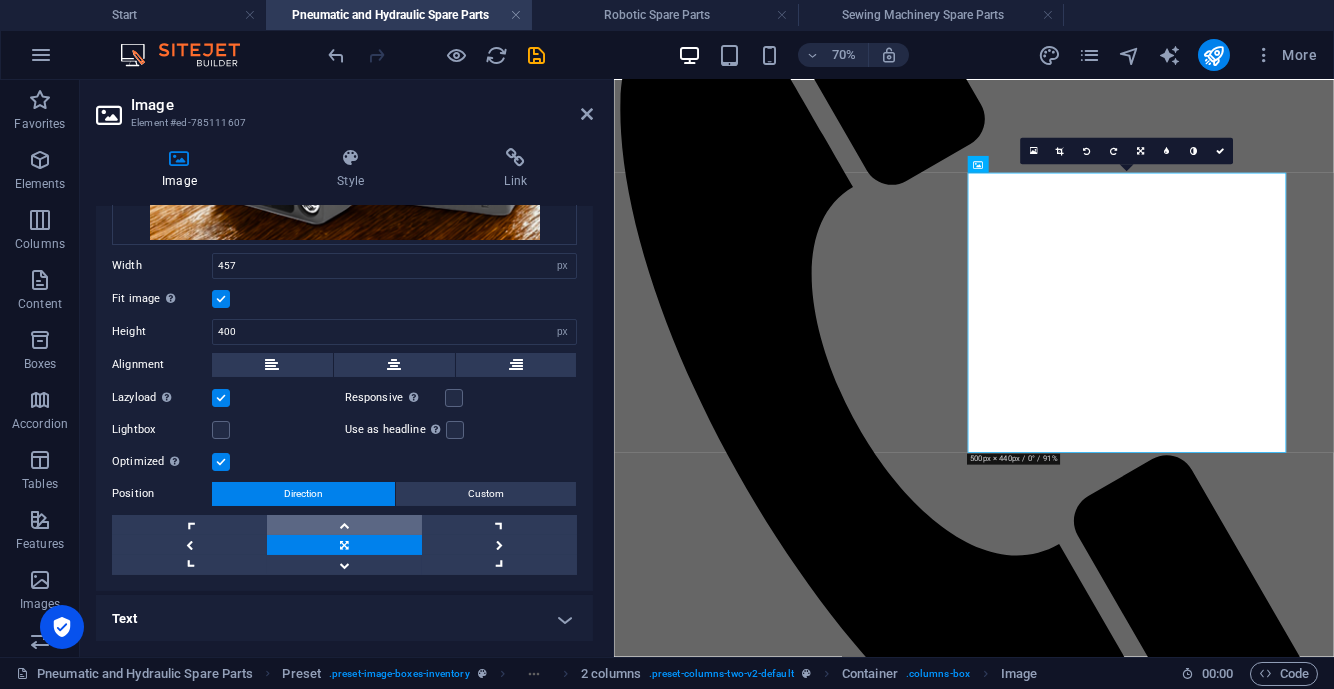 click at bounding box center [344, 525] 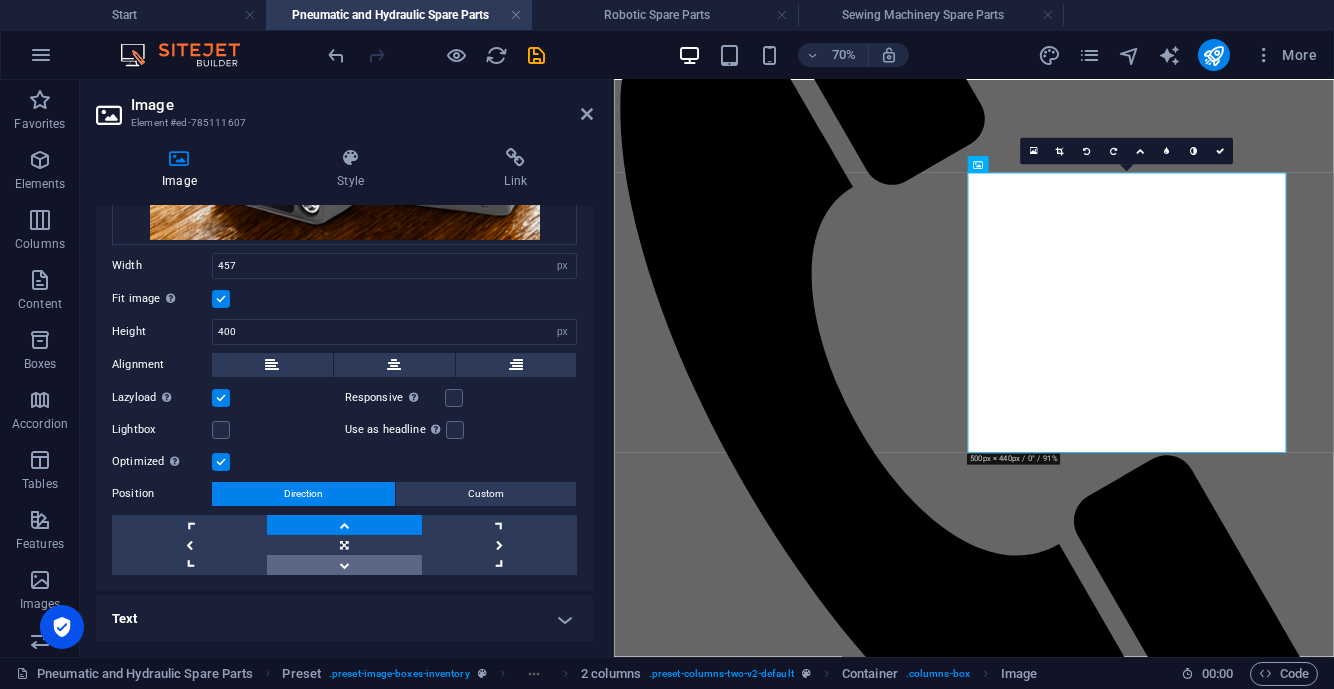 click at bounding box center (344, 565) 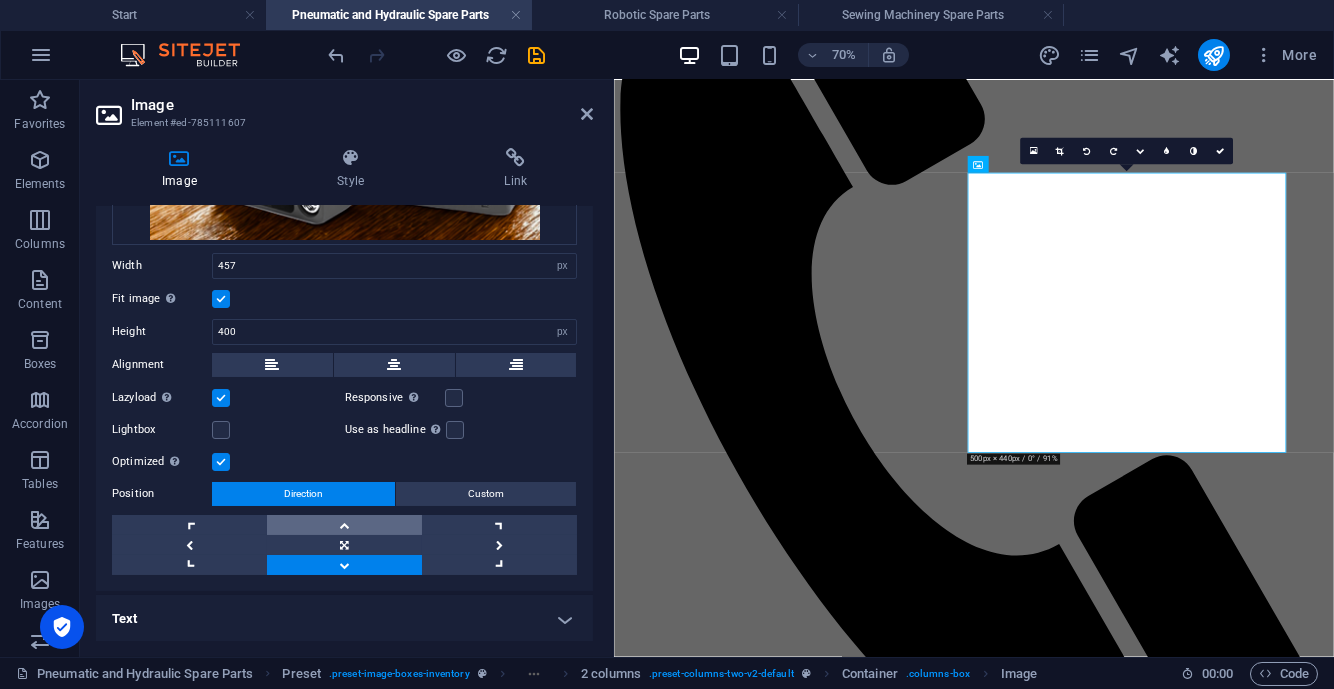 click at bounding box center (344, 525) 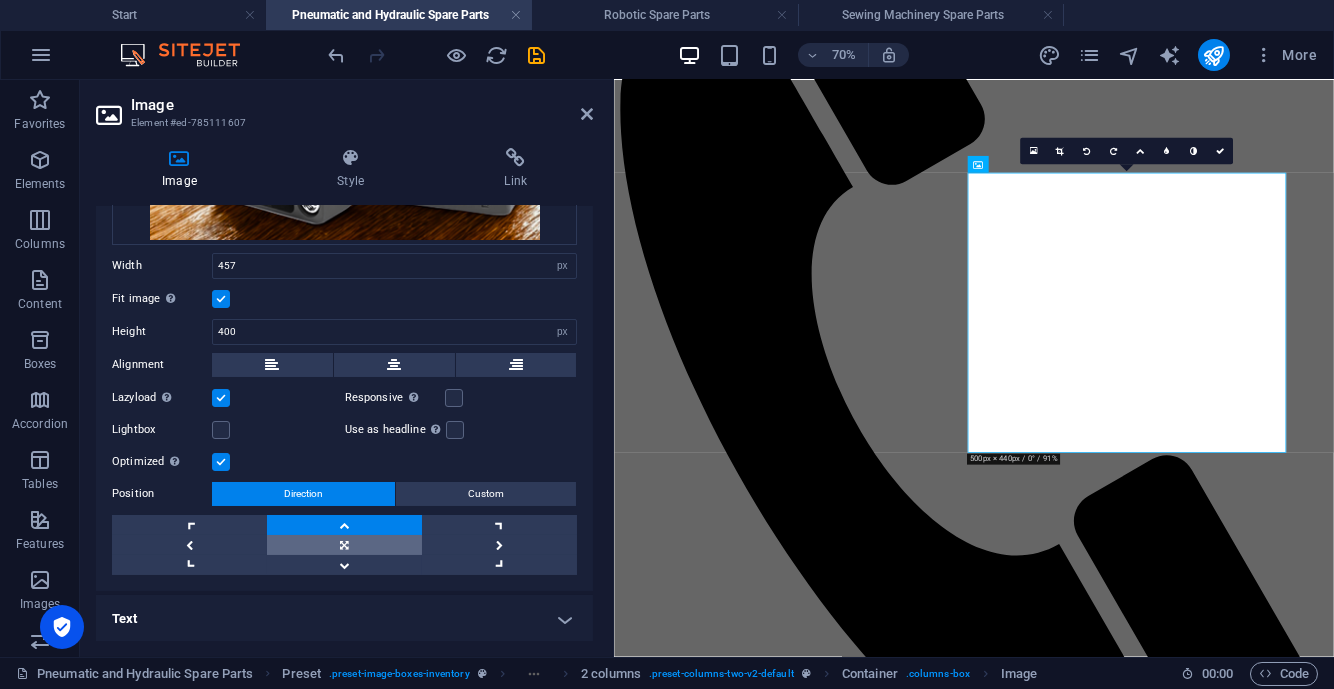 click at bounding box center [344, 545] 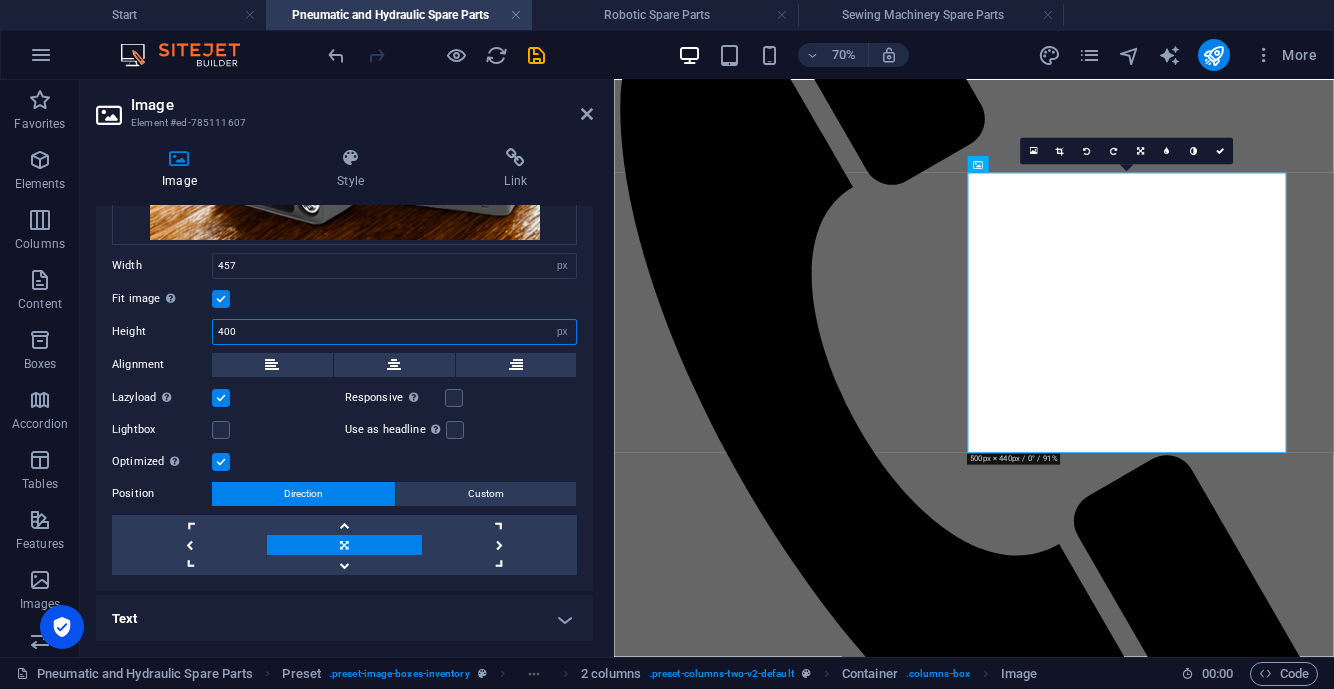 drag, startPoint x: 261, startPoint y: 328, endPoint x: 205, endPoint y: 332, distance: 56.142673 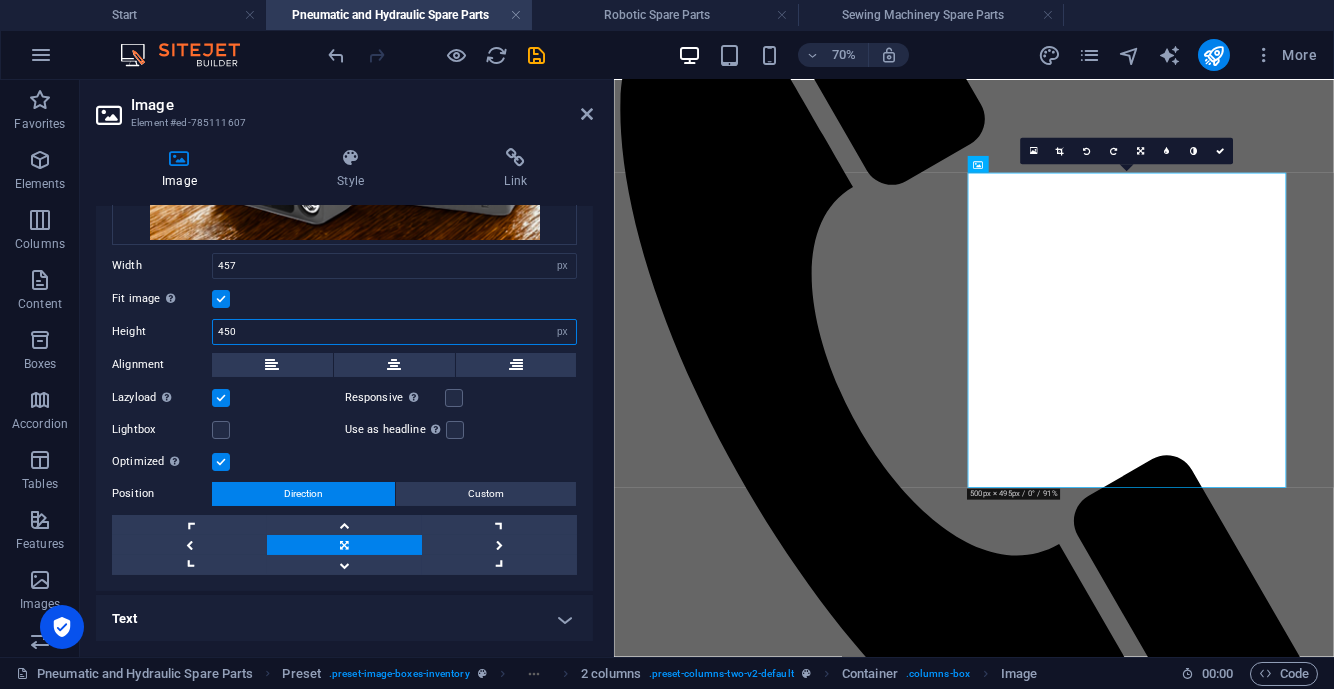 type on "450" 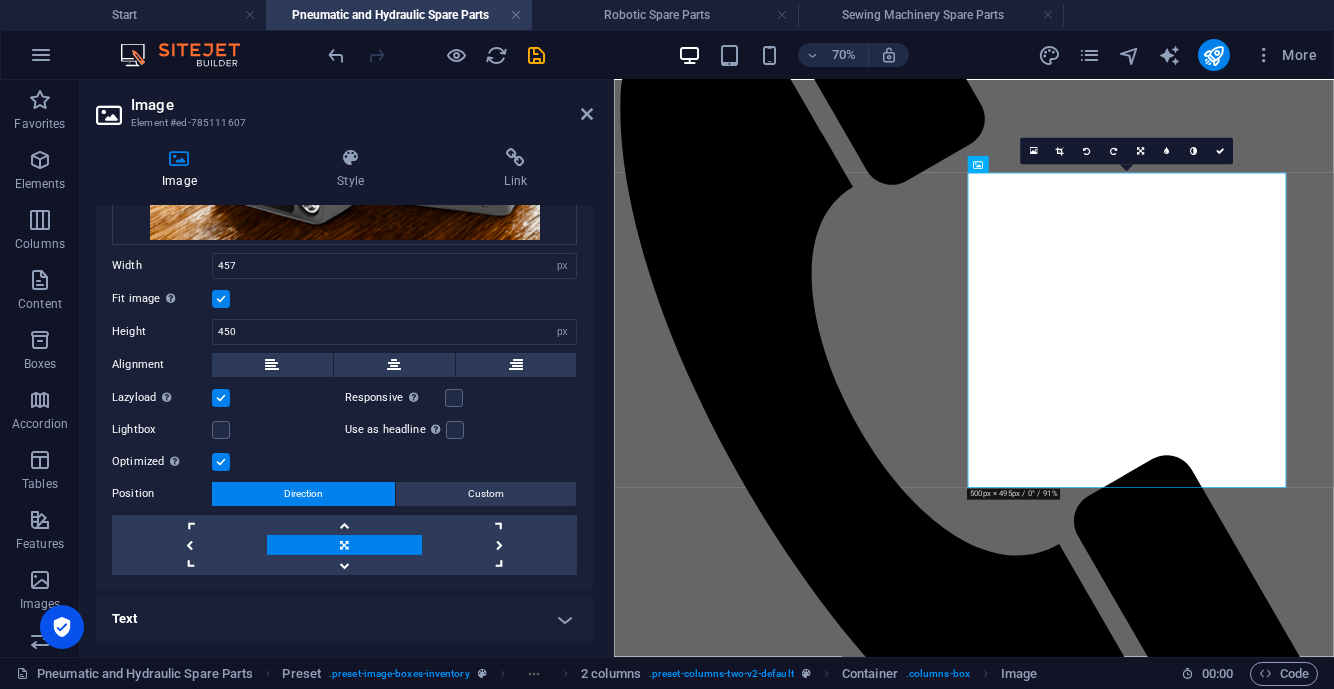 click at bounding box center (1220, 151) 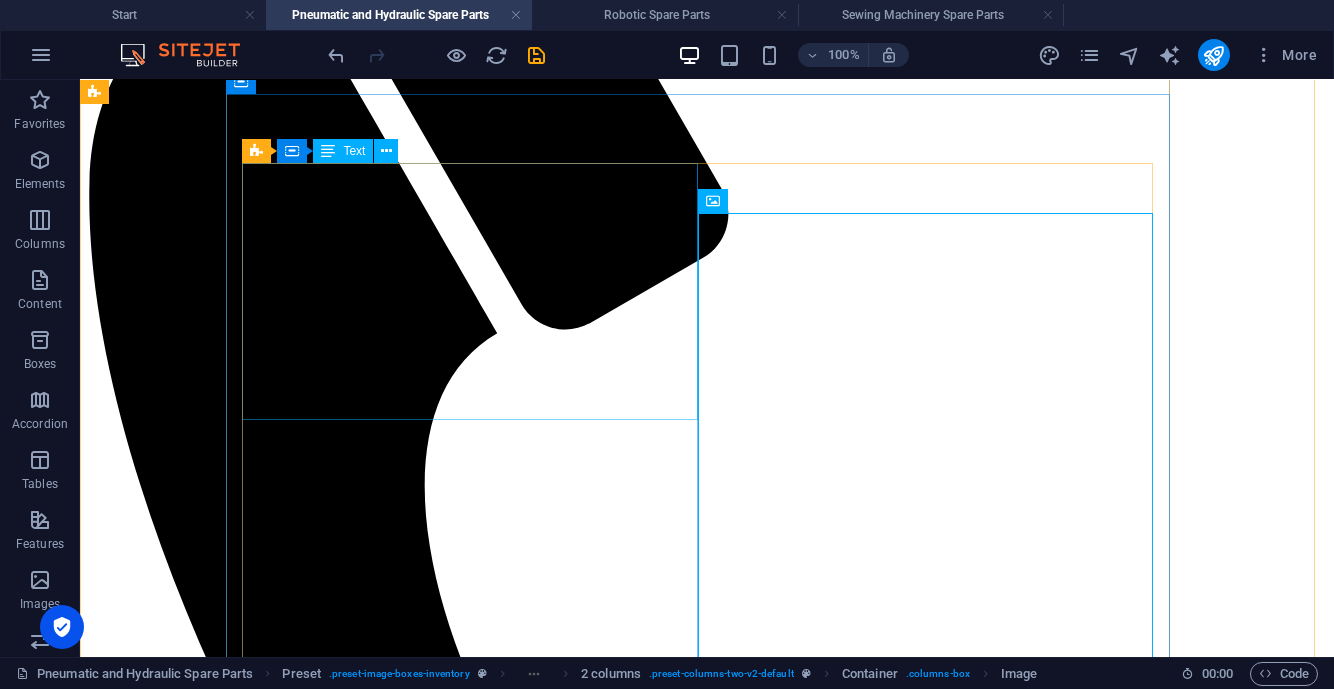 click on "Air Preparation & Supply : Air Compressor (Spare head / Filter / Valve) FRL Unit (Filter, Regulator, Lubricator) Pneumatic Tubing (PU / Nylon) Air Hose Reel Air Gun / Blow Gun Quick Coupler ([DEMOGRAPHIC_DATA]/[DEMOGRAPHIC_DATA]) Silencer / Muffler" at bounding box center (707, 2403) 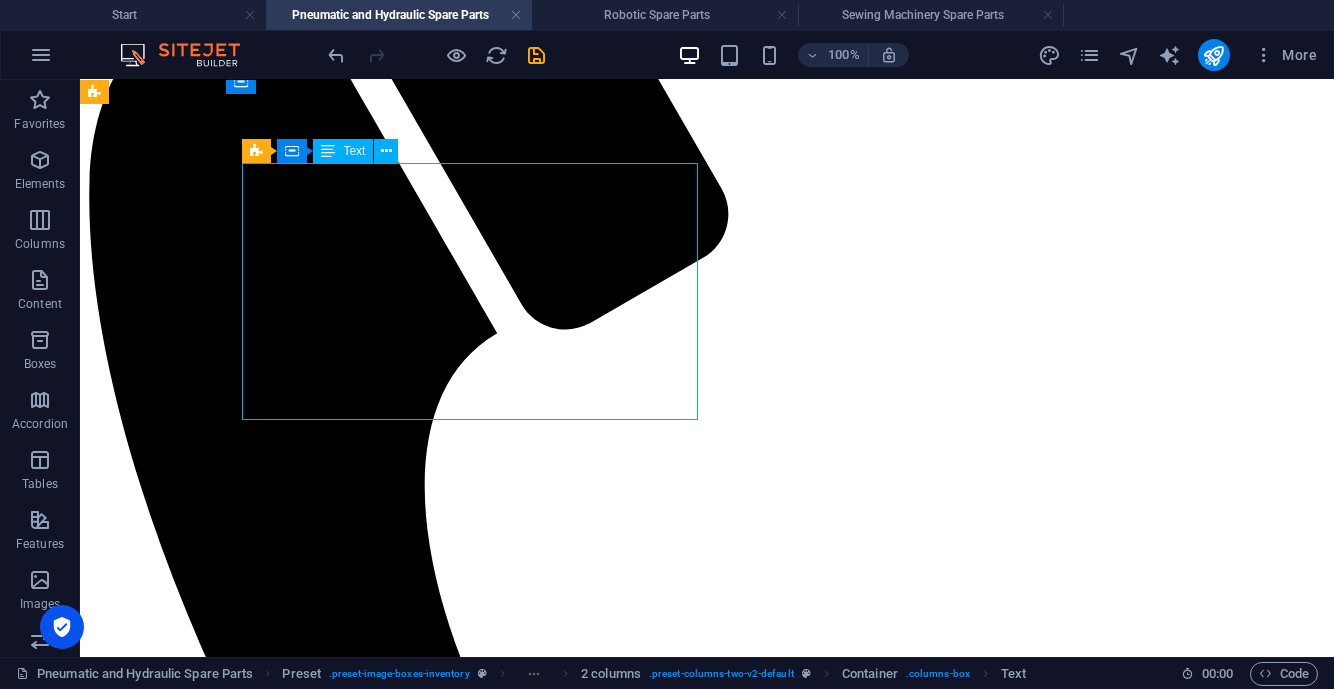click on "Air Preparation & Supply : Air Compressor (Spare head / Filter / Valve) FRL Unit (Filter, Regulator, Lubricator) Pneumatic Tubing (PU / Nylon) Air Hose Reel Air Gun / Blow Gun Quick Coupler ([DEMOGRAPHIC_DATA]/[DEMOGRAPHIC_DATA]) Silencer / Muffler" at bounding box center [707, 2403] 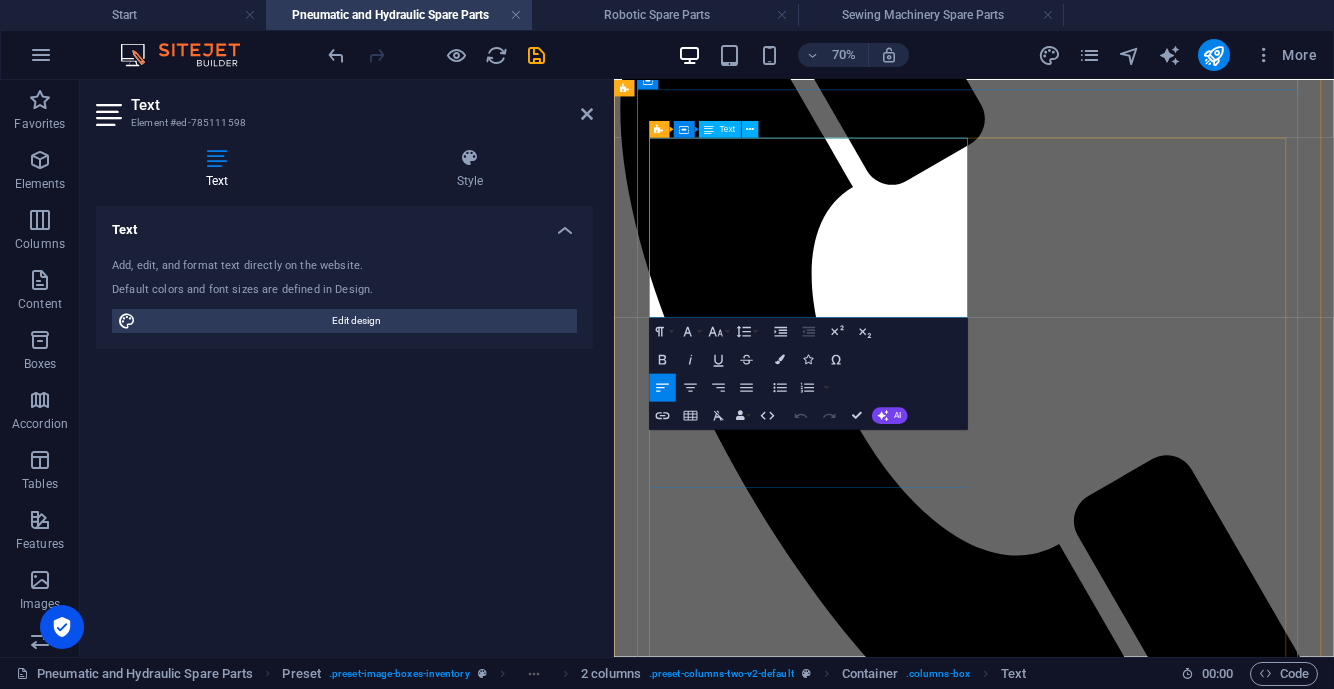 click on "Air Compressor (Spare head / Filter / Valve)" at bounding box center [1148, 2073] 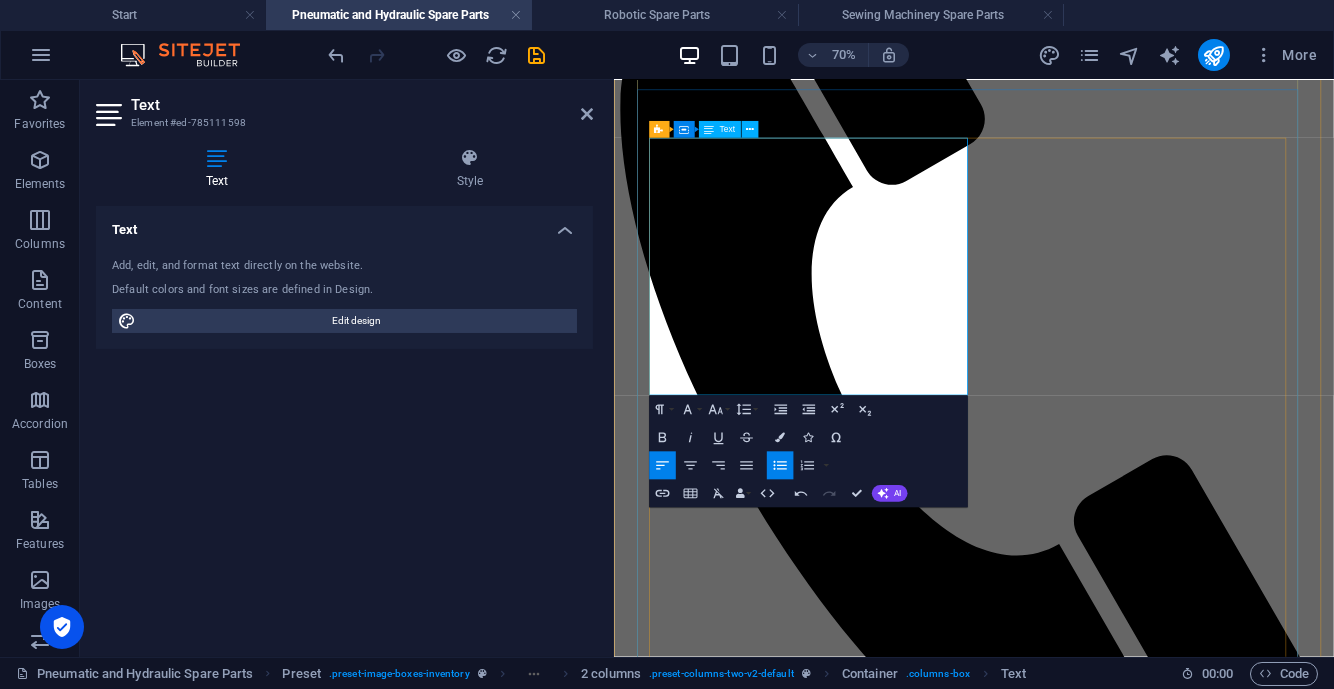 drag, startPoint x: 732, startPoint y: 287, endPoint x: 674, endPoint y: 217, distance: 90.90655 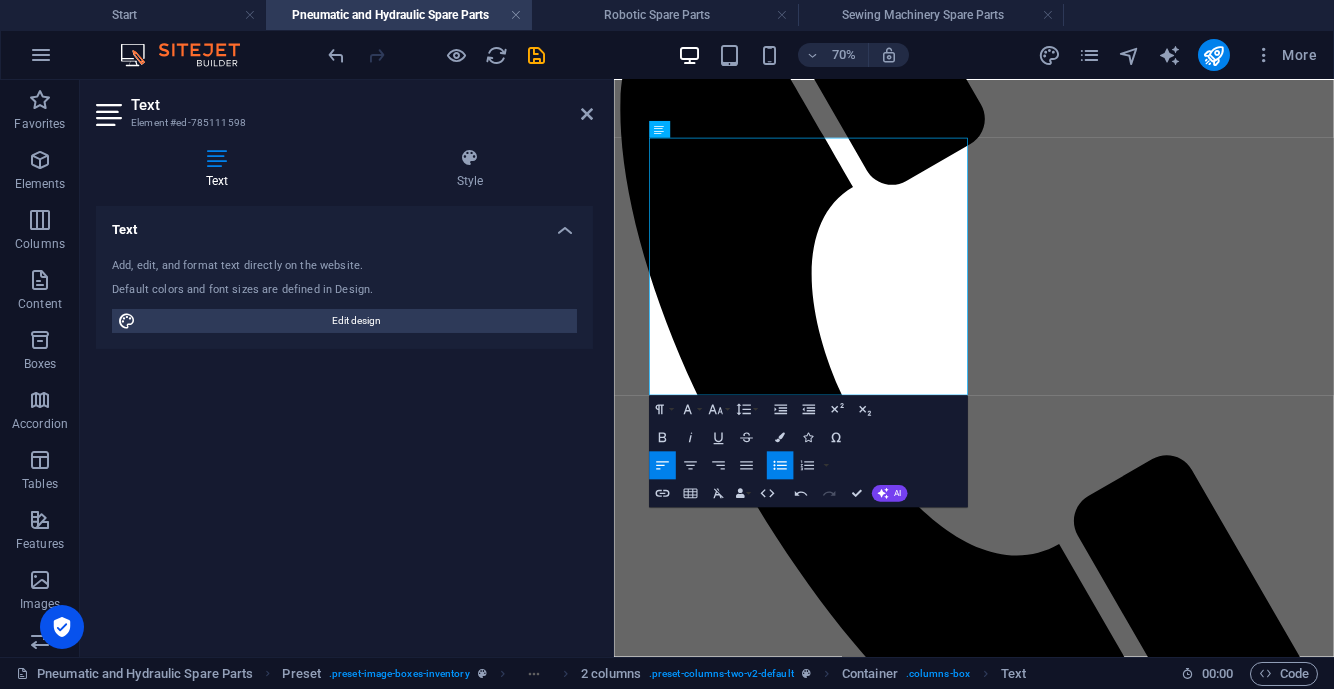 click 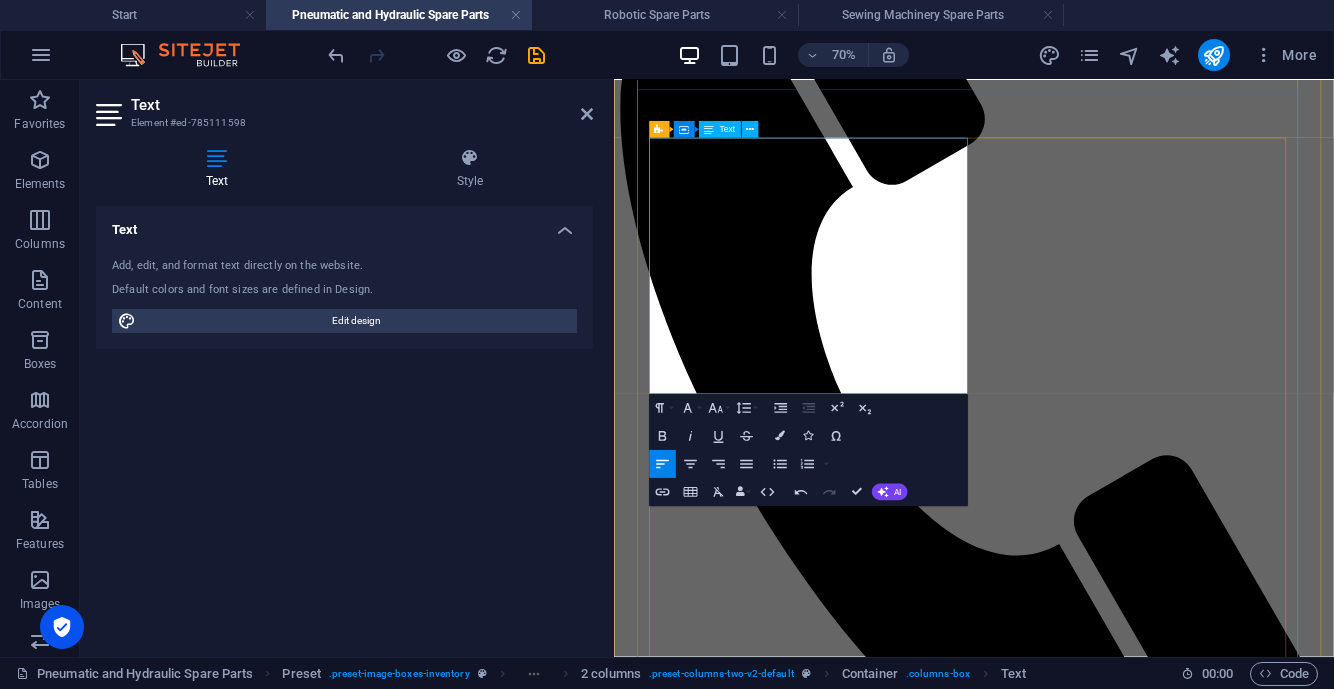 click at bounding box center [1148, 2175] 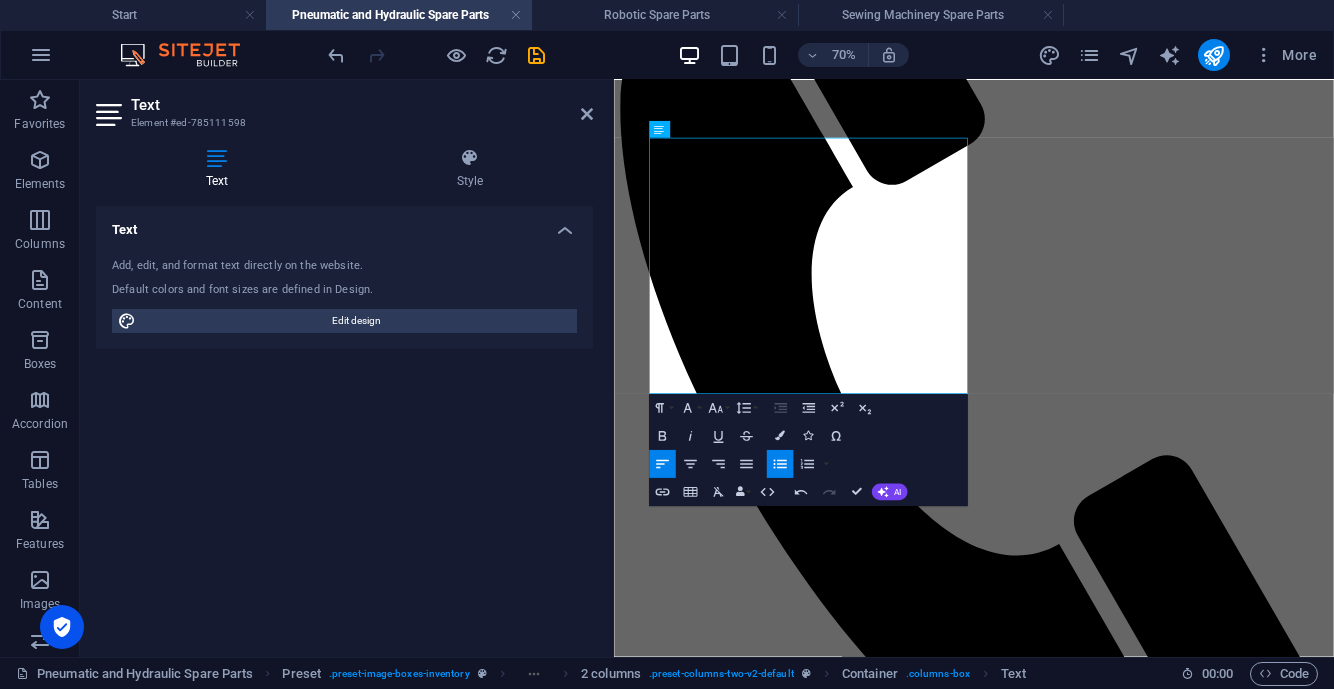 click 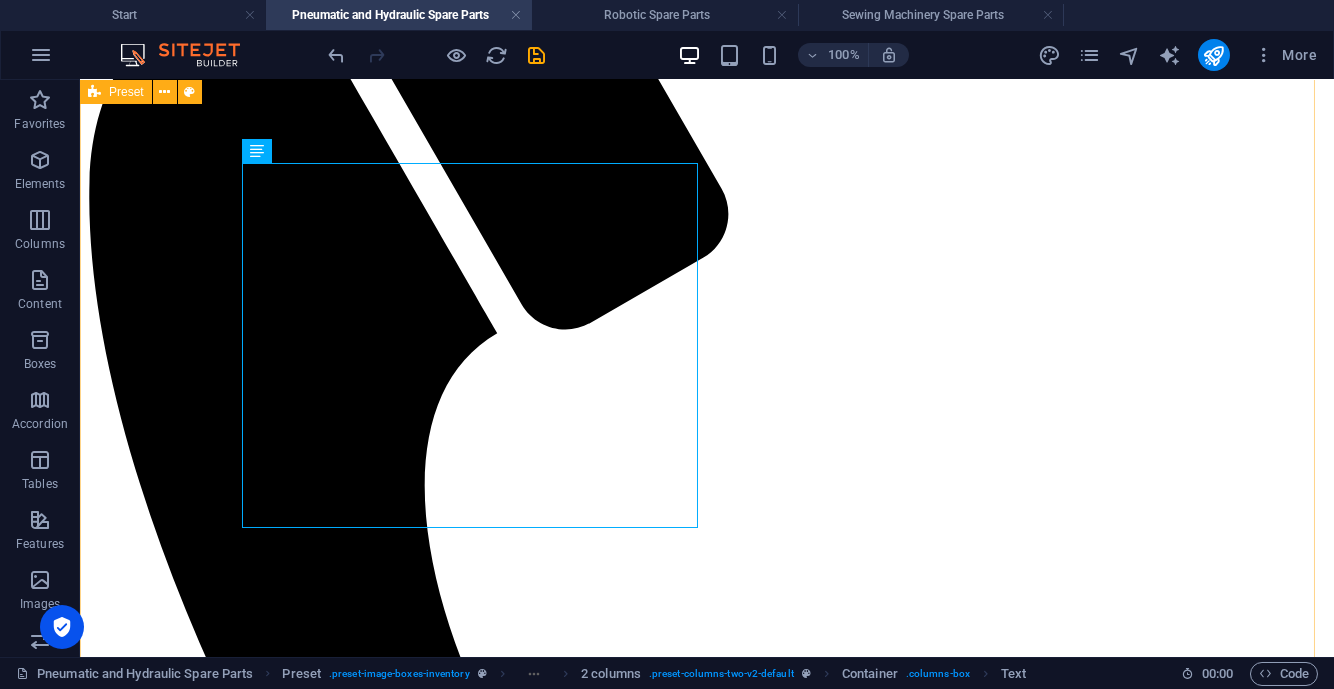 click on "Pneumatic and Hydraulic Spare Parts    For pressing, clamping, lifting, moving, blowing, sealing—core components in factory automation & heavy machines More Details Pneumatic Spare Parts Air Preparation & Supply : Air Compressor (Spare head / Filter / Valve) FRL Unit (Filter, Regulator, Lubricator) Pneumatic Tubing (PU / Nylon) Air Hose Reel Air Gun / Blow Gun Quick Coupler ([DEMOGRAPHIC_DATA]/[DEMOGRAPHIC_DATA]) Silencer / Muffler Control & Actuation : Pneumatic Cylinder (Single / Double Acting) Mini Cylinder / Compact Cylinder Rodless Cylinder Pneumatic Valve (2/3/5 way Solenoid Valve) Manual Hand Valve / Foot Valve Air Flow Control Valve One-touch Fitting / Tee / Elbow / Union Speed Controller Pressure Switch (Pneumatic) Position Sensor for Cylinder Pneumatic Accessories : Pressure Gauge Air Filter Element Cylinder Seal Kit Valve Coil / Connector Pilot Valve Pneumatic Timer Hydraulic Spare Parts Hydraulic Power & Control : Hydraulic Pump (Gear / Vane / Piston) Hydraulic Motor Hydraulic Cylinder Directional Control Valve (DCV) :" at bounding box center [707, 3712] 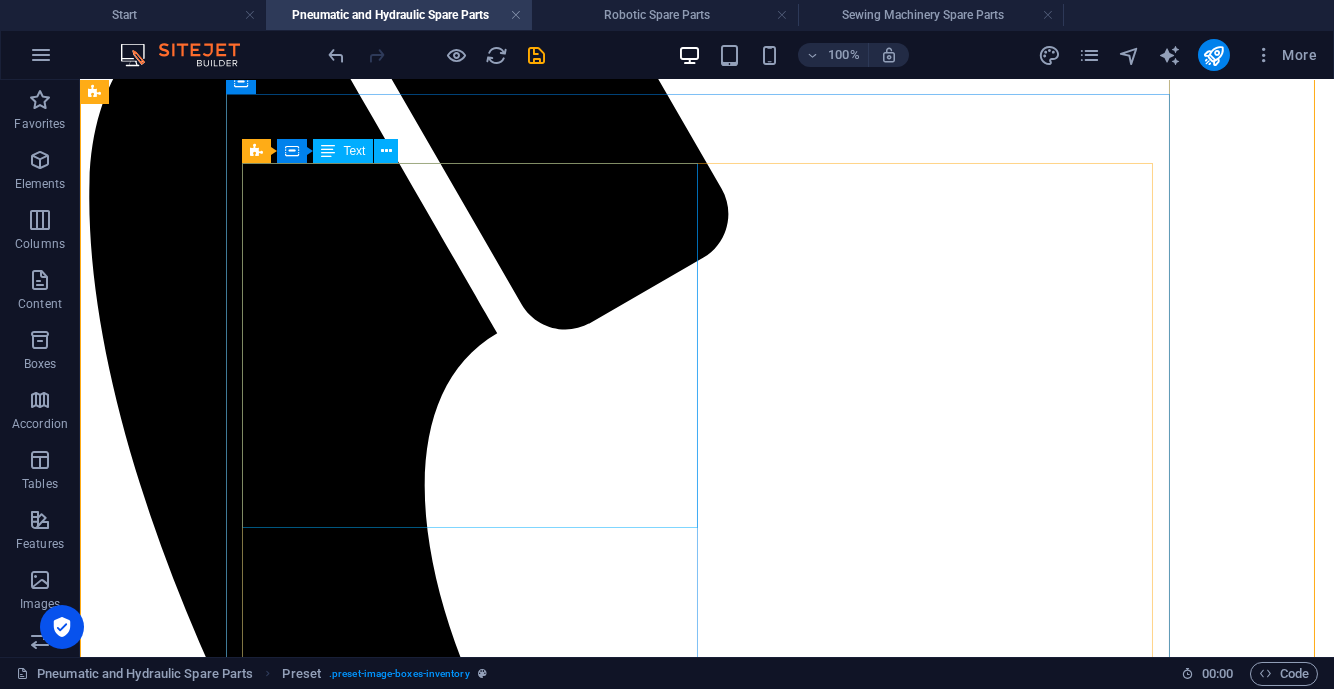 click on "Air Preparation & Supply : Air Compressor (Spare head / Filter / Valve) FRL Unit (Filter, Regulator, Lubricator) Pneumatic Tubing (PU / Nylon) Air Hose Reel Air Gun / Blow Gun Quick Coupler ([DEMOGRAPHIC_DATA]/[DEMOGRAPHIC_DATA]) Silencer / Muffler" at bounding box center [707, 2471] 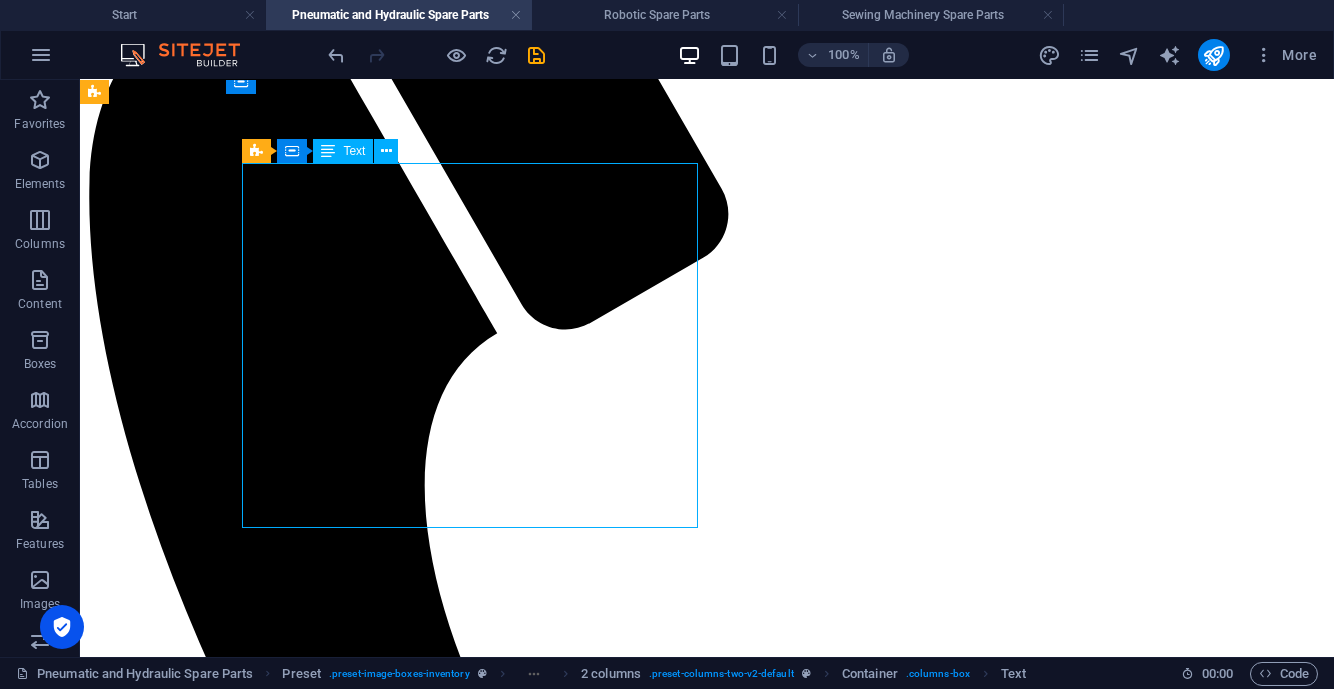 click on "Air Preparation & Supply : Air Compressor (Spare head / Filter / Valve) FRL Unit (Filter, Regulator, Lubricator) Pneumatic Tubing (PU / Nylon) Air Hose Reel Air Gun / Blow Gun Quick Coupler ([DEMOGRAPHIC_DATA]/[DEMOGRAPHIC_DATA]) Silencer / Muffler" at bounding box center (707, 2471) 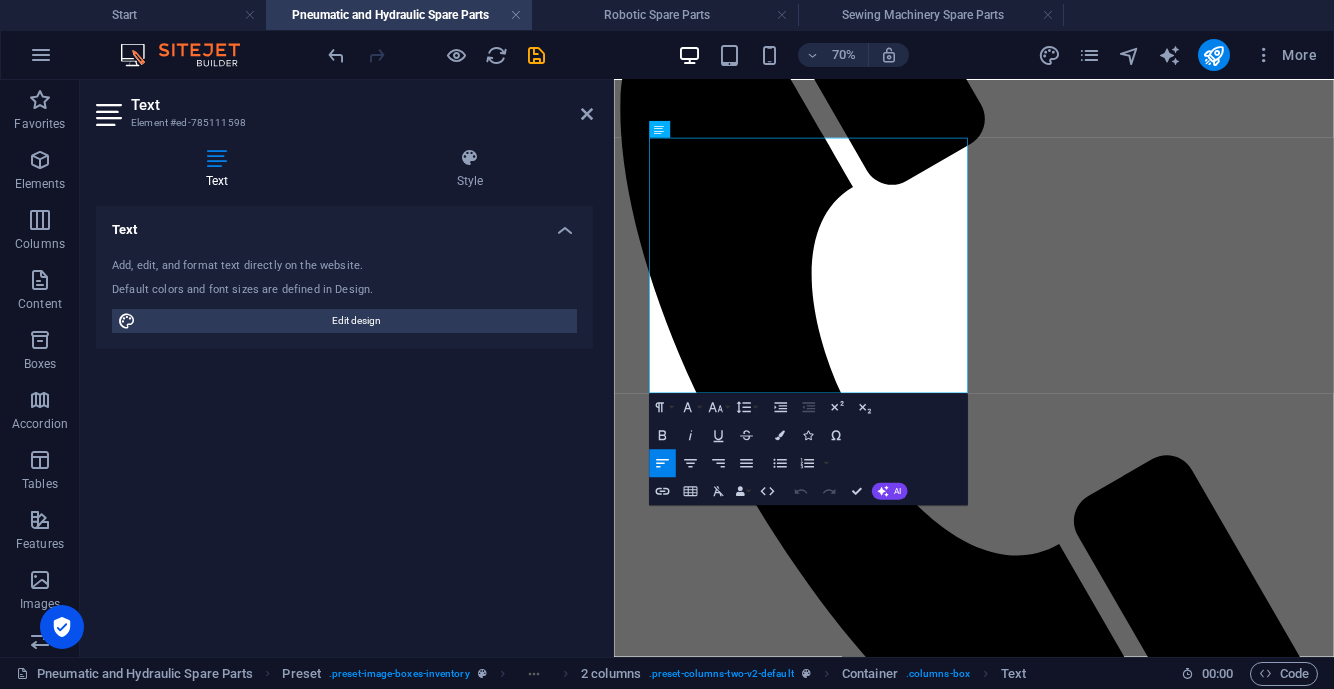 drag, startPoint x: 694, startPoint y: 290, endPoint x: 609, endPoint y: 205, distance: 120.20815 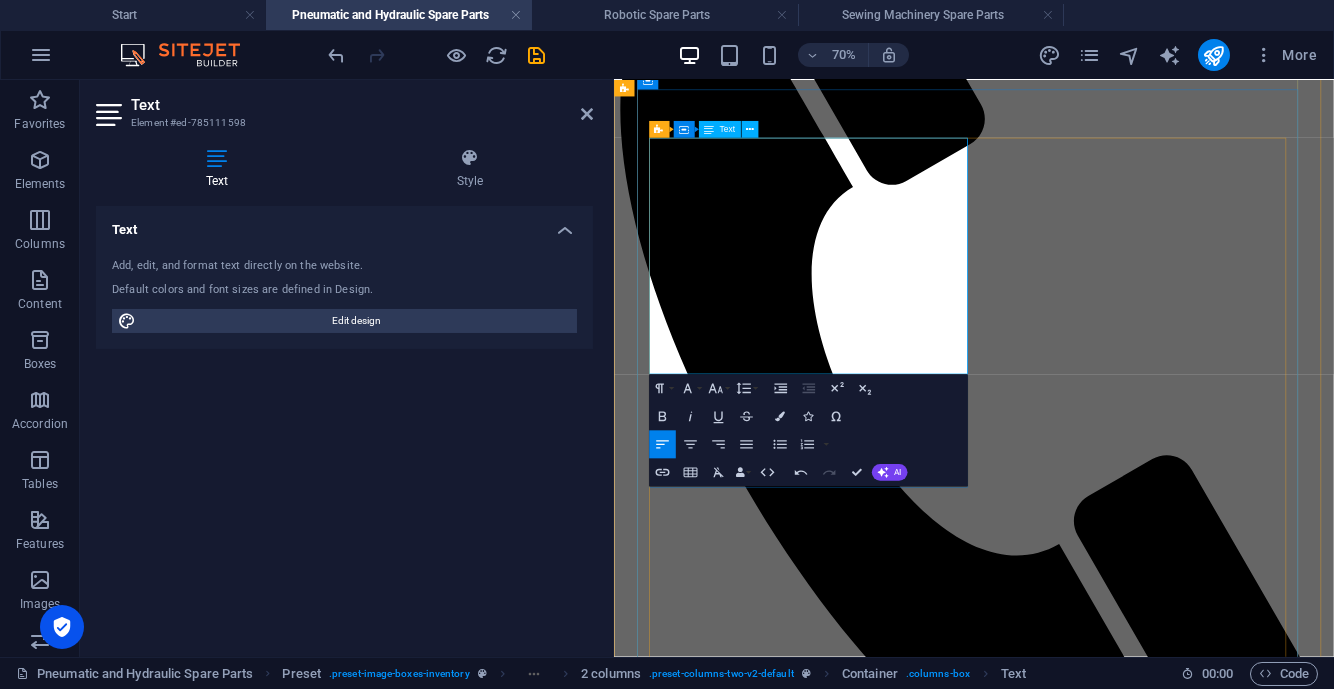 click at bounding box center [1128, 2141] 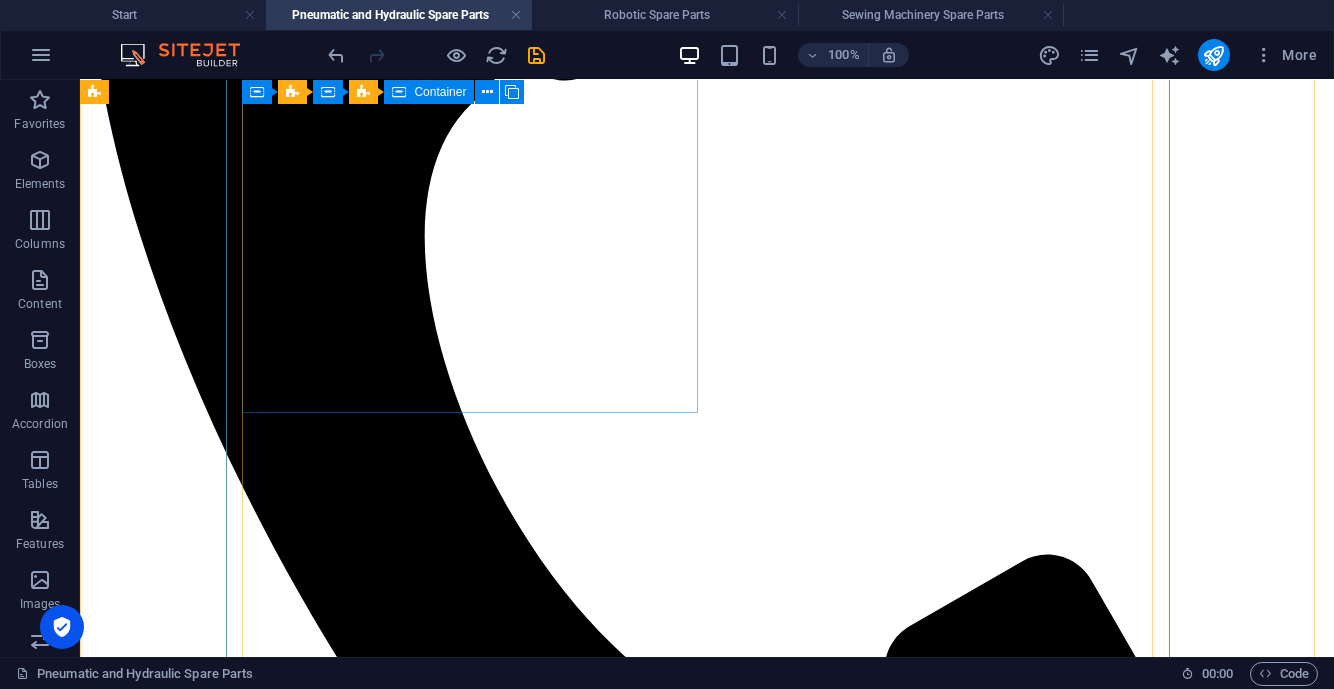 scroll, scrollTop: 1874, scrollLeft: 0, axis: vertical 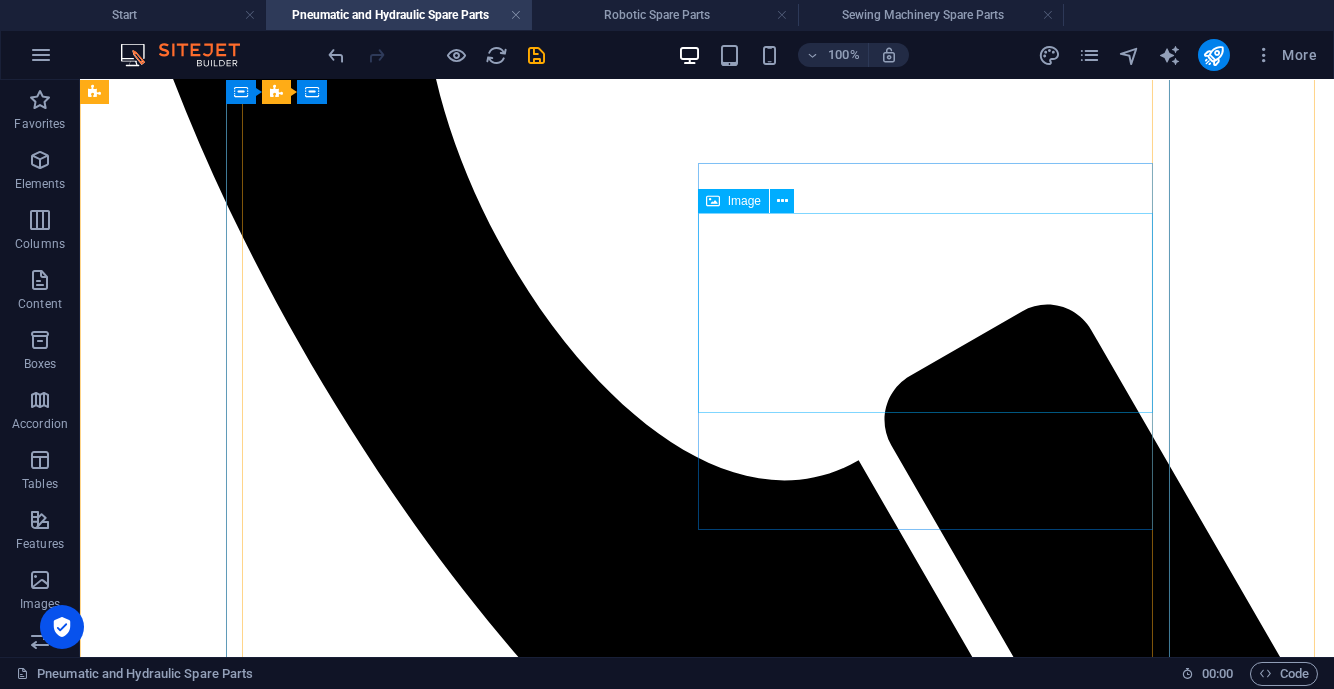 click at bounding box center [707, 2929] 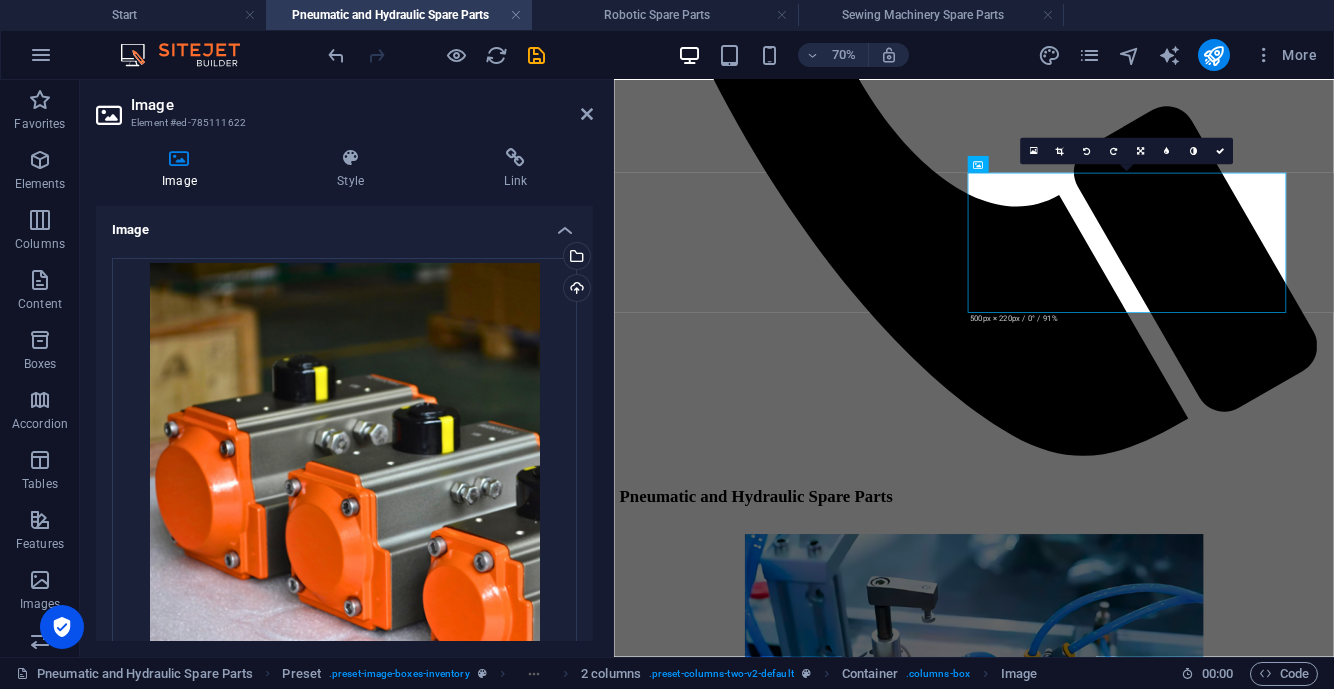 scroll, scrollTop: 249, scrollLeft: 0, axis: vertical 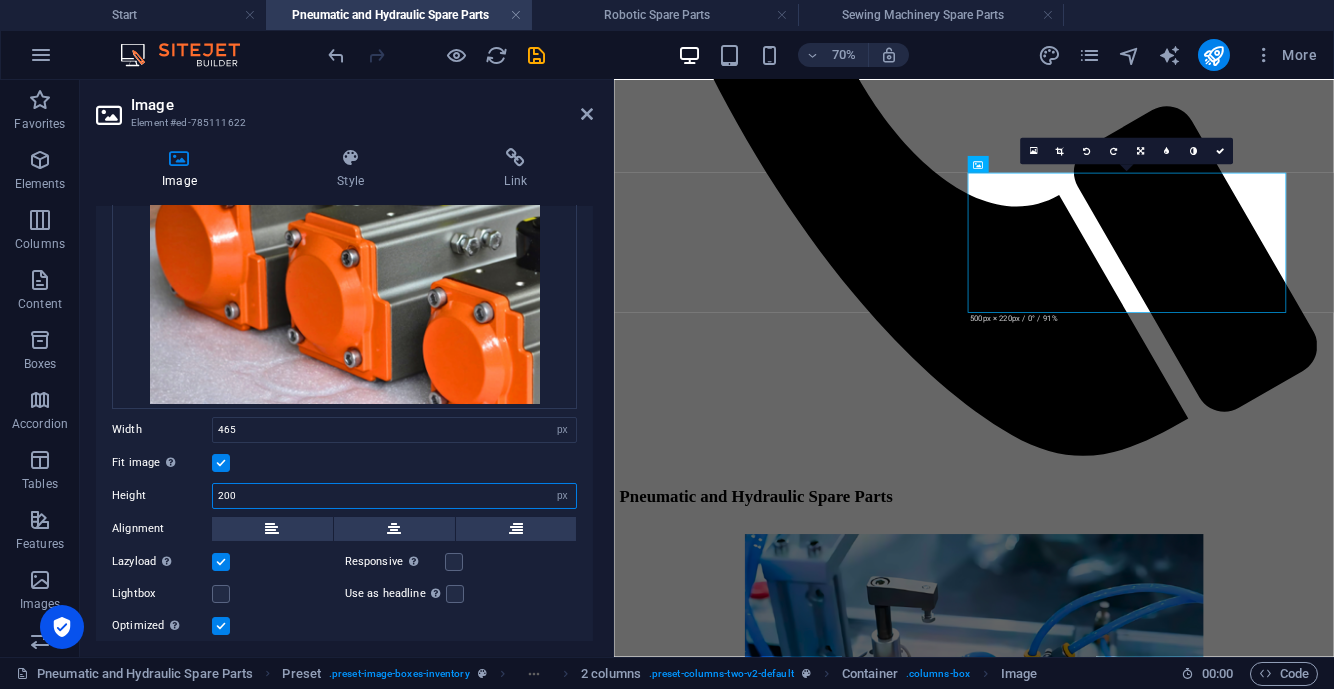 drag, startPoint x: 290, startPoint y: 493, endPoint x: 193, endPoint y: 507, distance: 98.005104 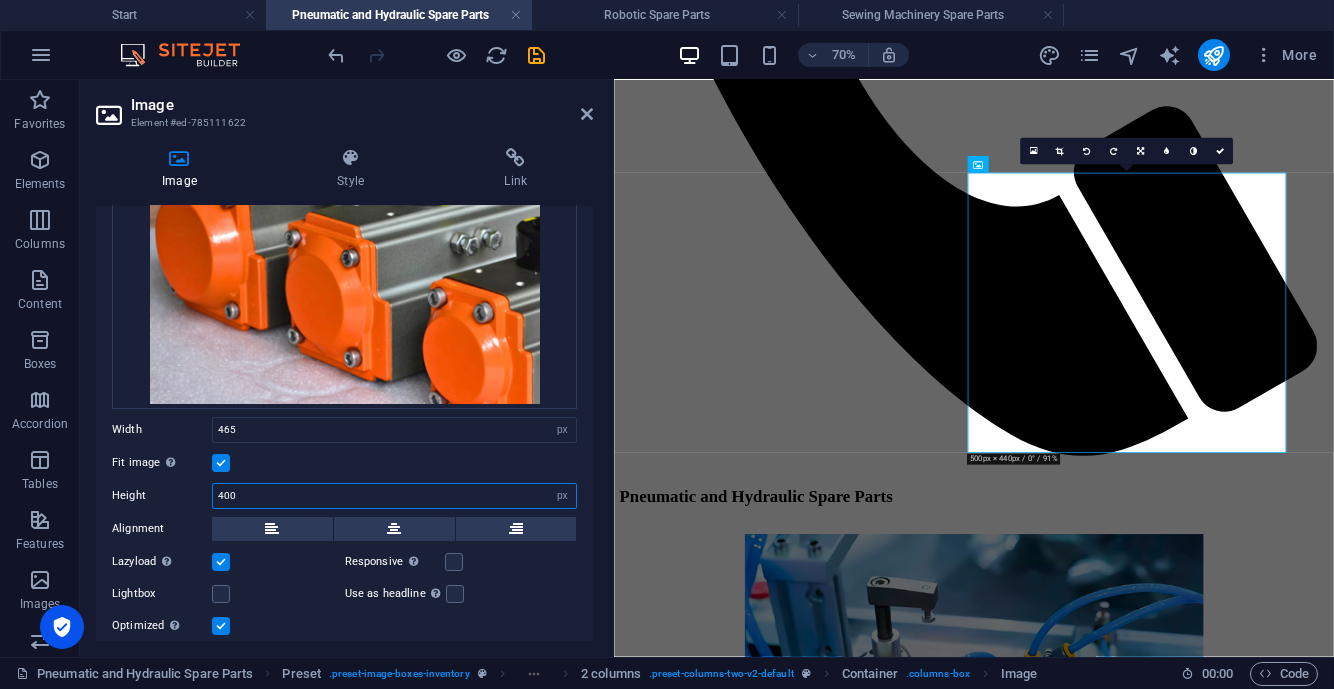 type on "400" 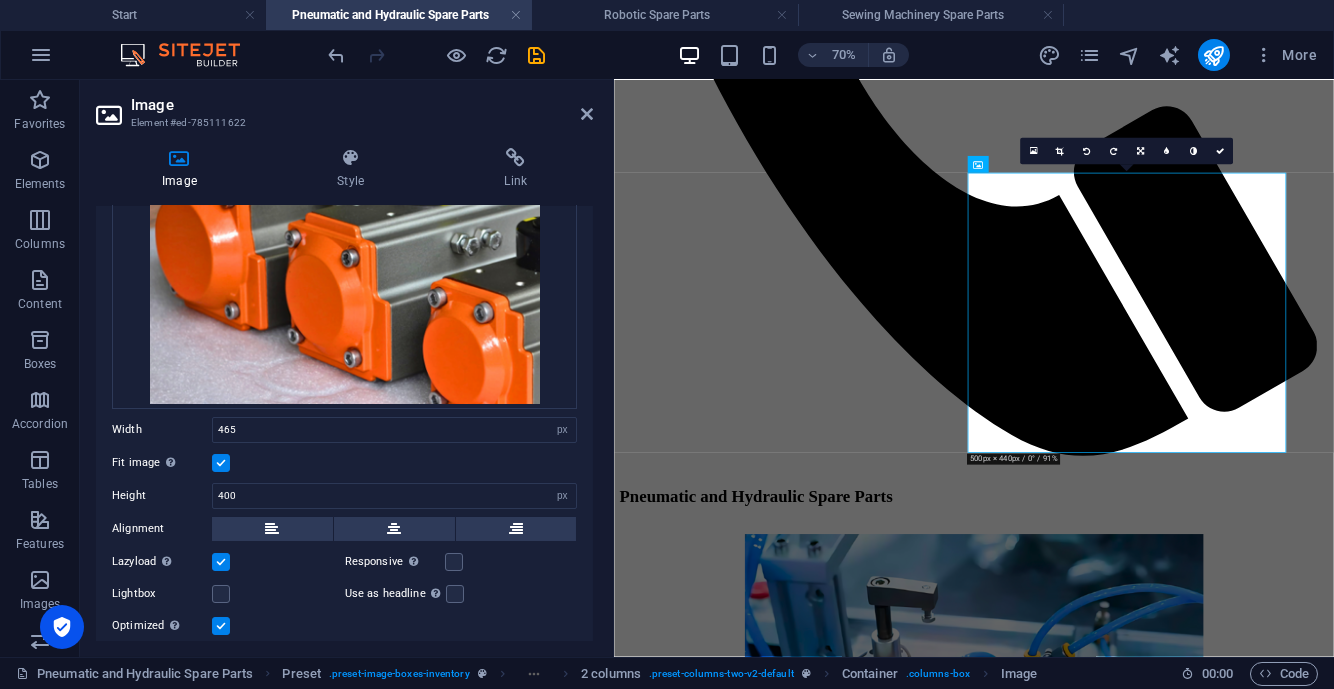 click on "Fit image Automatically fit image to a fixed width and height" at bounding box center [344, 463] 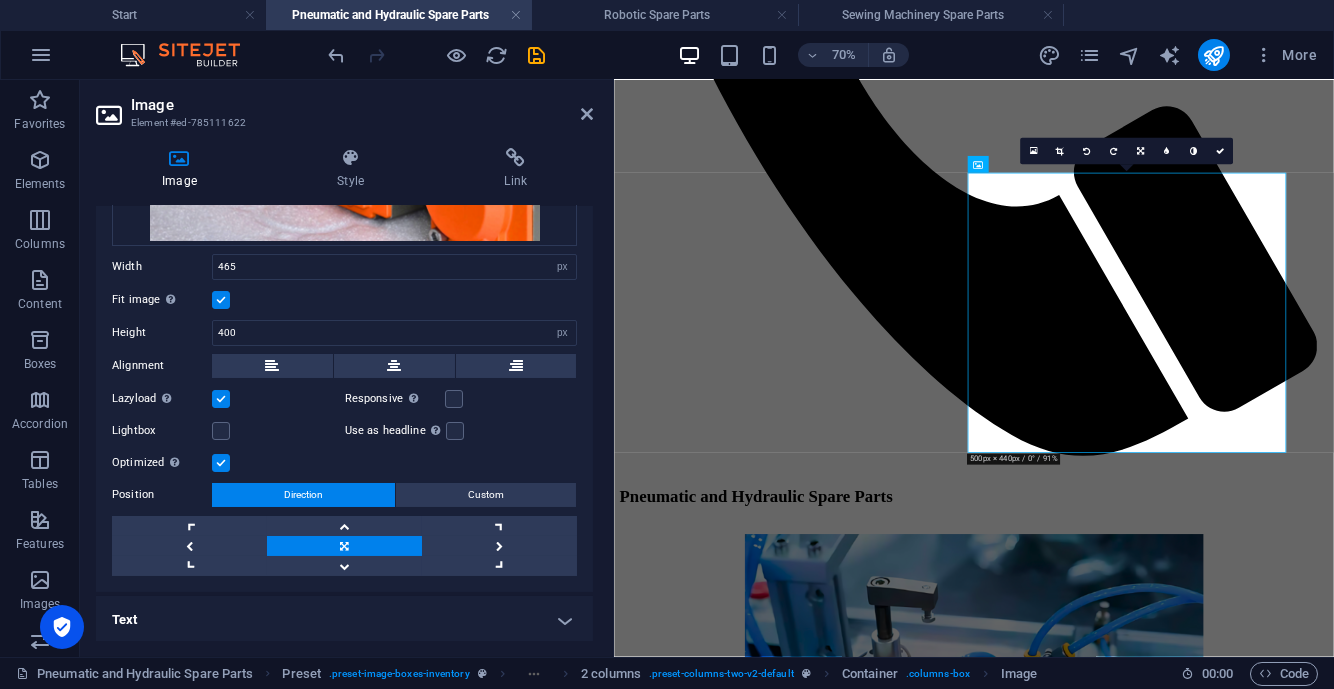 scroll, scrollTop: 413, scrollLeft: 0, axis: vertical 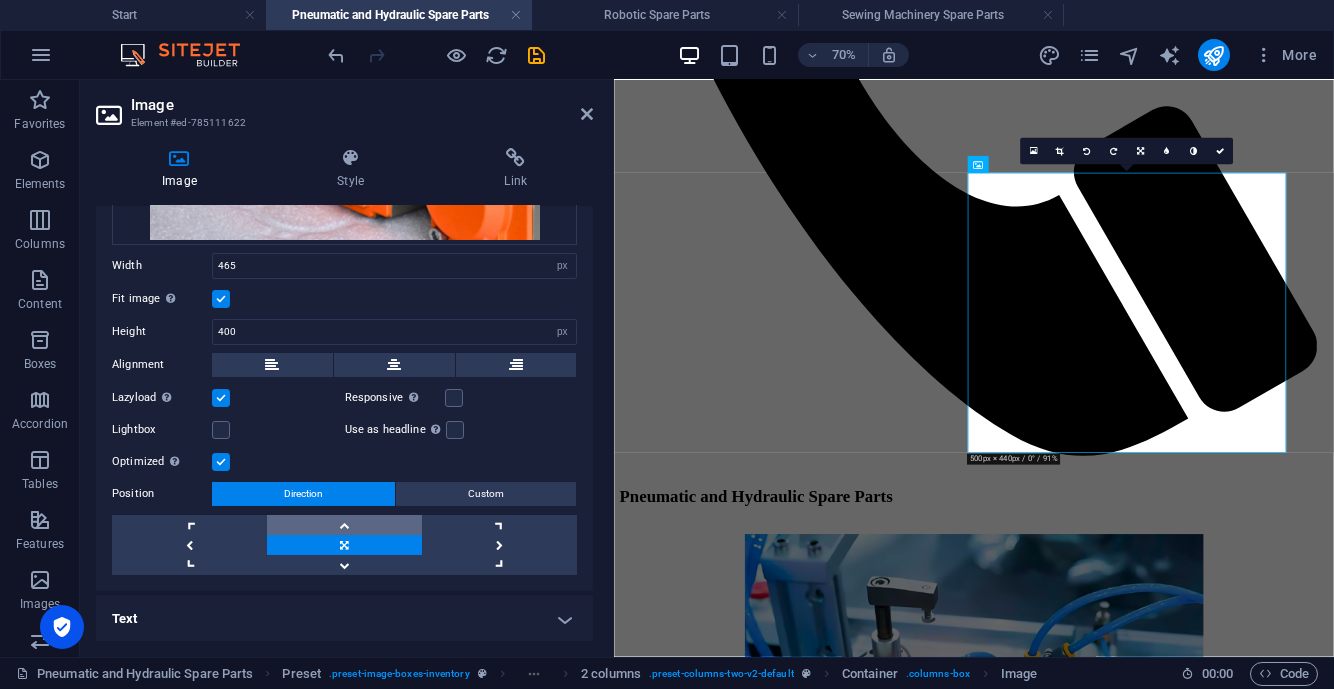 click at bounding box center [344, 525] 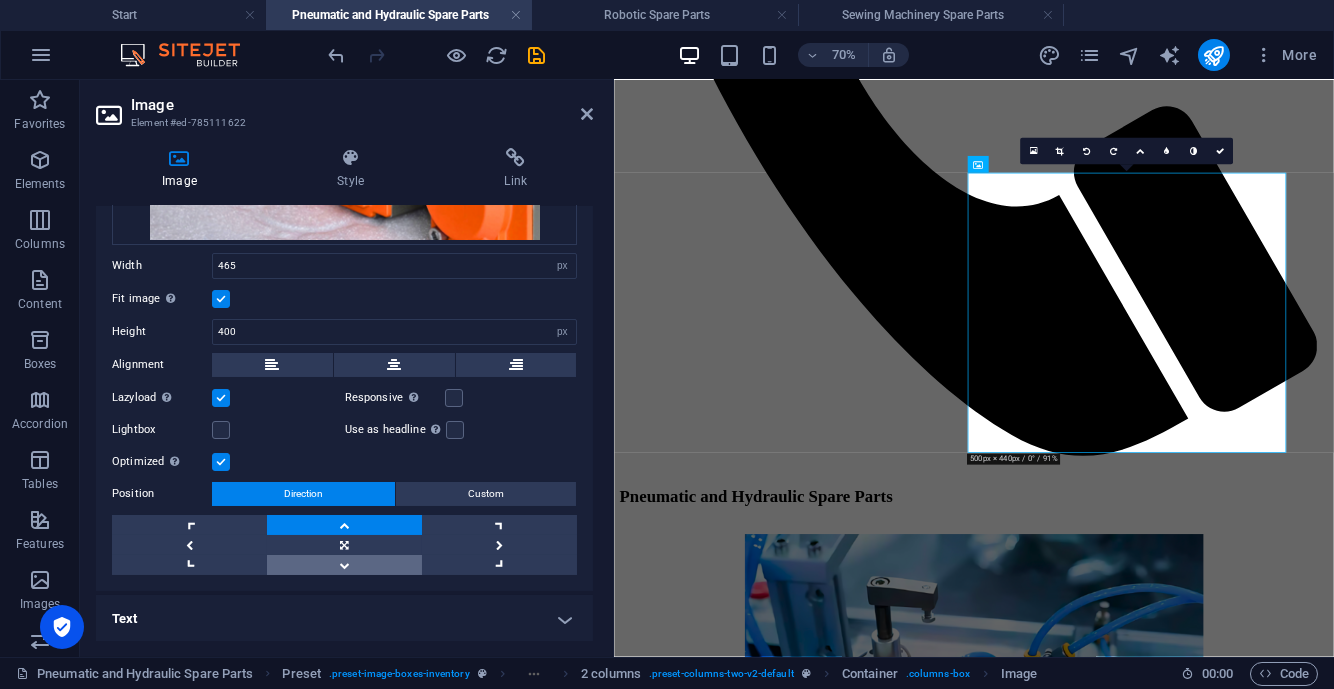 click at bounding box center [344, 565] 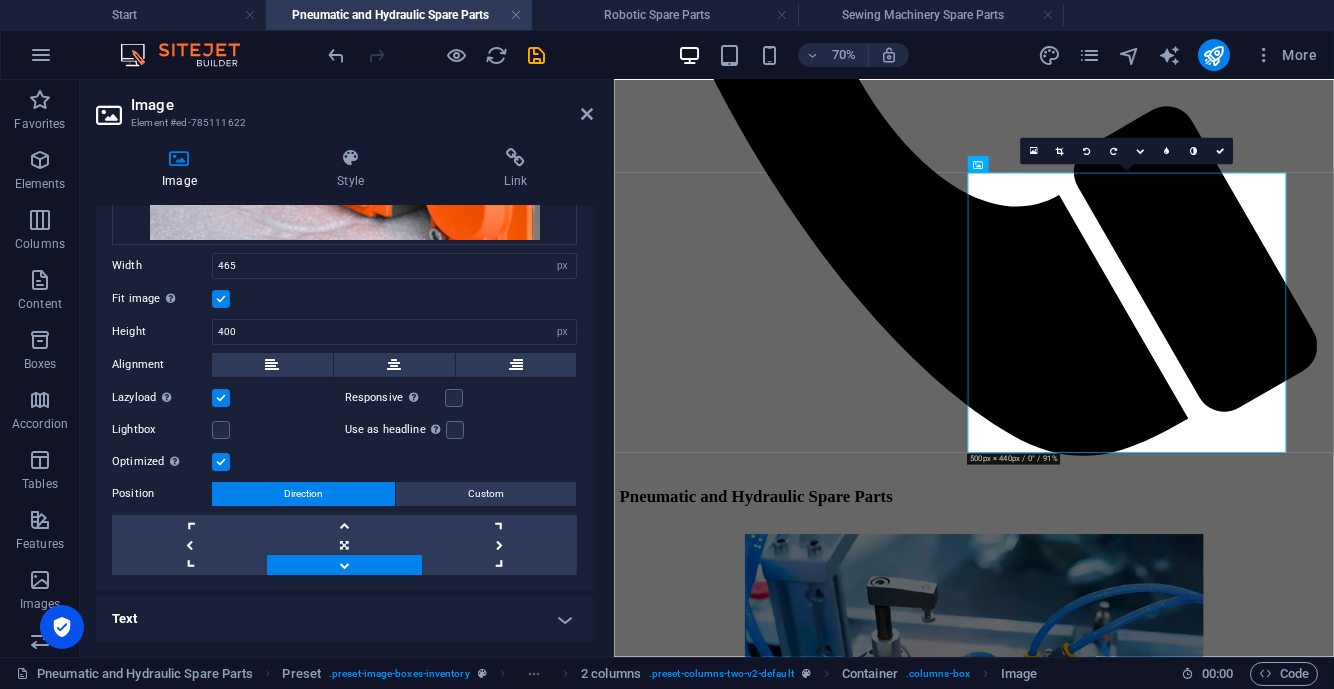 click at bounding box center [1220, 151] 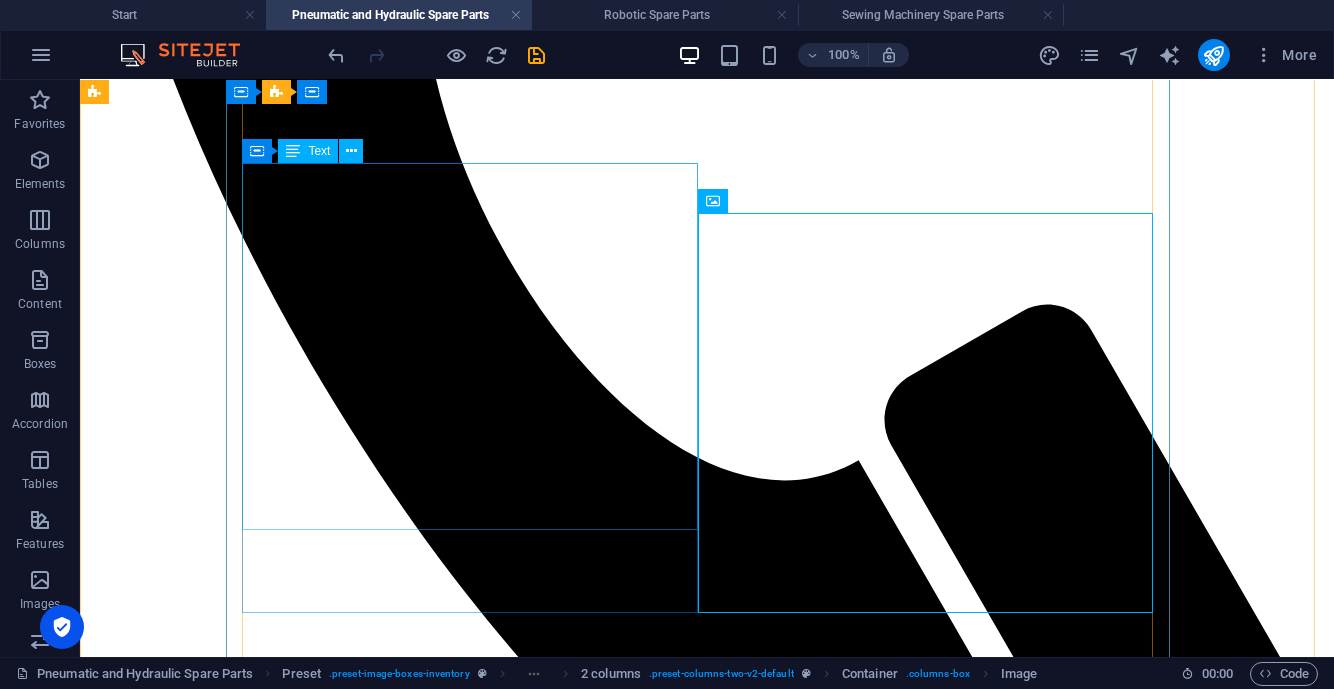 scroll, scrollTop: 2250, scrollLeft: 0, axis: vertical 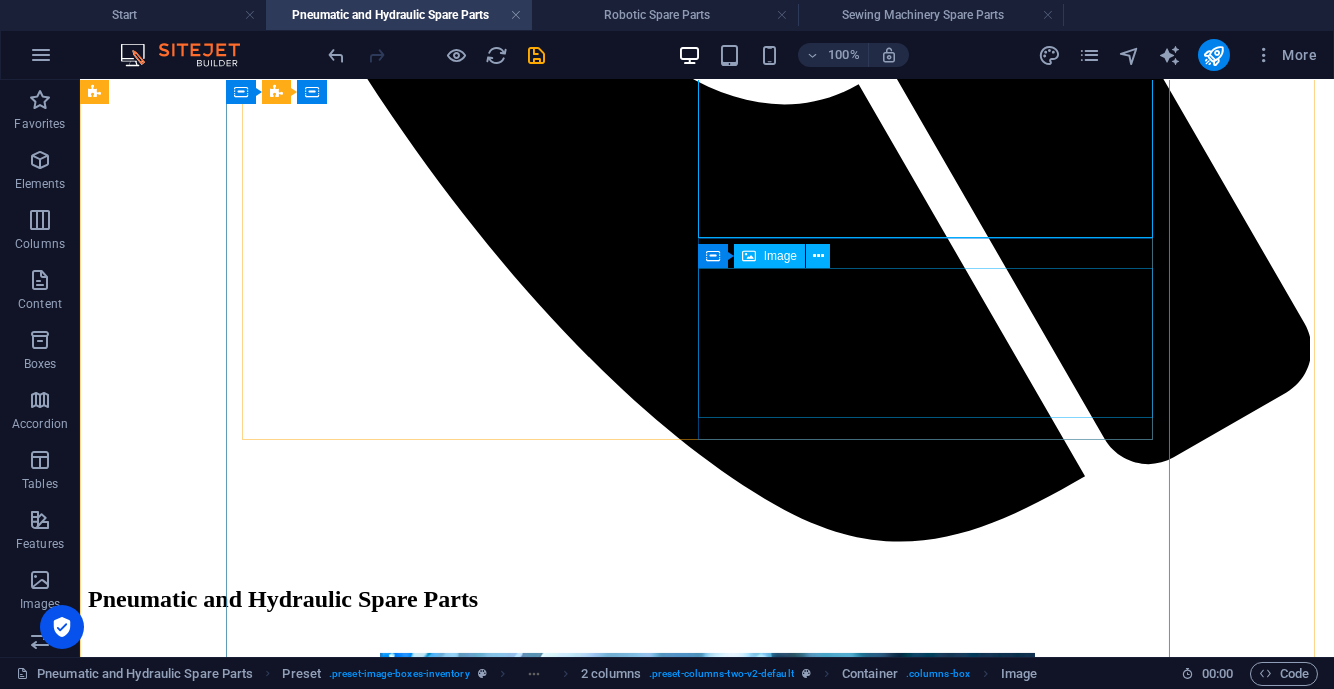 click at bounding box center (707, 3155) 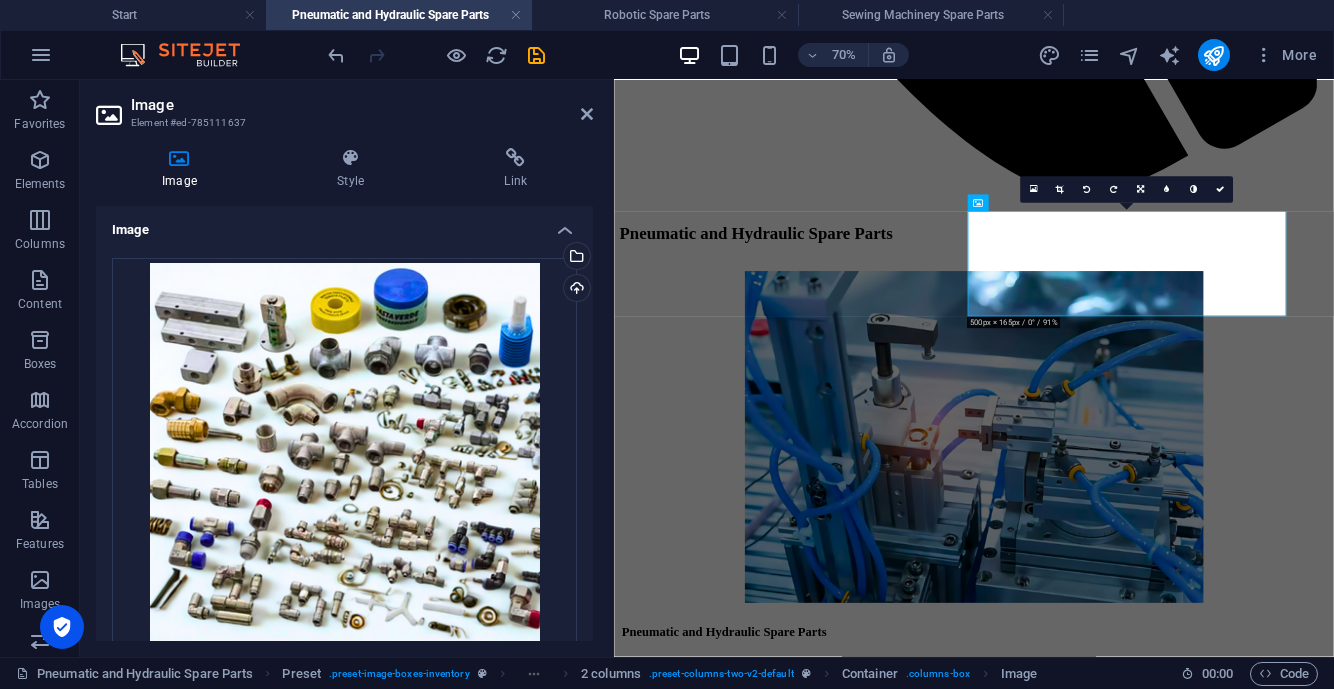 scroll, scrollTop: 413, scrollLeft: 0, axis: vertical 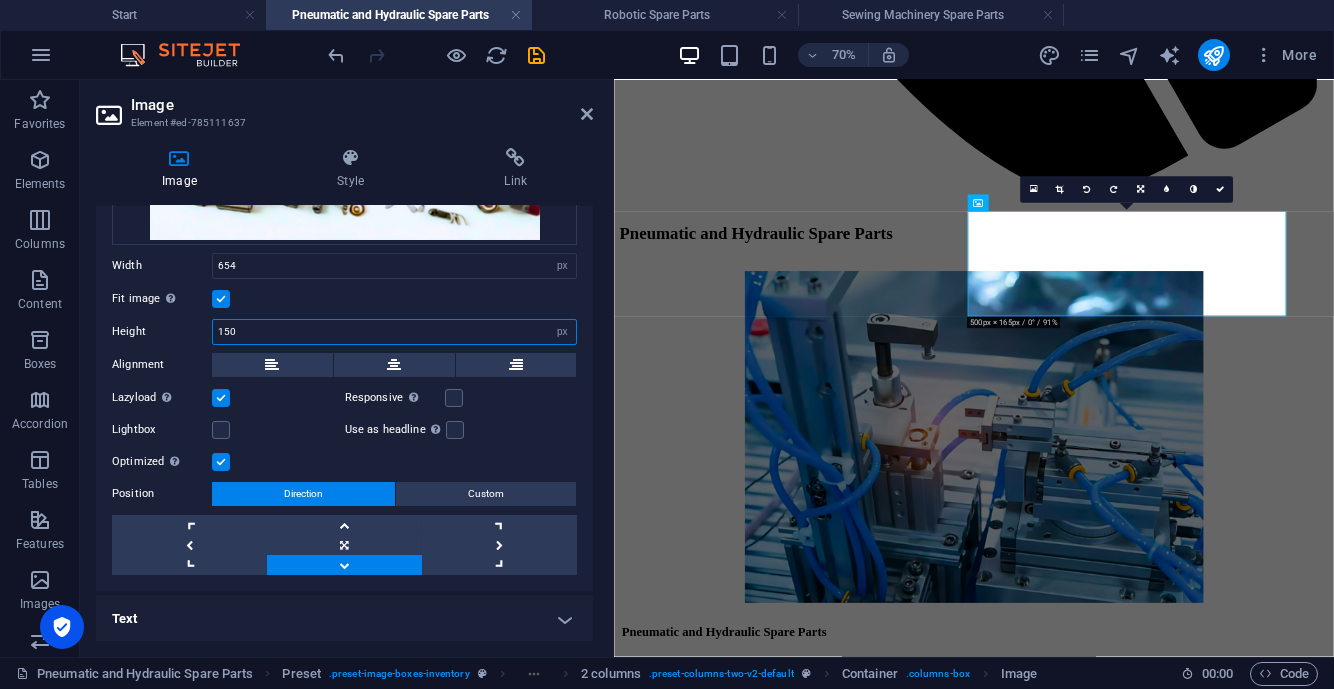 drag, startPoint x: 252, startPoint y: 334, endPoint x: 173, endPoint y: 338, distance: 79.101204 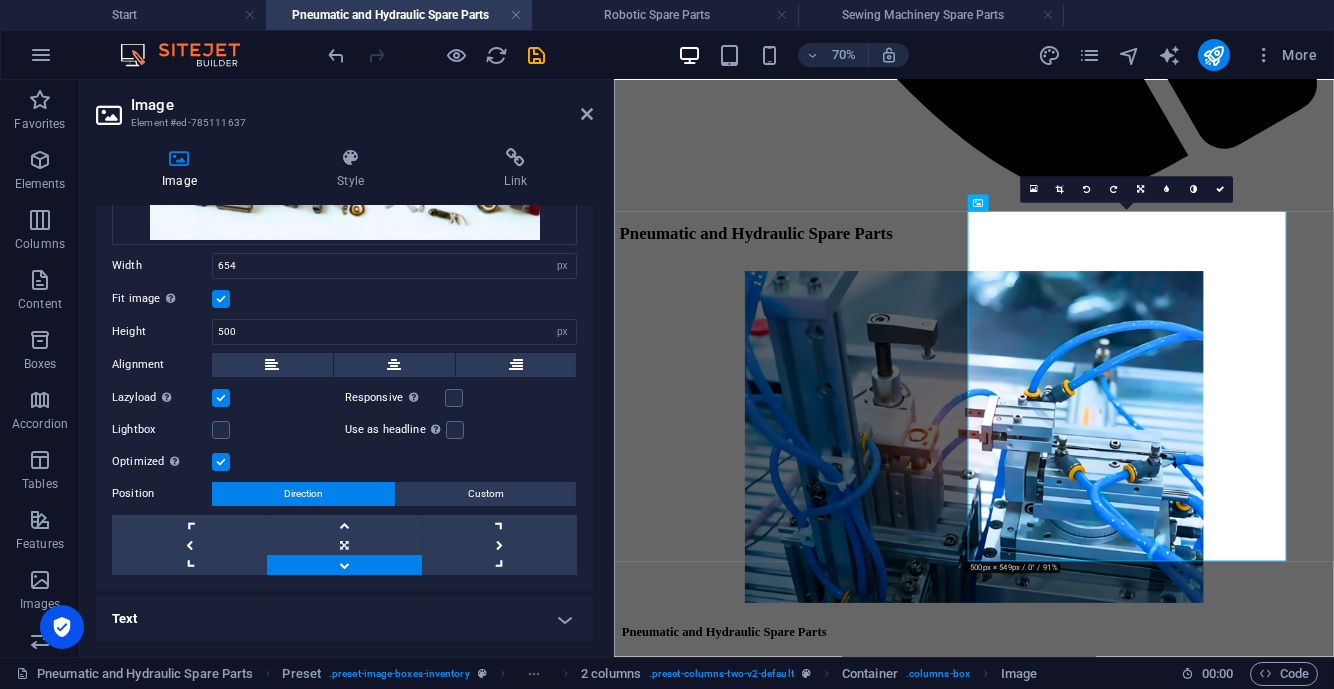 click on "Fit image Automatically fit image to a fixed width and height" at bounding box center [344, 299] 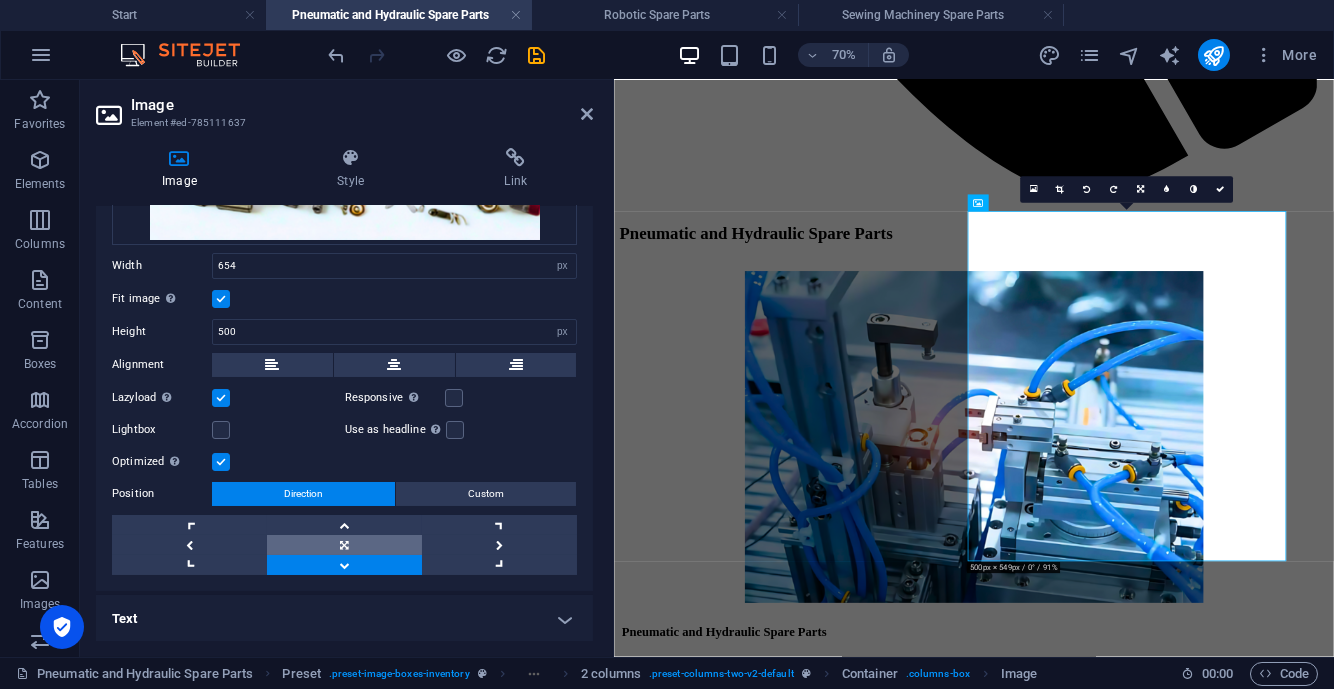 click at bounding box center (344, 545) 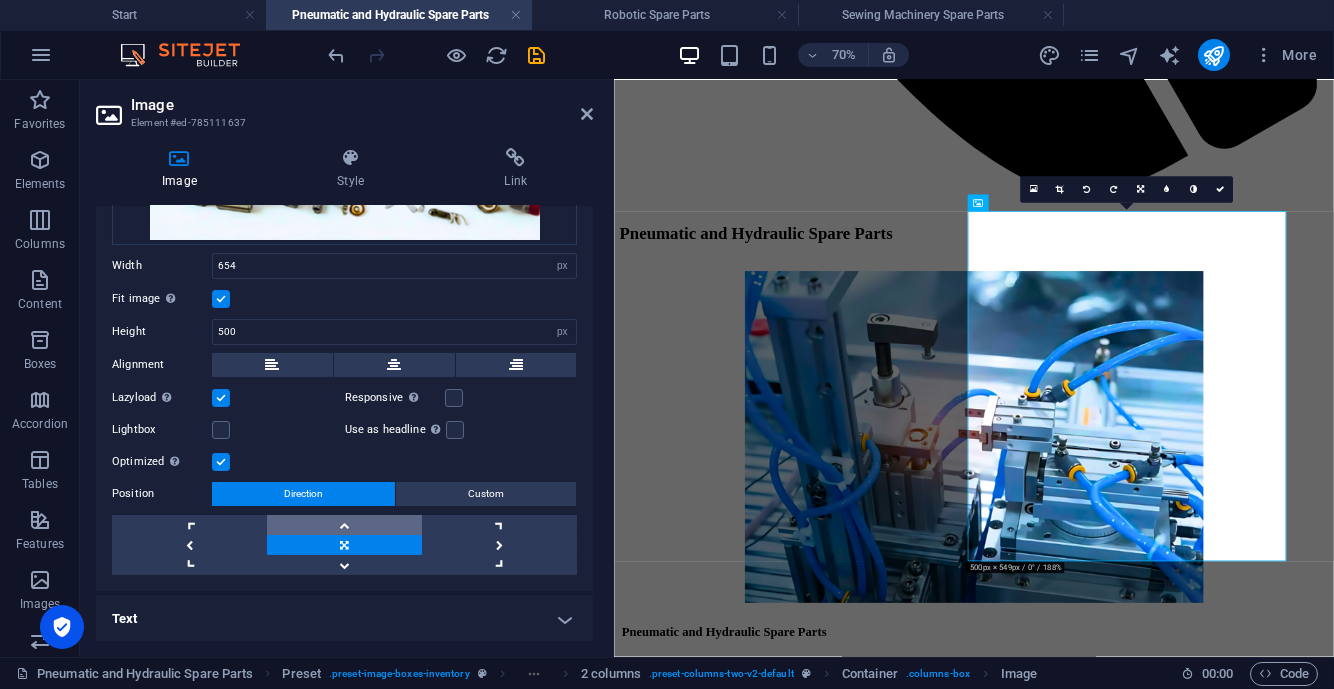 click at bounding box center [344, 525] 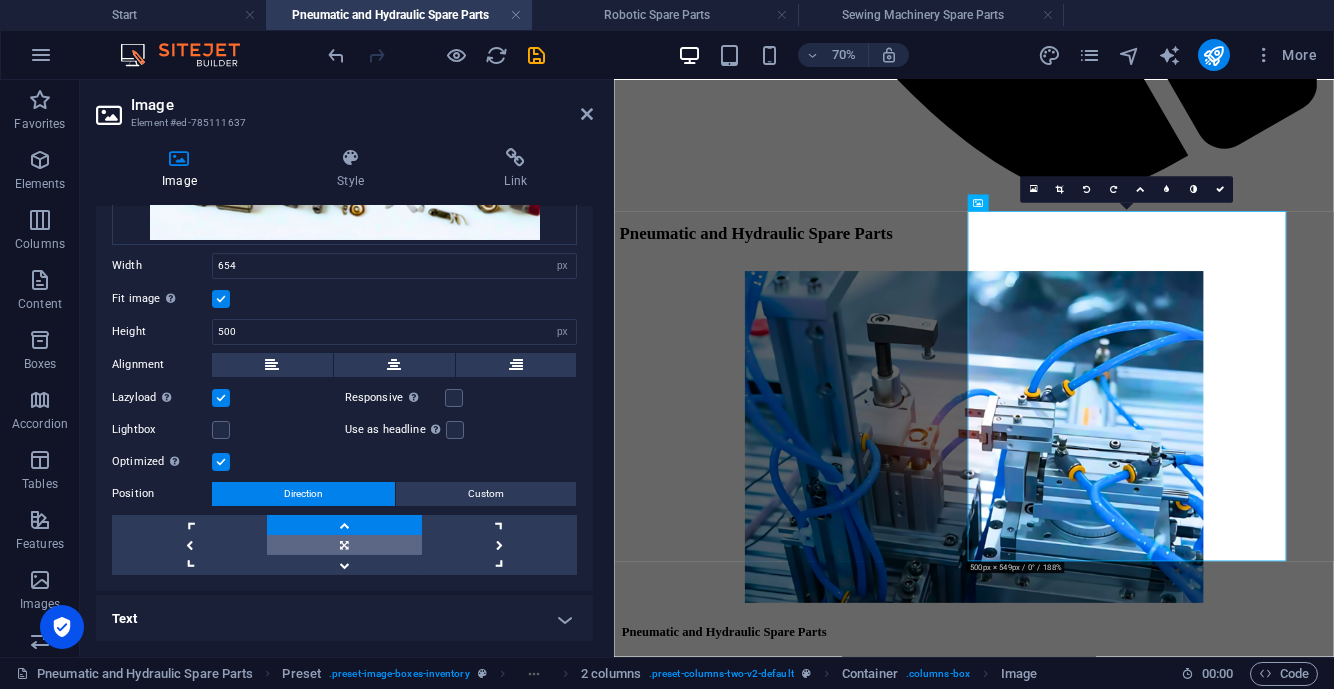 click at bounding box center (344, 545) 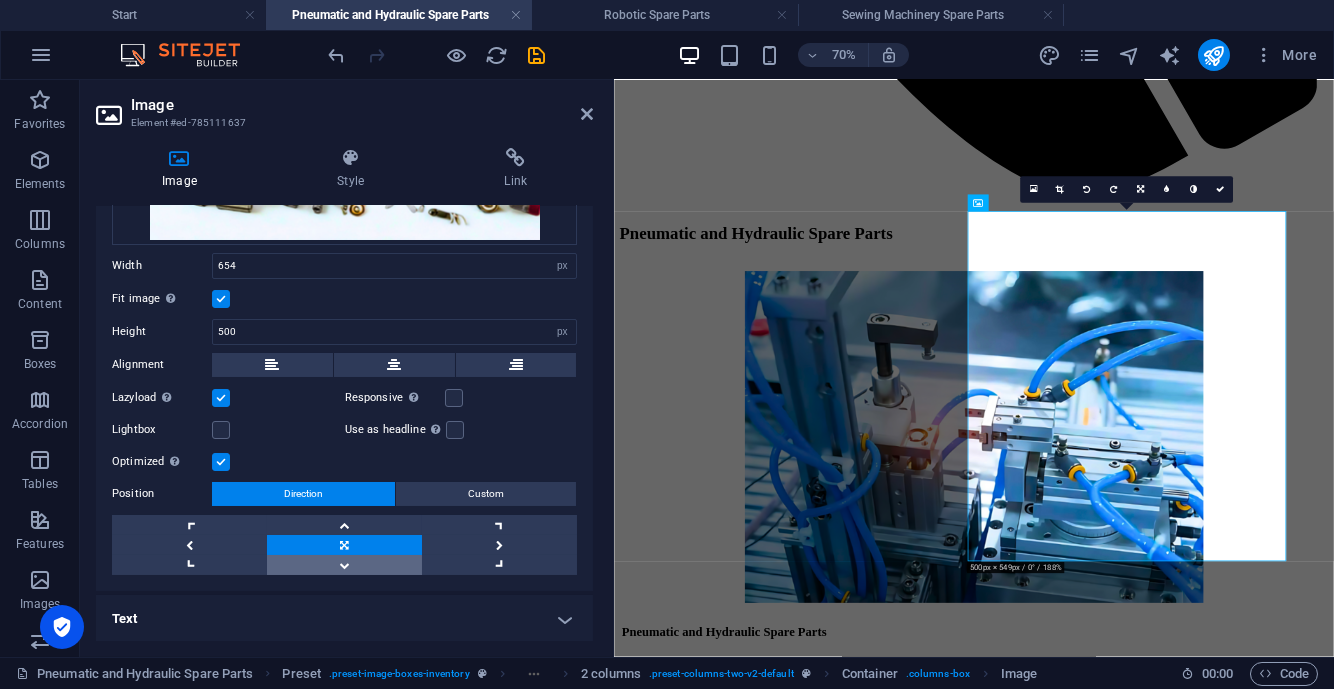 click at bounding box center [344, 565] 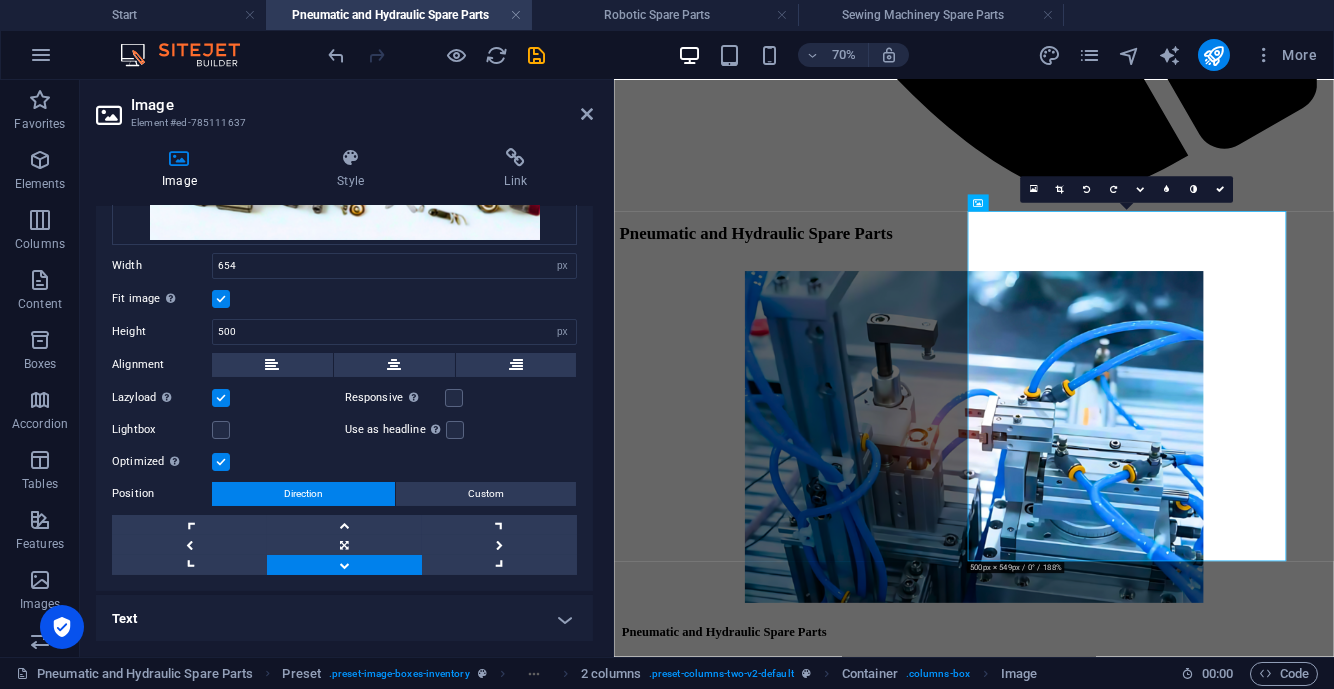 click at bounding box center [1086, 190] 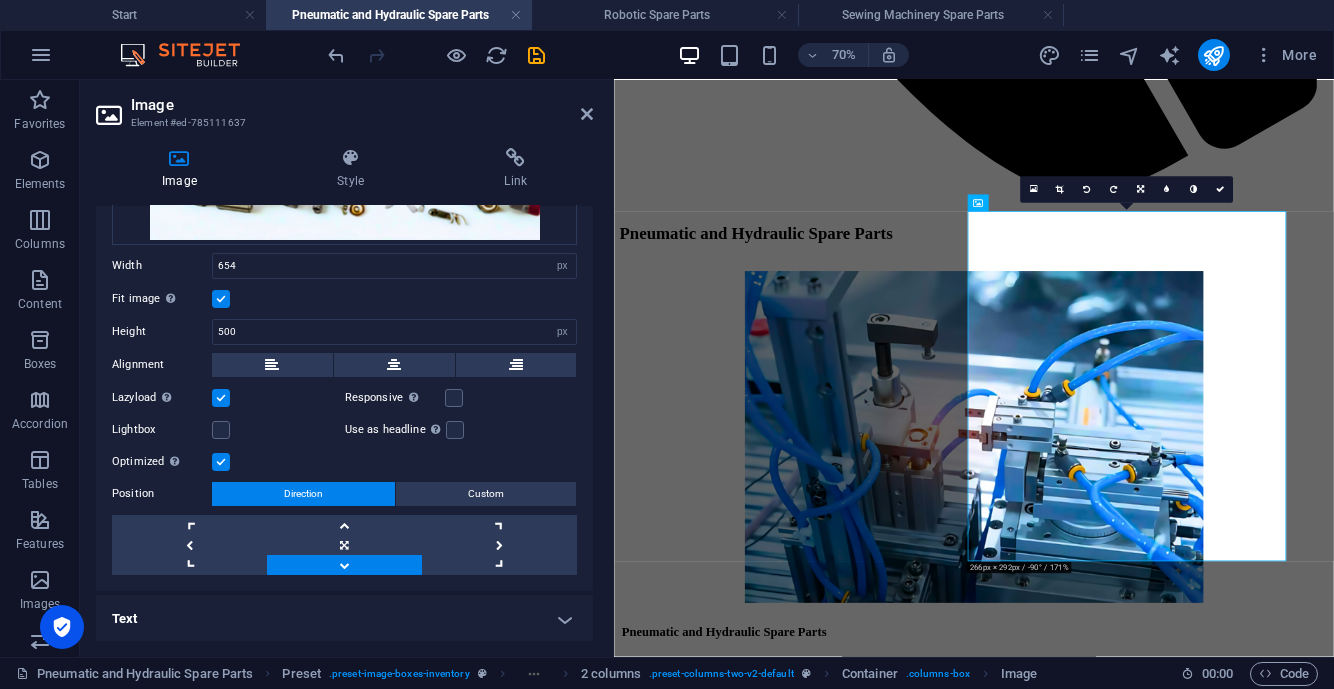 click at bounding box center [1087, 190] 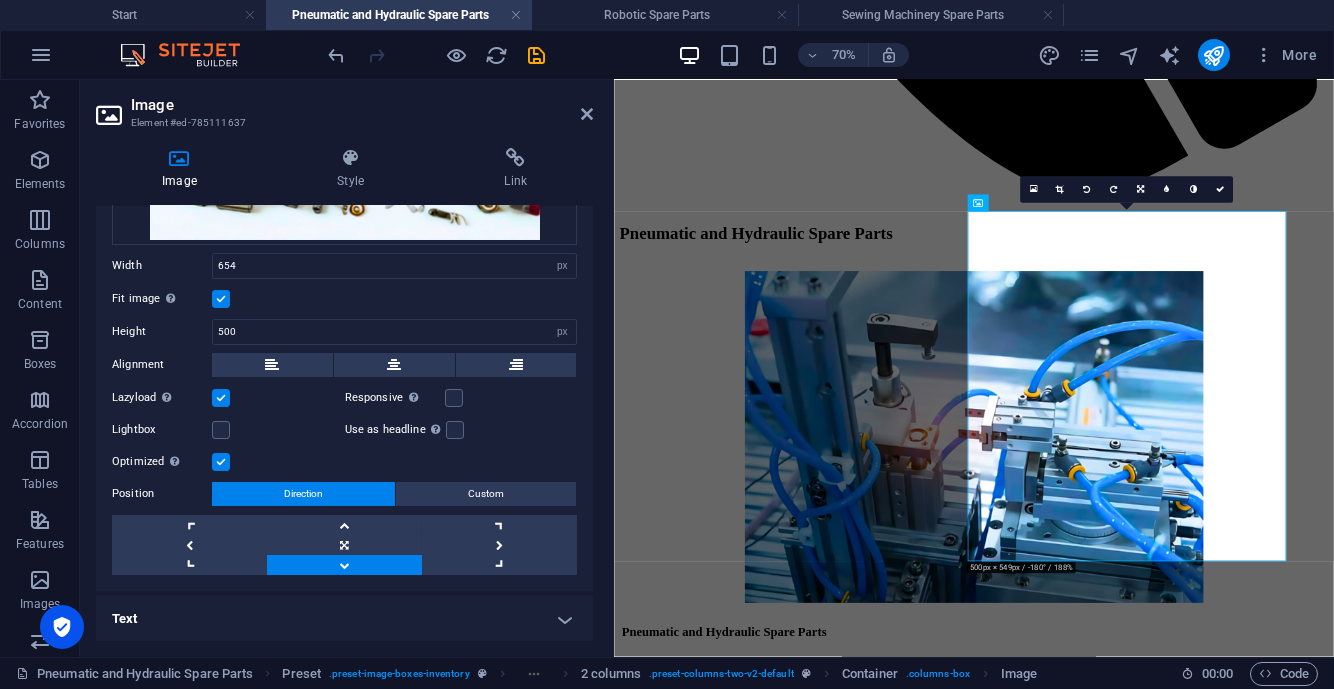 click at bounding box center (1086, 190) 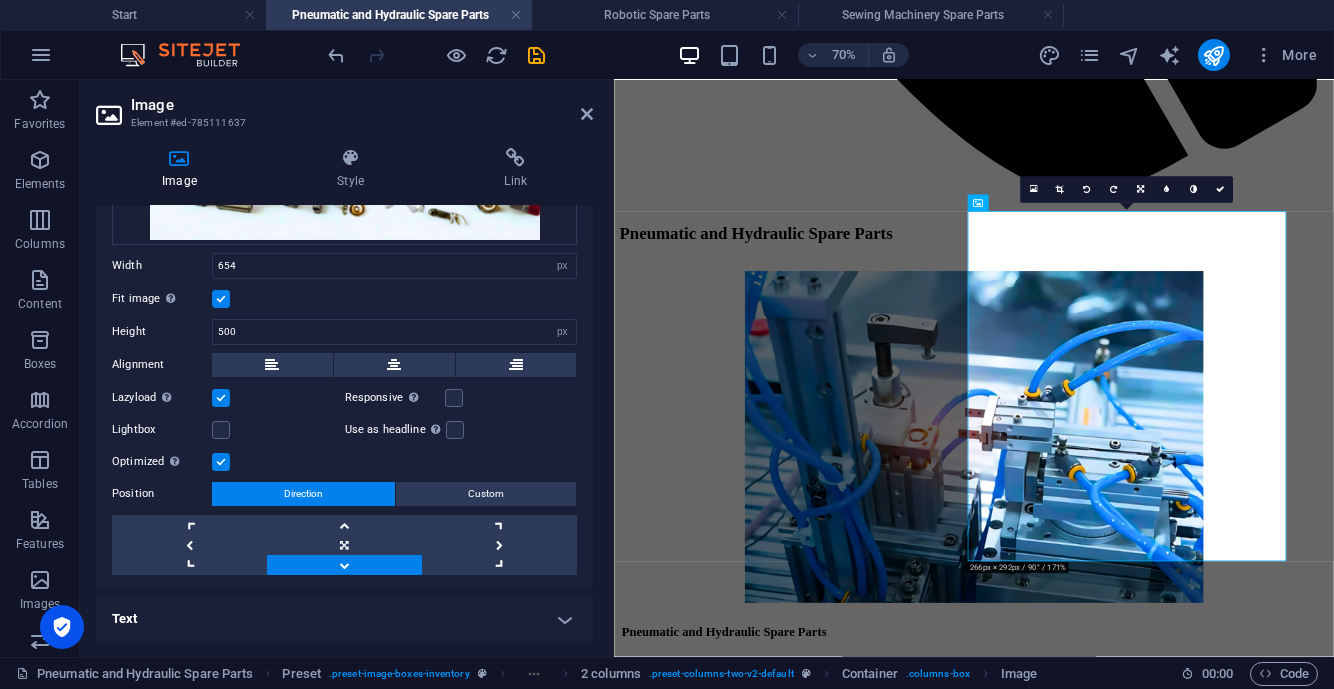 click at bounding box center (1086, 190) 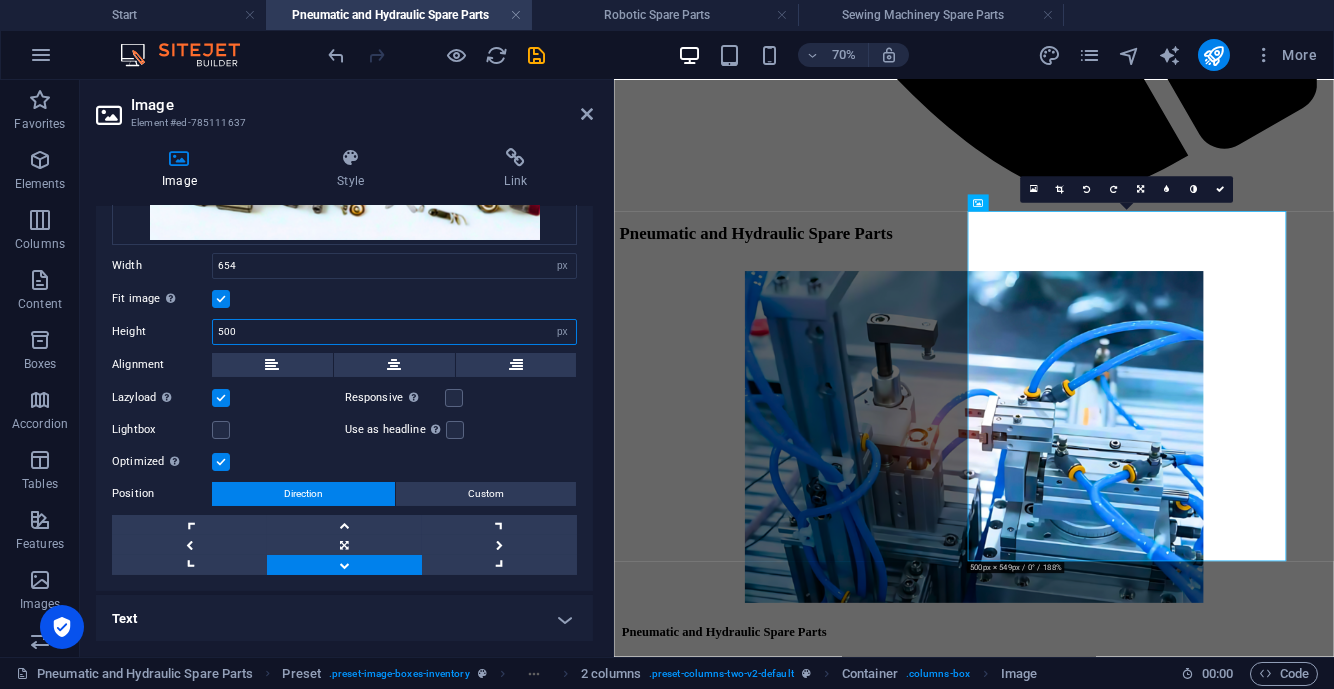 drag, startPoint x: 263, startPoint y: 319, endPoint x: 216, endPoint y: 328, distance: 47.853943 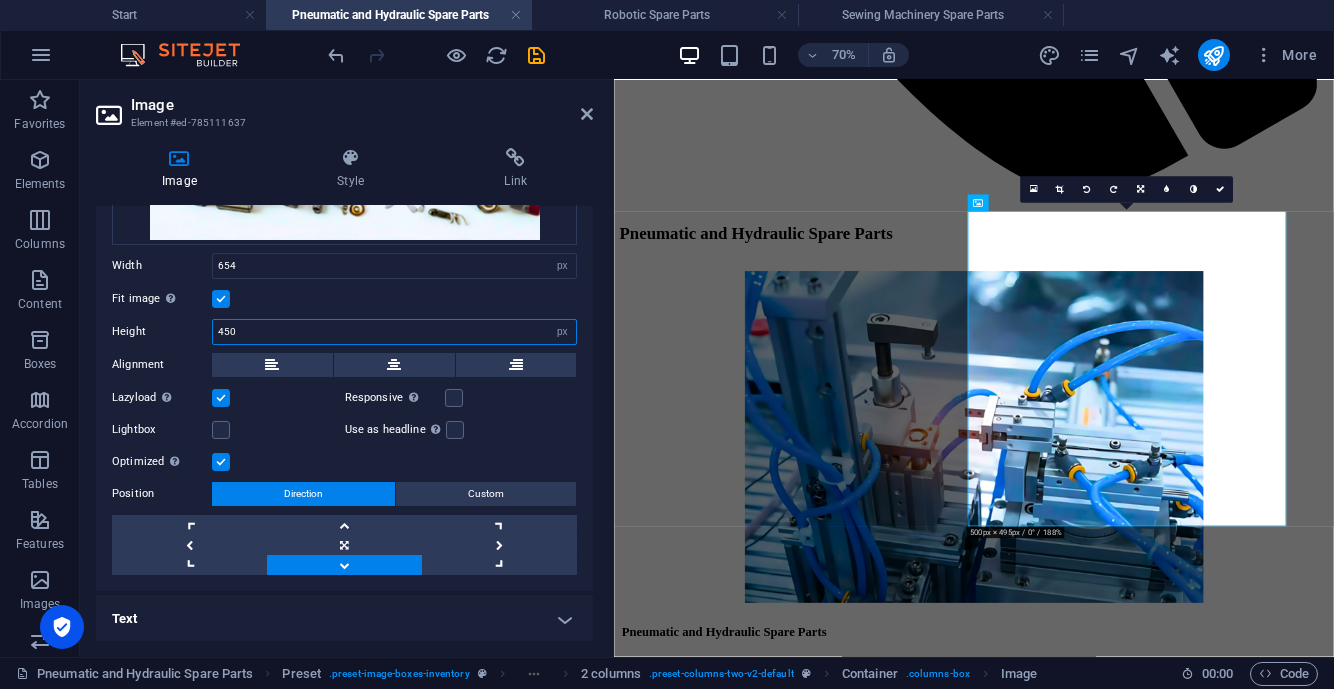 type on "450" 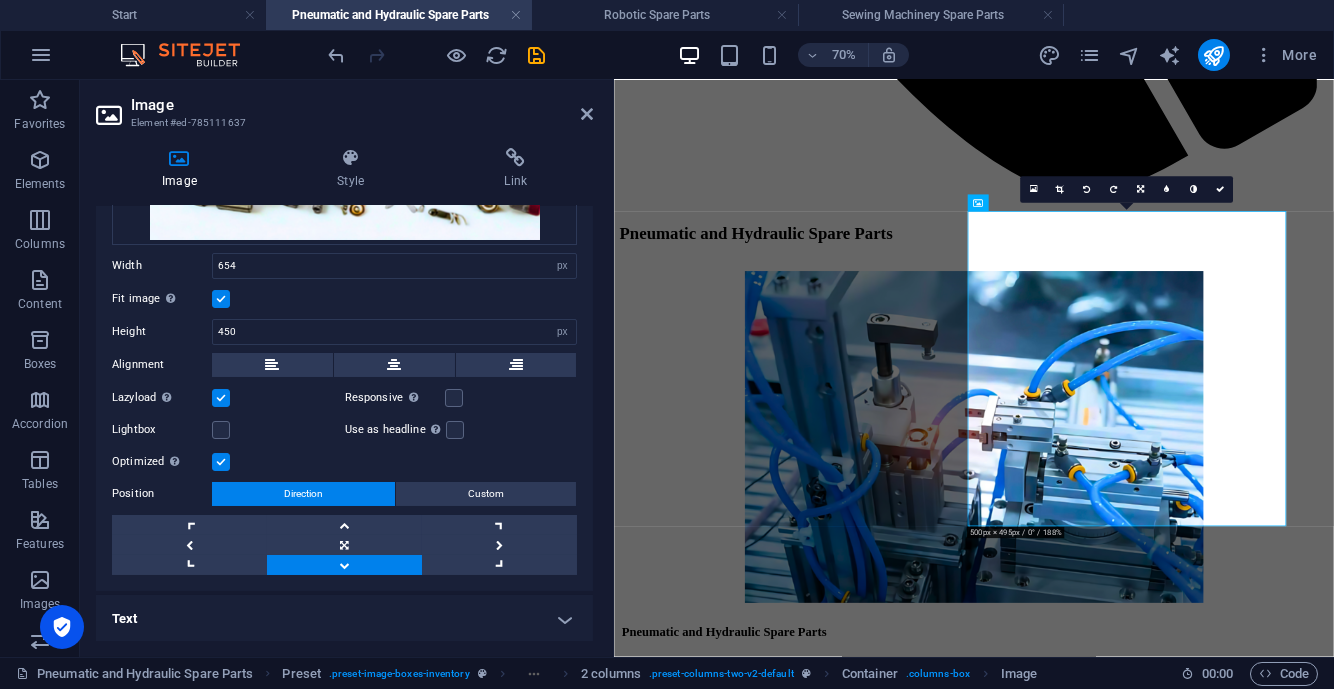 click on "Fit image Automatically fit image to a fixed width and height" at bounding box center [344, 299] 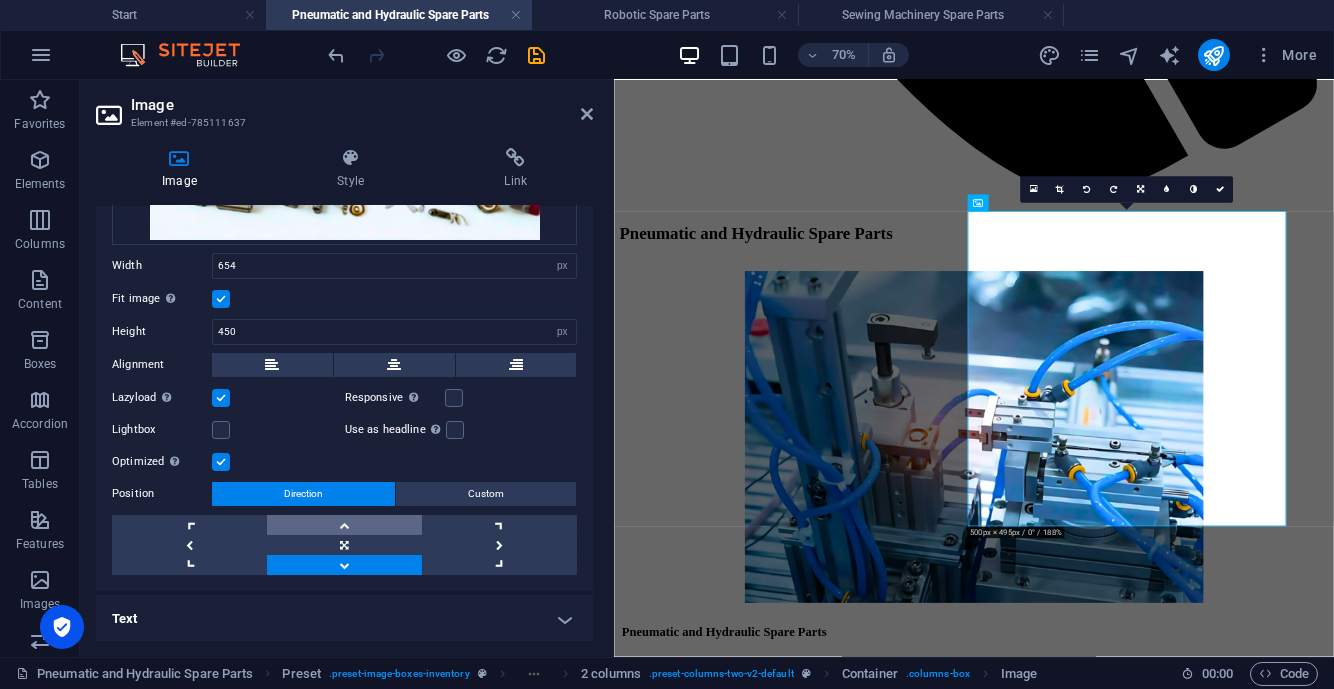 click at bounding box center (344, 525) 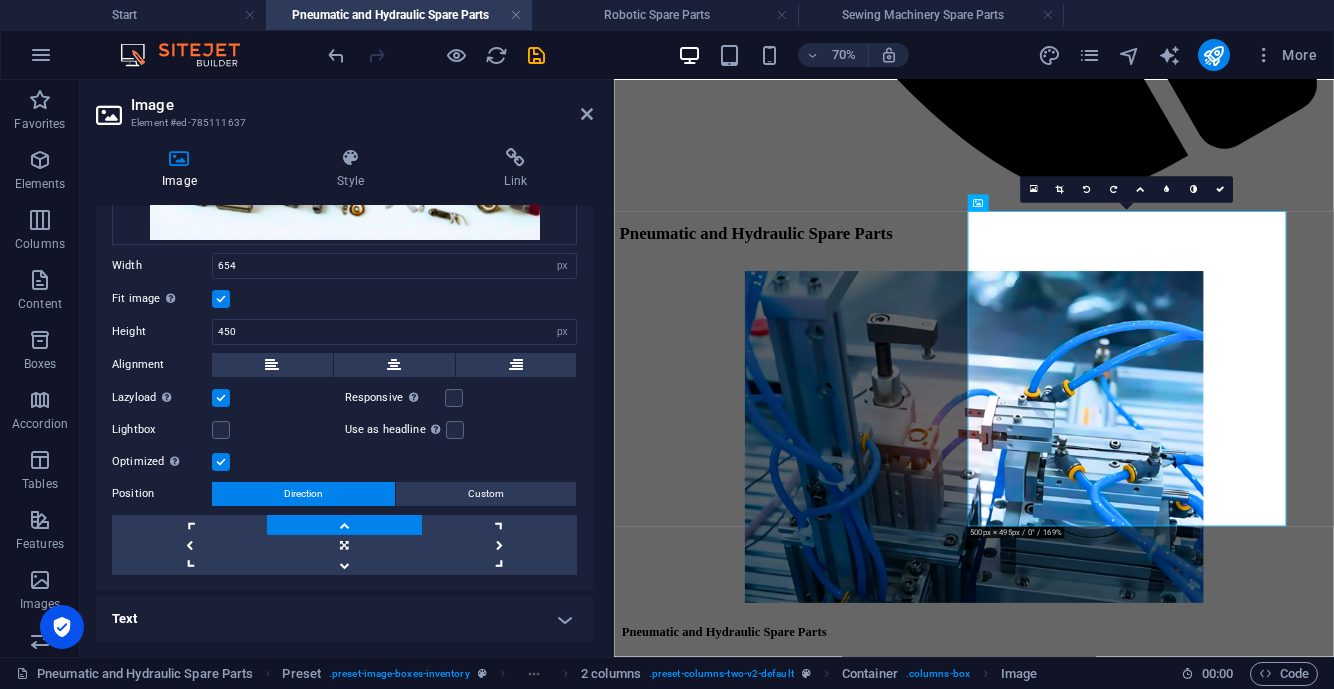 click at bounding box center (1220, 190) 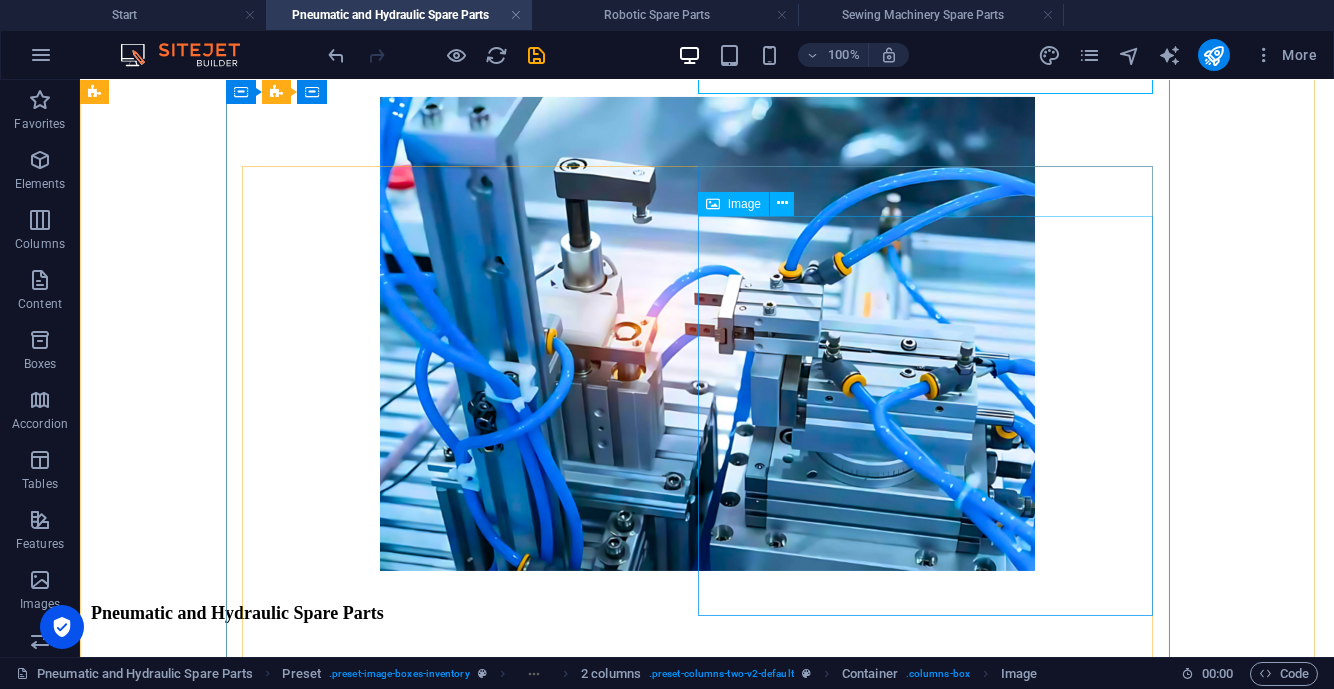 scroll, scrollTop: 2875, scrollLeft: 0, axis: vertical 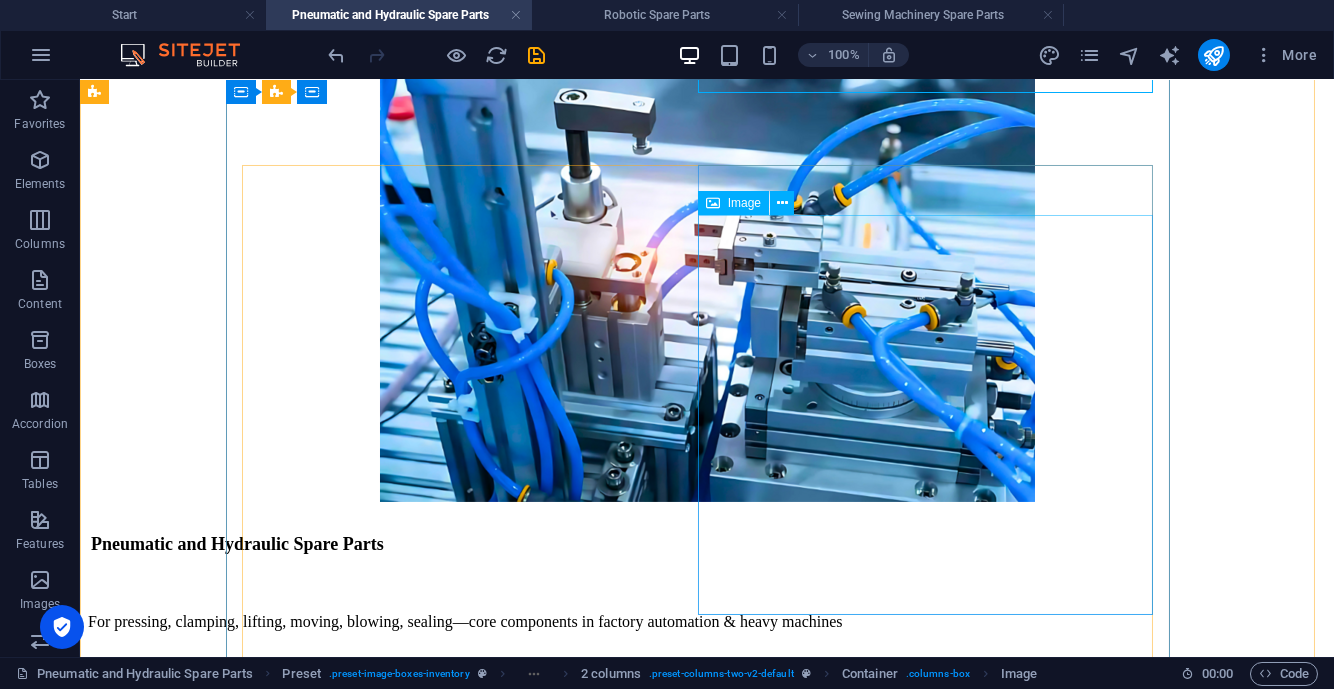 click at bounding box center [707, 3514] 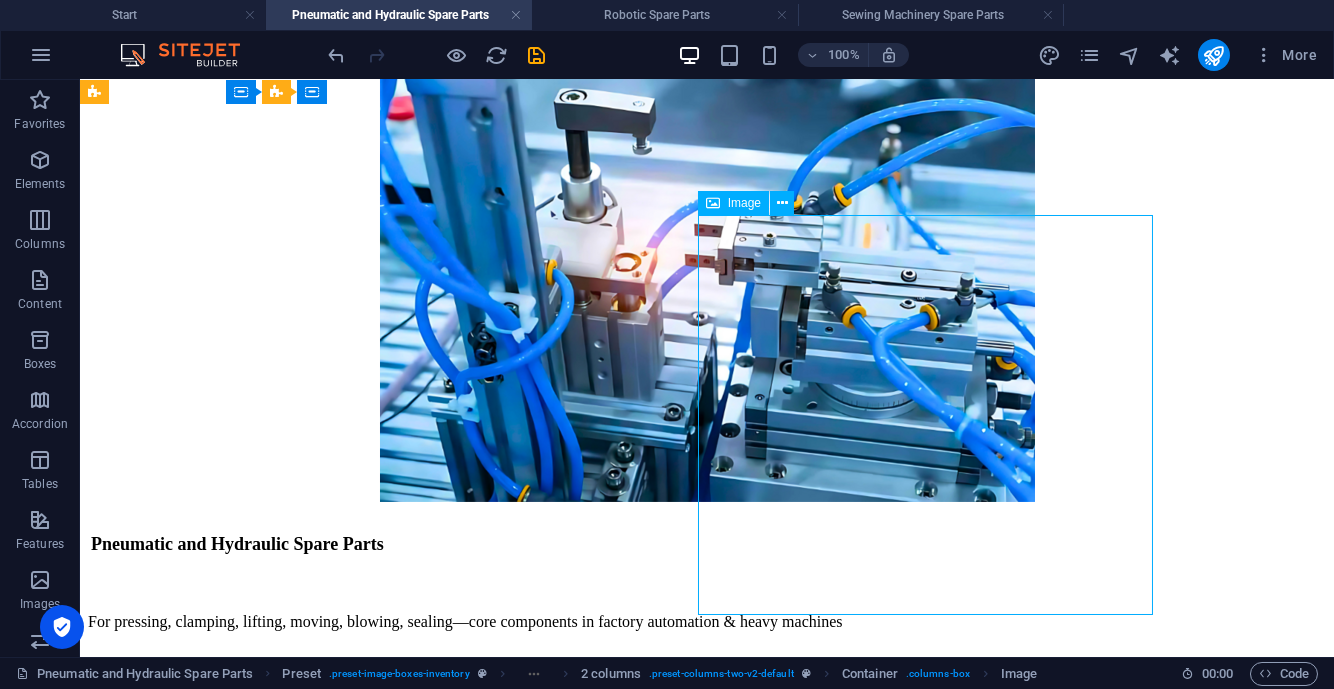 drag, startPoint x: 912, startPoint y: 325, endPoint x: 102, endPoint y: 338, distance: 810.1043 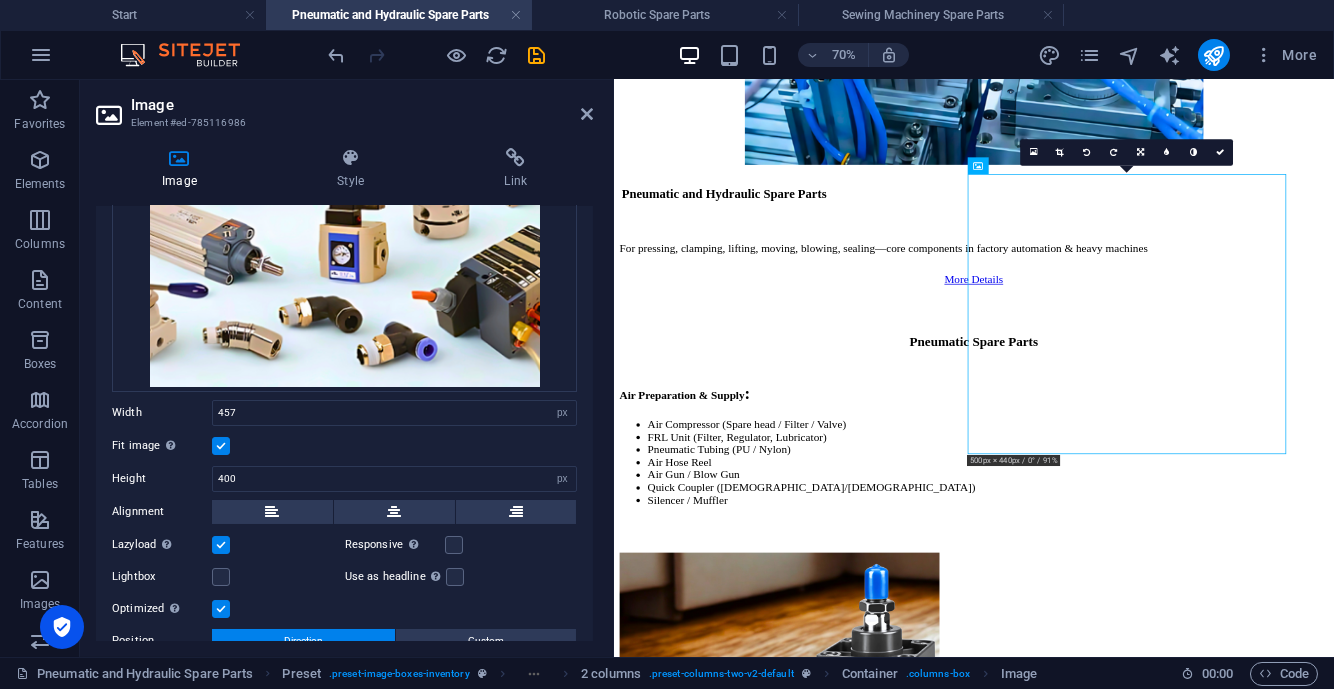 scroll, scrollTop: 413, scrollLeft: 0, axis: vertical 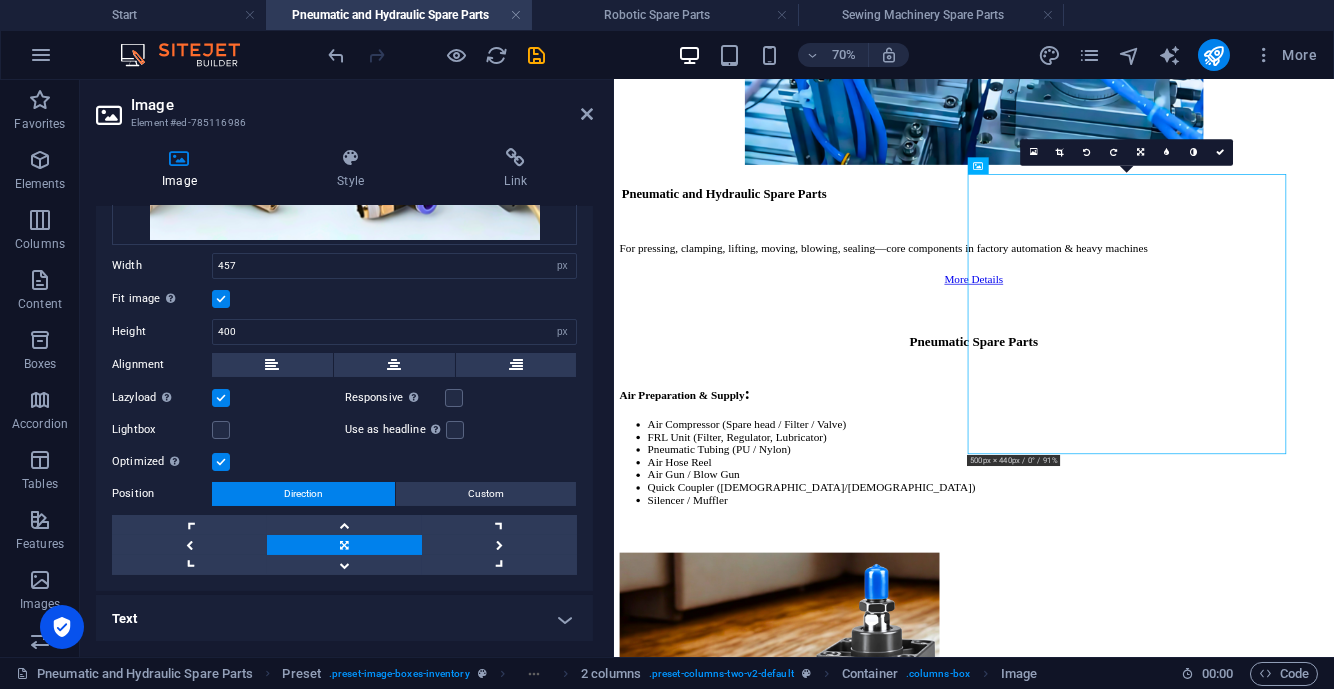 click at bounding box center [1220, 153] 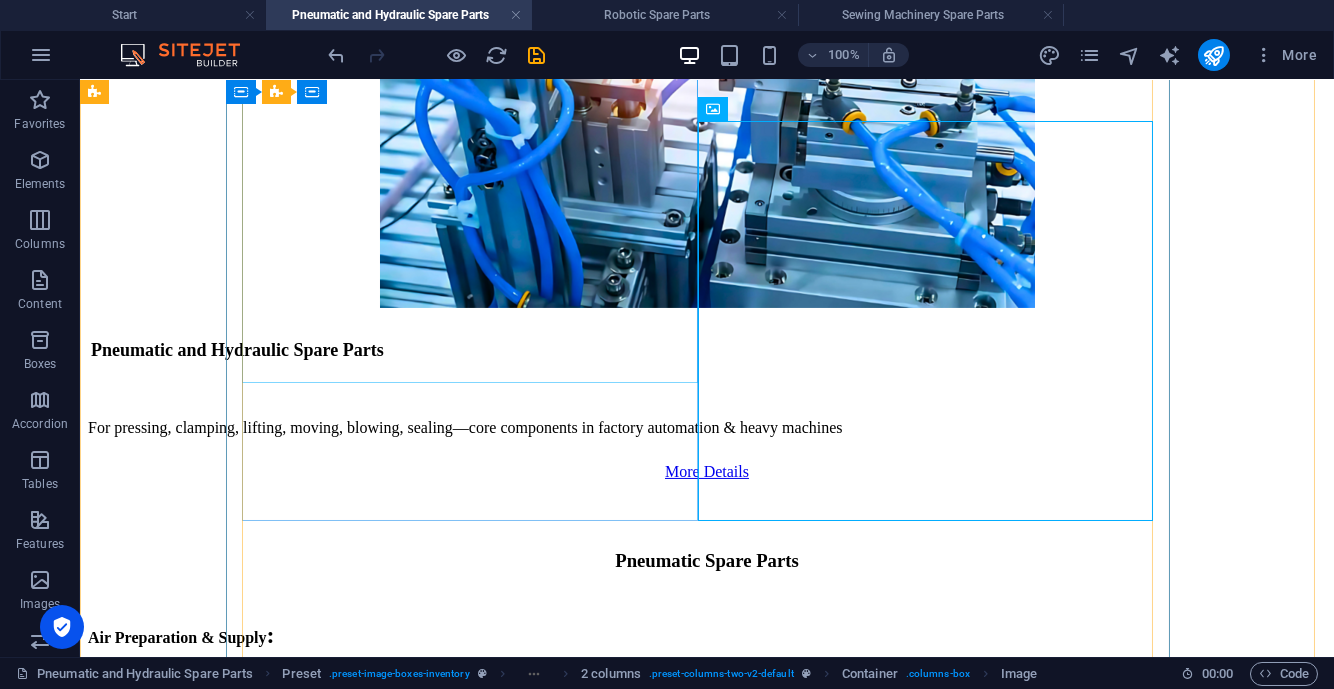 scroll, scrollTop: 3249, scrollLeft: 0, axis: vertical 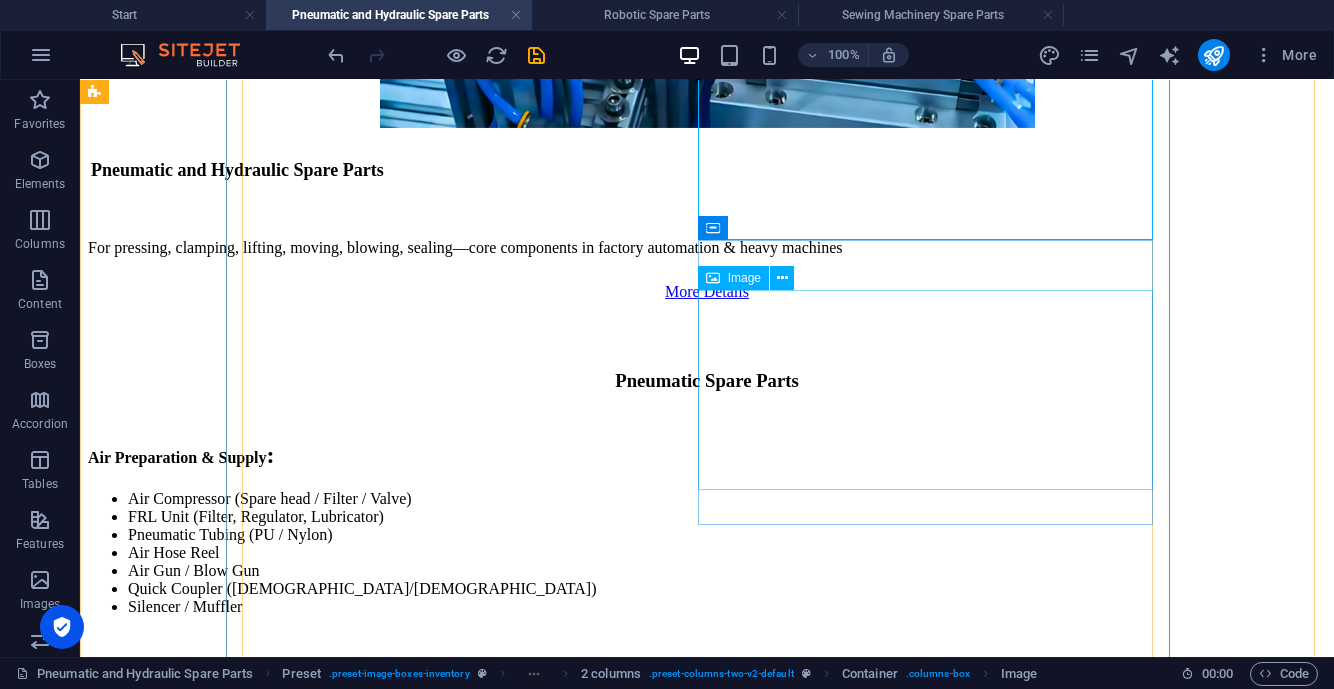 click at bounding box center (707, 3724) 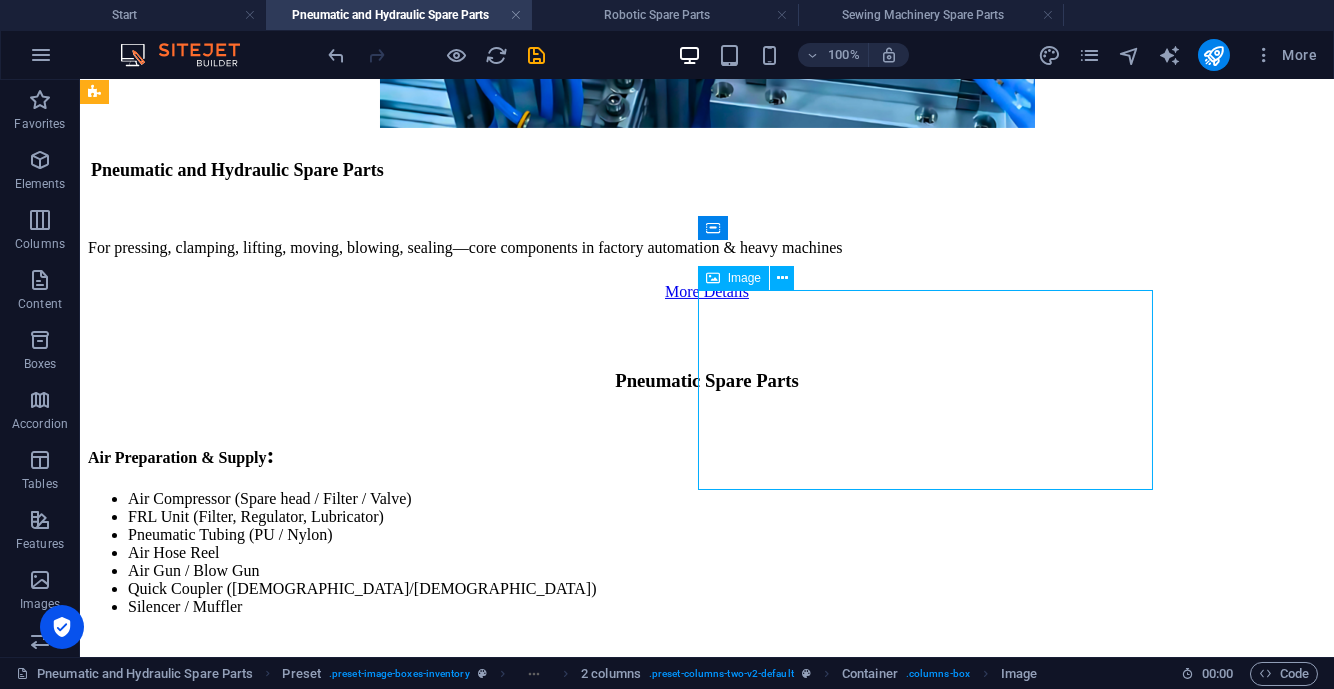 click at bounding box center [707, 3724] 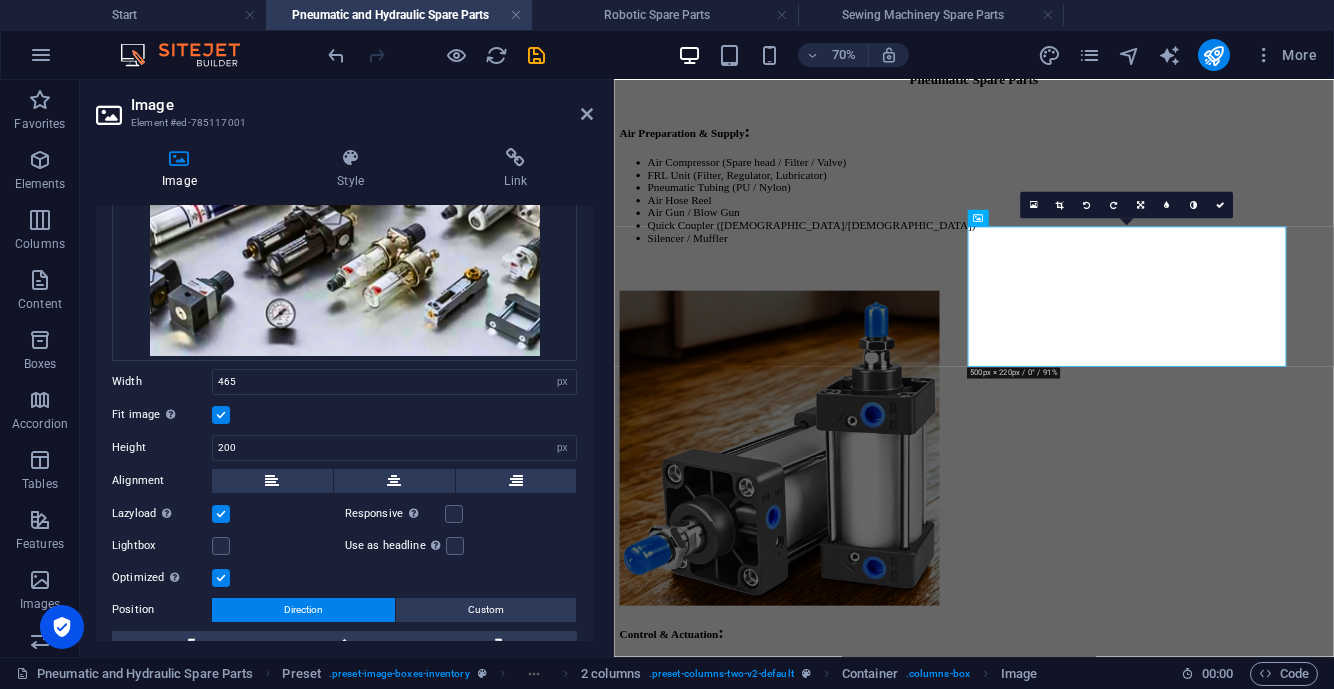 scroll, scrollTop: 375, scrollLeft: 0, axis: vertical 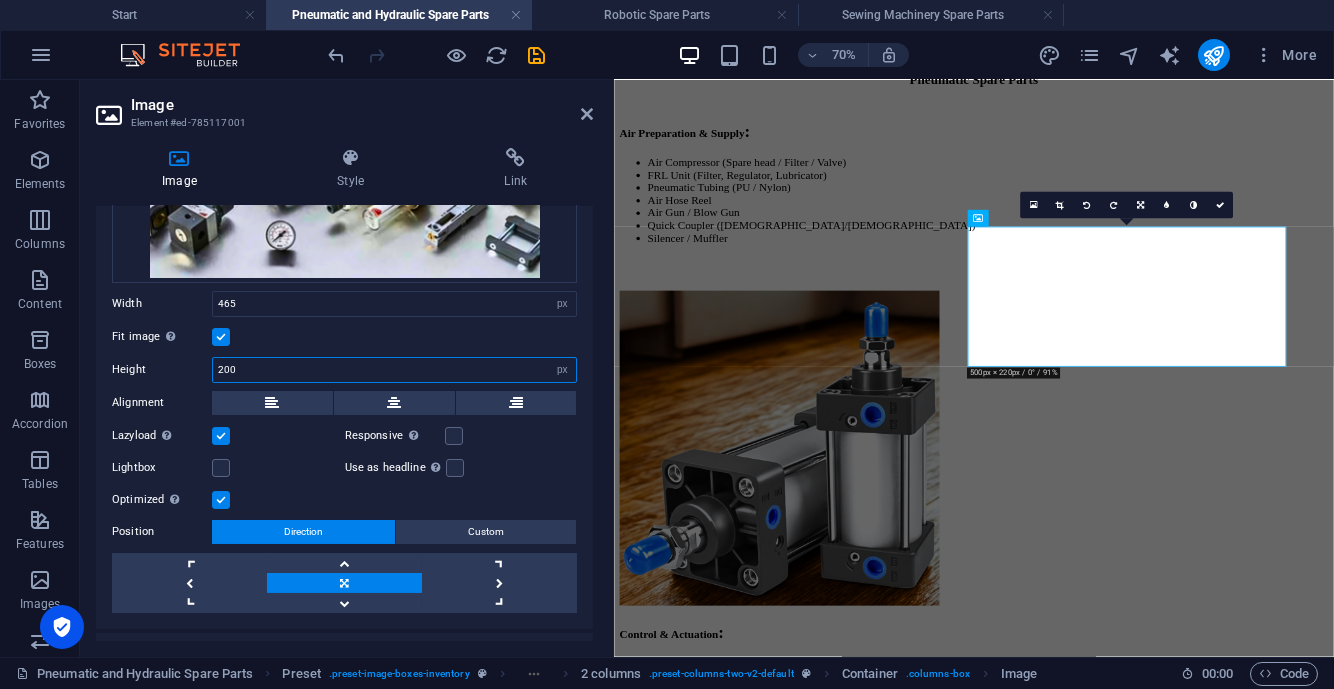 drag, startPoint x: 259, startPoint y: 370, endPoint x: 197, endPoint y: 382, distance: 63.15061 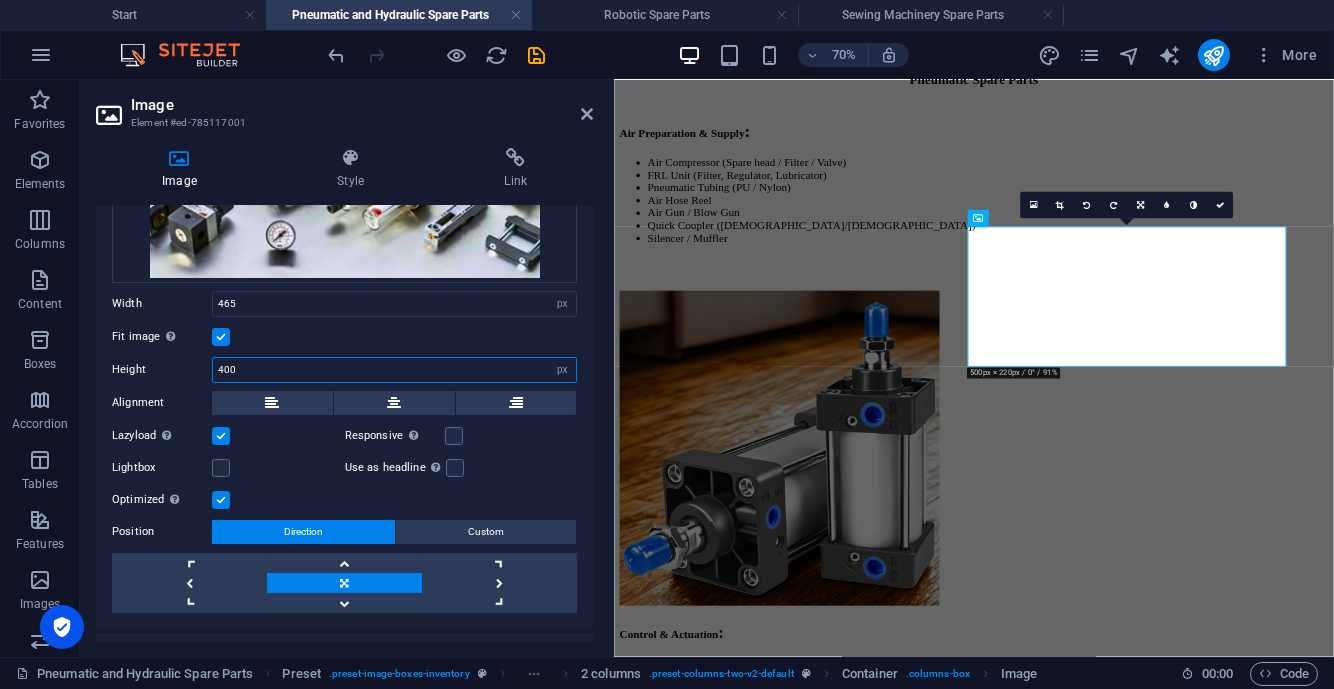 type on "400" 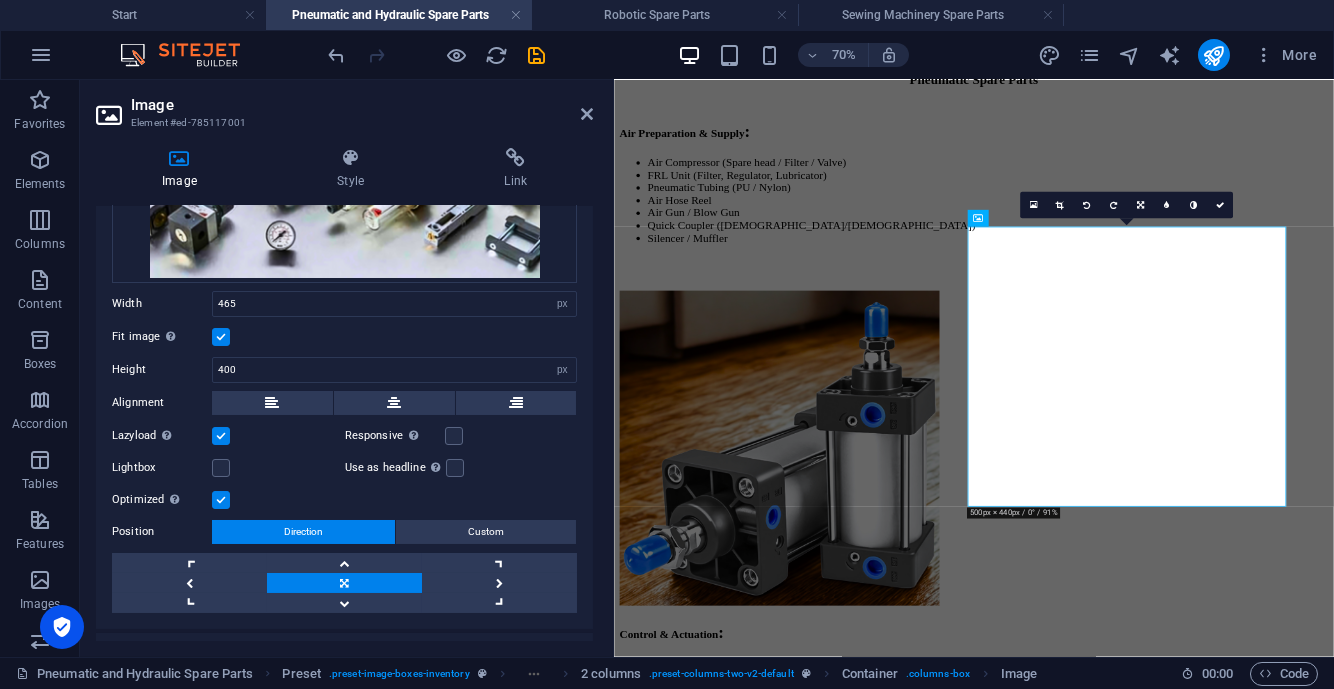 click on "Fit image Automatically fit image to a fixed width and height" at bounding box center [344, 337] 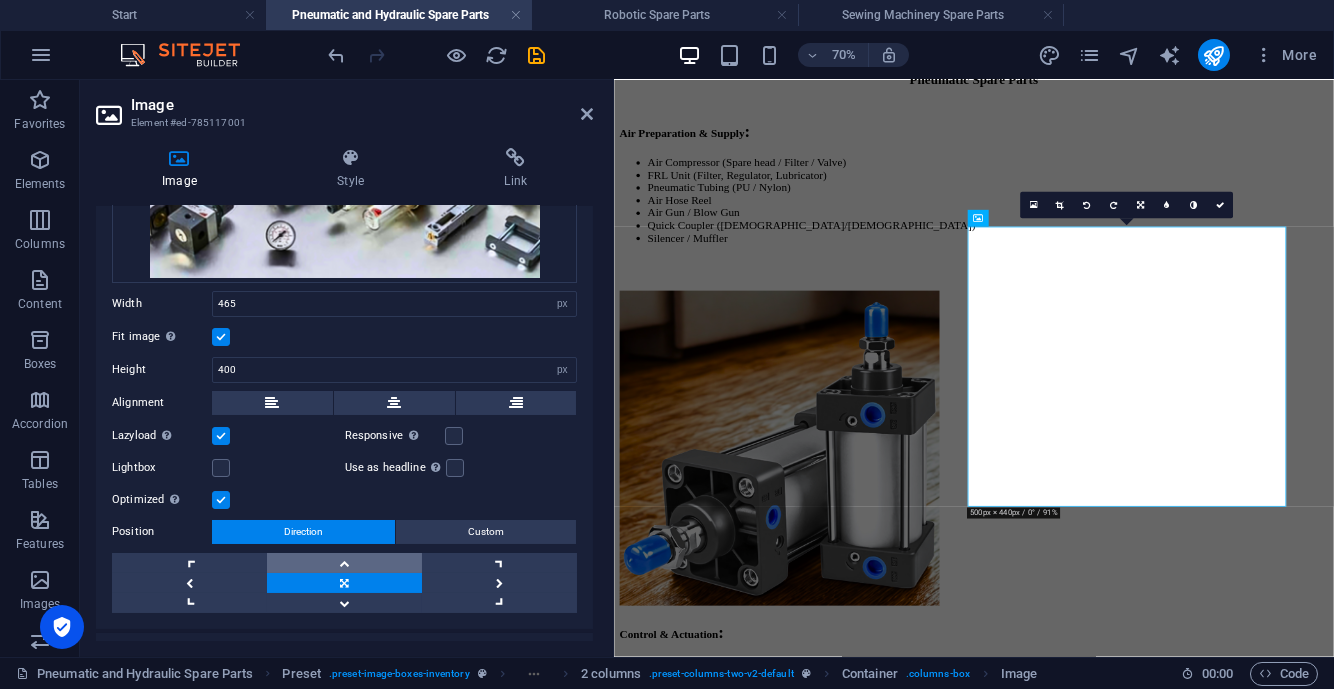 click at bounding box center [344, 563] 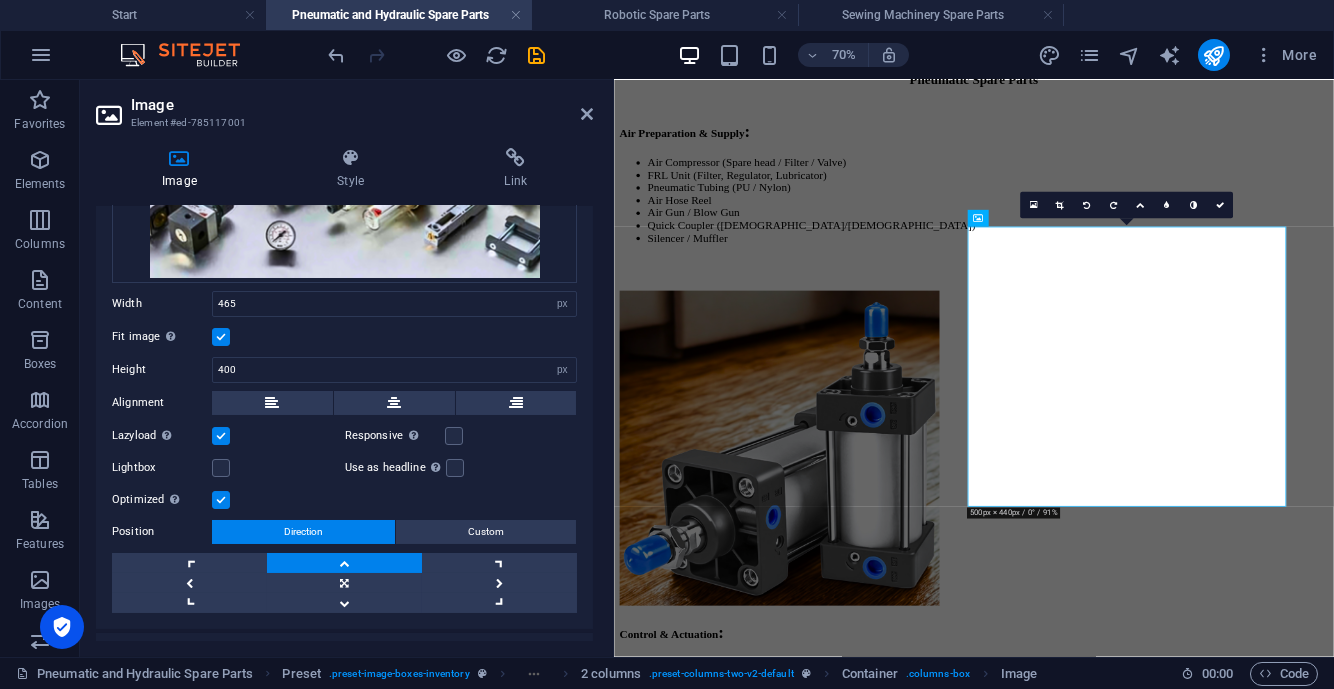 click at bounding box center (1220, 205) 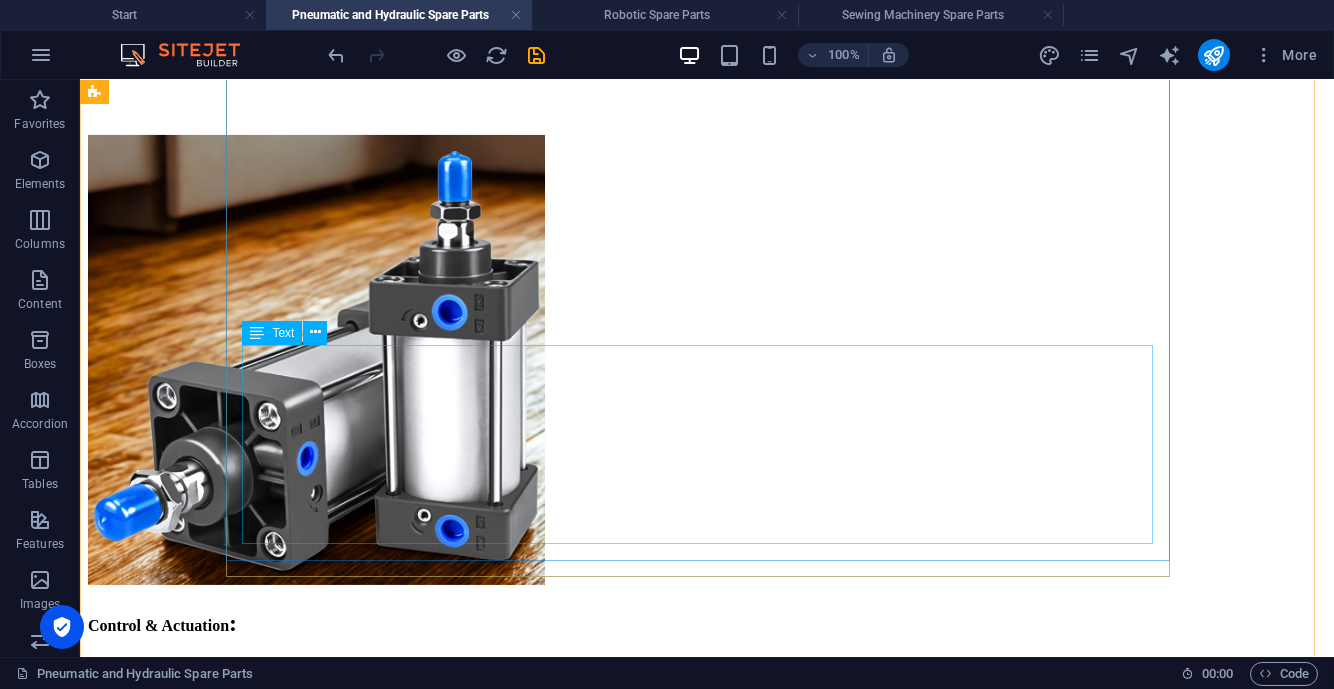 scroll, scrollTop: 3749, scrollLeft: 0, axis: vertical 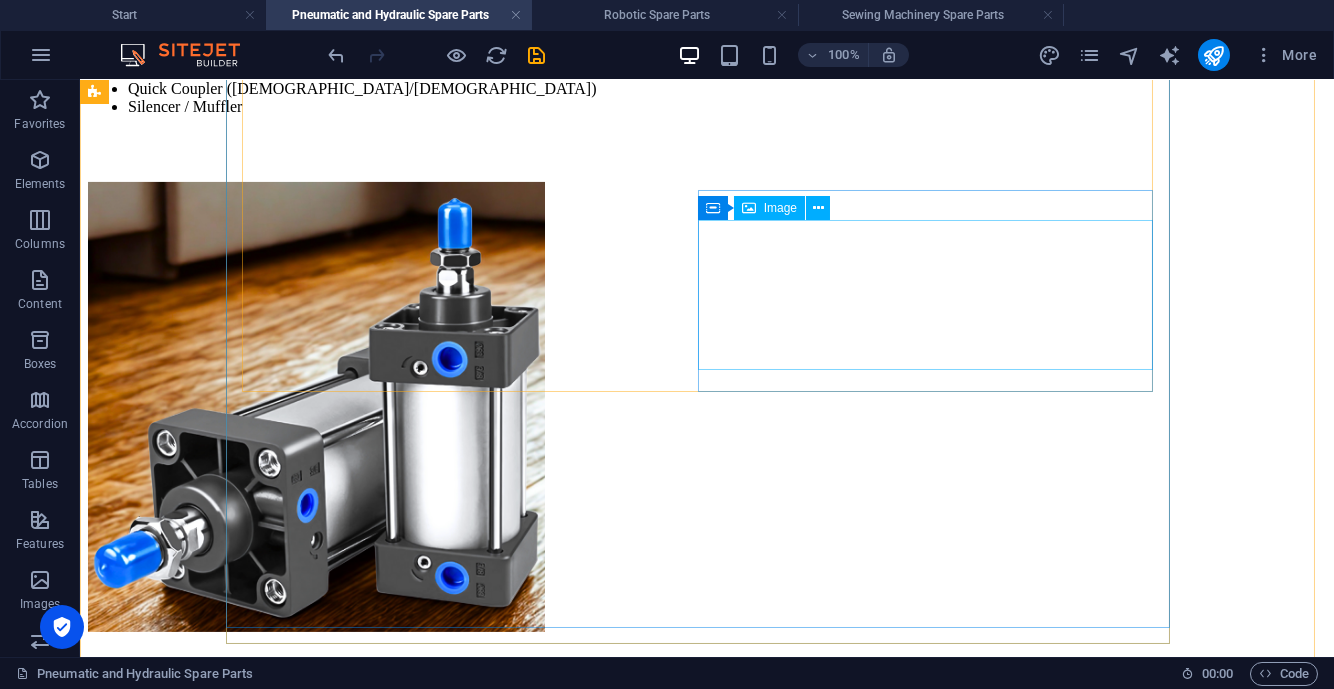 click at bounding box center [707, 3826] 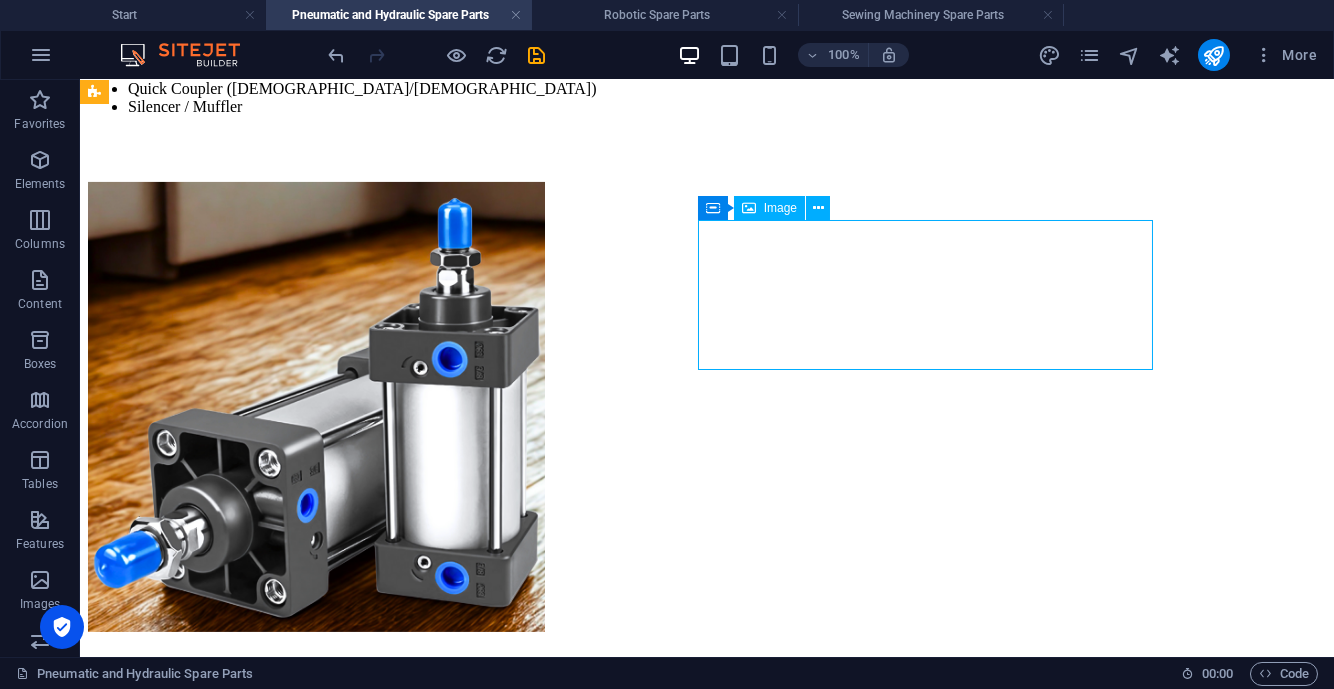 click at bounding box center (707, 3826) 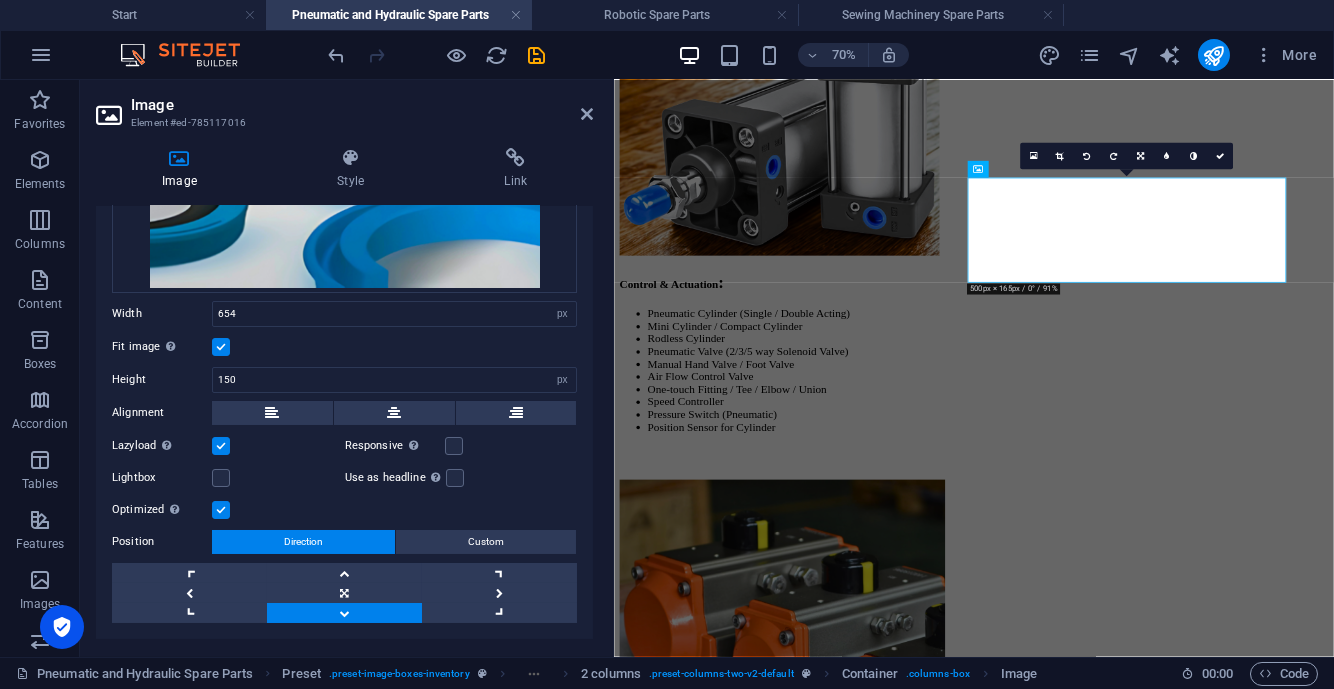 scroll, scrollTop: 375, scrollLeft: 0, axis: vertical 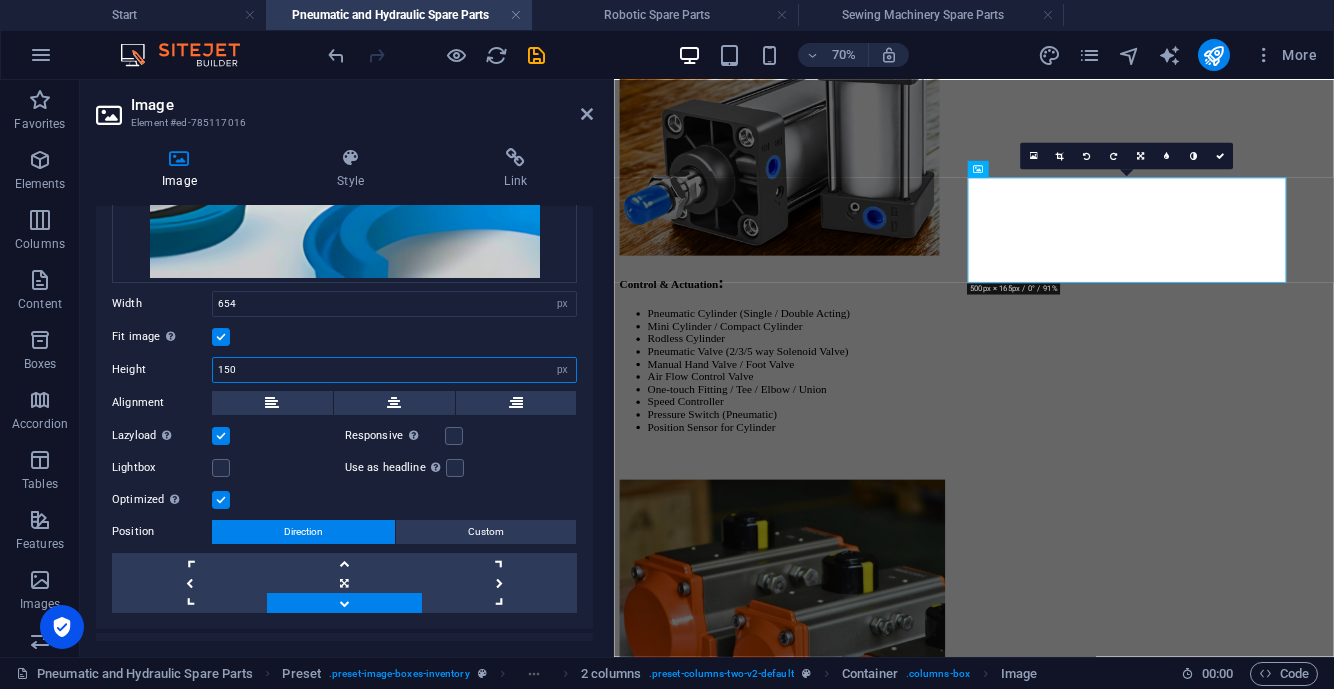 drag, startPoint x: 274, startPoint y: 372, endPoint x: 175, endPoint y: 376, distance: 99.08077 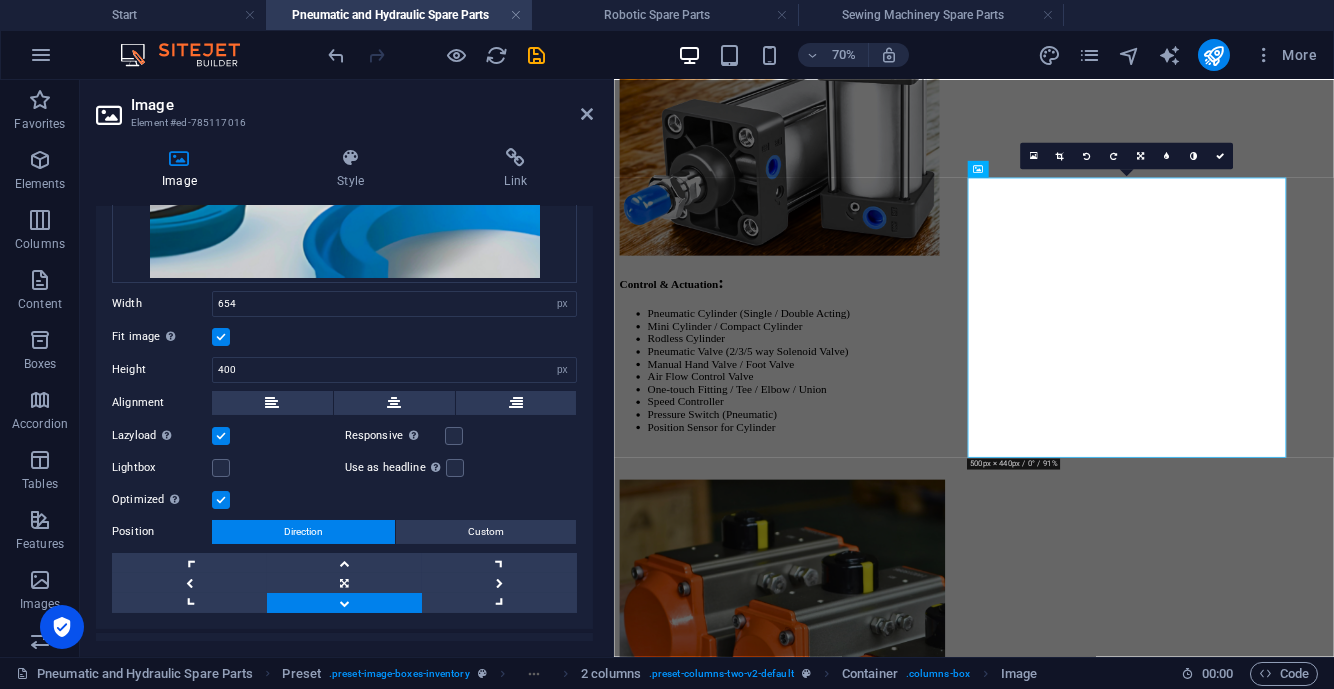 click on "Fit image Automatically fit image to a fixed width and height" at bounding box center (344, 337) 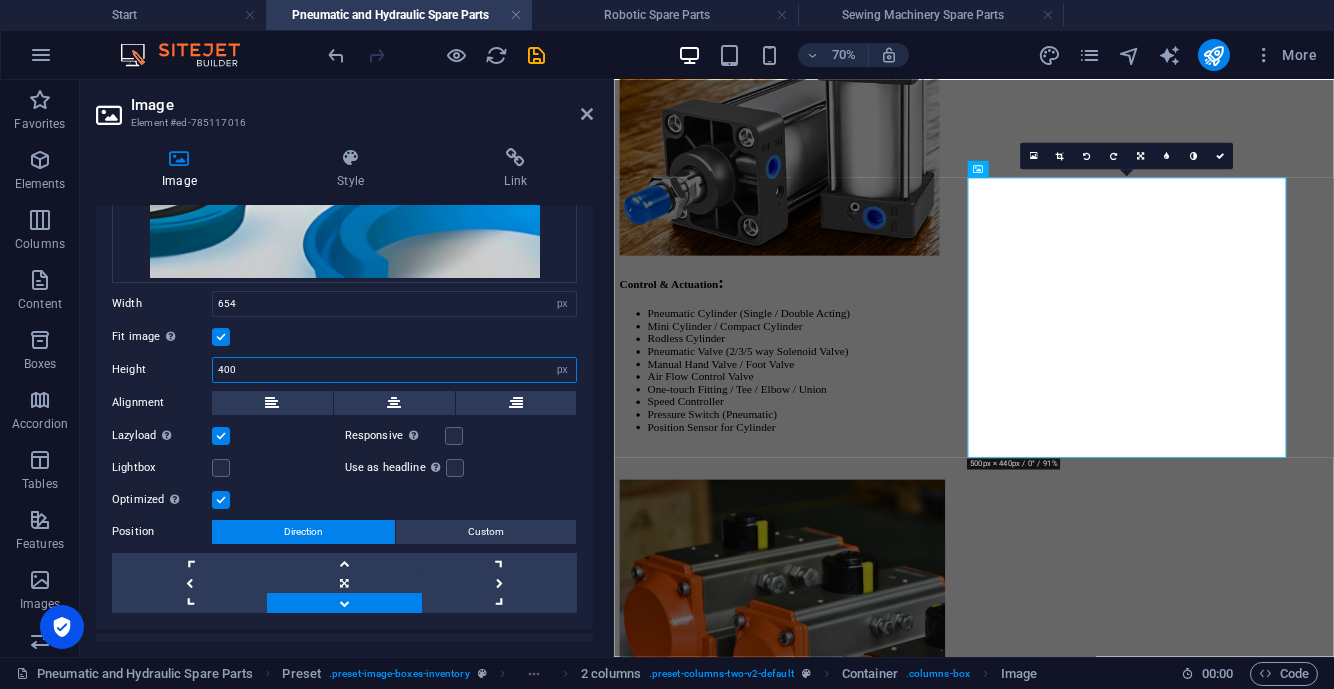drag, startPoint x: 296, startPoint y: 374, endPoint x: 214, endPoint y: 379, distance: 82.1523 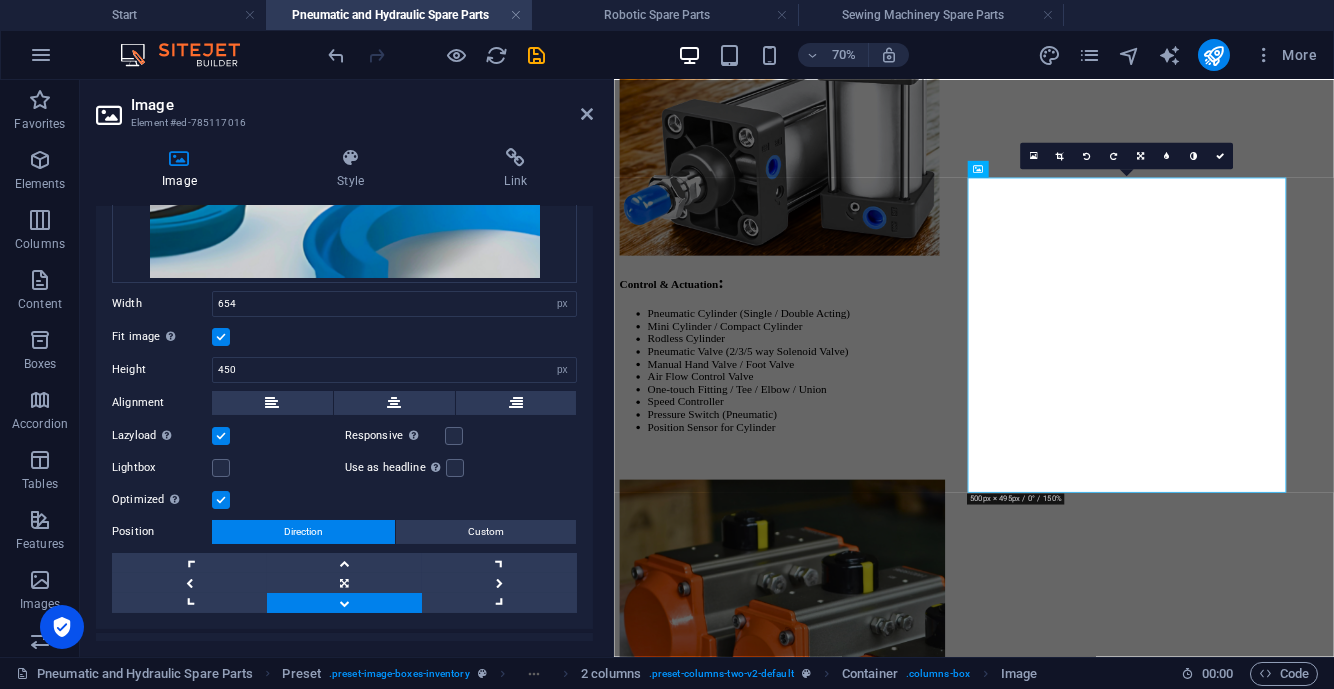 click on "Fit image Automatically fit image to a fixed width and height" at bounding box center [344, 337] 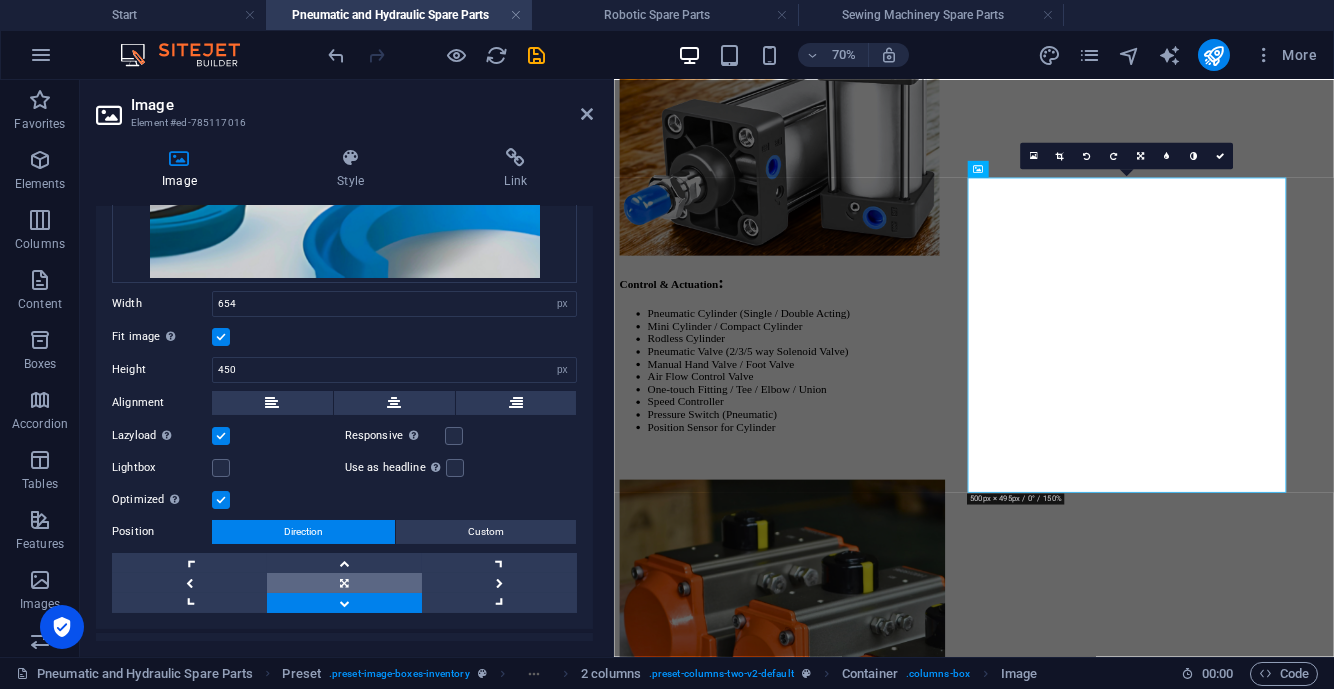 click at bounding box center (344, 583) 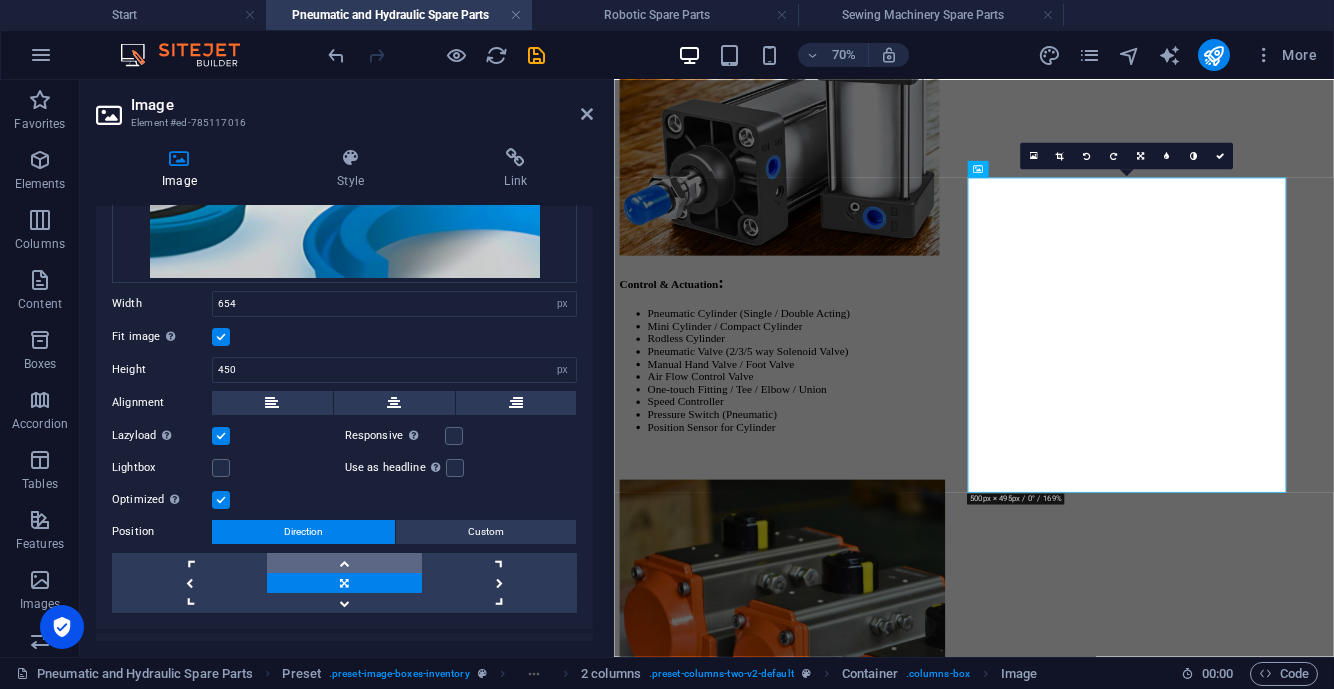 click at bounding box center [344, 563] 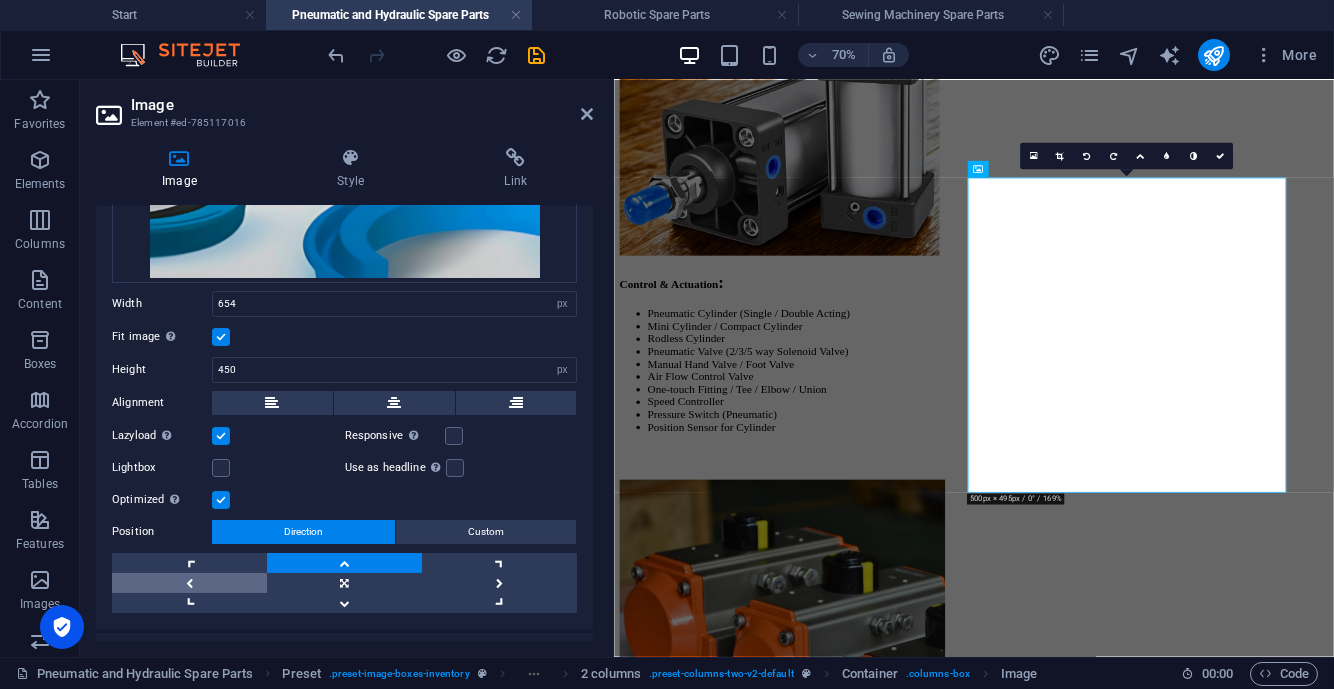 click at bounding box center [189, 583] 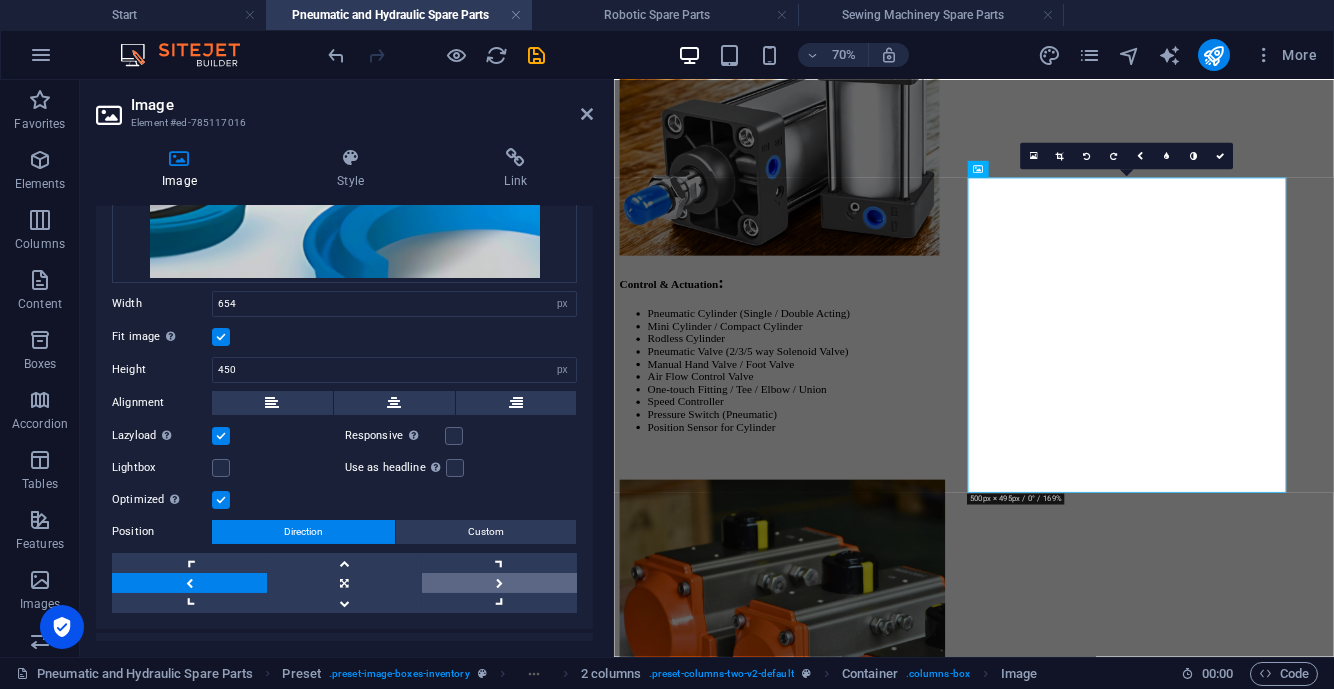 click at bounding box center (499, 583) 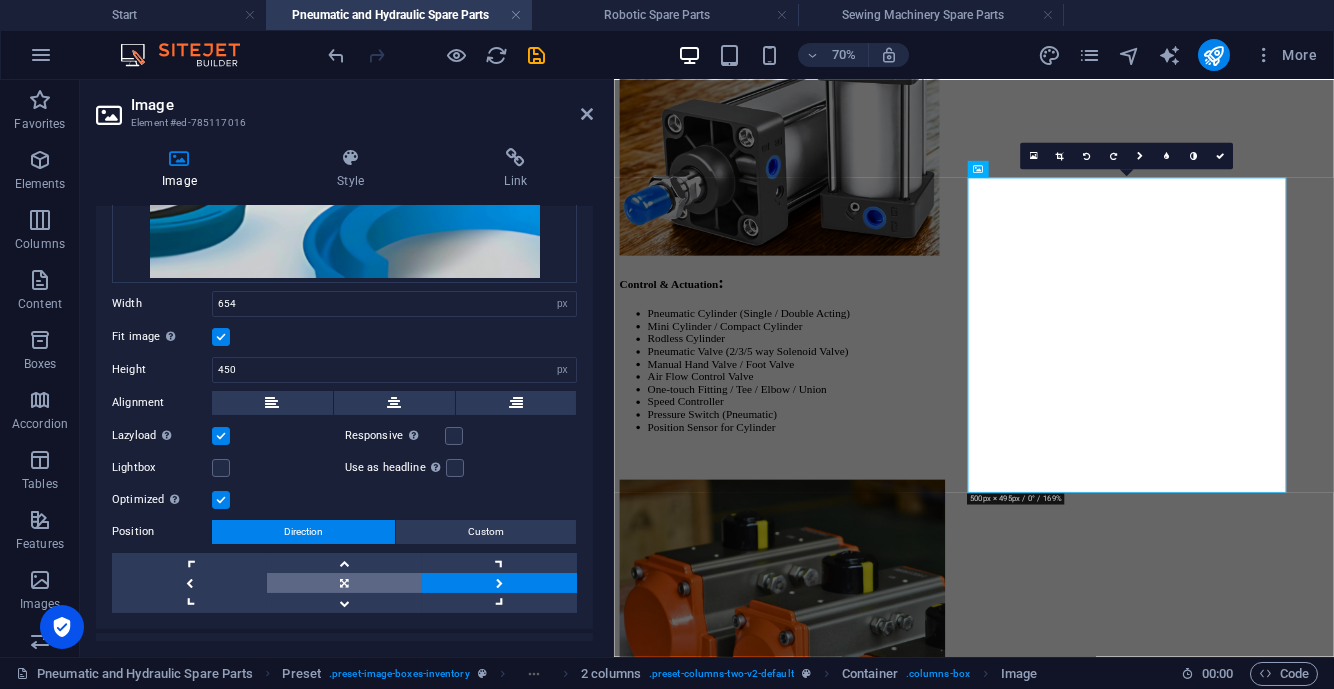 click at bounding box center [344, 583] 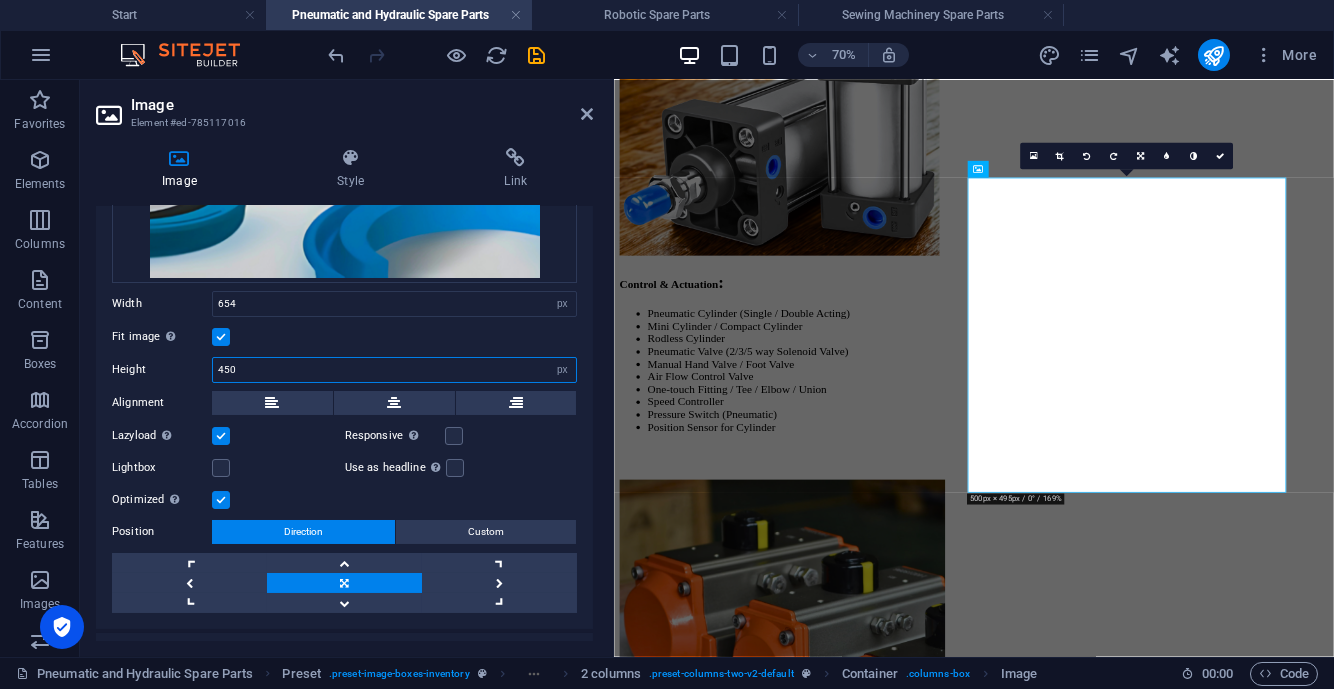 drag, startPoint x: 256, startPoint y: 368, endPoint x: 184, endPoint y: 367, distance: 72.00694 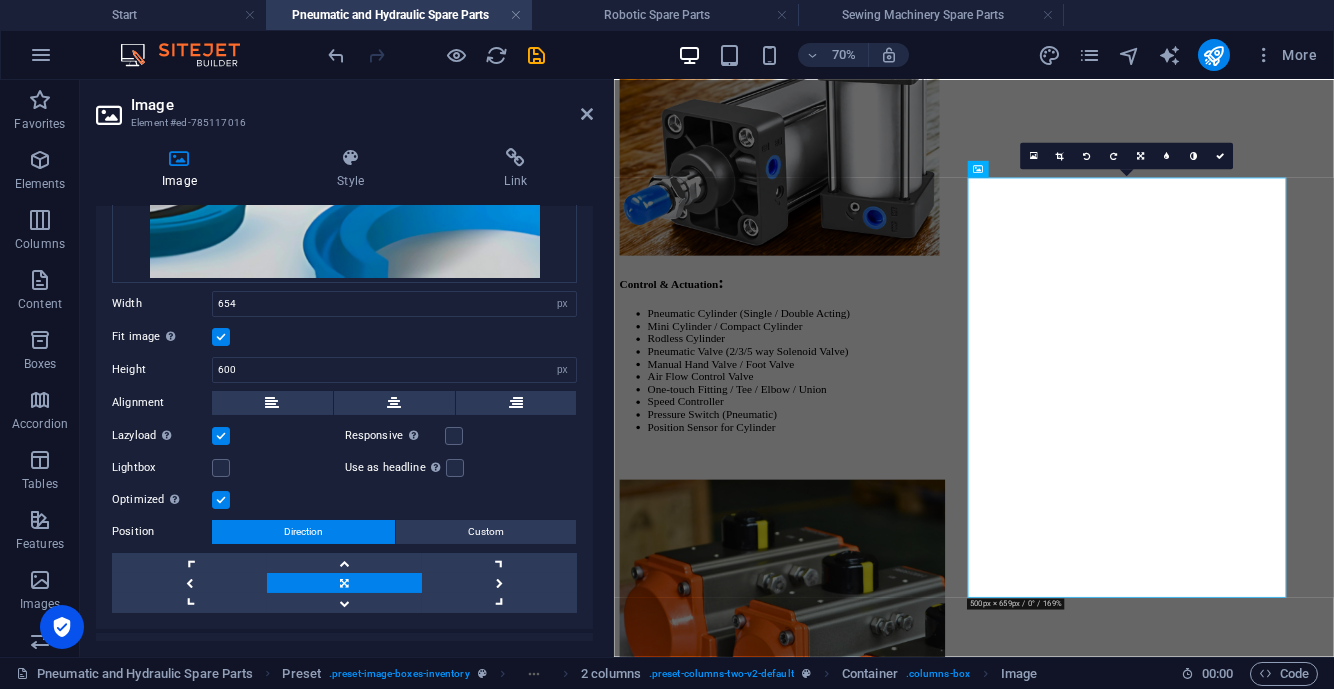 click at bounding box center [1087, 156] 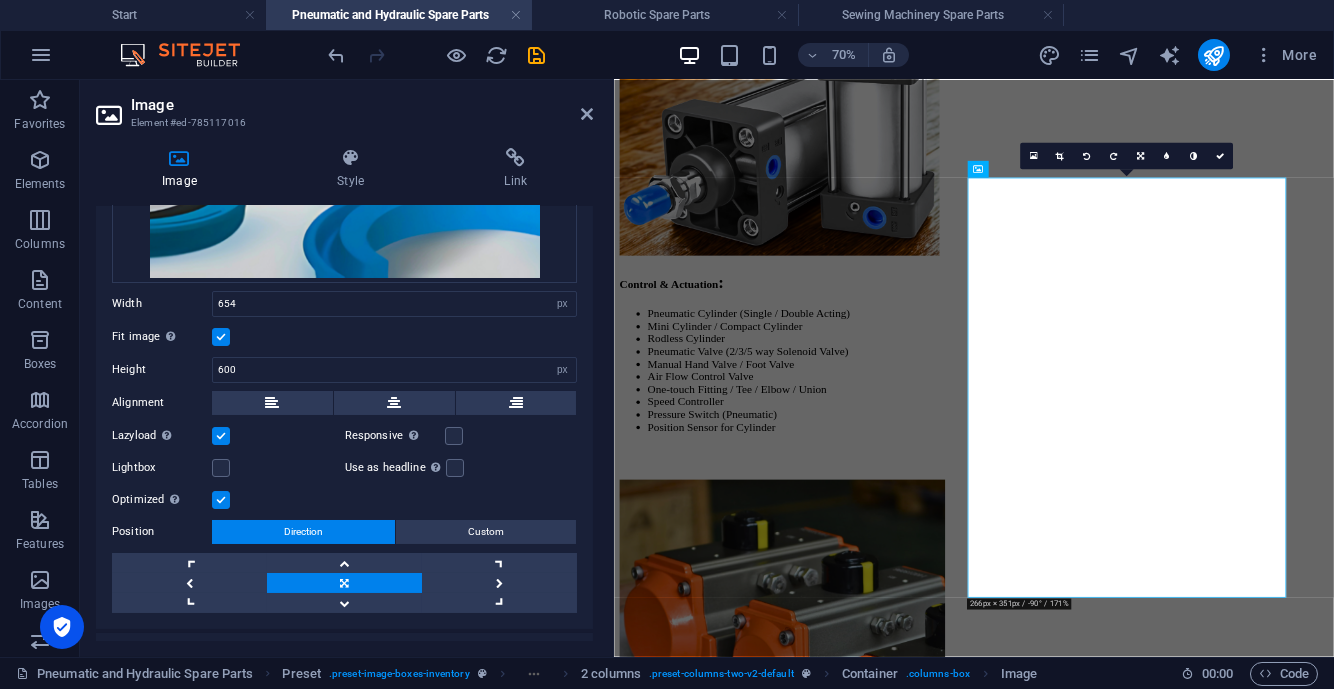 click at bounding box center (1086, 156) 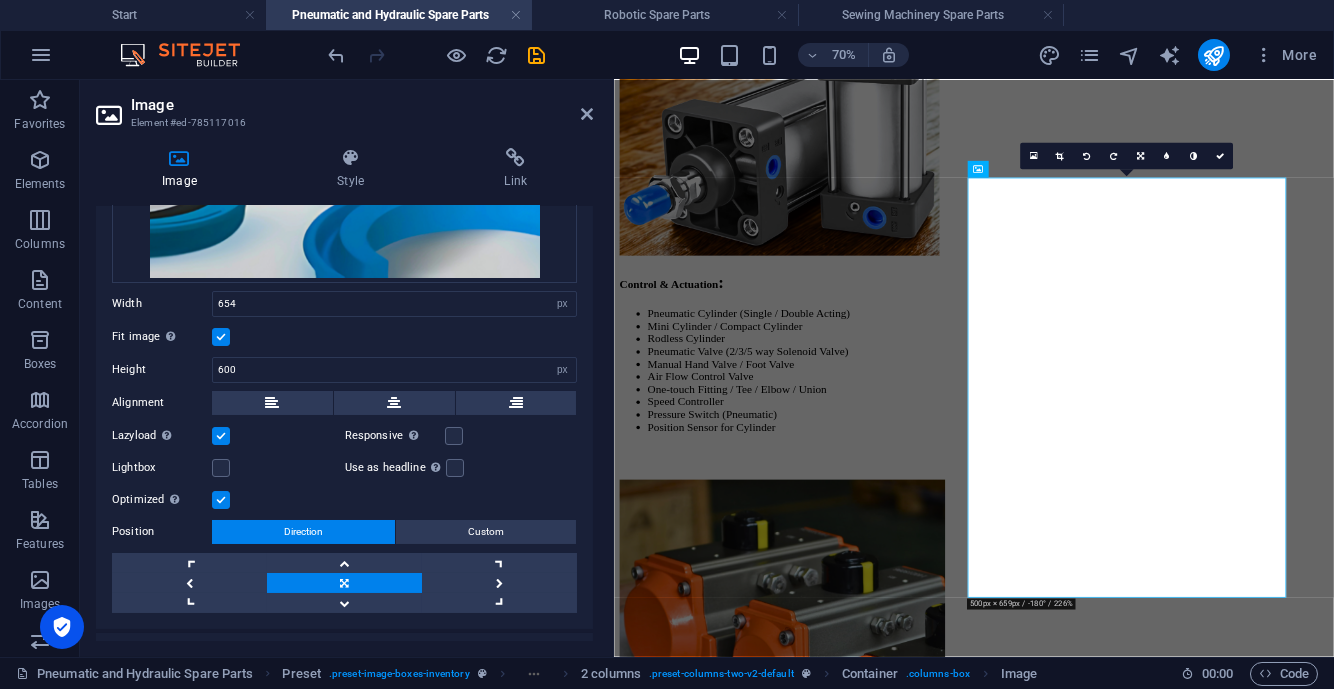 click at bounding box center (1086, 156) 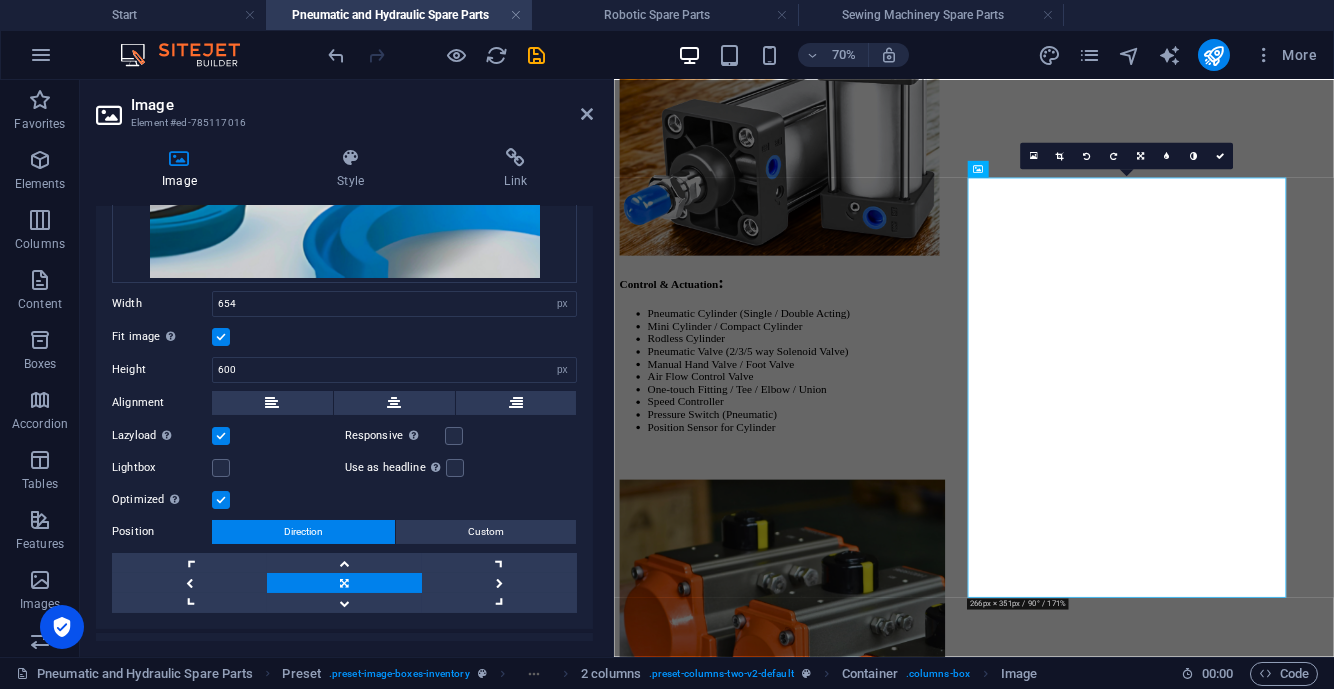 click at bounding box center [1087, 156] 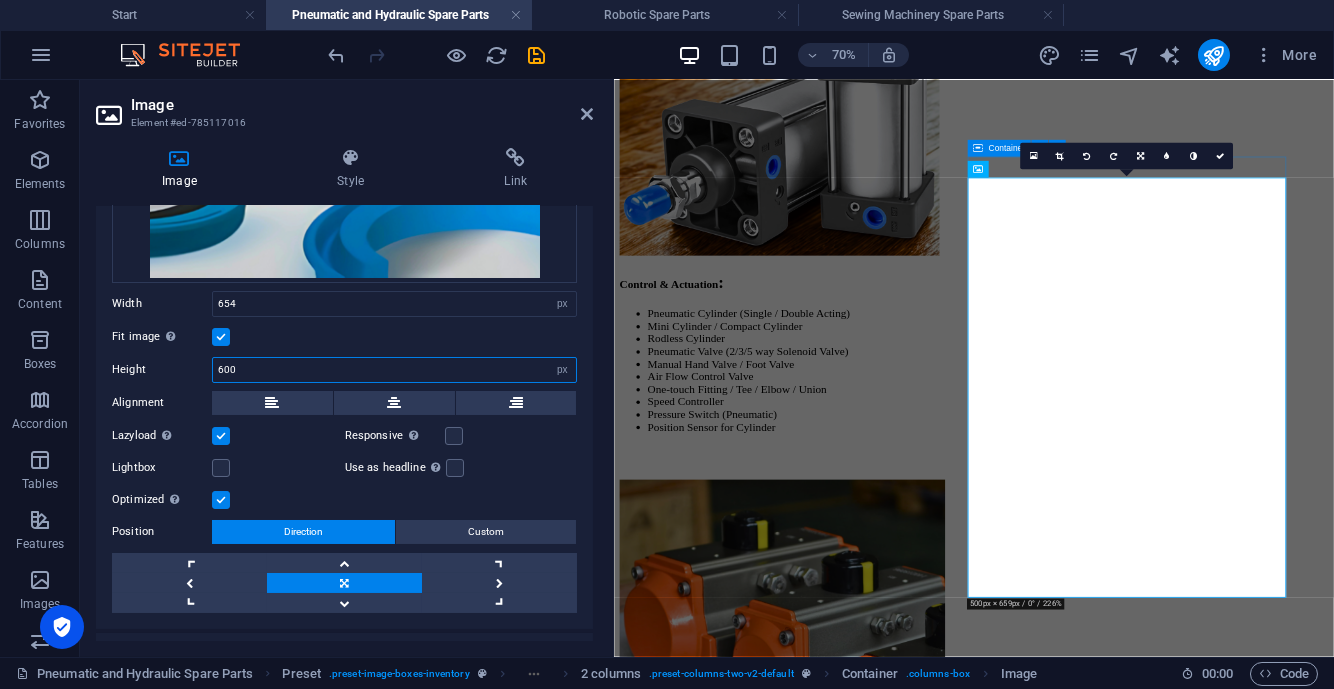 drag, startPoint x: 257, startPoint y: 366, endPoint x: 97, endPoint y: 379, distance: 160.52725 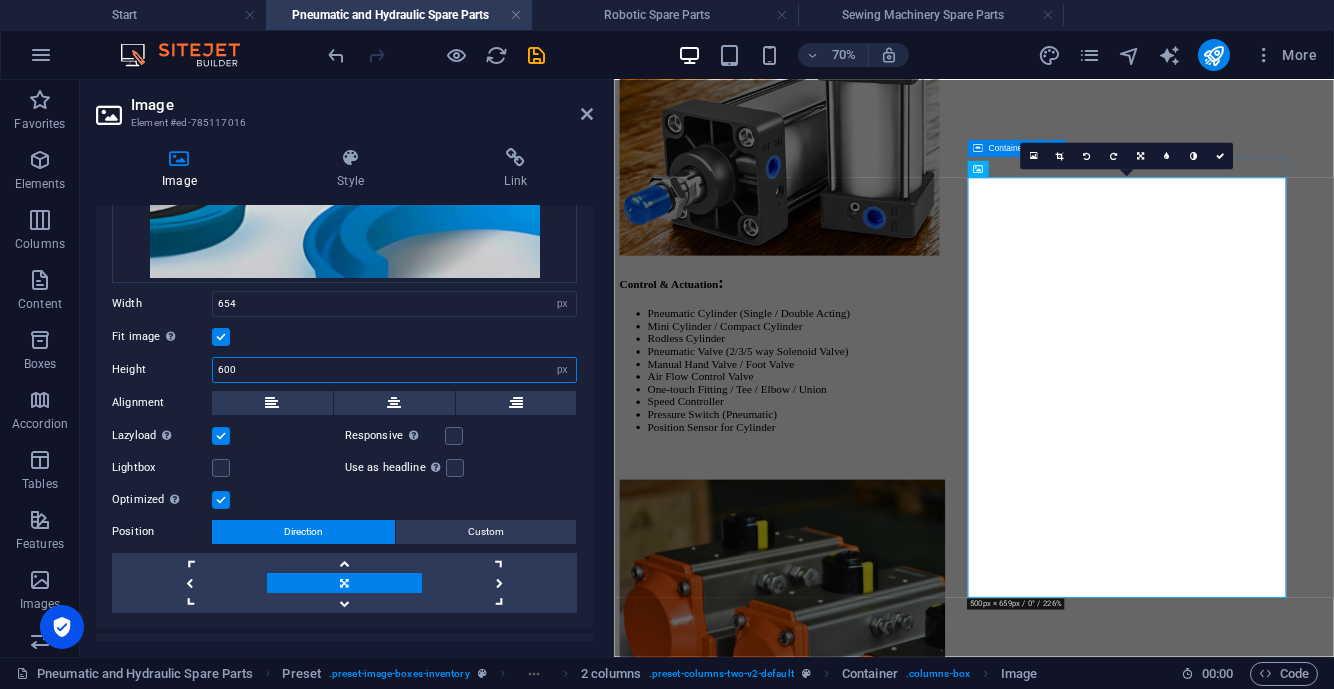 click on "Drag files here, click to choose files or select files from Files or our free stock photos & videos Select files from the file manager, stock photos, or upload file(s) Upload Width 654 Default auto px rem % em vh vw Fit image Automatically fit image to a fixed width and height Height 600 Default auto px Alignment Lazyload Loading images after the page loads improves page speed. Responsive Automatically load retina image and smartphone optimized sizes. Lightbox Use as headline The image will be wrapped in an H1 headline tag. Useful for giving alternative text the weight of an H1 headline, e.g. for the logo. Leave unchecked if uncertain. Optimized Images are compressed to improve page speed. Position Direction Custom X offset 50 px rem % vh vw Y offset 50 px rem % vh vw" at bounding box center (344, 248) 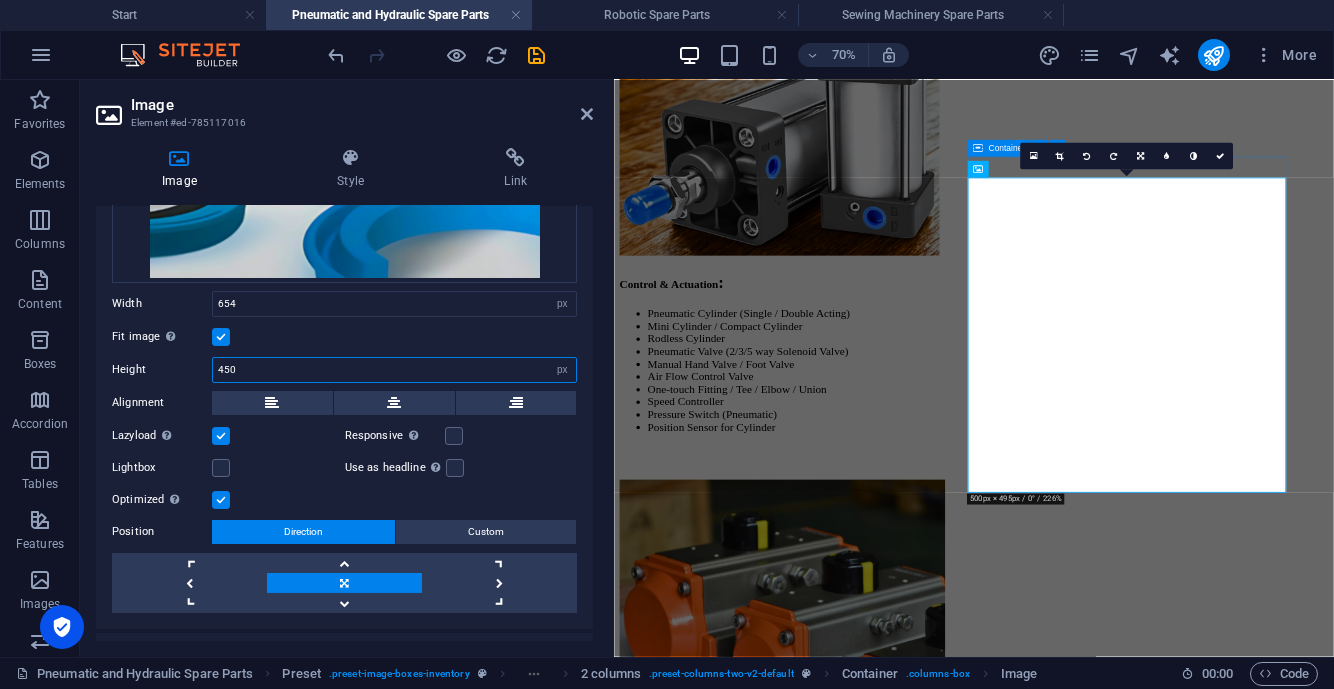 type on "450" 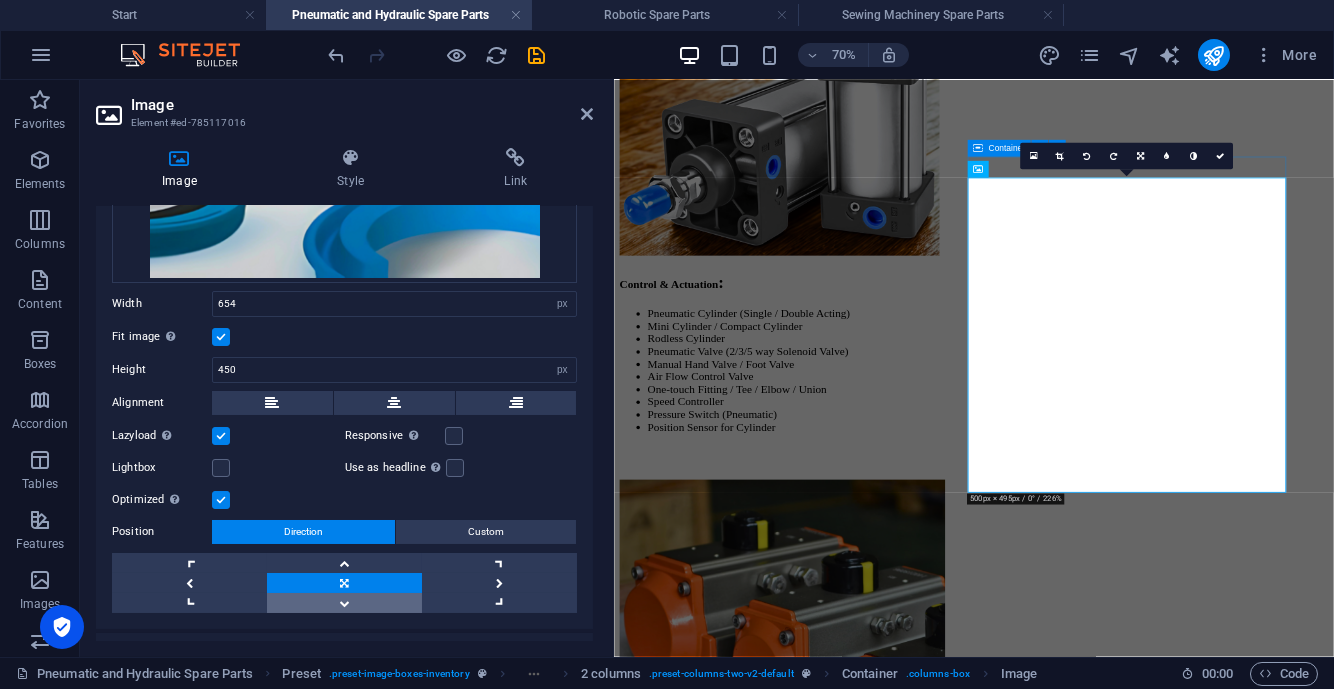 click at bounding box center [344, 603] 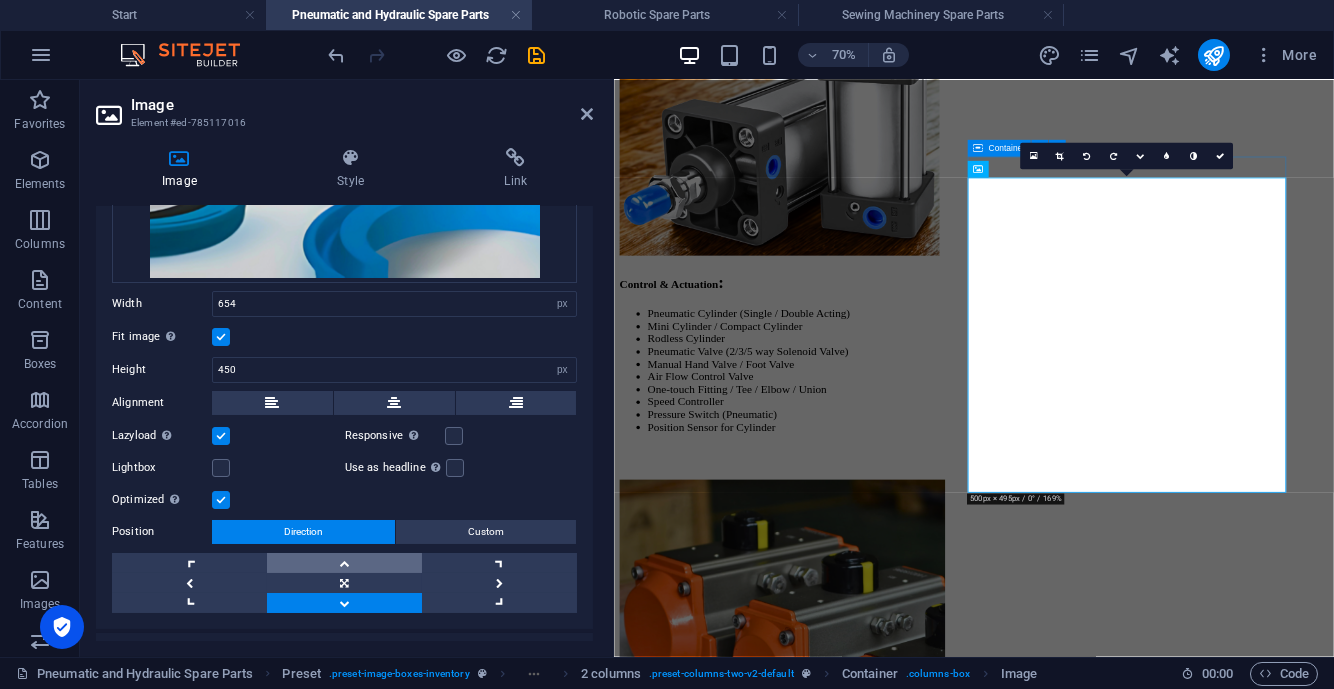 click at bounding box center (344, 563) 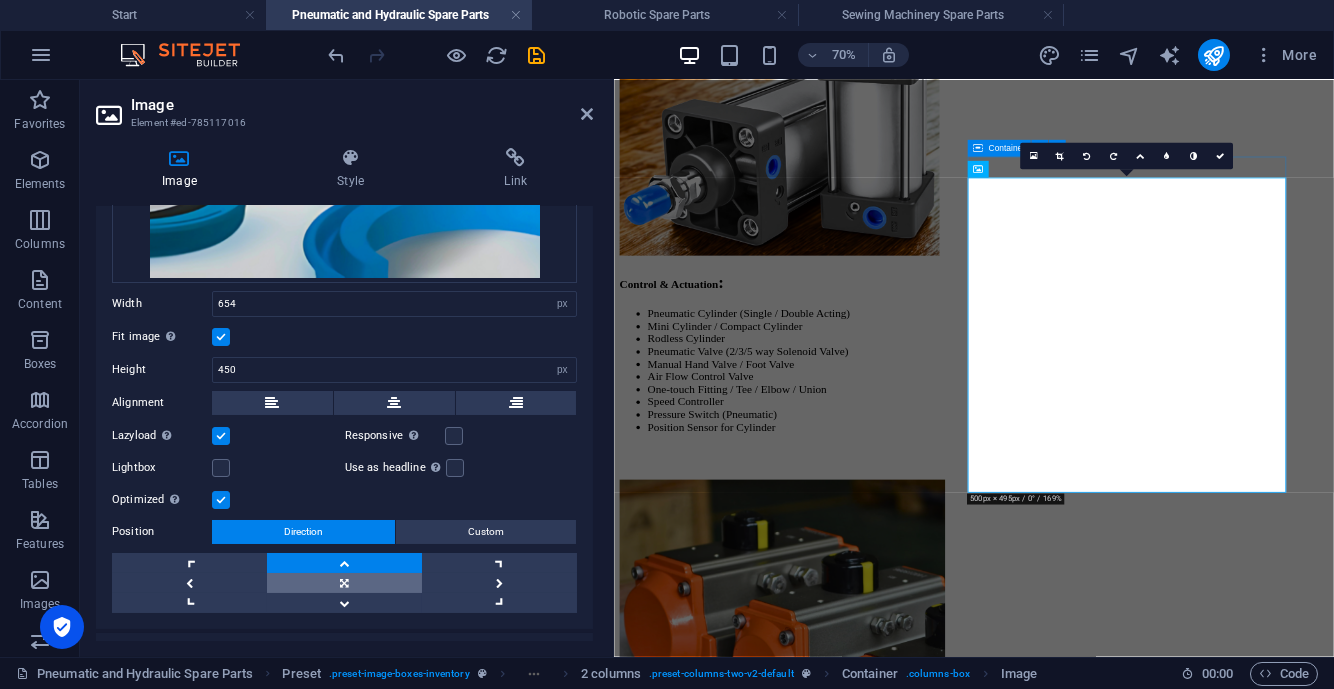 click at bounding box center (344, 583) 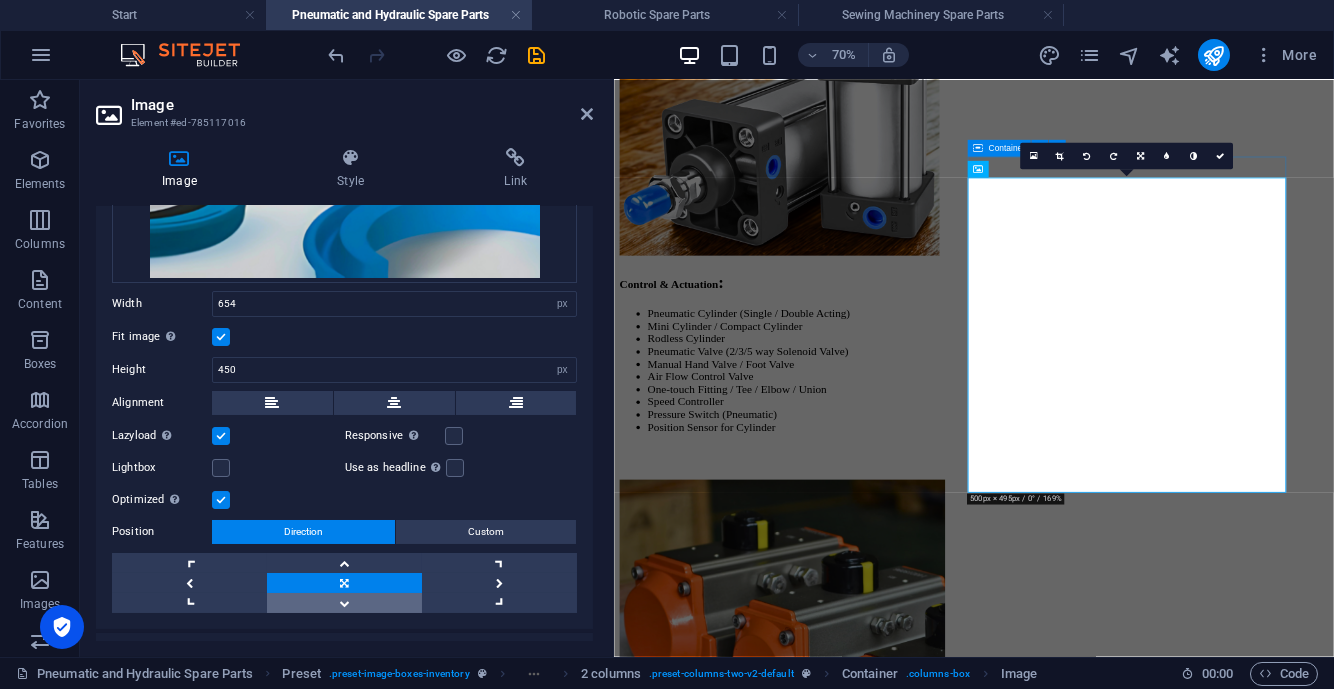click at bounding box center (344, 603) 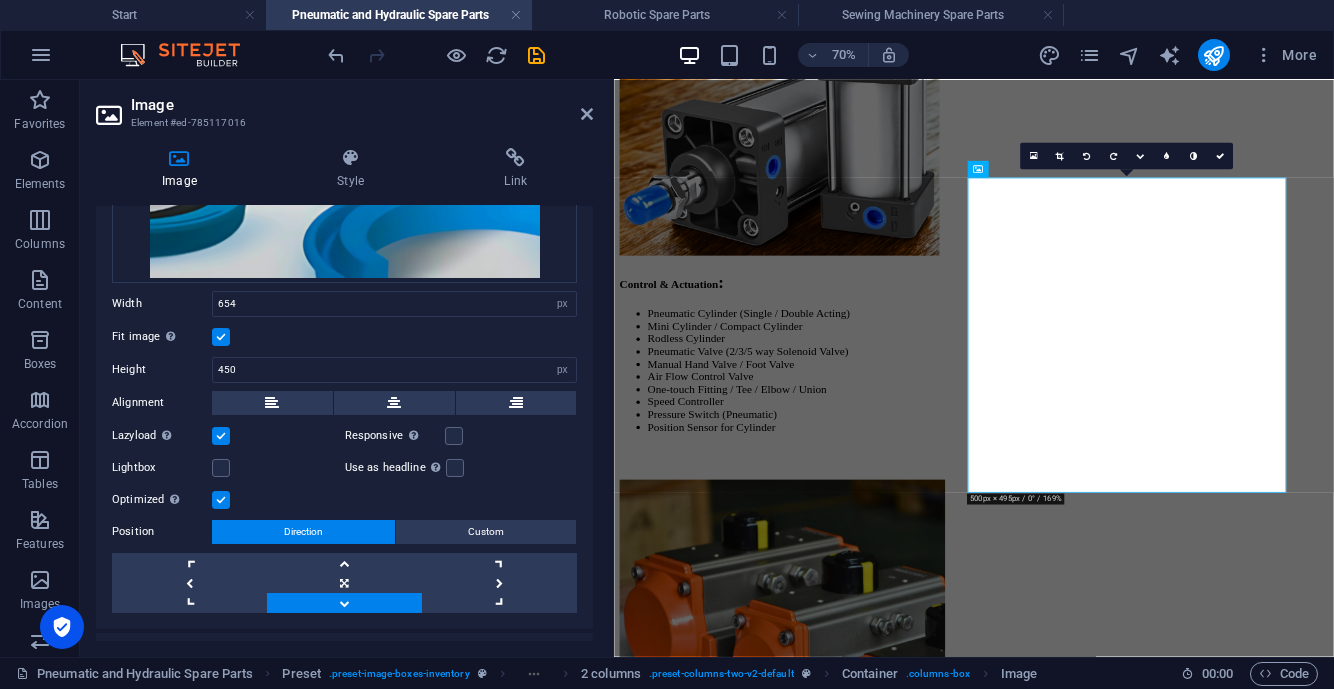 click at bounding box center [1220, 156] 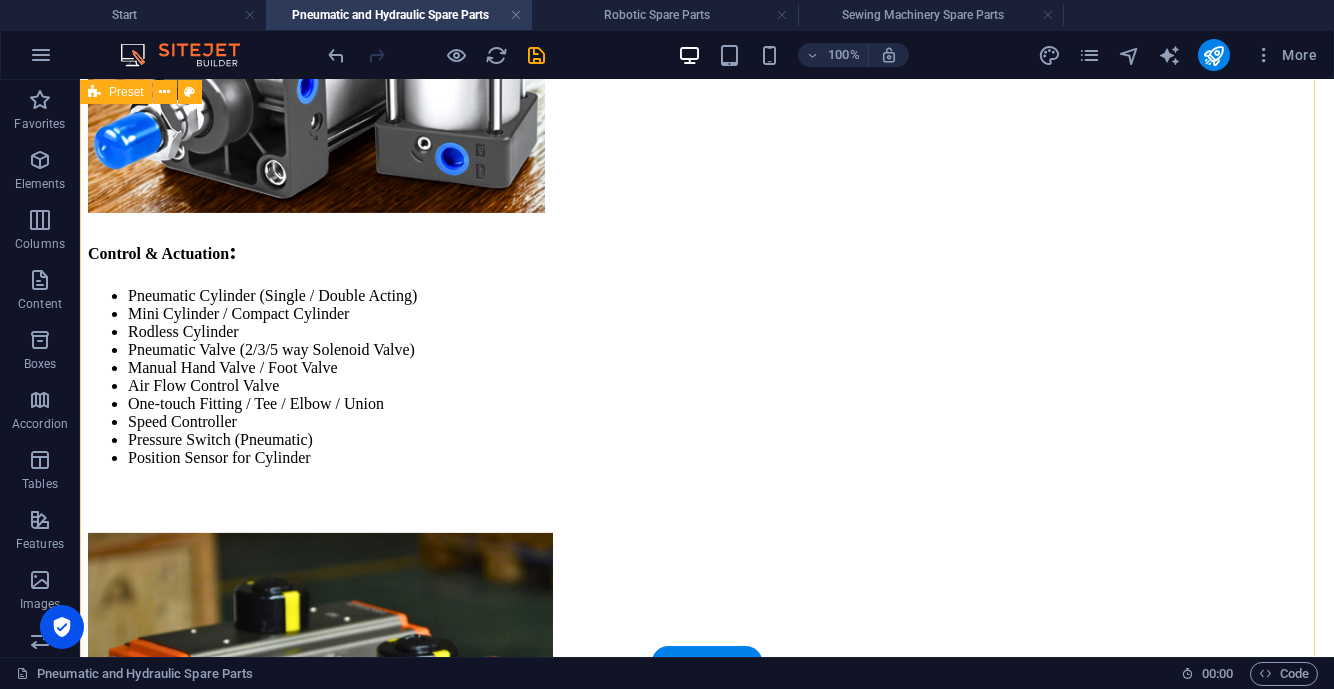 scroll, scrollTop: 3999, scrollLeft: 0, axis: vertical 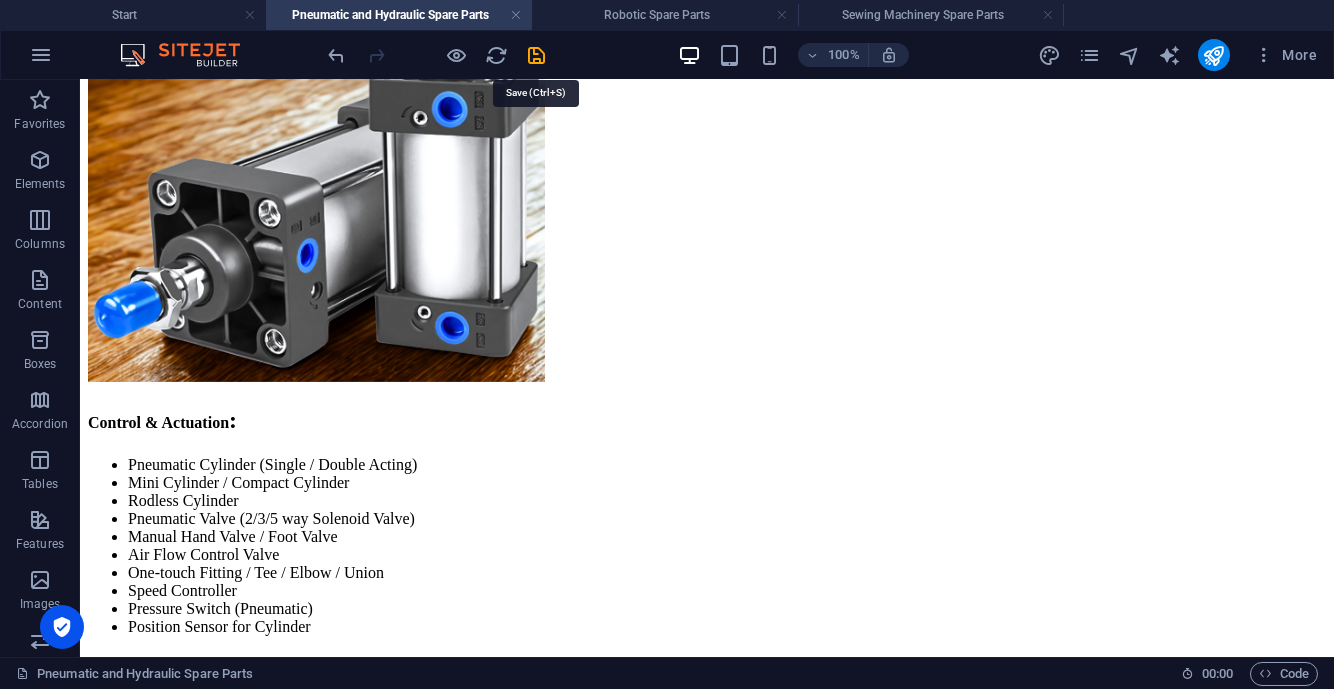 click at bounding box center [537, 55] 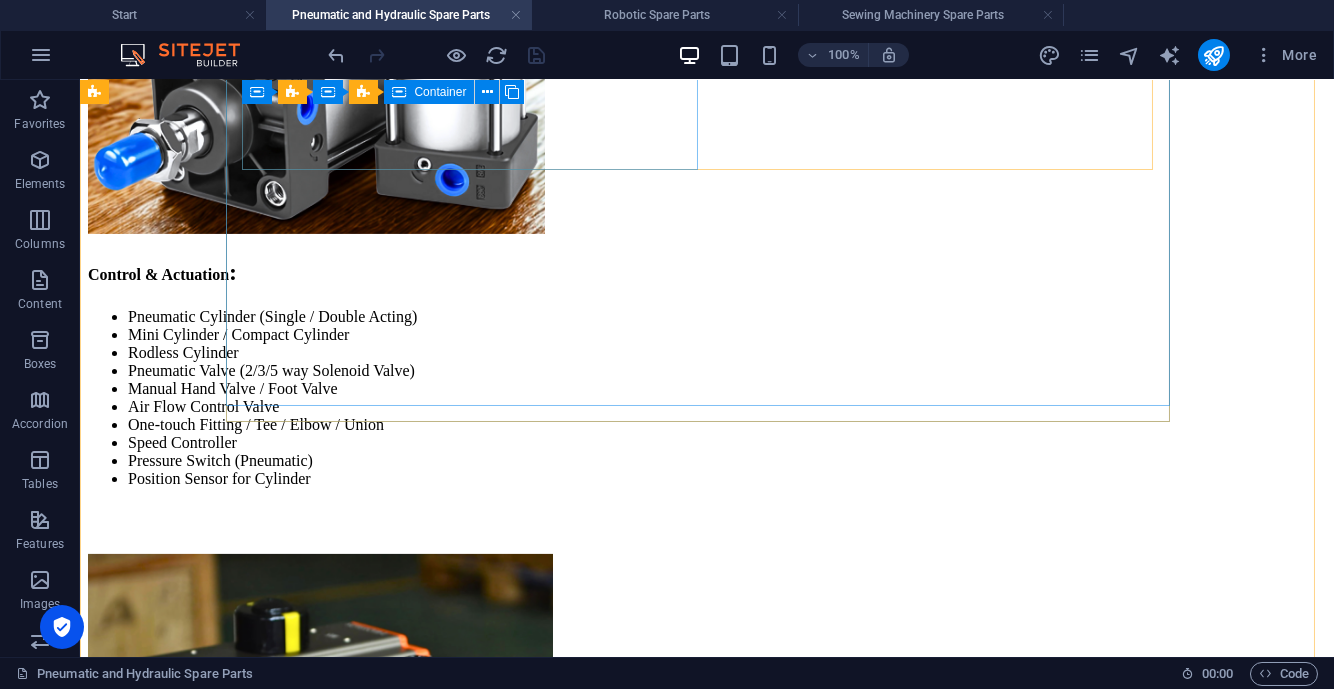 scroll, scrollTop: 4250, scrollLeft: 0, axis: vertical 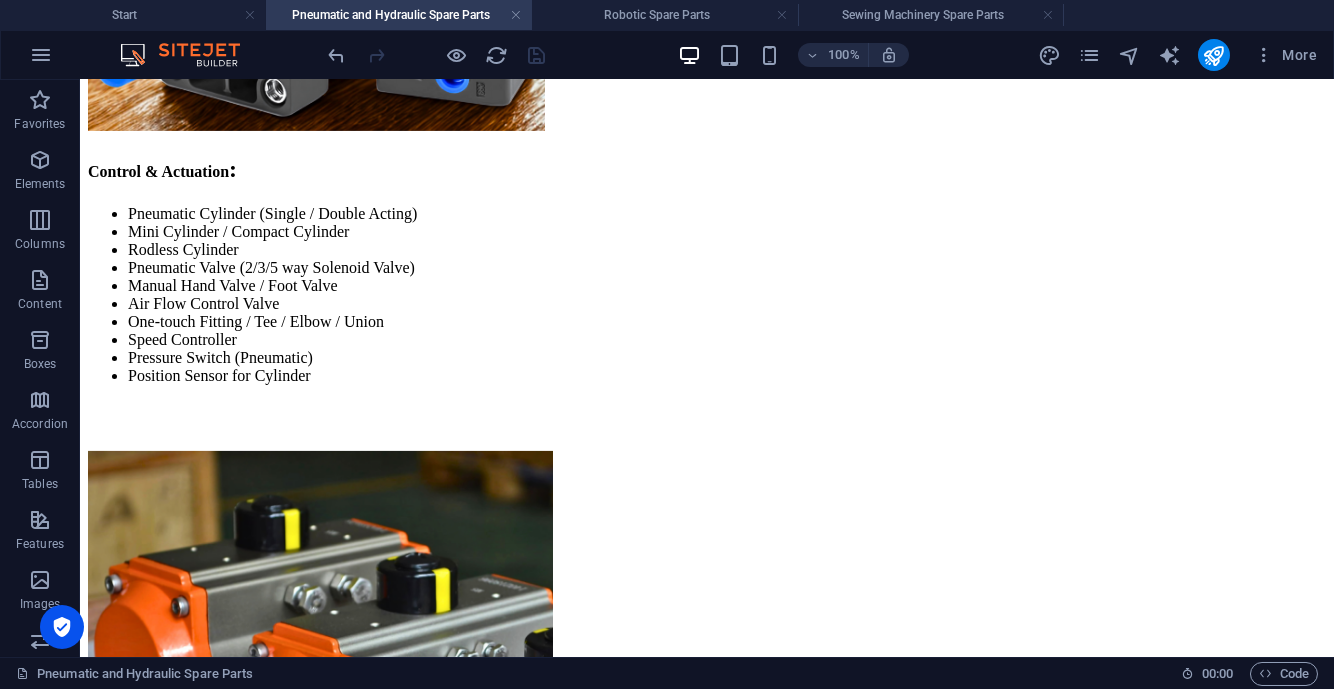 click at bounding box center (516, 15) 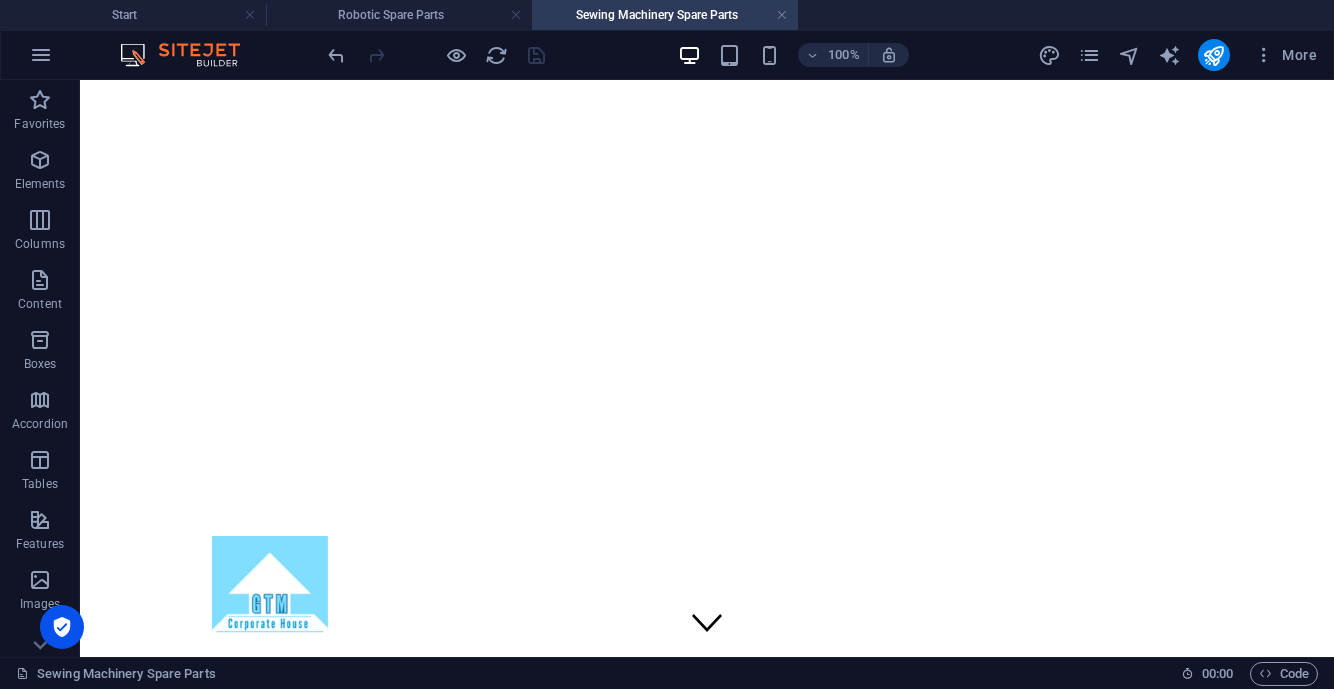 click on "Robotic Spare Parts" at bounding box center [399, 15] 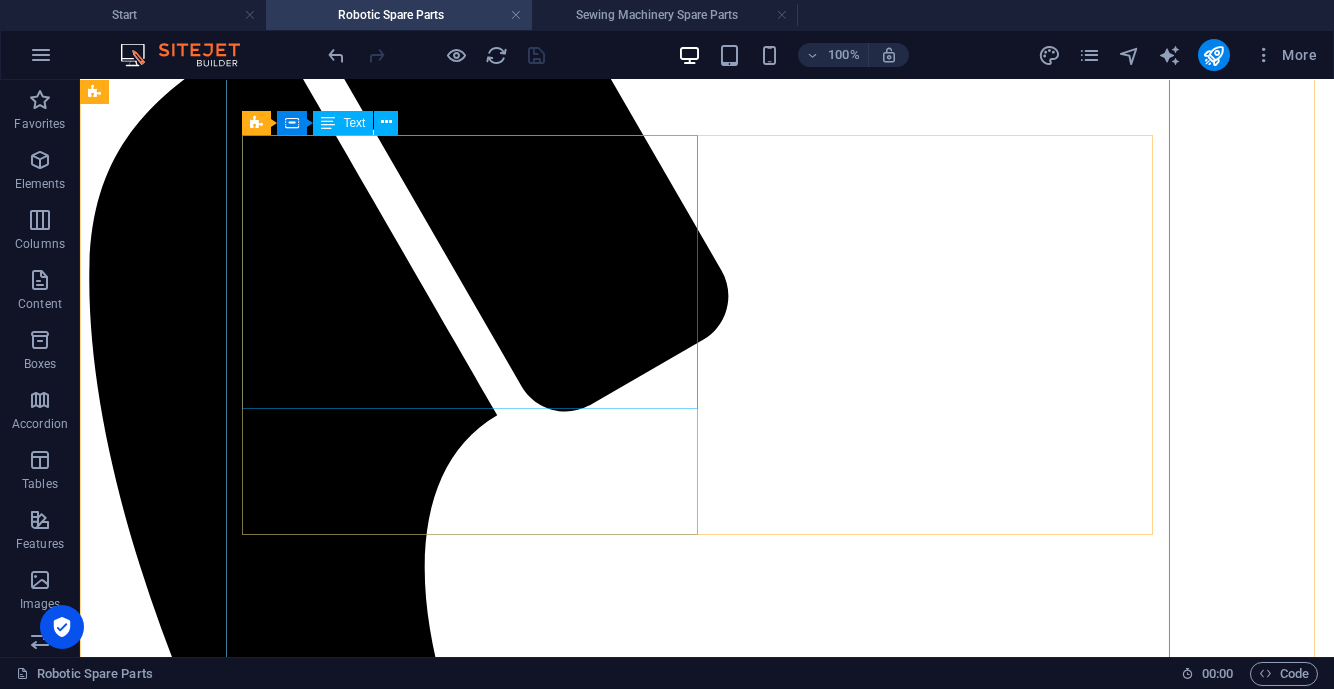 scroll, scrollTop: 1250, scrollLeft: 0, axis: vertical 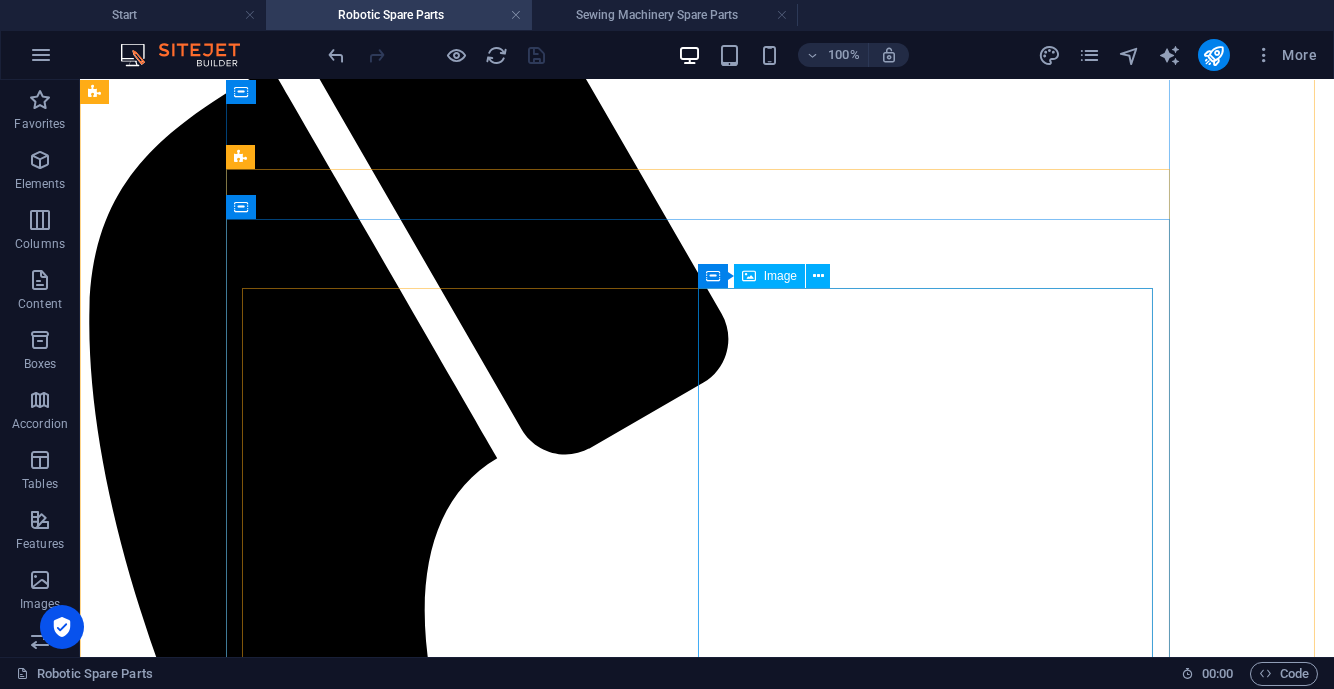 click at bounding box center (707, 2780) 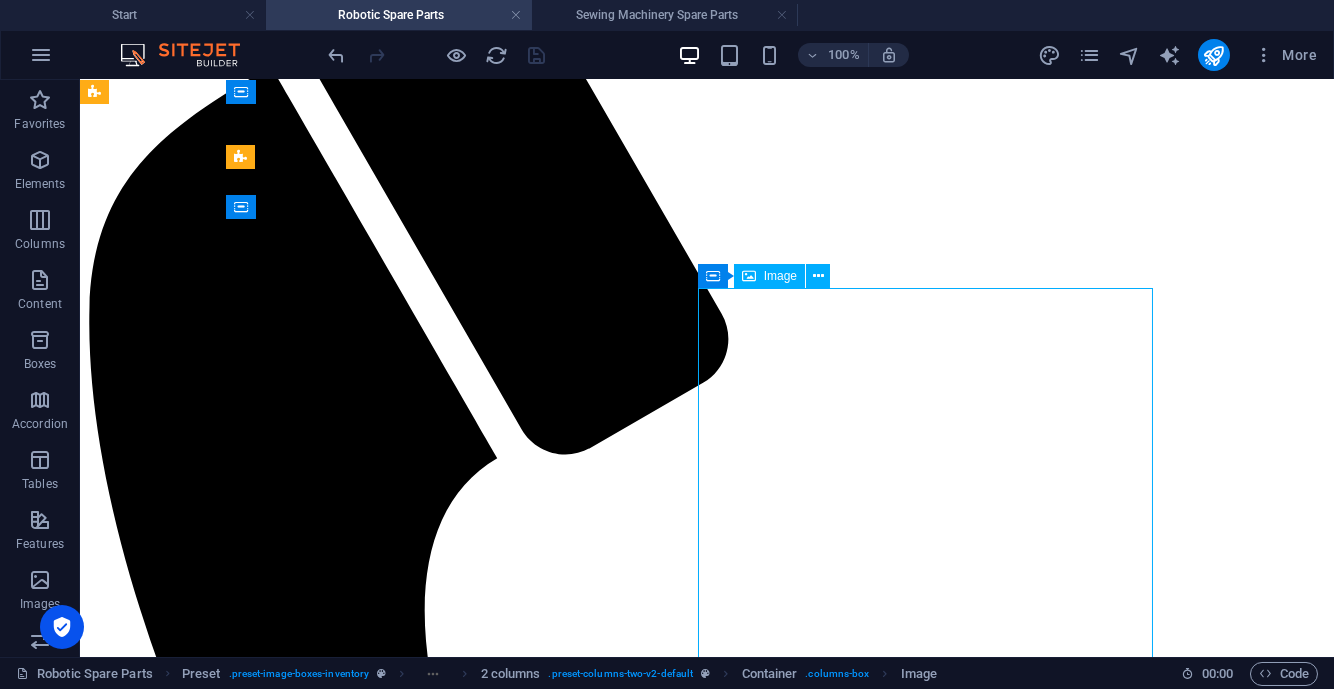 click at bounding box center (707, 2780) 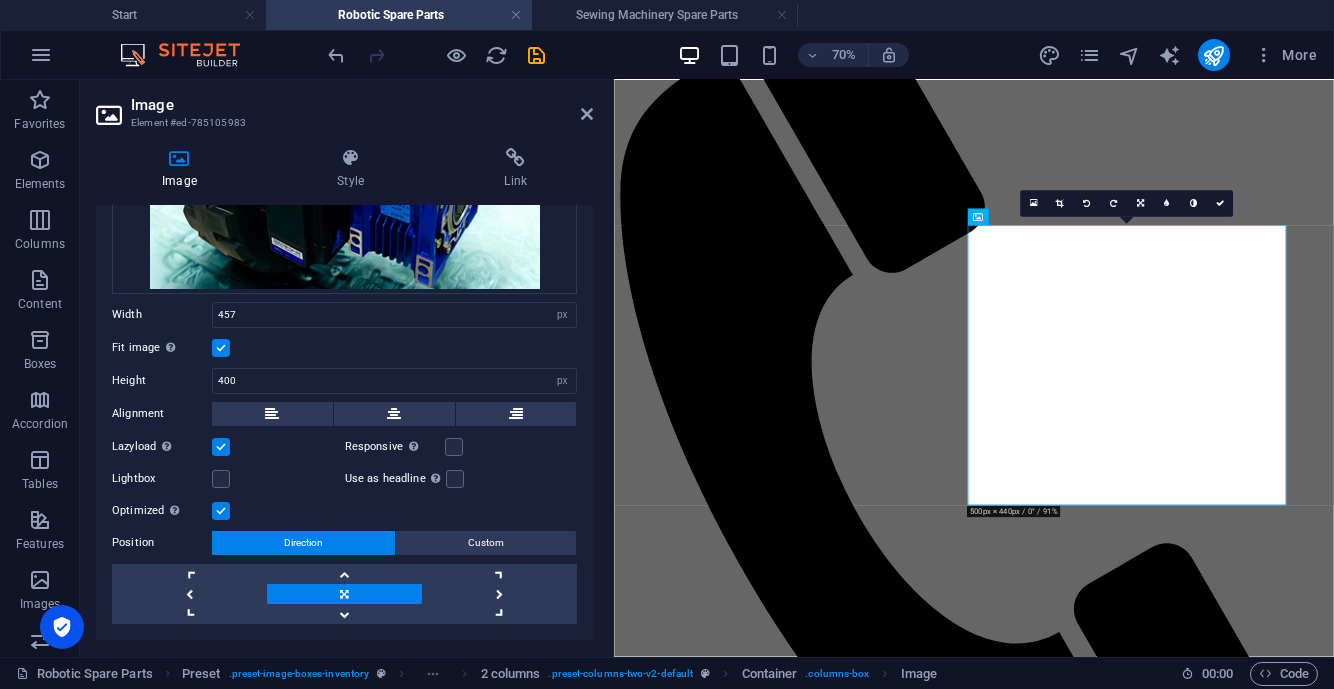 scroll, scrollTop: 375, scrollLeft: 0, axis: vertical 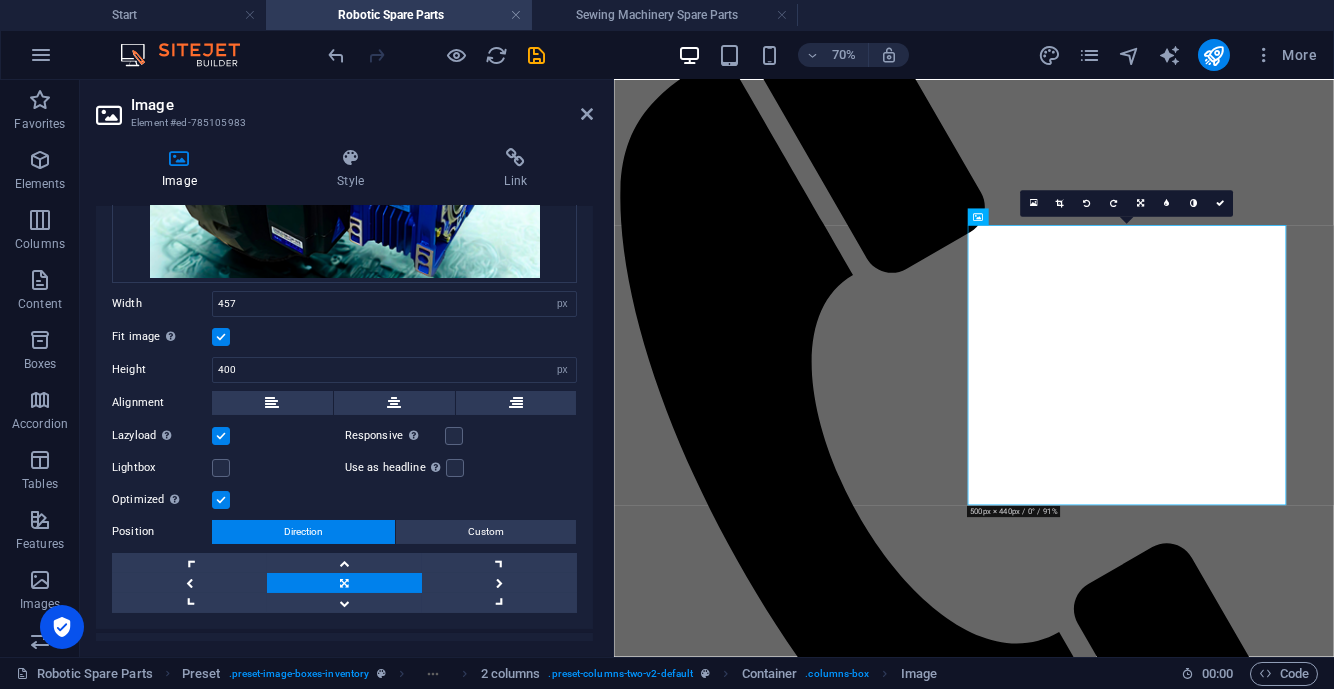 click at bounding box center [454, 436] 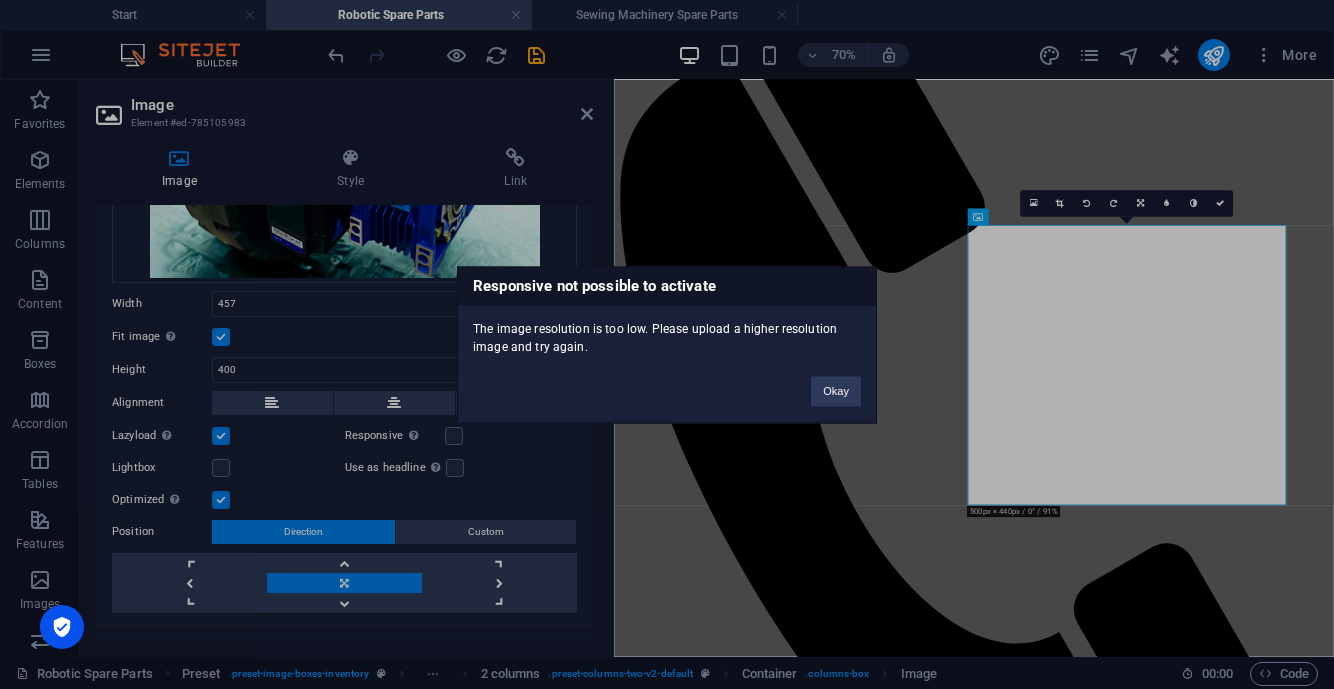 click on "Okay" at bounding box center (836, 391) 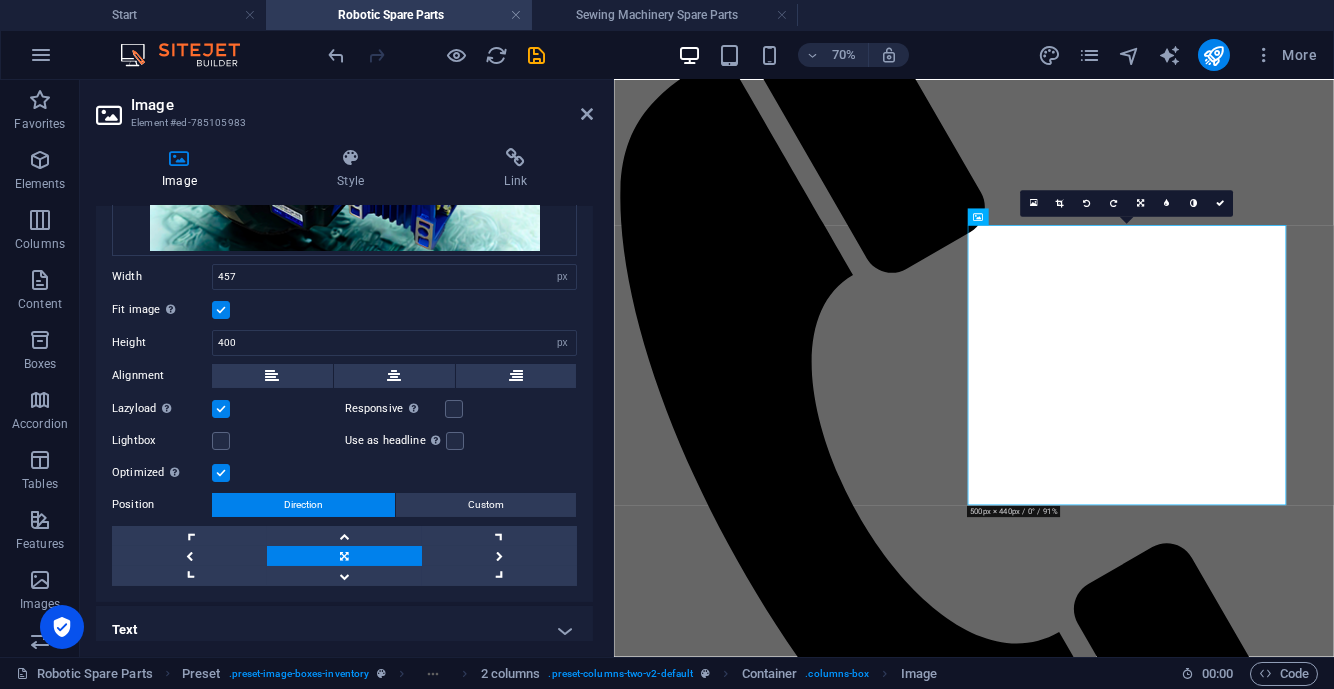 scroll, scrollTop: 413, scrollLeft: 0, axis: vertical 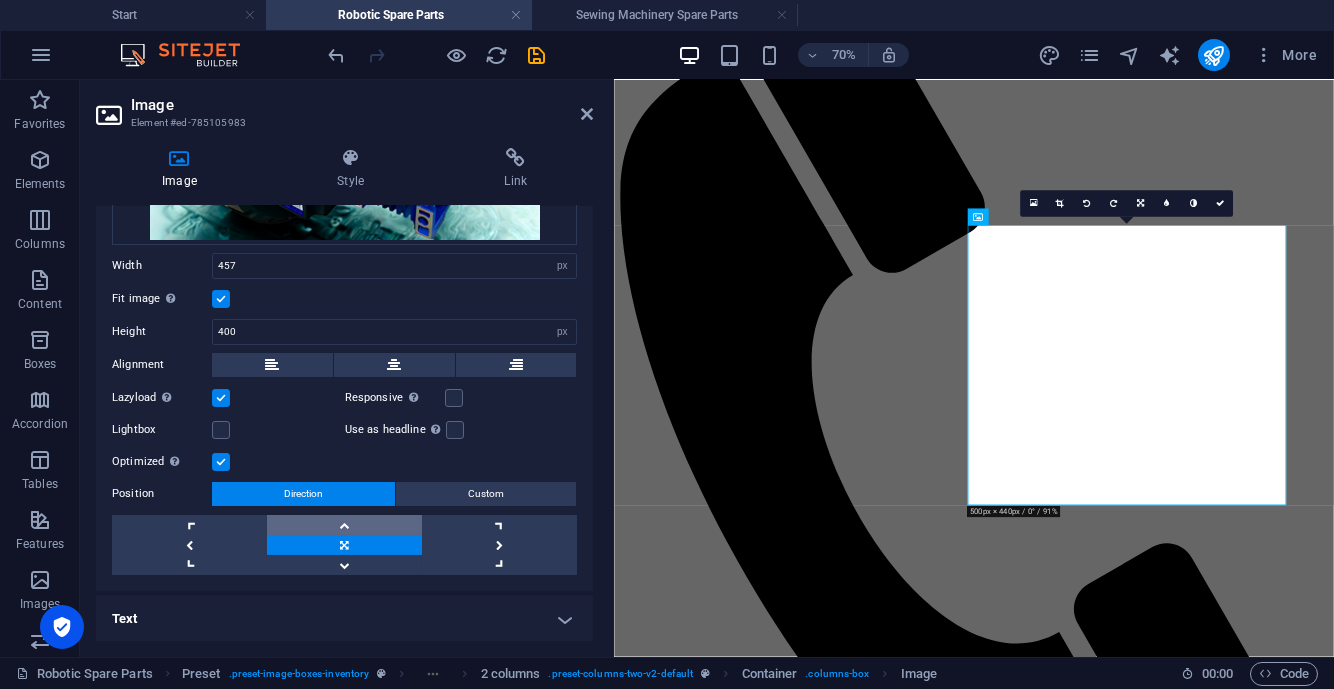 click at bounding box center [344, 525] 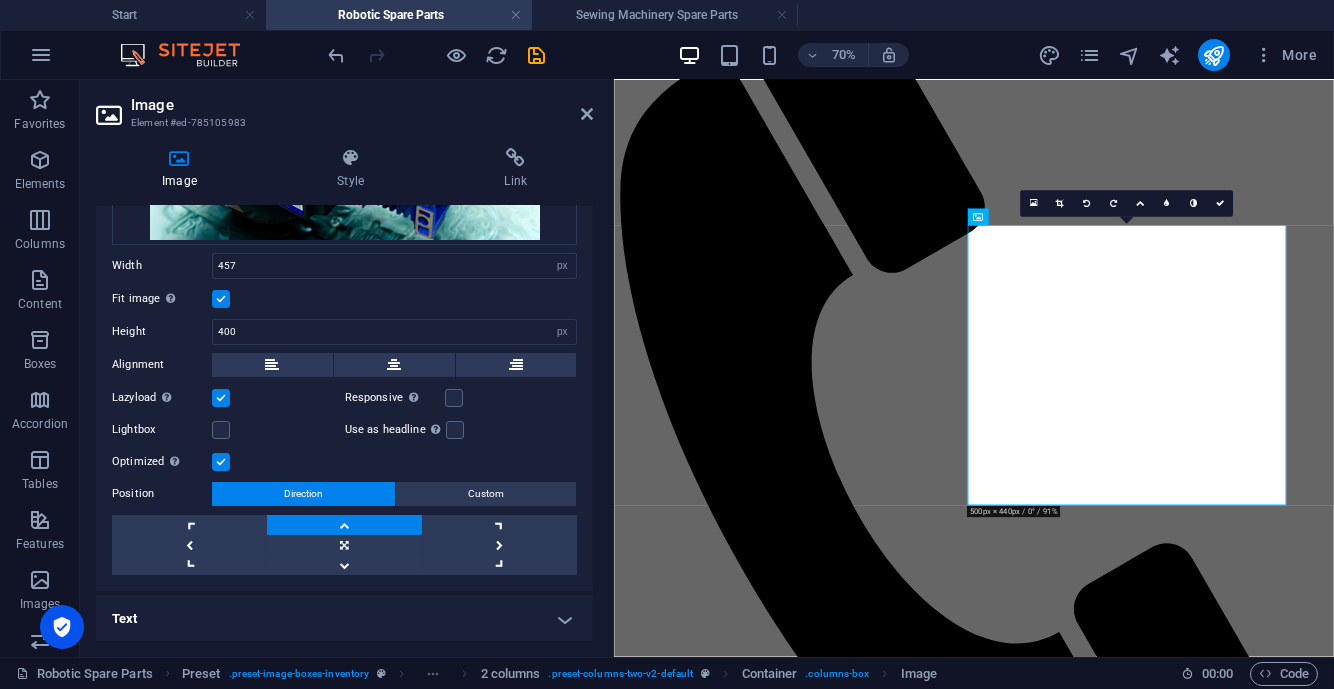 click at bounding box center [1220, 204] 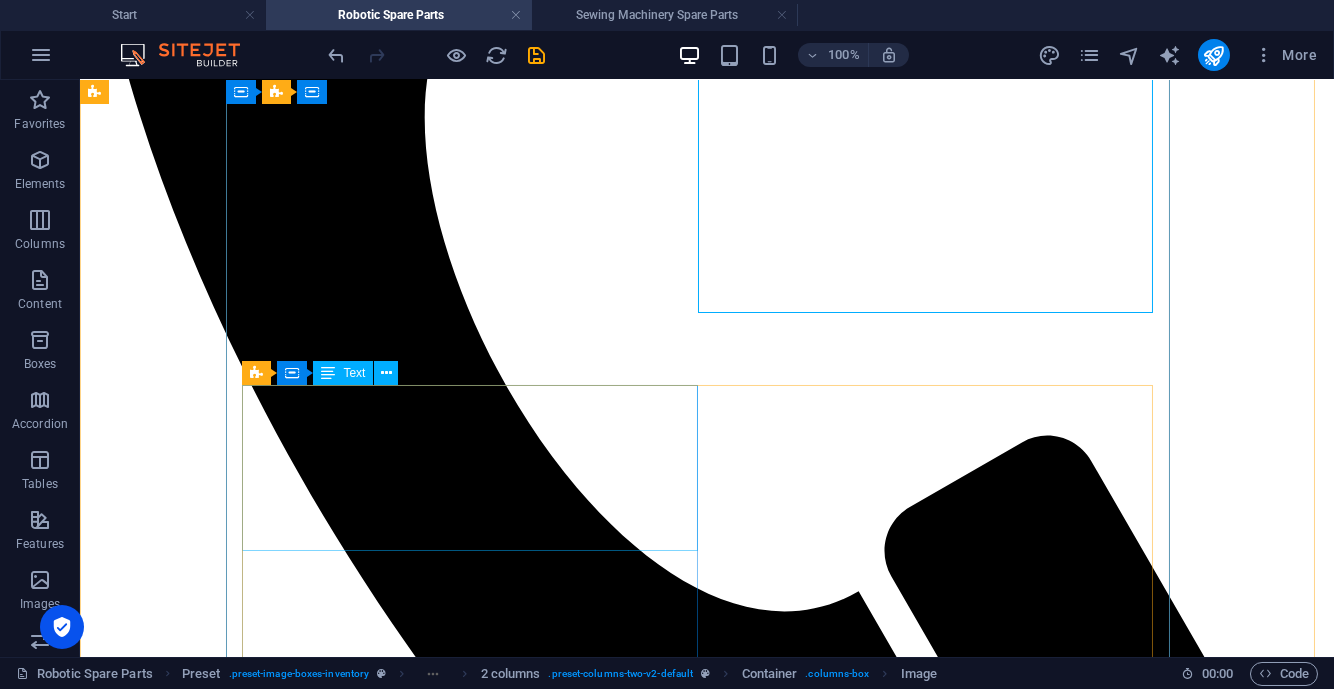 scroll, scrollTop: 1874, scrollLeft: 0, axis: vertical 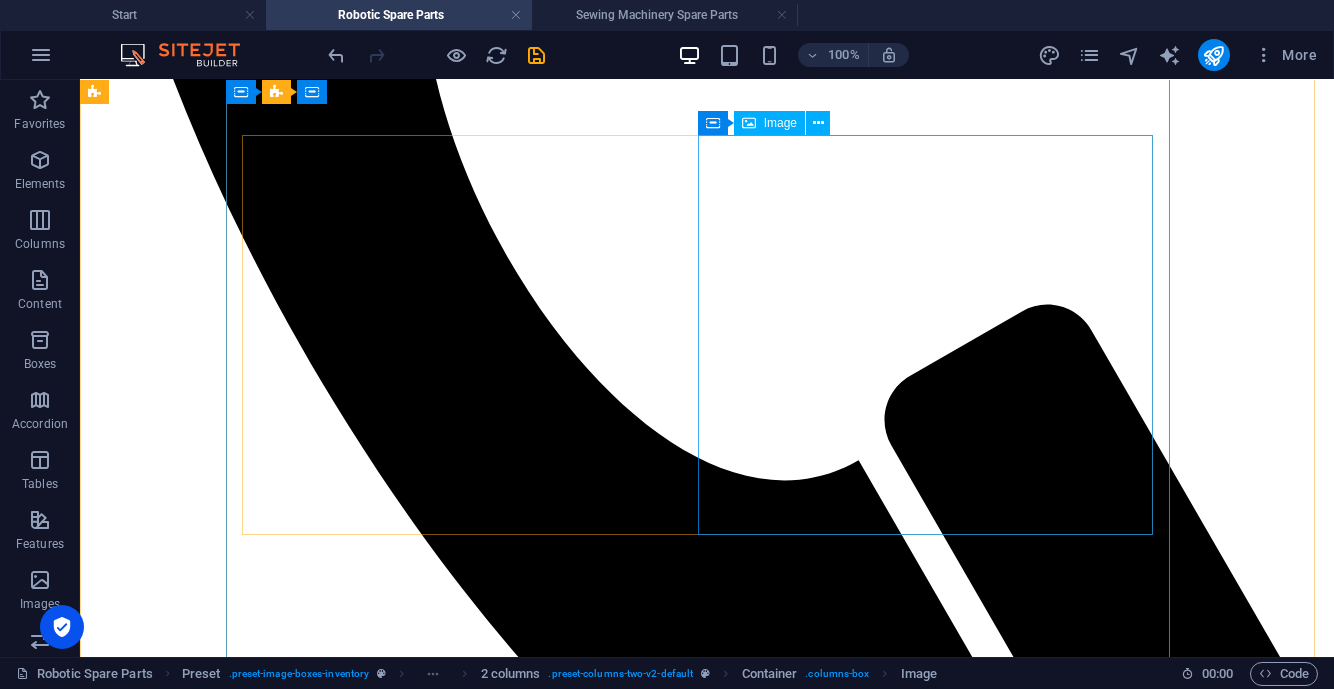 click at bounding box center [707, 2789] 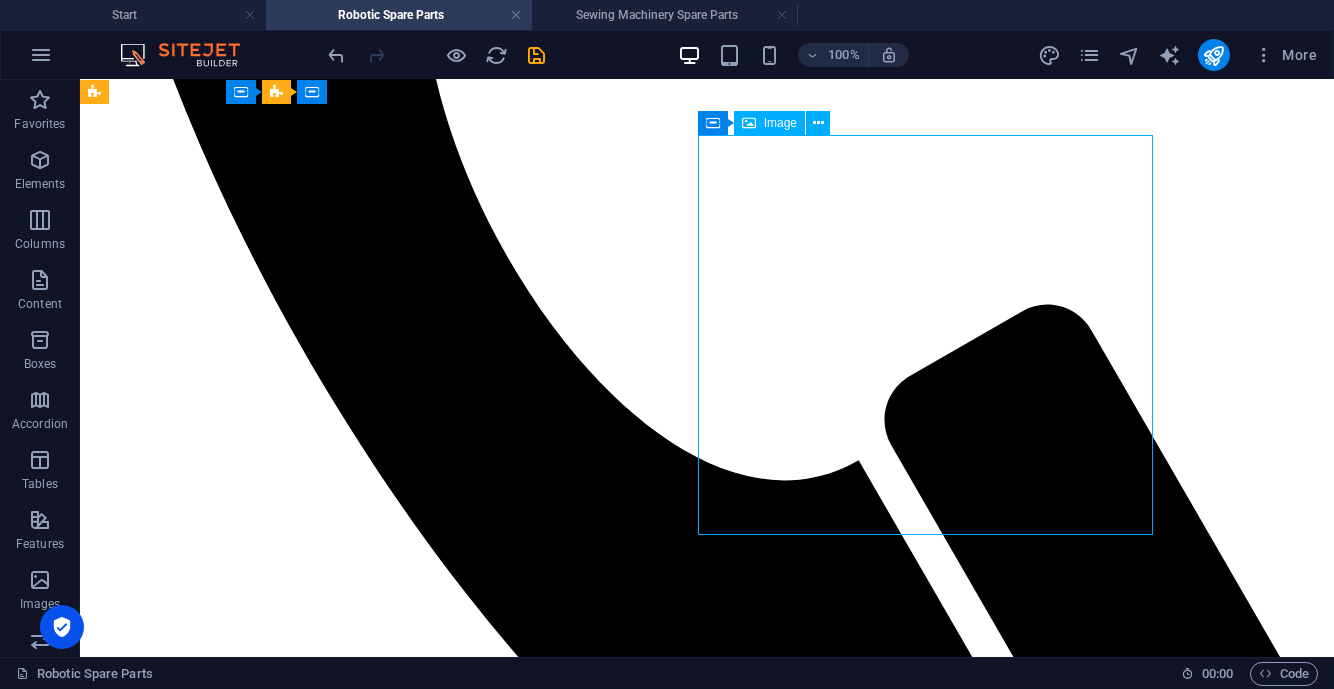 click at bounding box center [707, 2789] 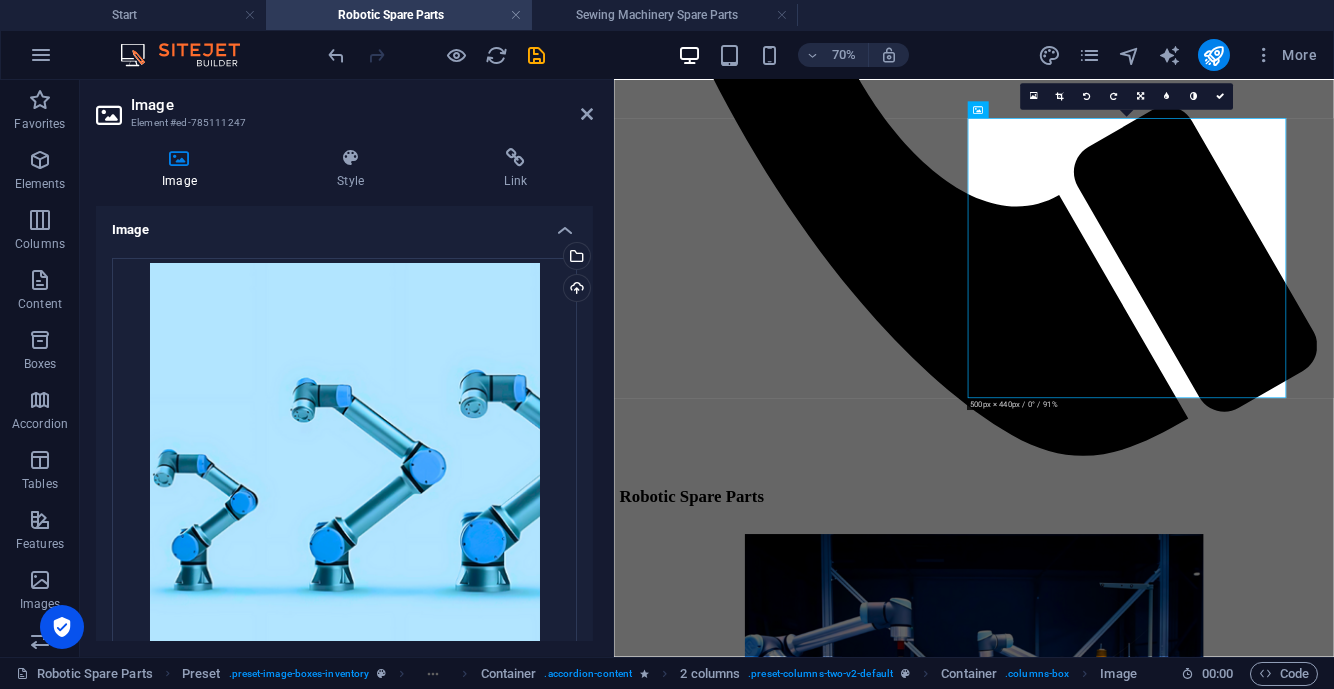 scroll, scrollTop: 375, scrollLeft: 0, axis: vertical 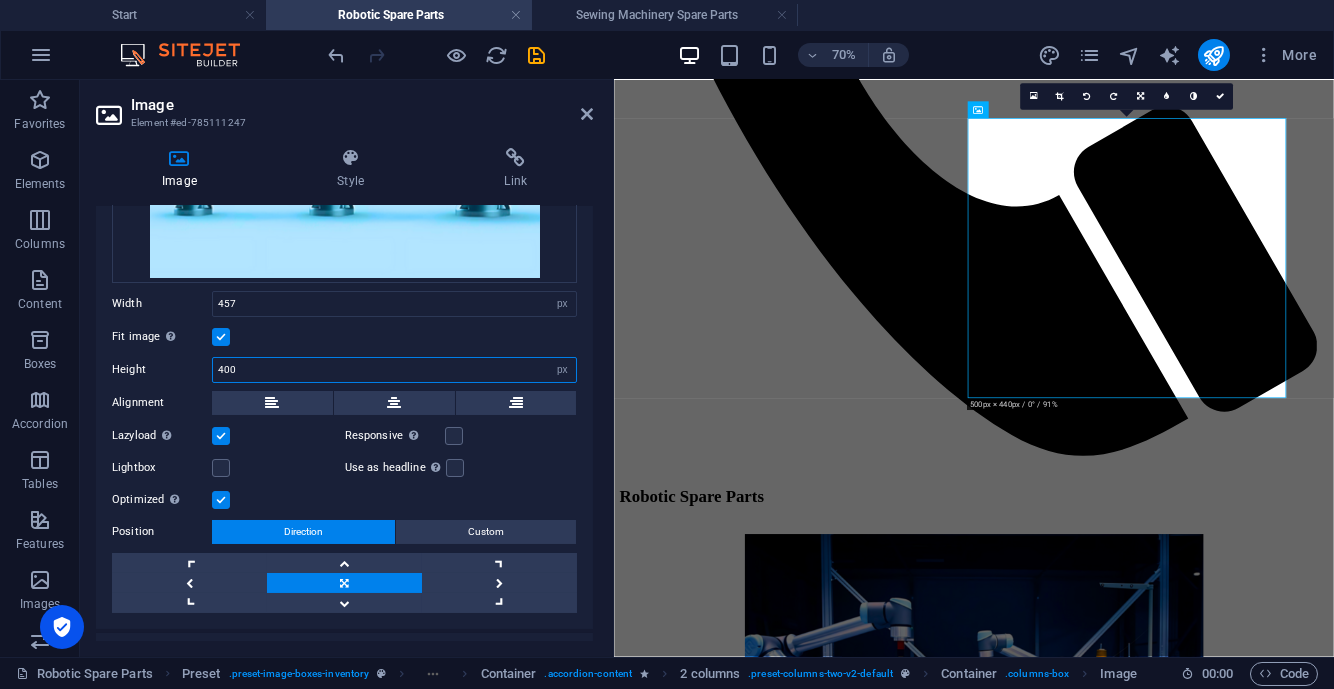 drag, startPoint x: 265, startPoint y: 363, endPoint x: 194, endPoint y: 373, distance: 71.70077 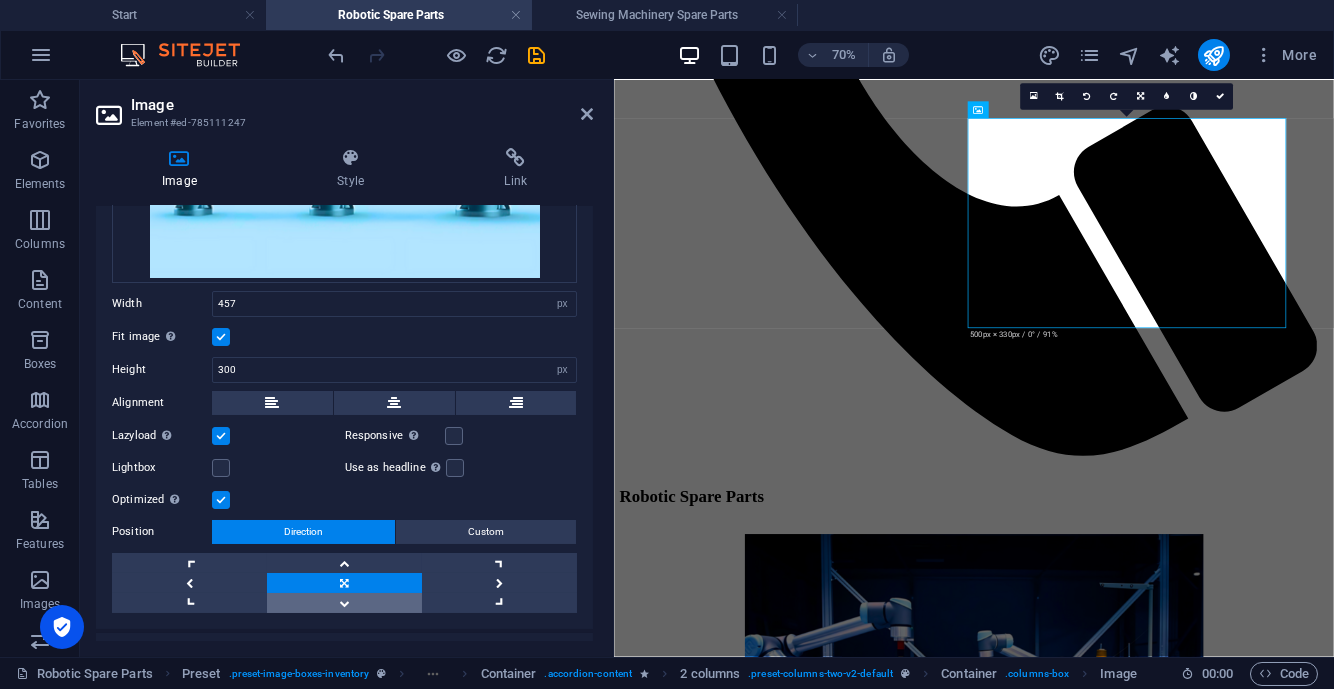 click at bounding box center (344, 603) 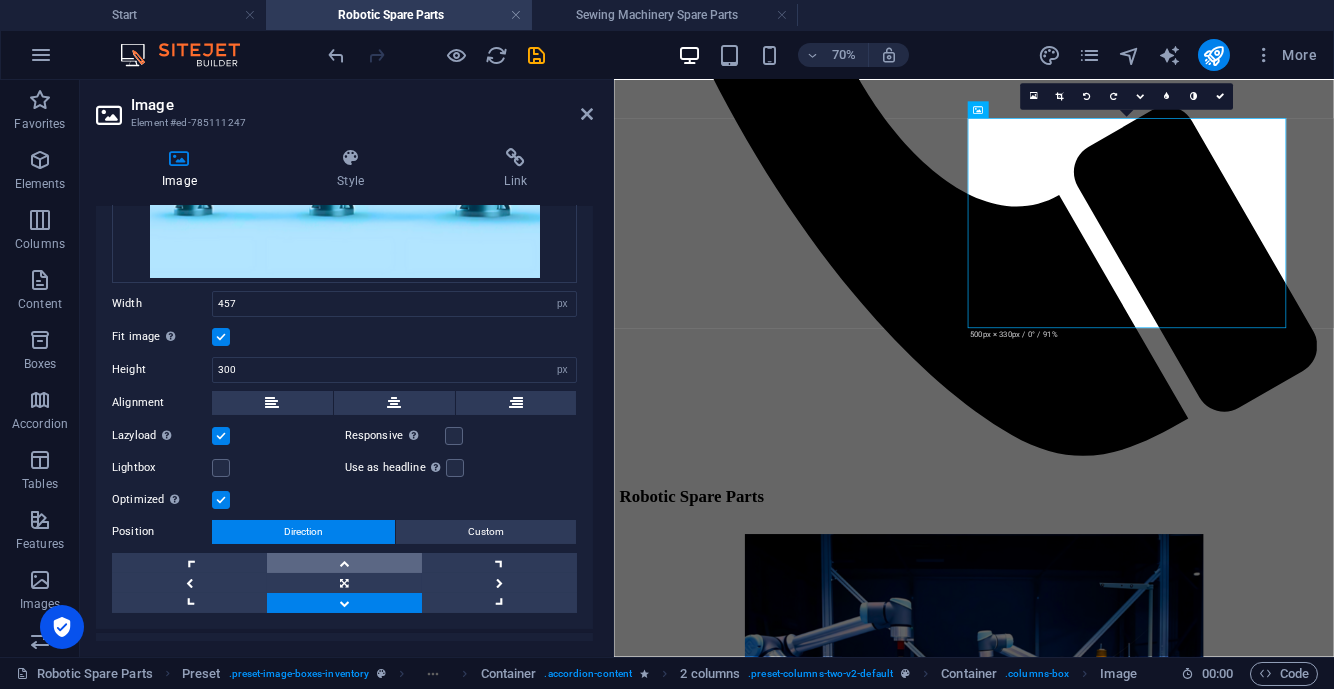click at bounding box center (344, 563) 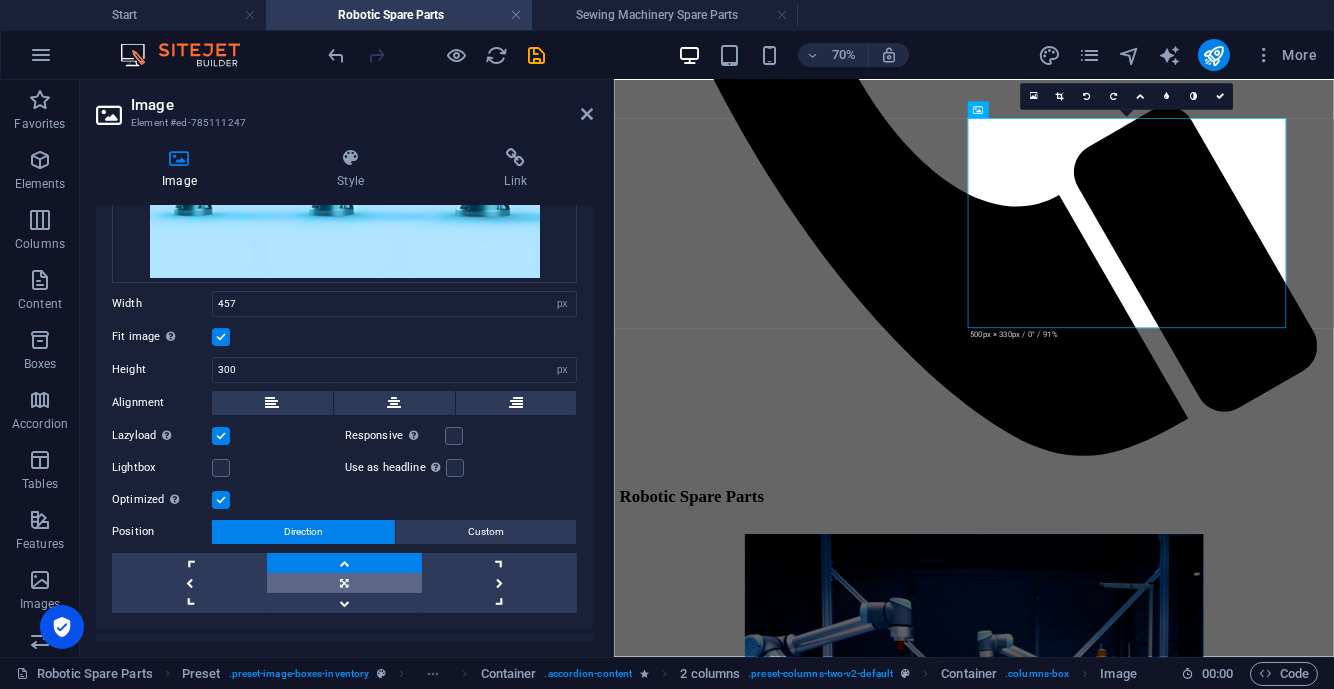 click at bounding box center [344, 583] 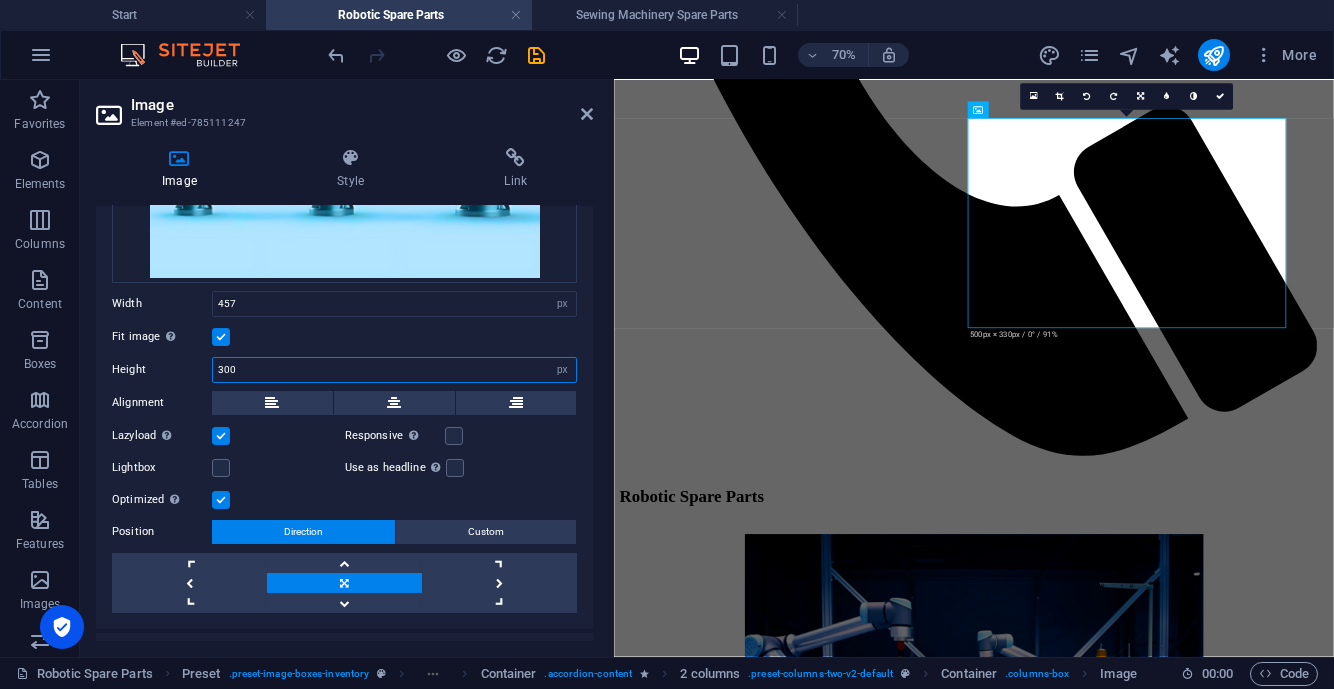 drag, startPoint x: 246, startPoint y: 366, endPoint x: 183, endPoint y: 368, distance: 63.03174 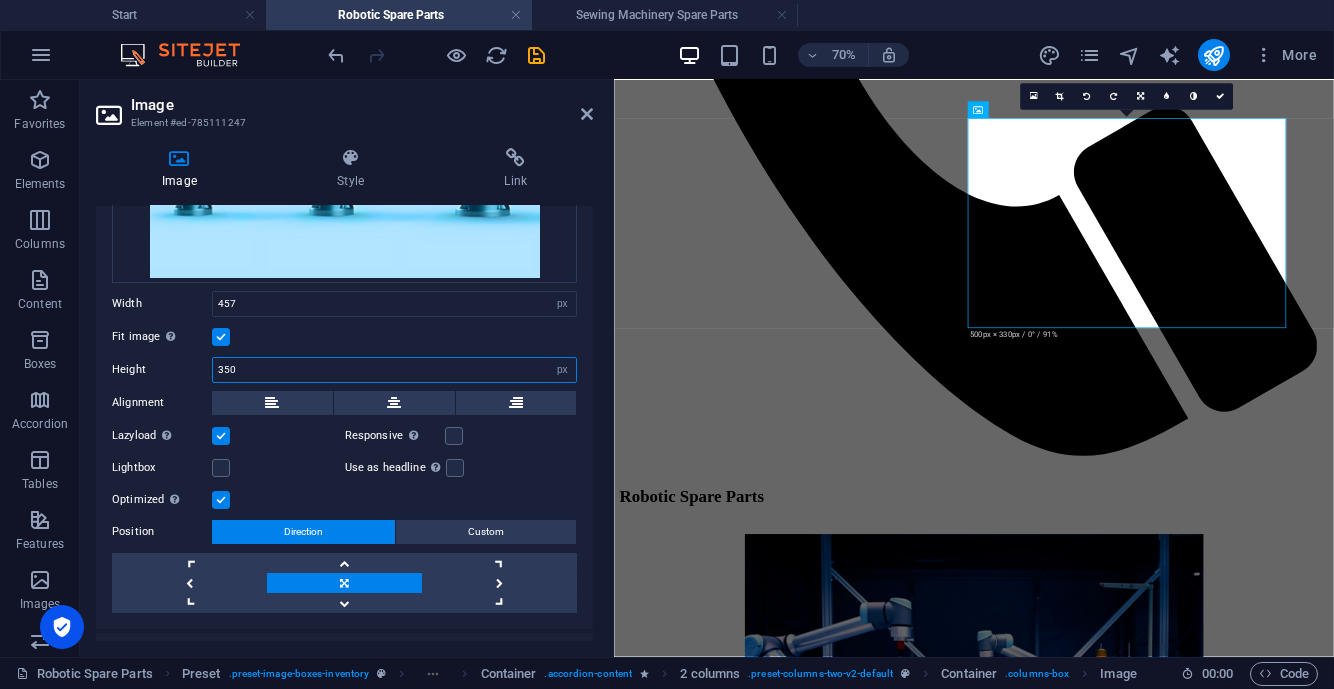 type on "350" 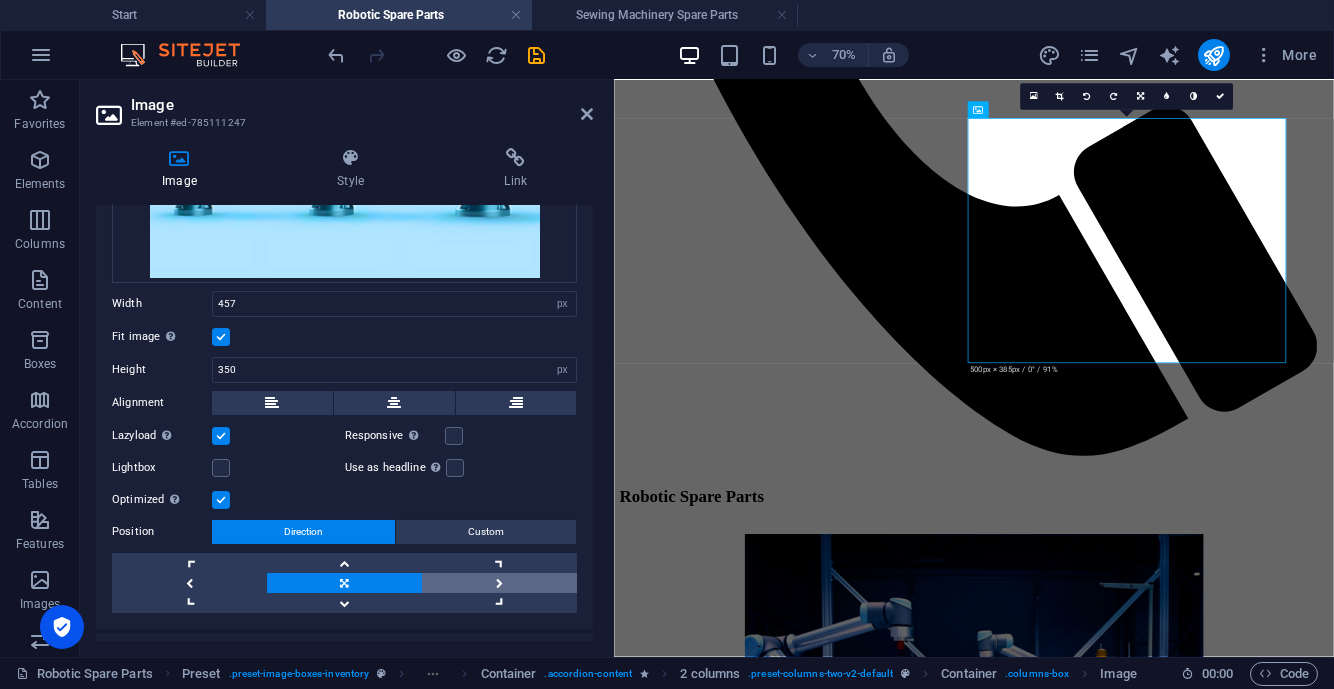 click at bounding box center [499, 583] 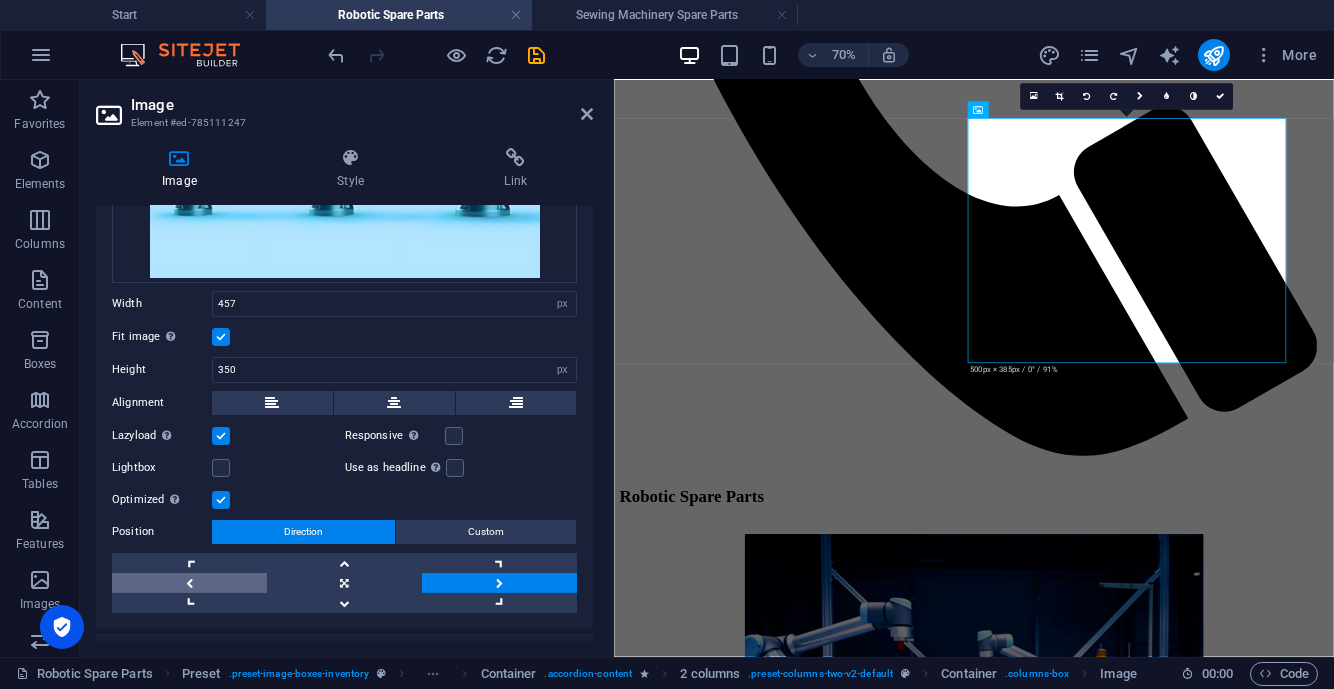 click at bounding box center [189, 583] 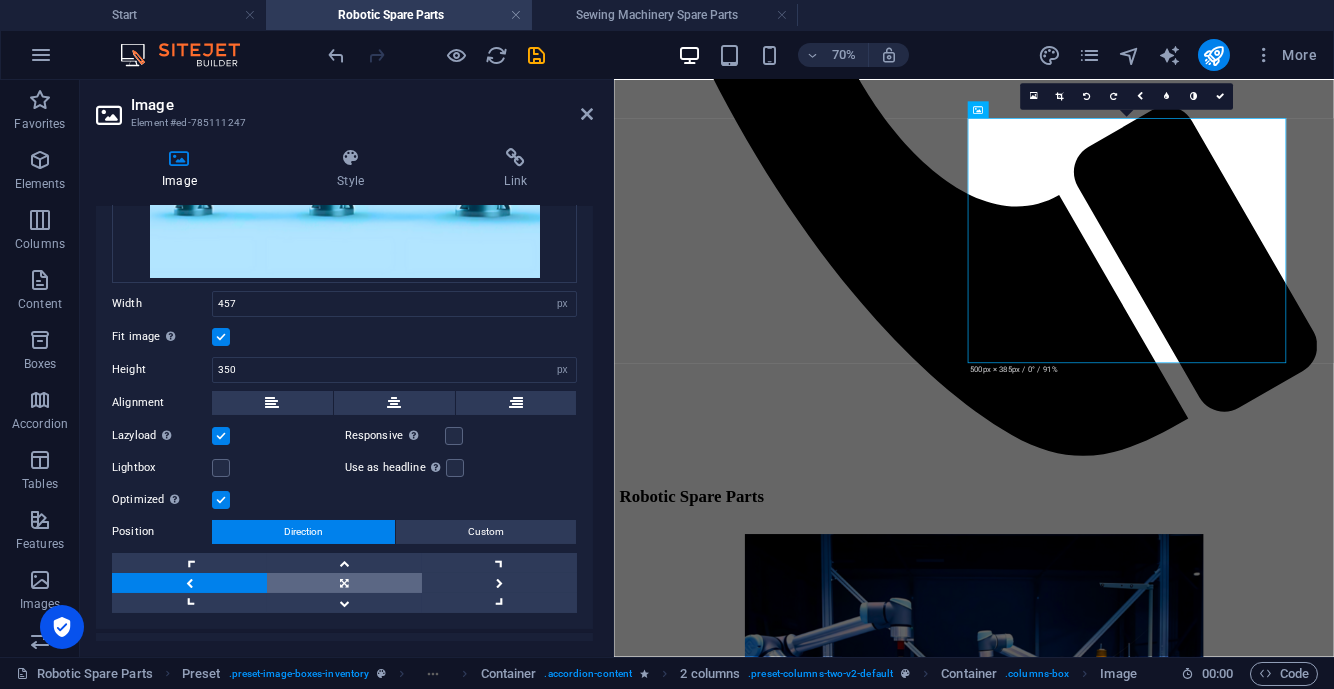 click at bounding box center (344, 583) 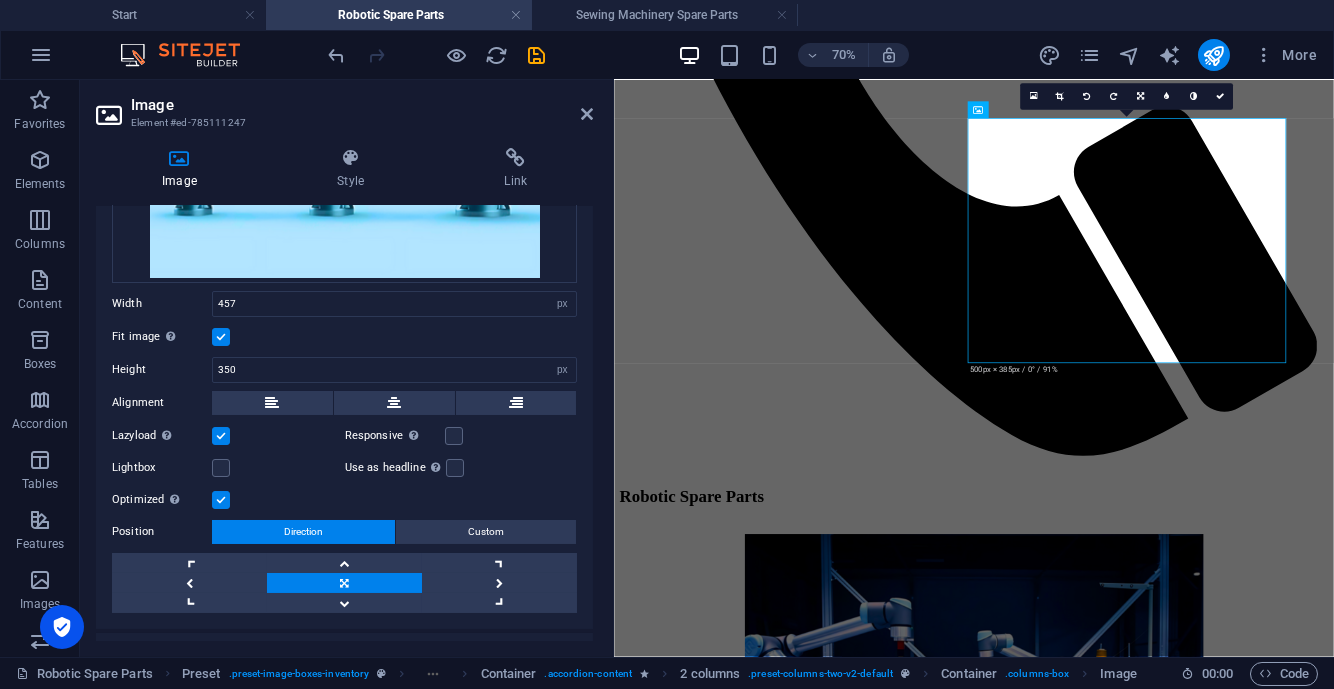 click at bounding box center [1220, 97] 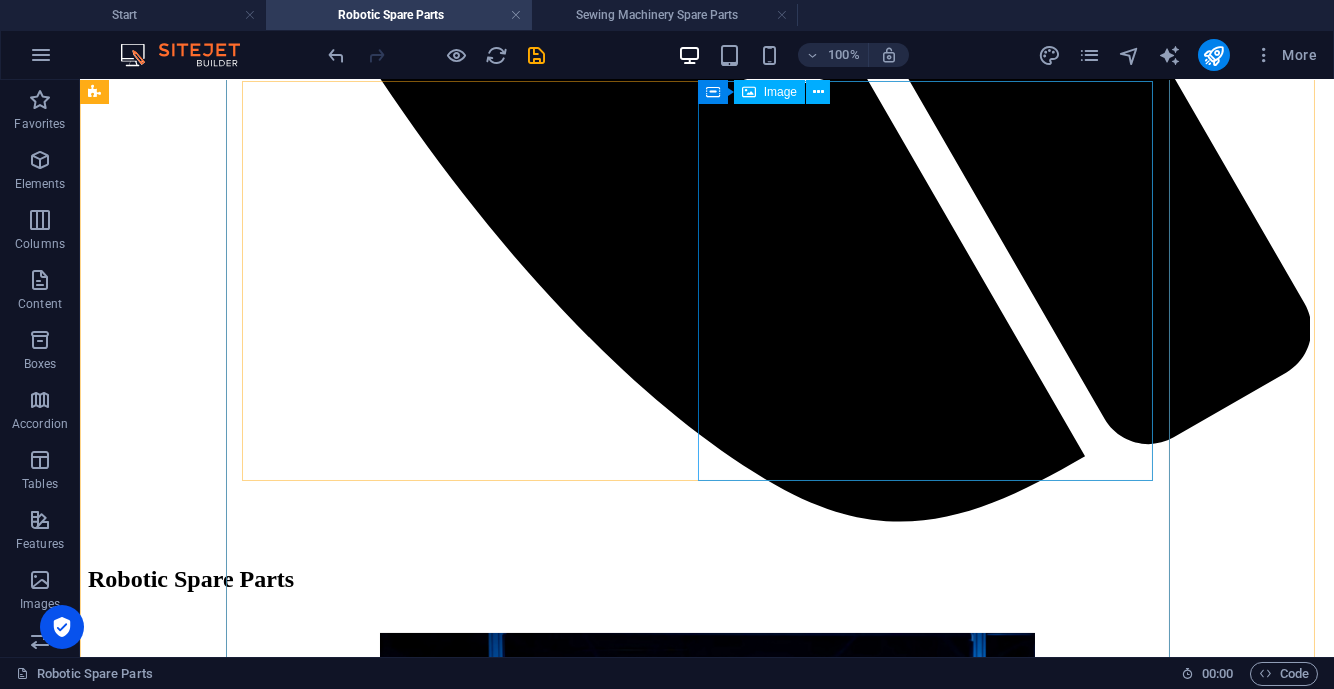 scroll, scrollTop: 2250, scrollLeft: 0, axis: vertical 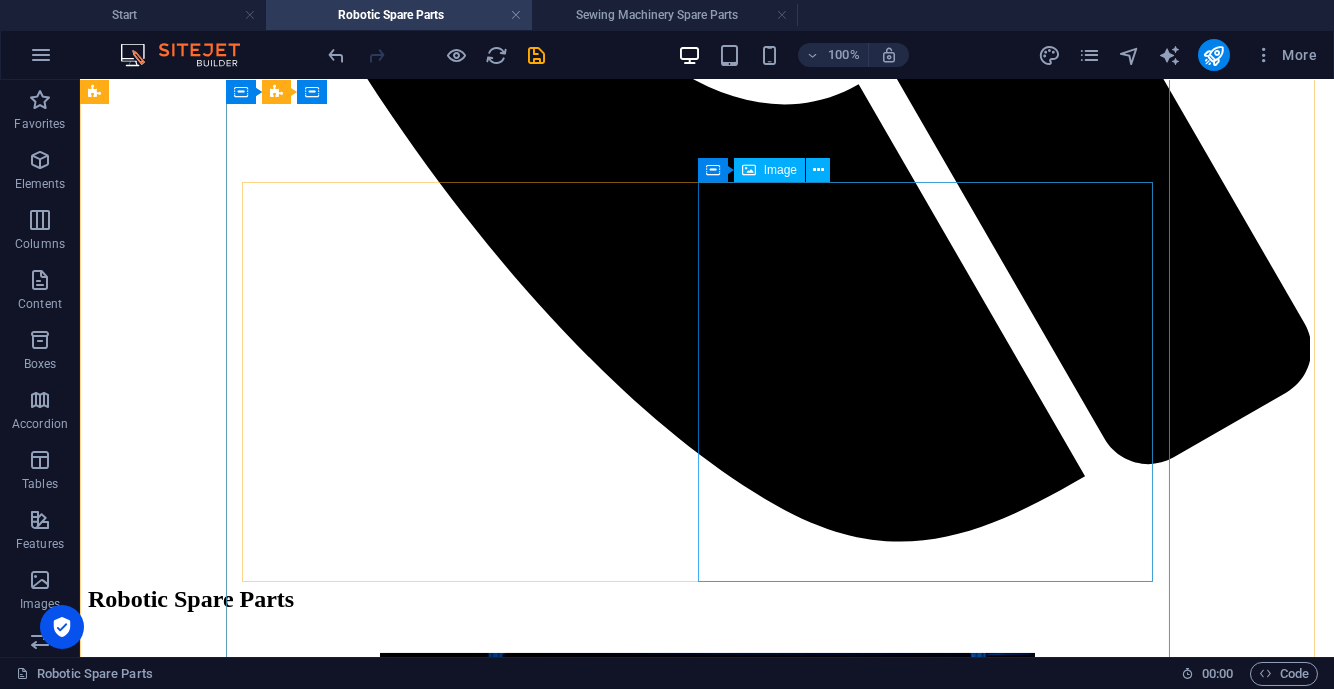 click at bounding box center (707, 2996) 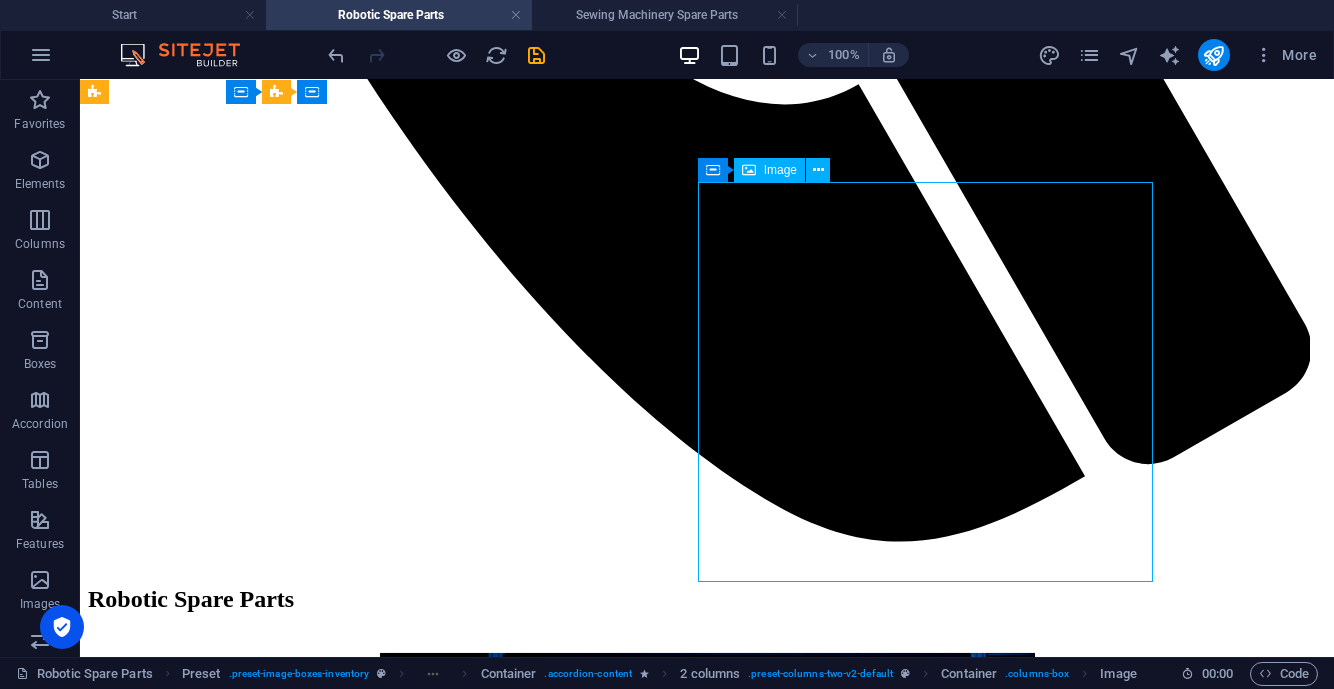 click at bounding box center (707, 2996) 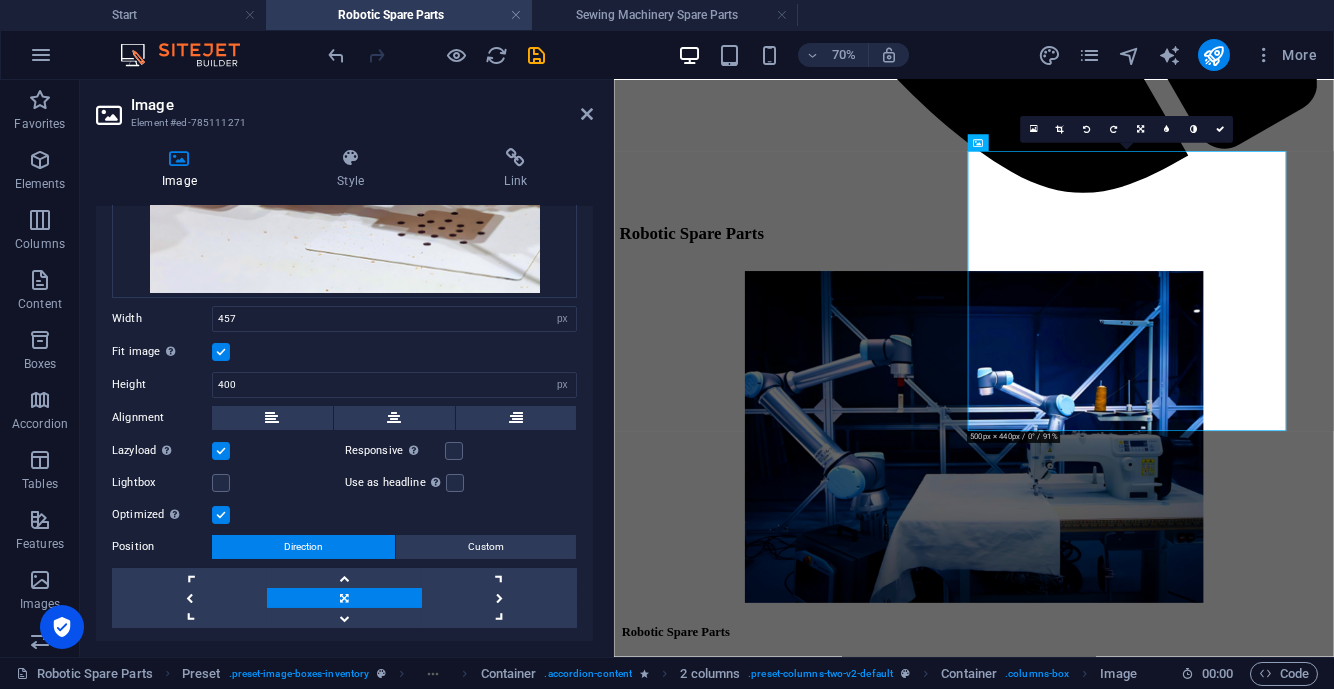 scroll, scrollTop: 375, scrollLeft: 0, axis: vertical 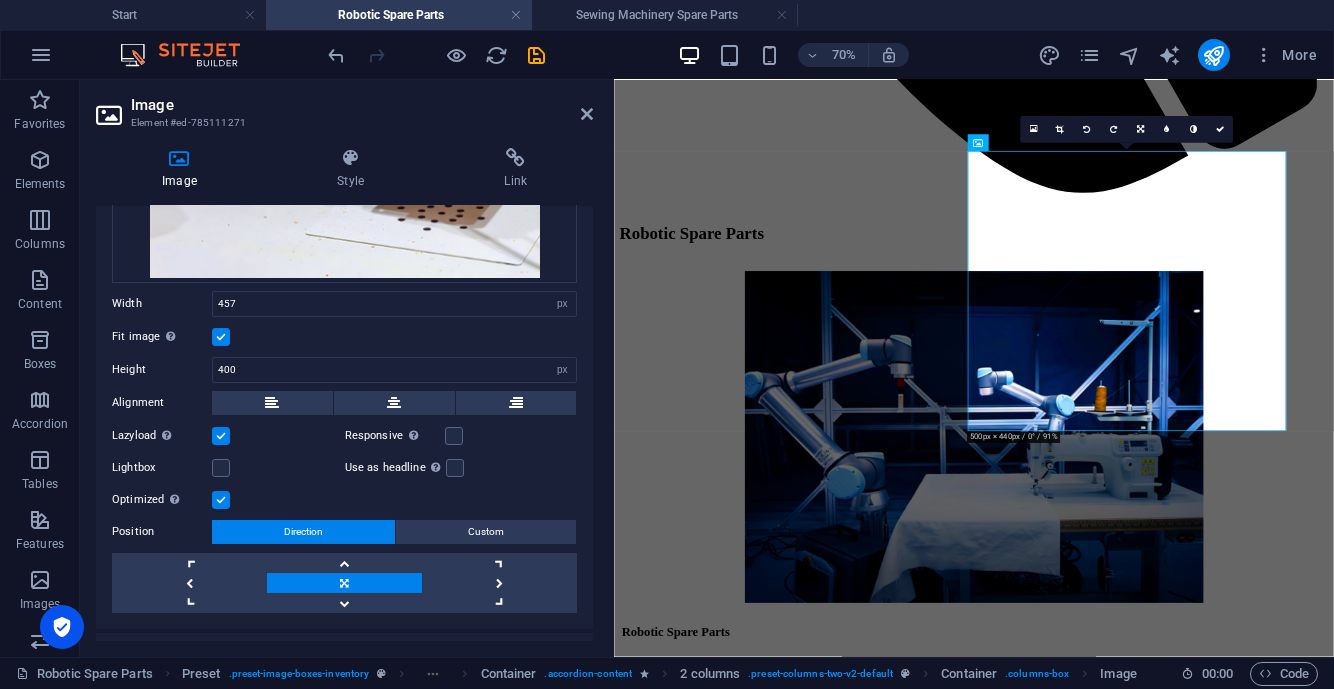 click at bounding box center [454, 436] 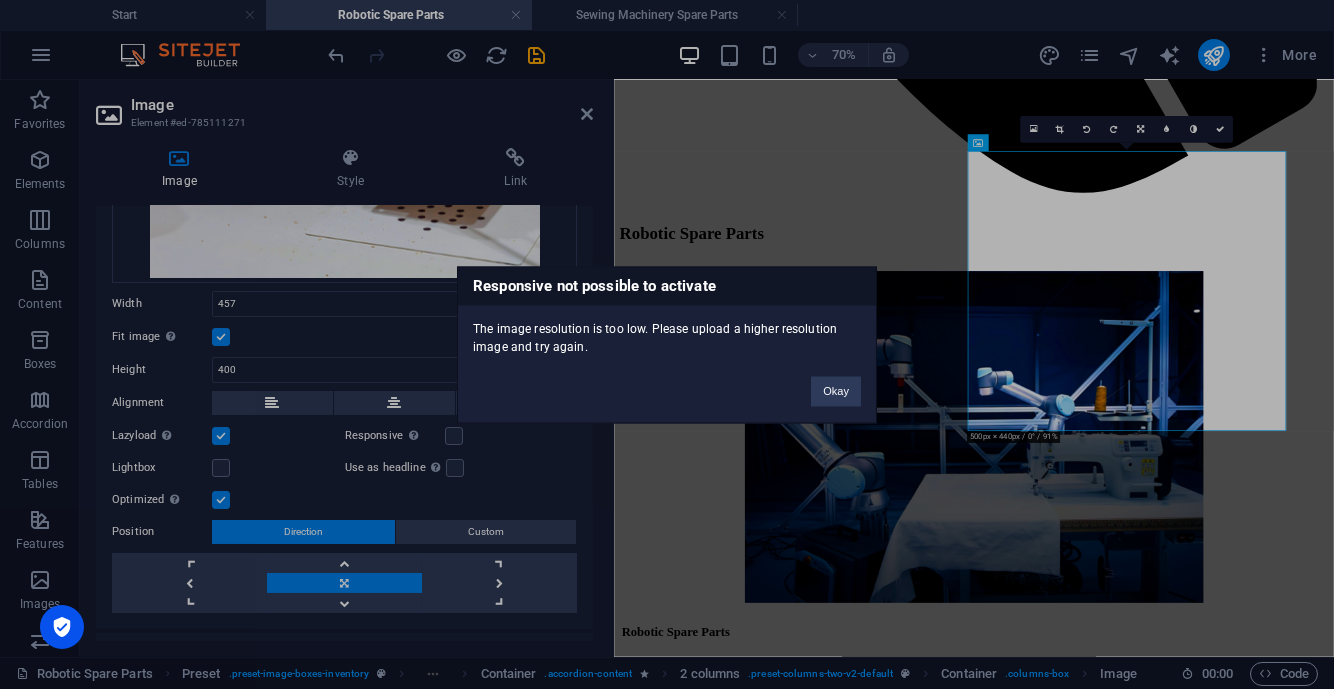 click on "Okay" at bounding box center (836, 391) 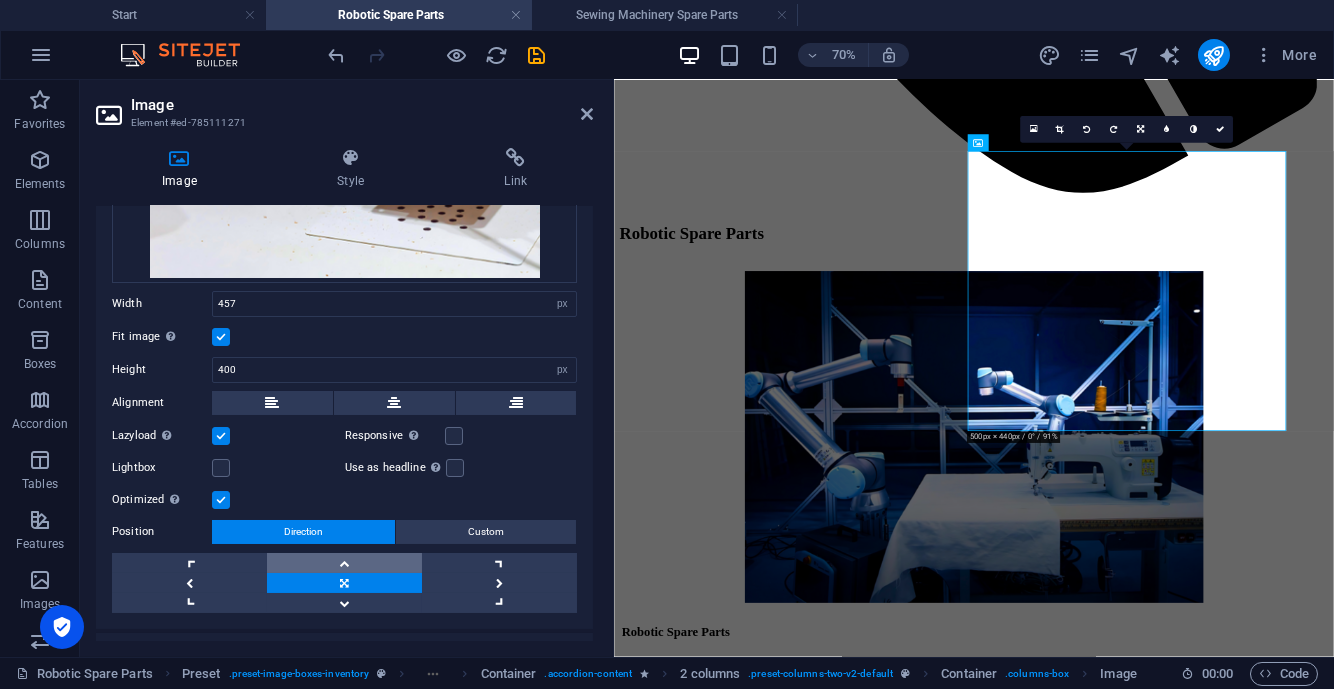 click at bounding box center (344, 563) 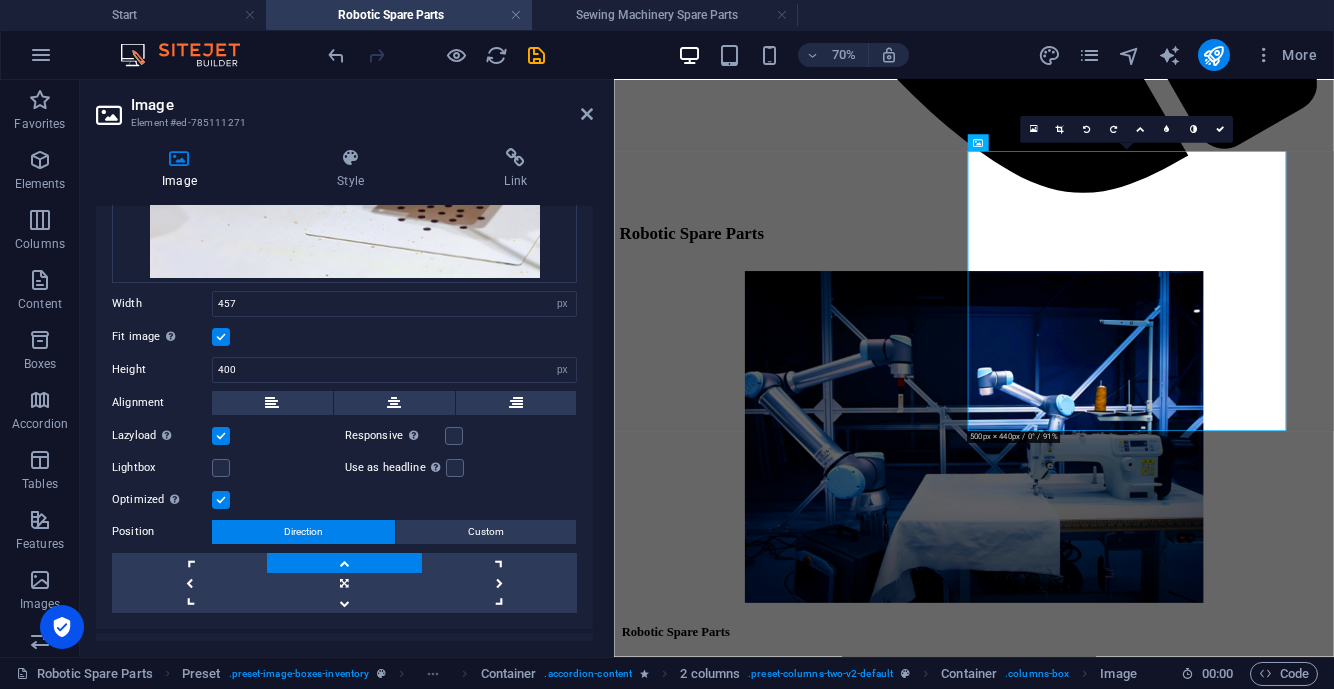 click at bounding box center [1220, 129] 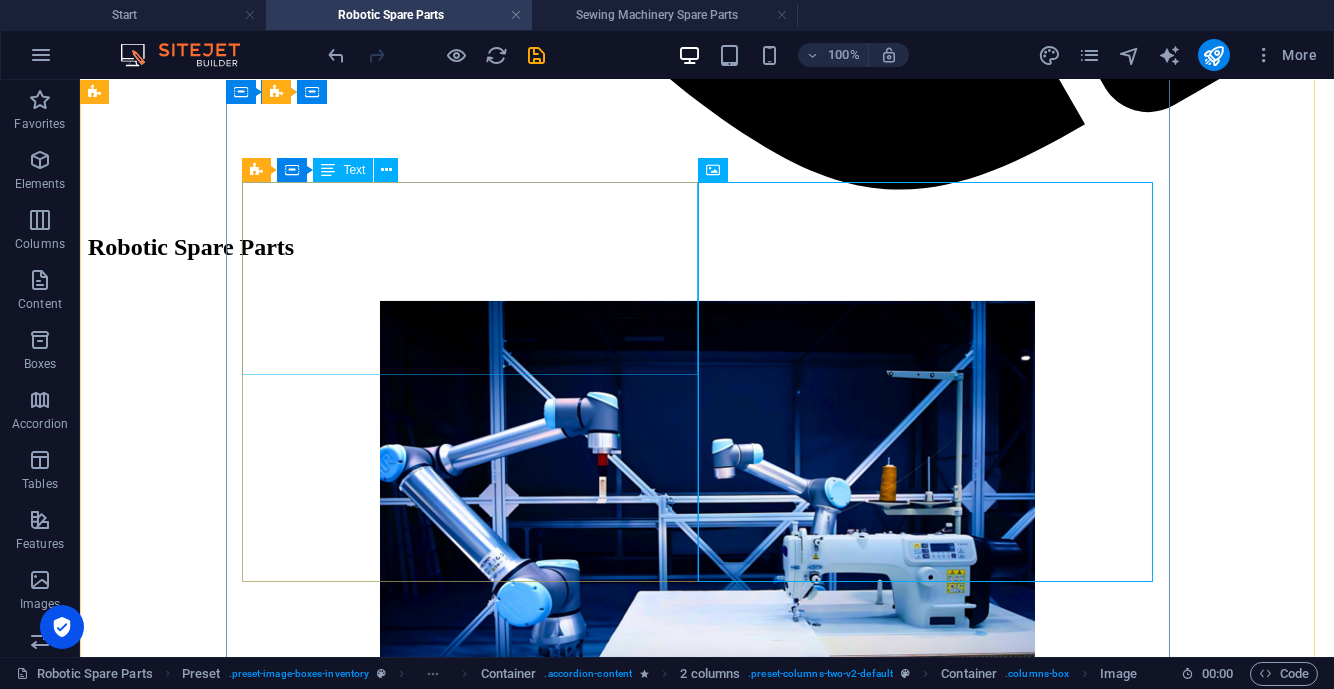 scroll, scrollTop: 2750, scrollLeft: 0, axis: vertical 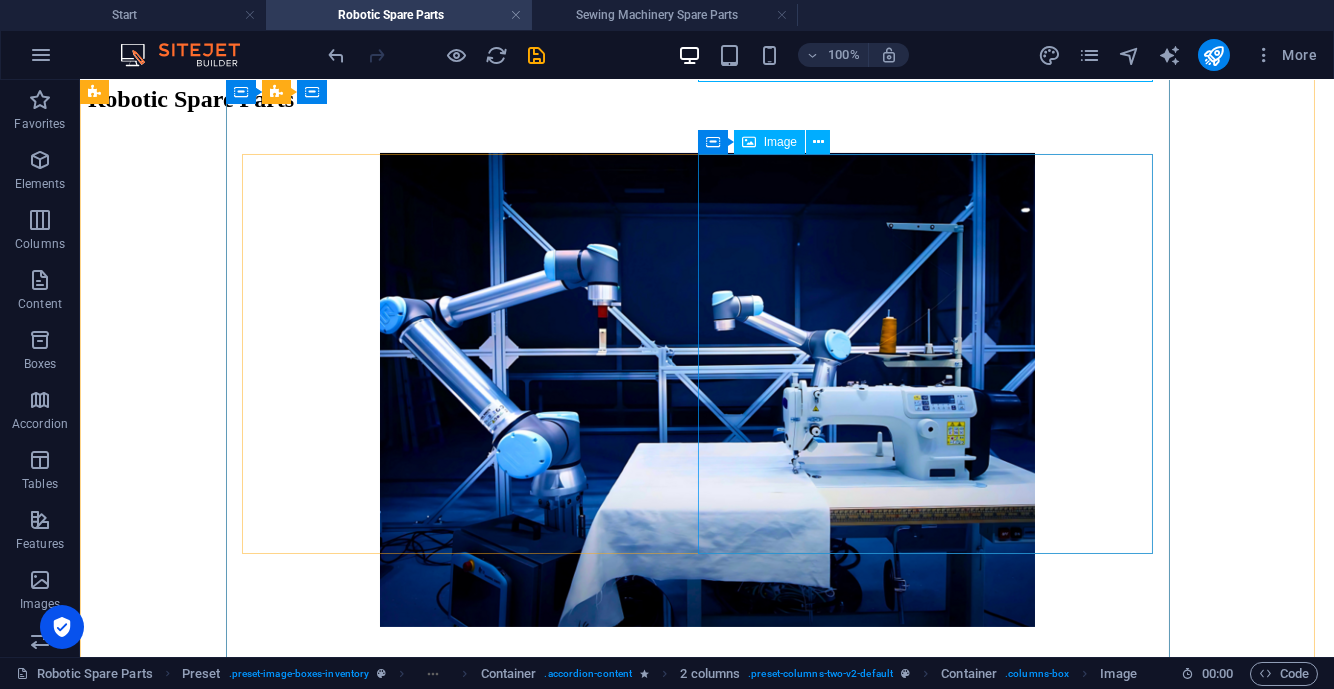 click at bounding box center [707, 3148] 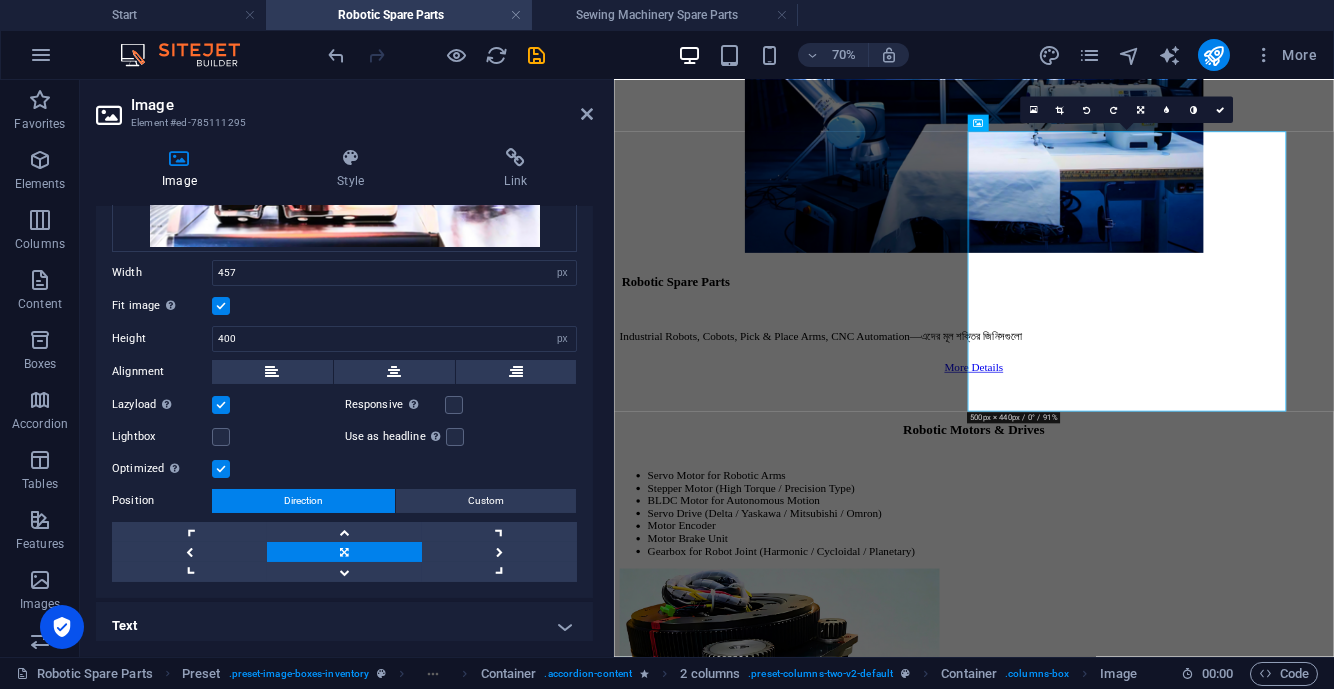 scroll, scrollTop: 413, scrollLeft: 0, axis: vertical 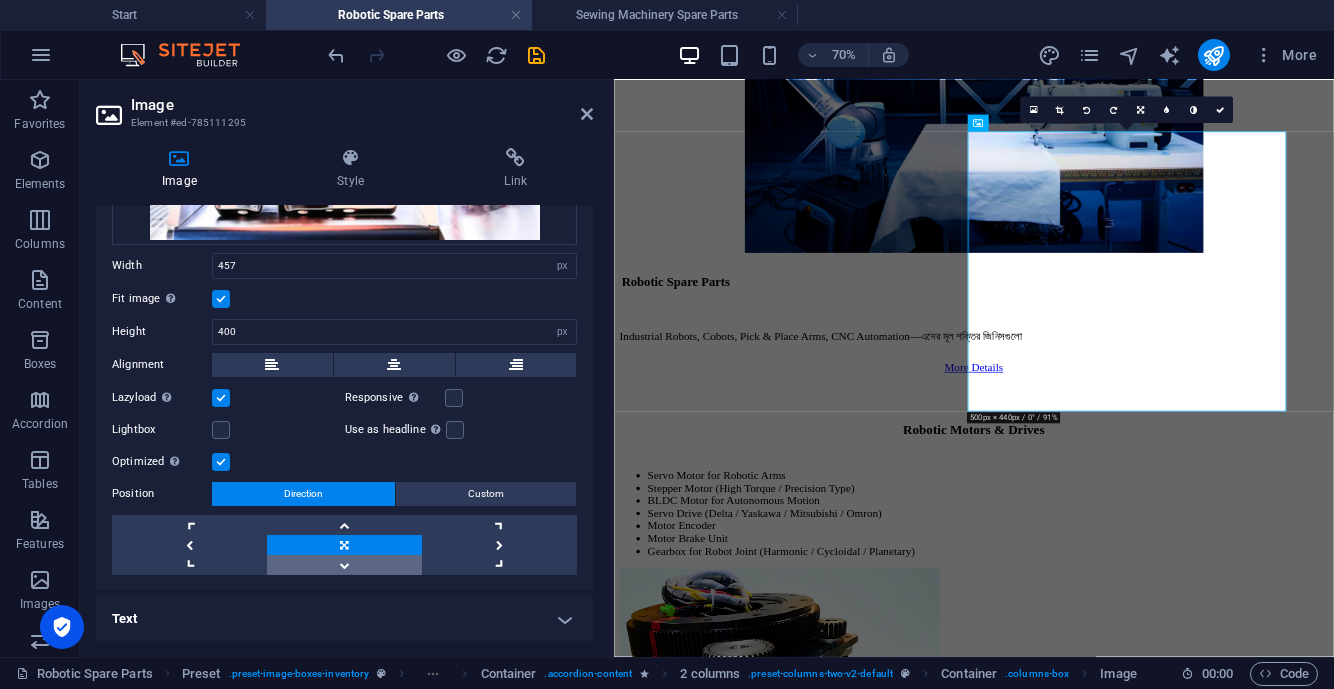 click at bounding box center (344, 565) 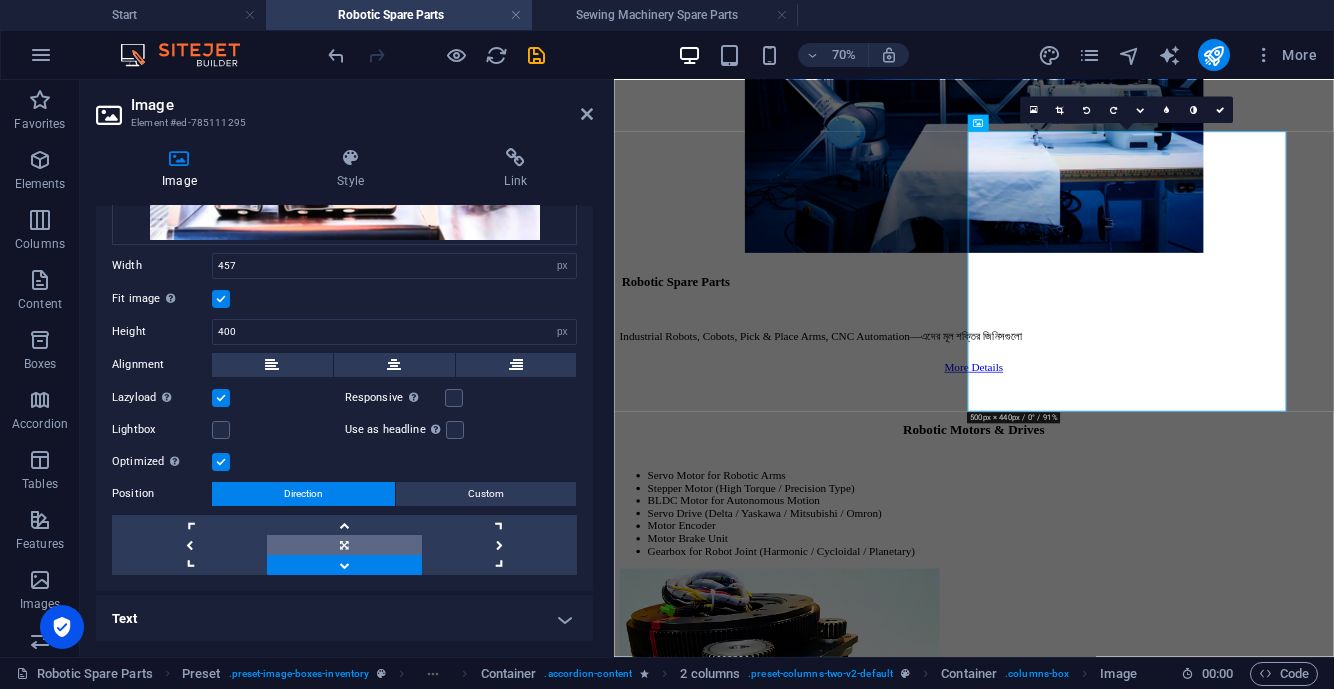 click at bounding box center [344, 545] 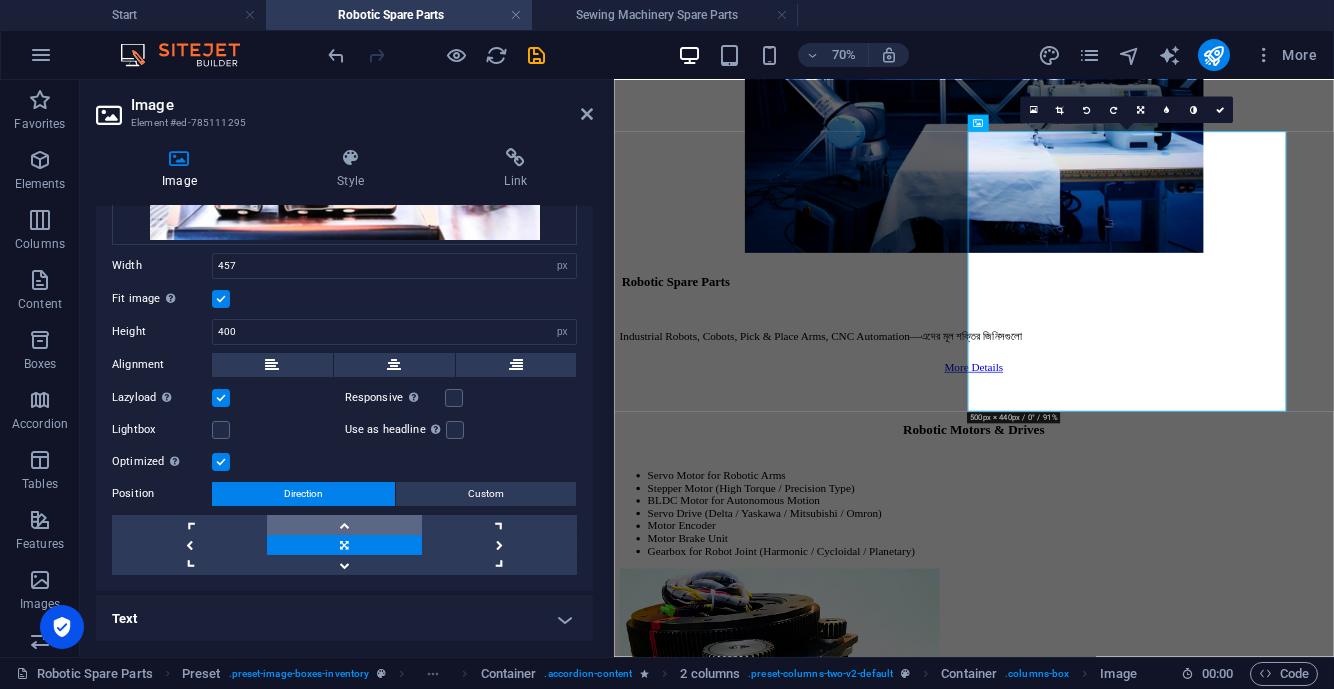 click at bounding box center (344, 525) 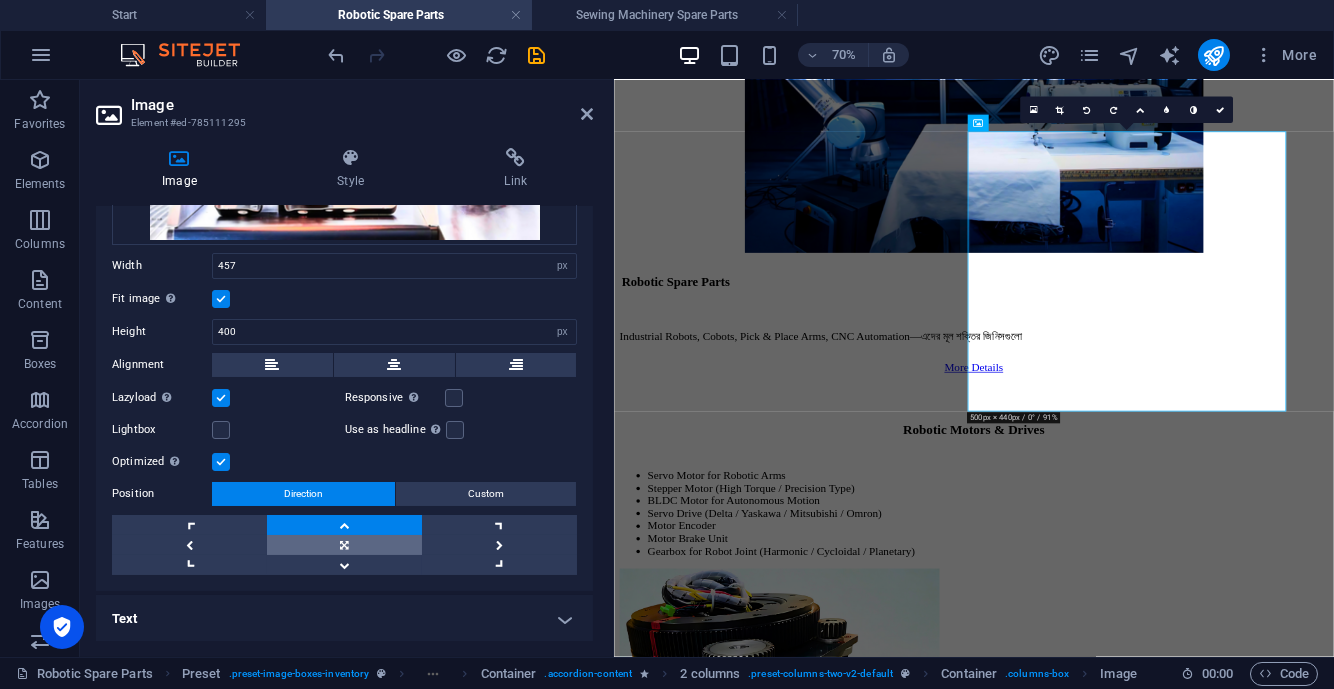 click at bounding box center [344, 545] 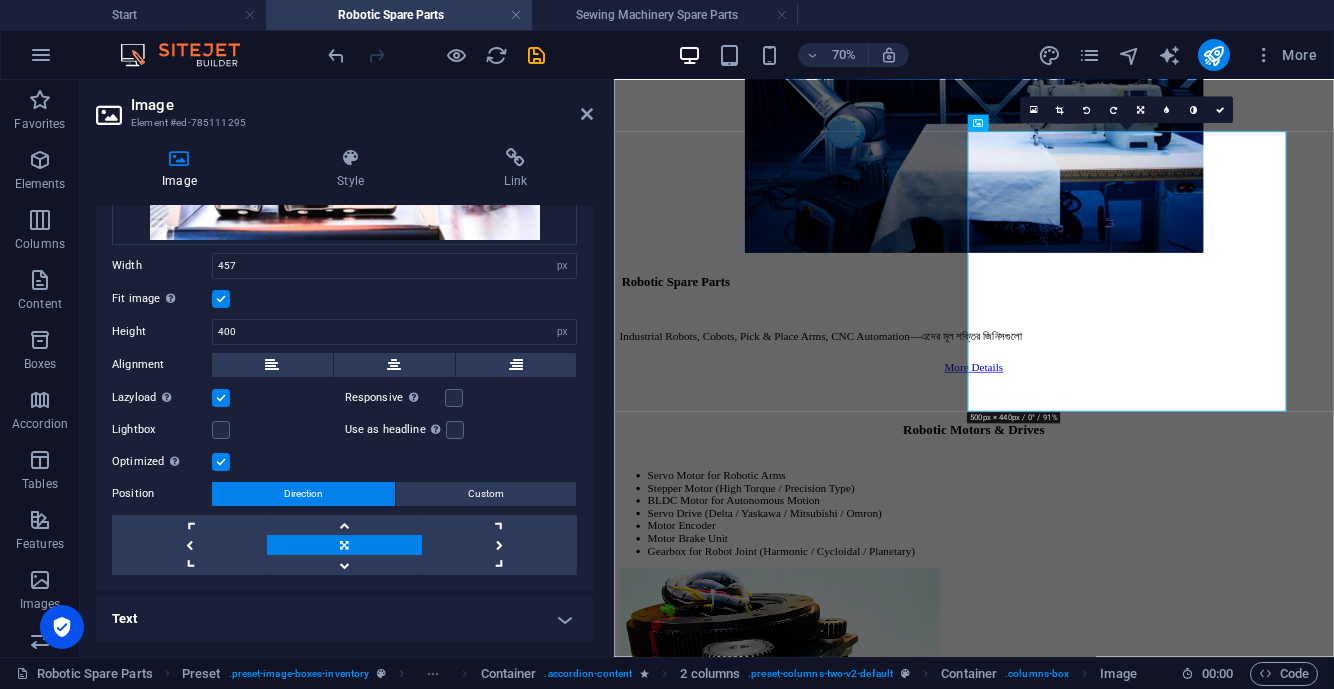 click at bounding box center [1220, 110] 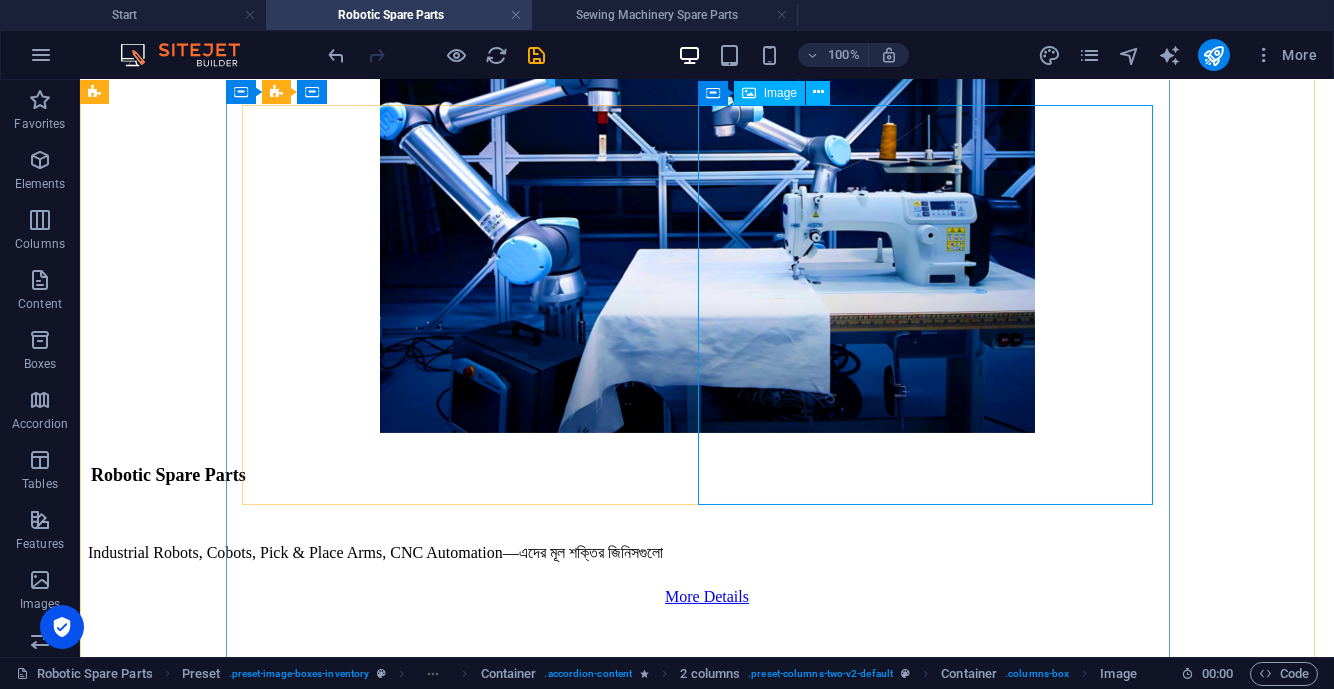 scroll, scrollTop: 3124, scrollLeft: 0, axis: vertical 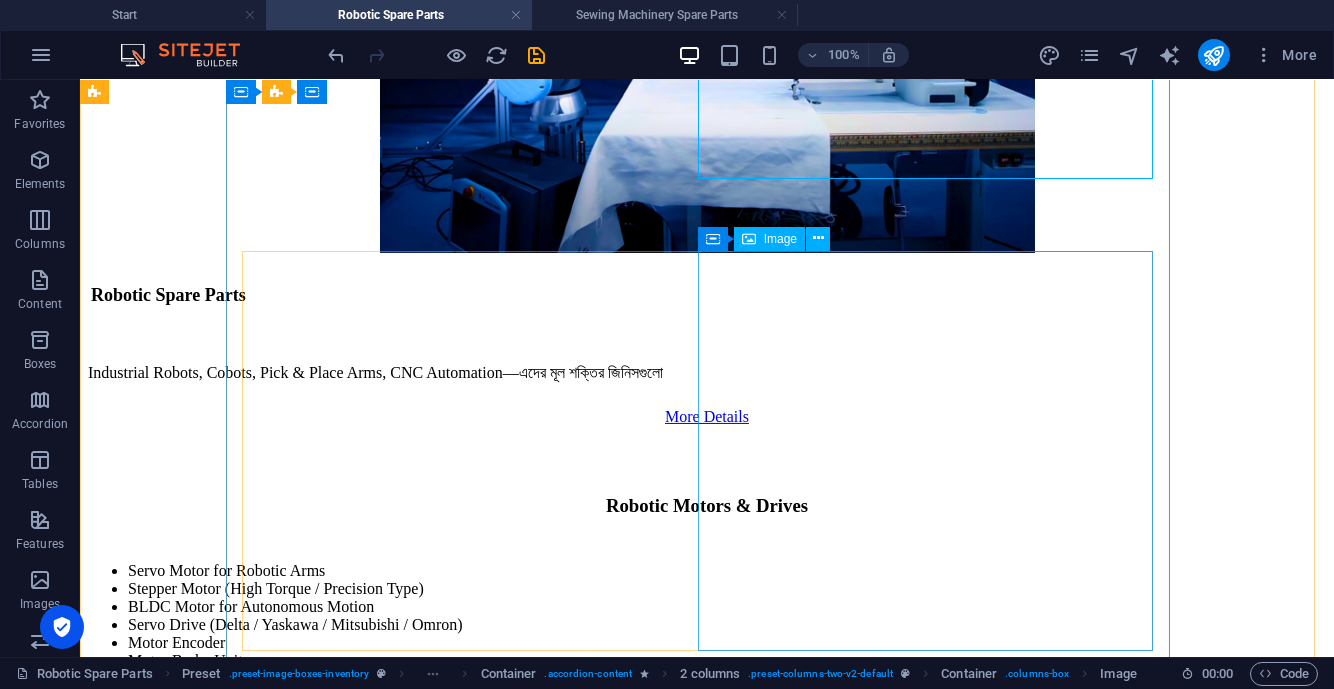 click at bounding box center [707, 3425] 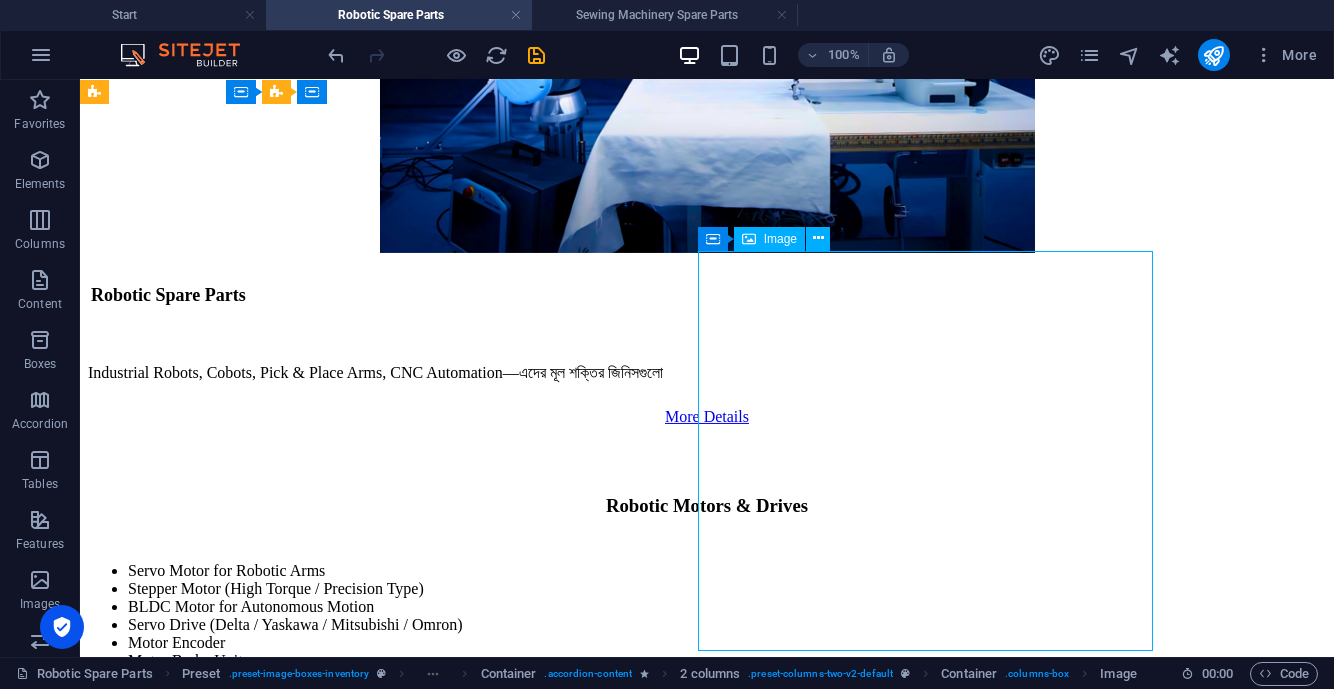 click at bounding box center [707, 3425] 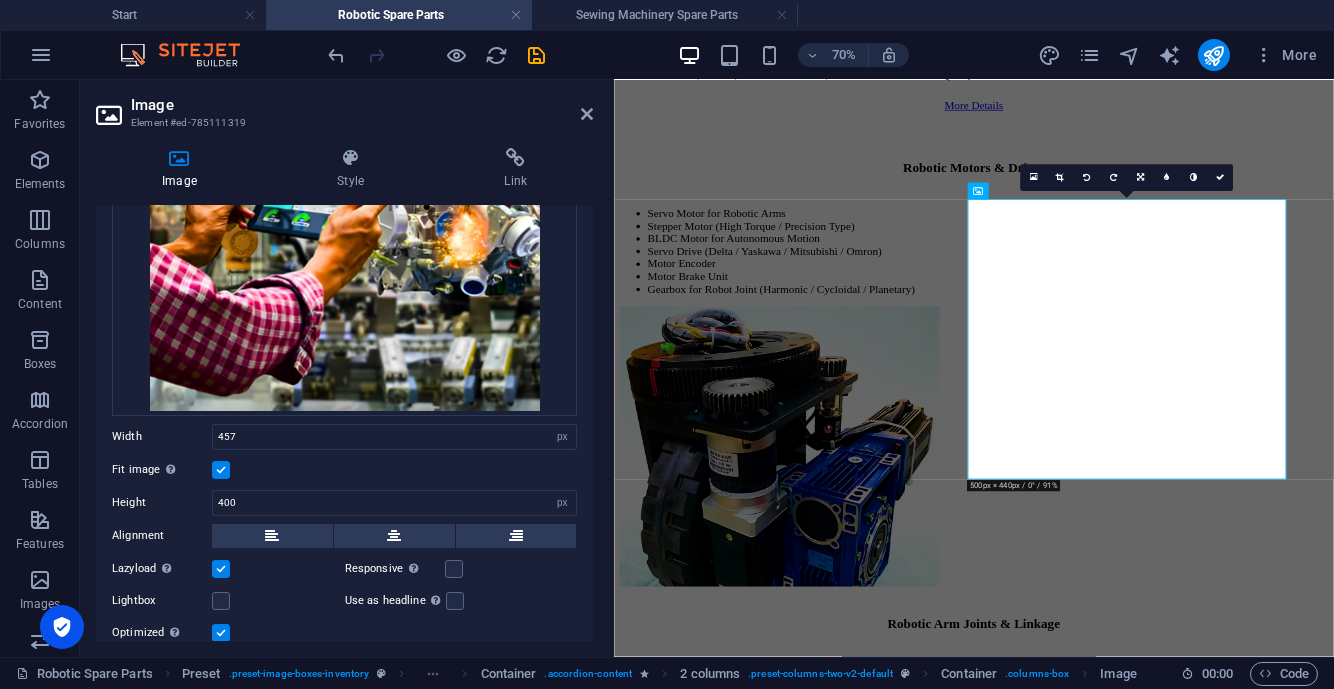 scroll, scrollTop: 413, scrollLeft: 0, axis: vertical 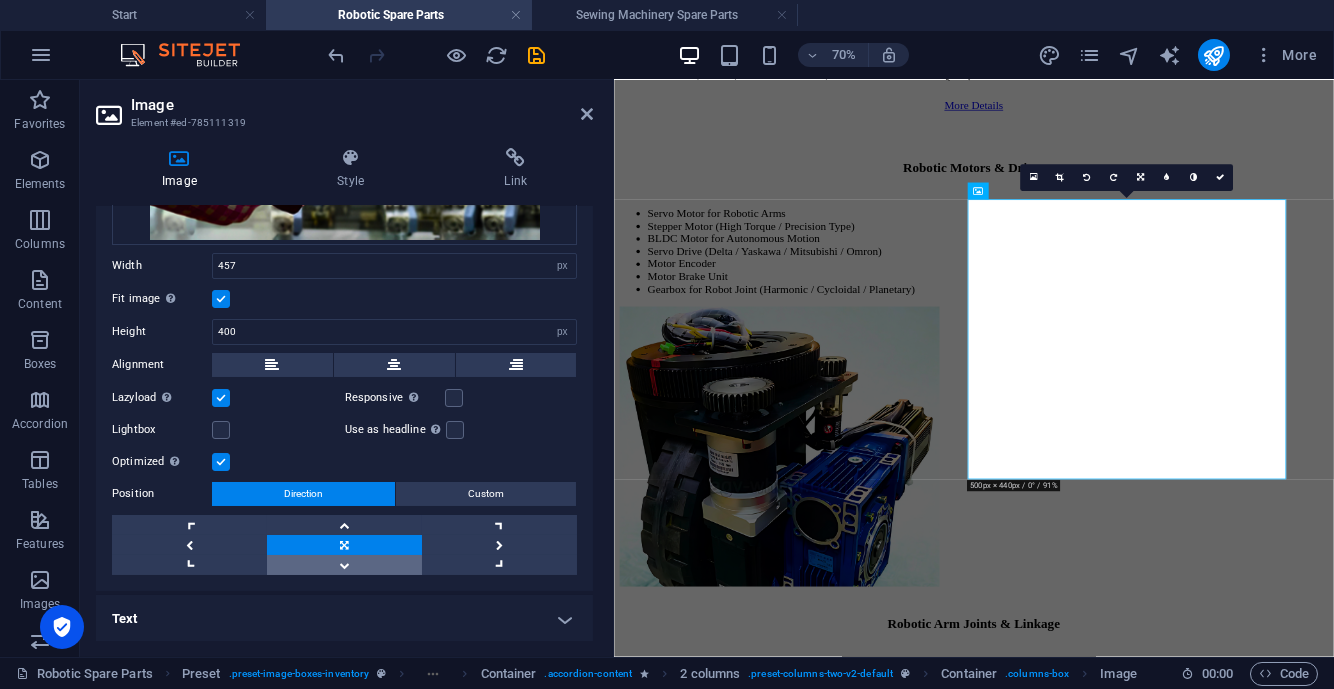 click at bounding box center [344, 565] 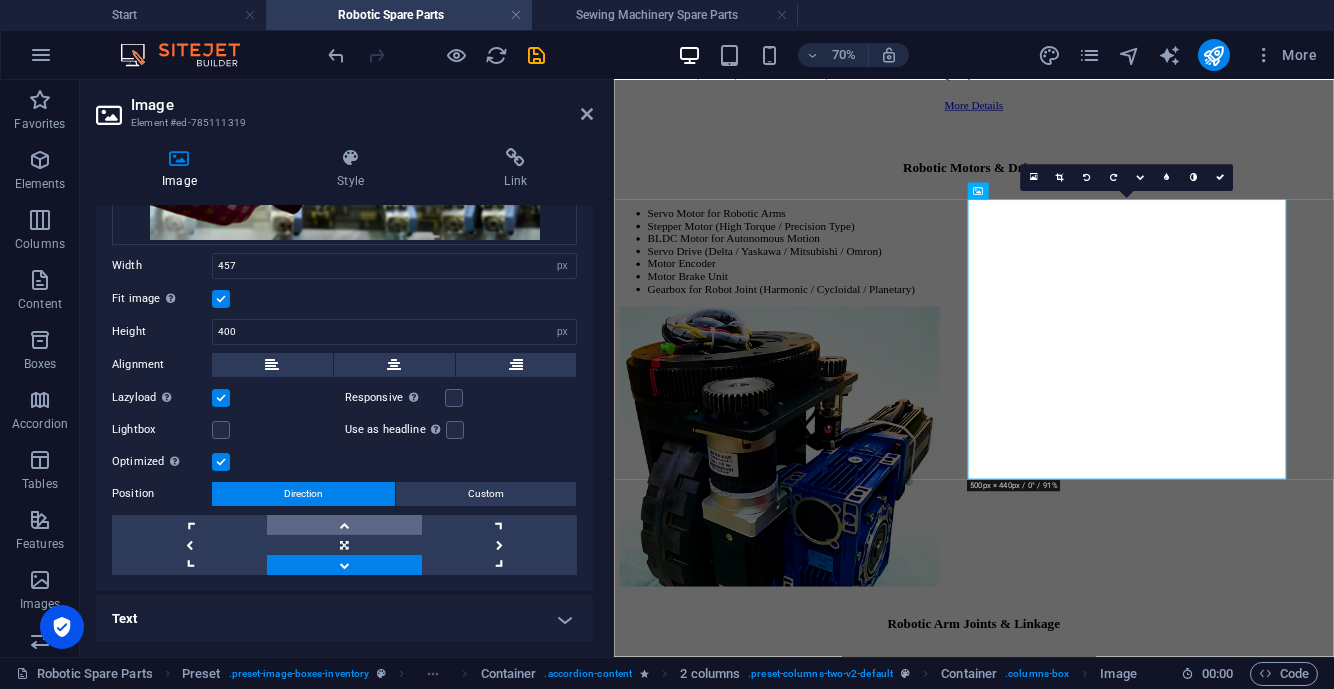 click at bounding box center [344, 525] 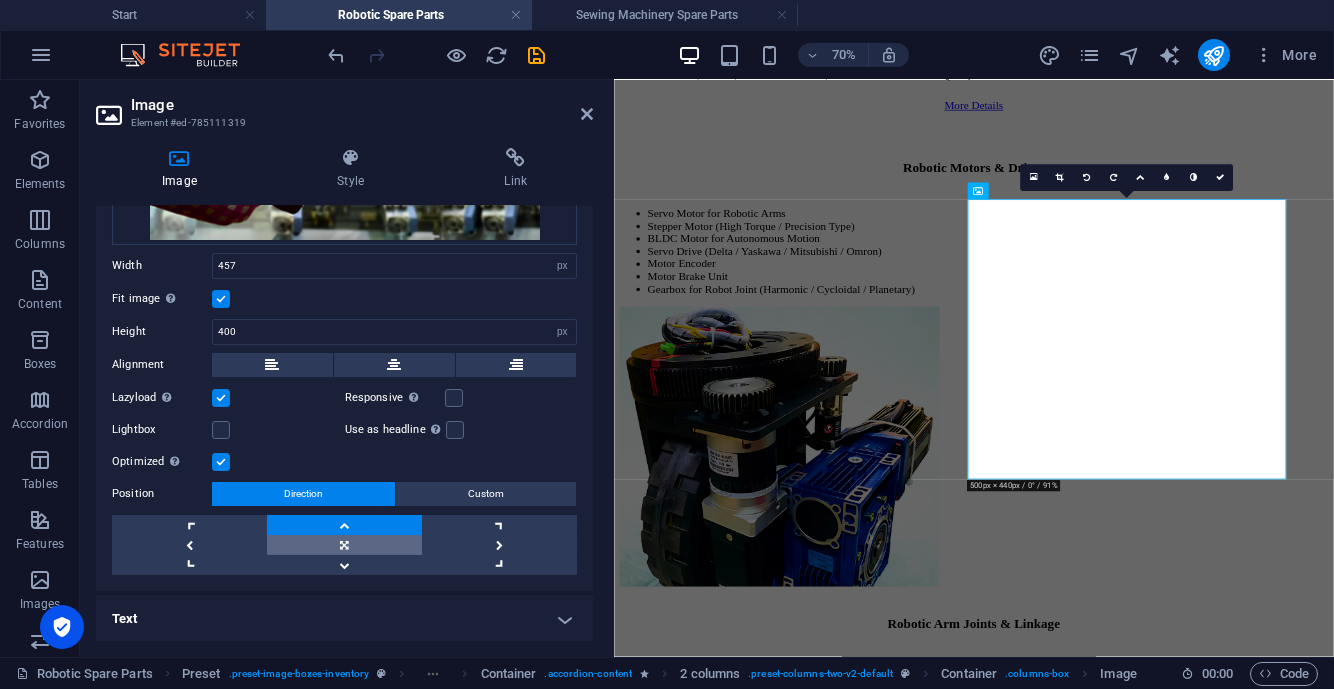 click at bounding box center (344, 545) 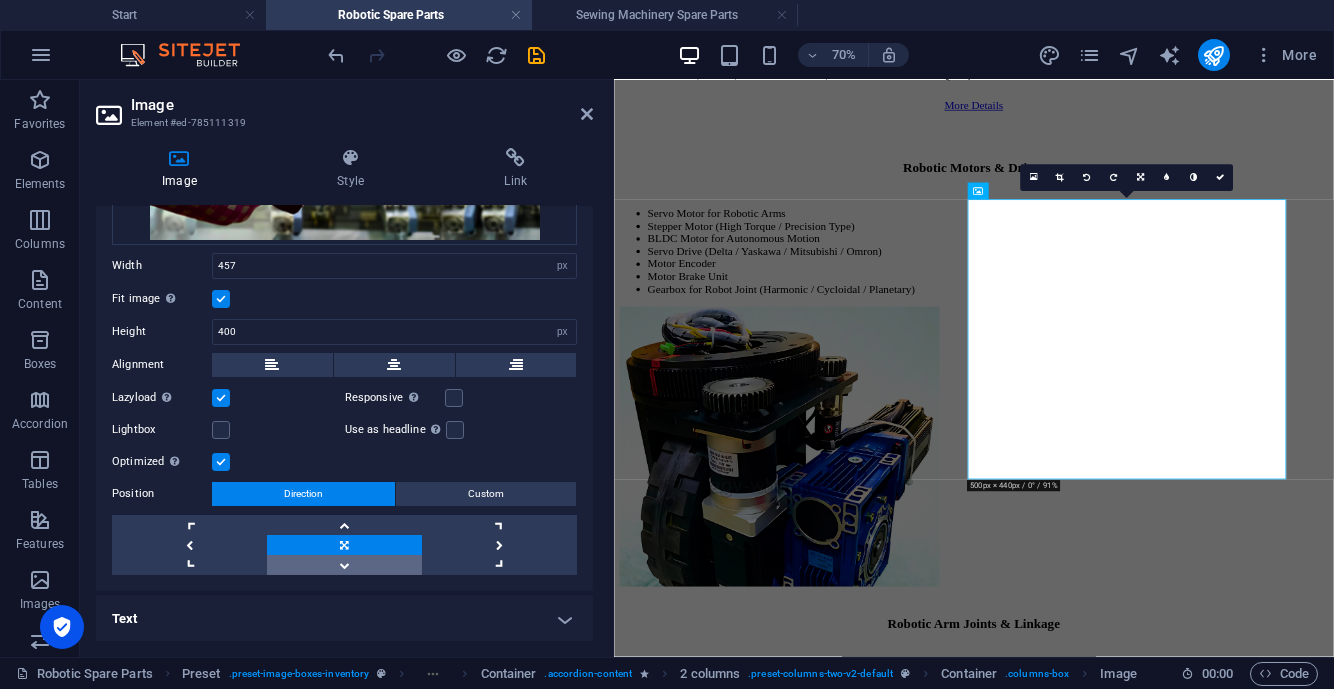 click at bounding box center (344, 565) 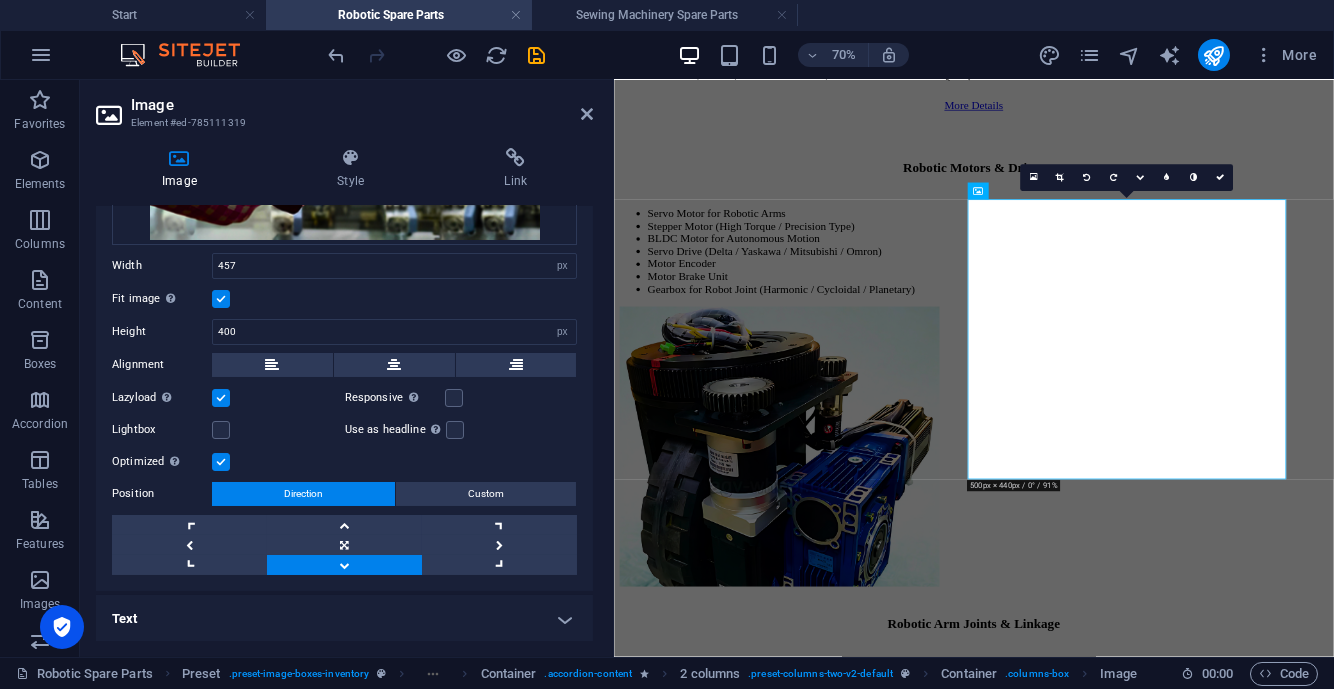 click at bounding box center (1220, 178) 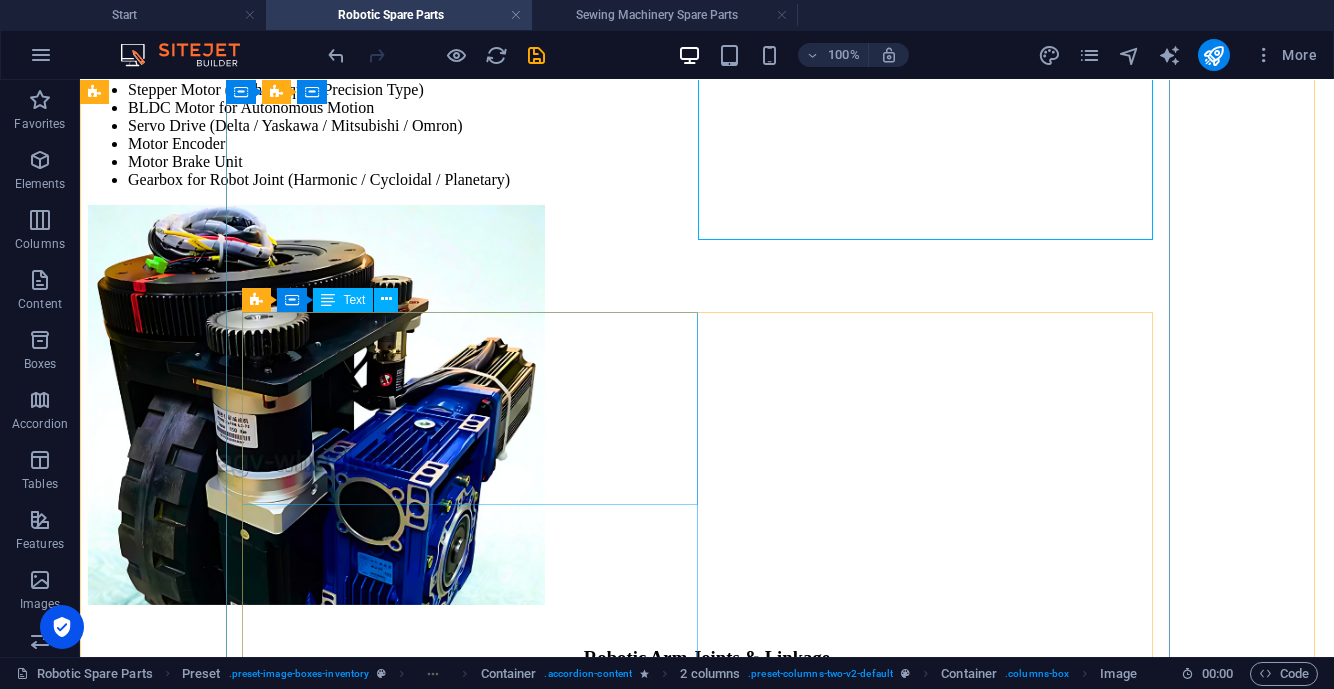 scroll, scrollTop: 3749, scrollLeft: 0, axis: vertical 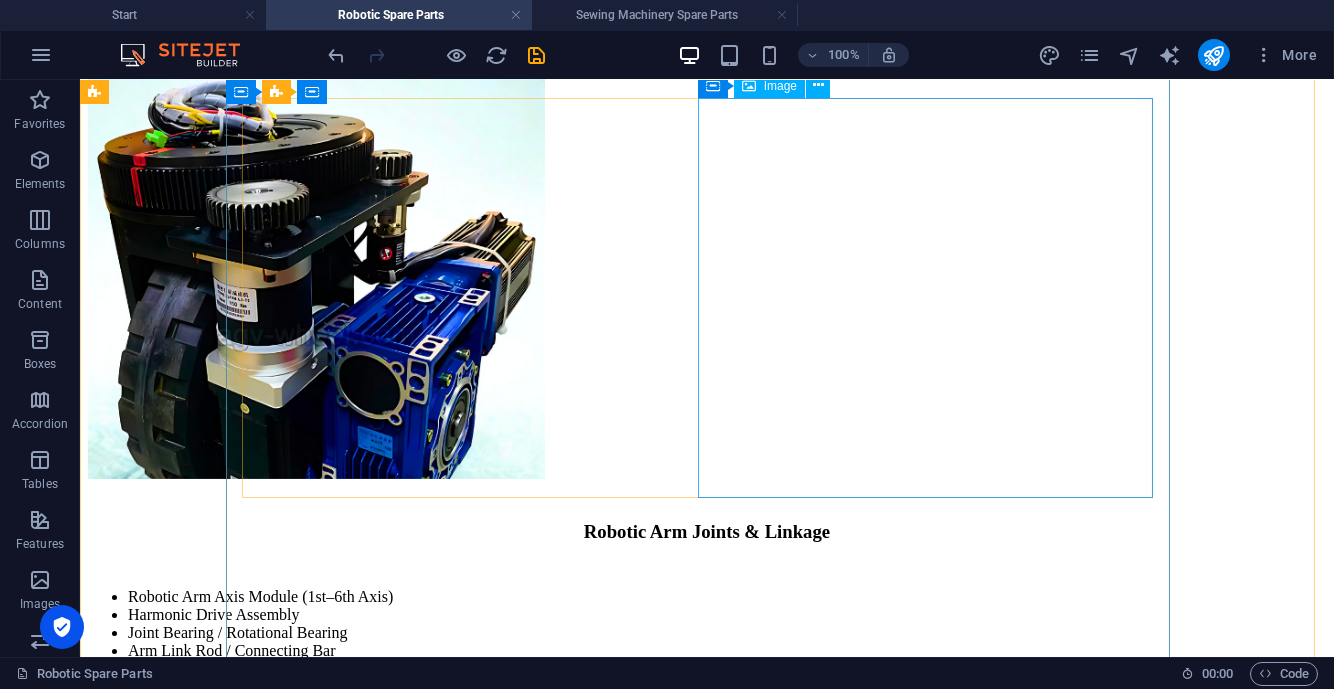 click at bounding box center [707, 3434] 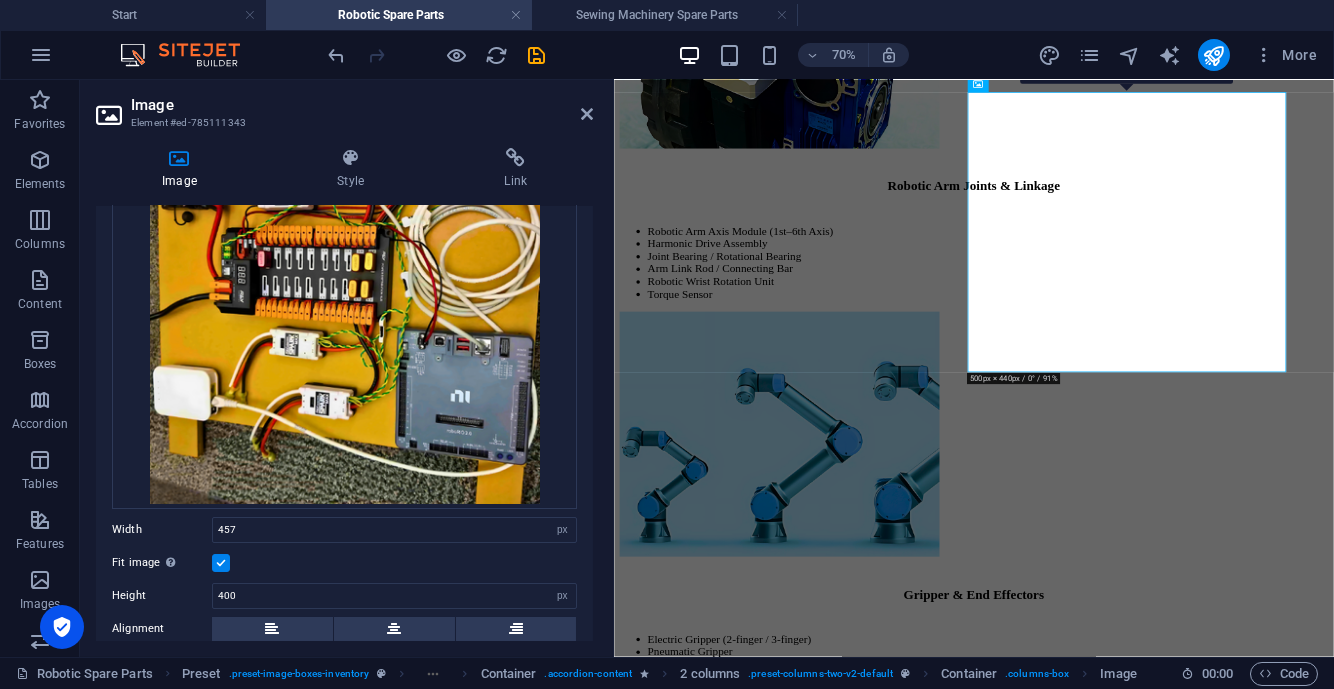 scroll, scrollTop: 375, scrollLeft: 0, axis: vertical 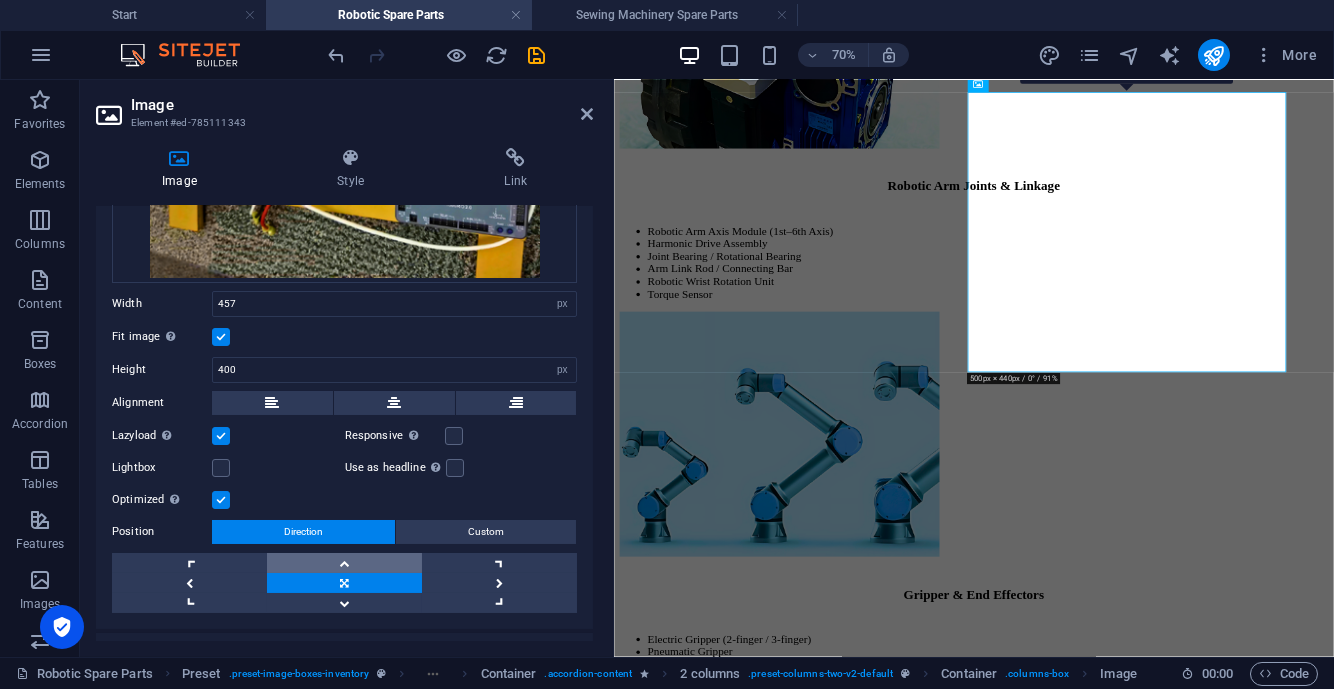 click at bounding box center [344, 563] 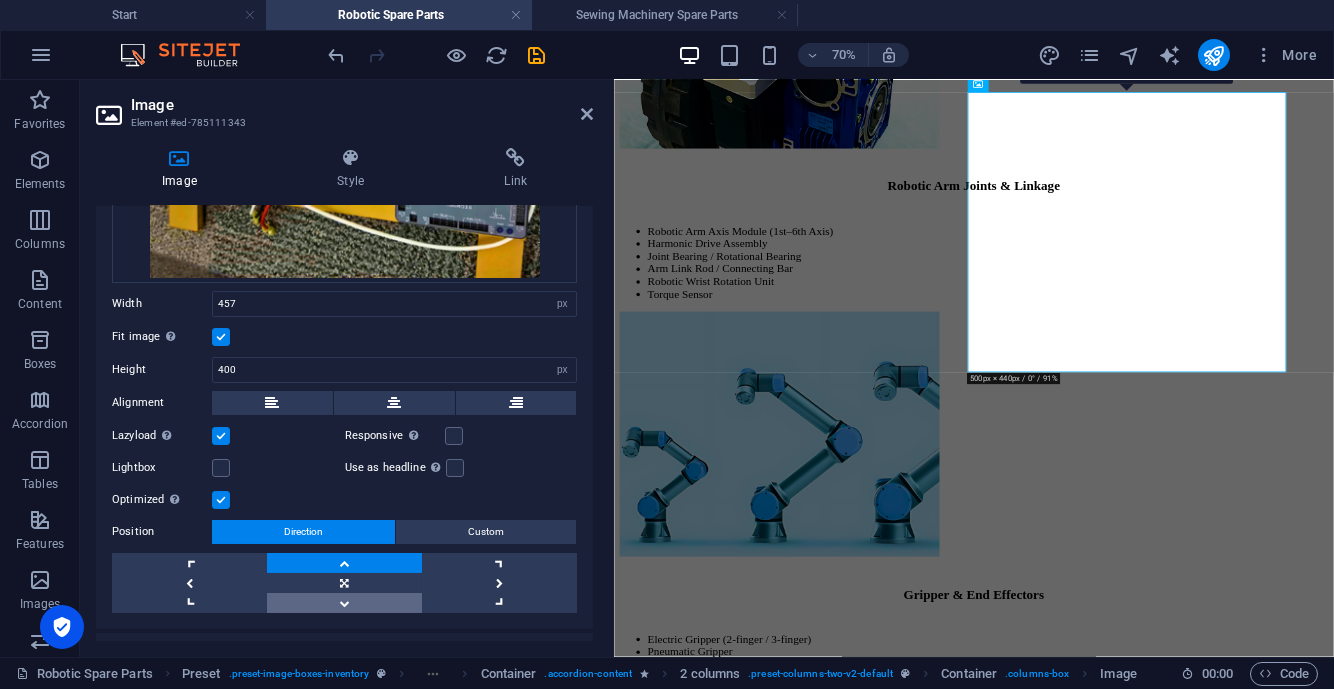 click at bounding box center [344, 603] 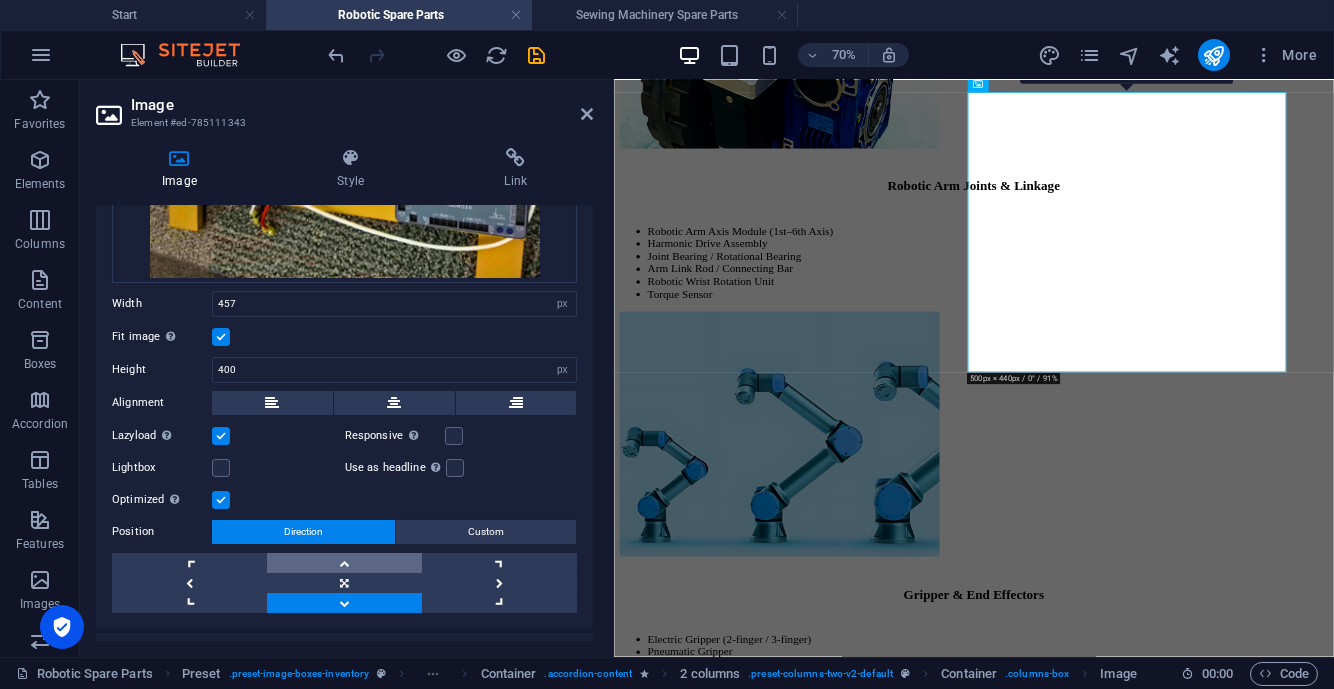 click at bounding box center [344, 563] 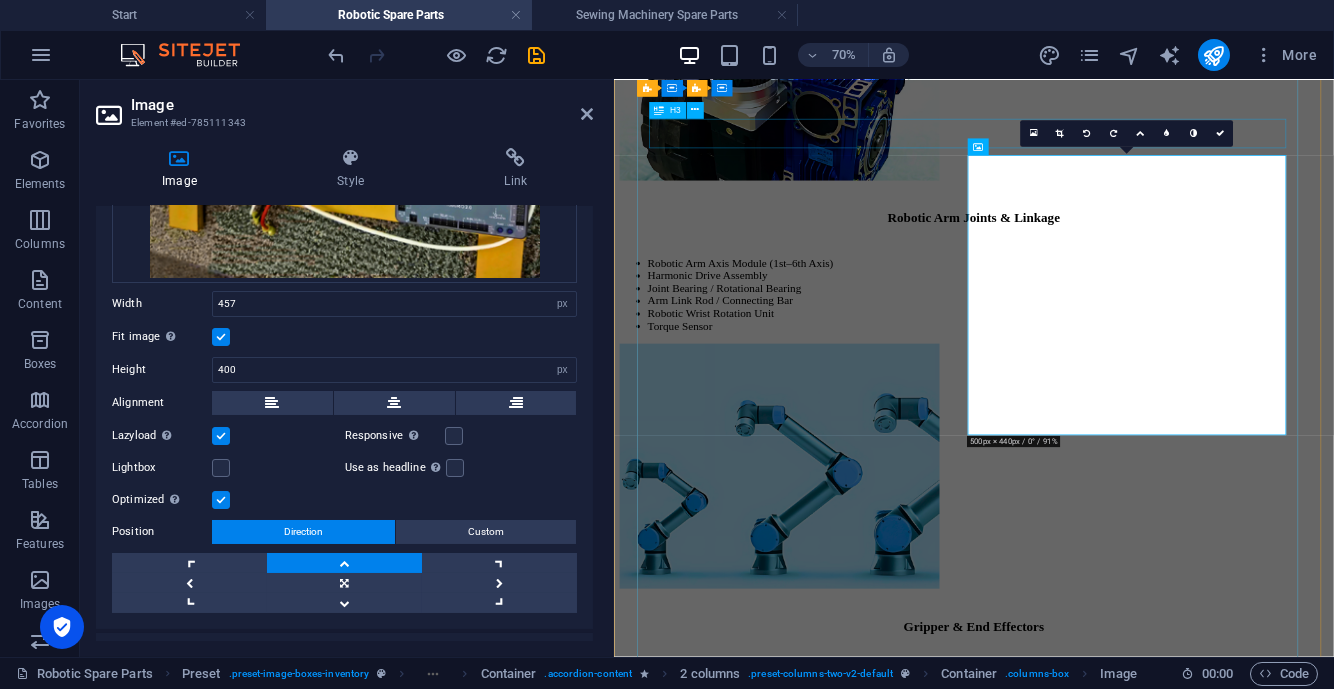 scroll, scrollTop: 3624, scrollLeft: 0, axis: vertical 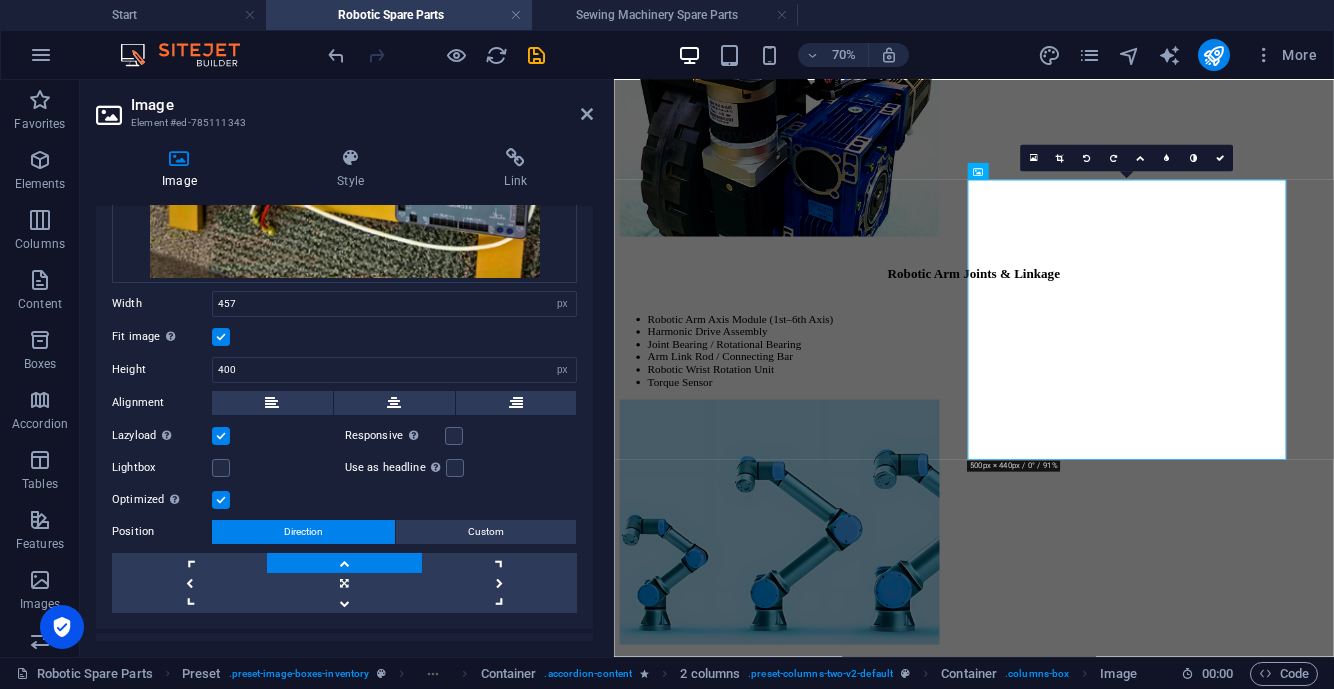 click at bounding box center (1220, 158) 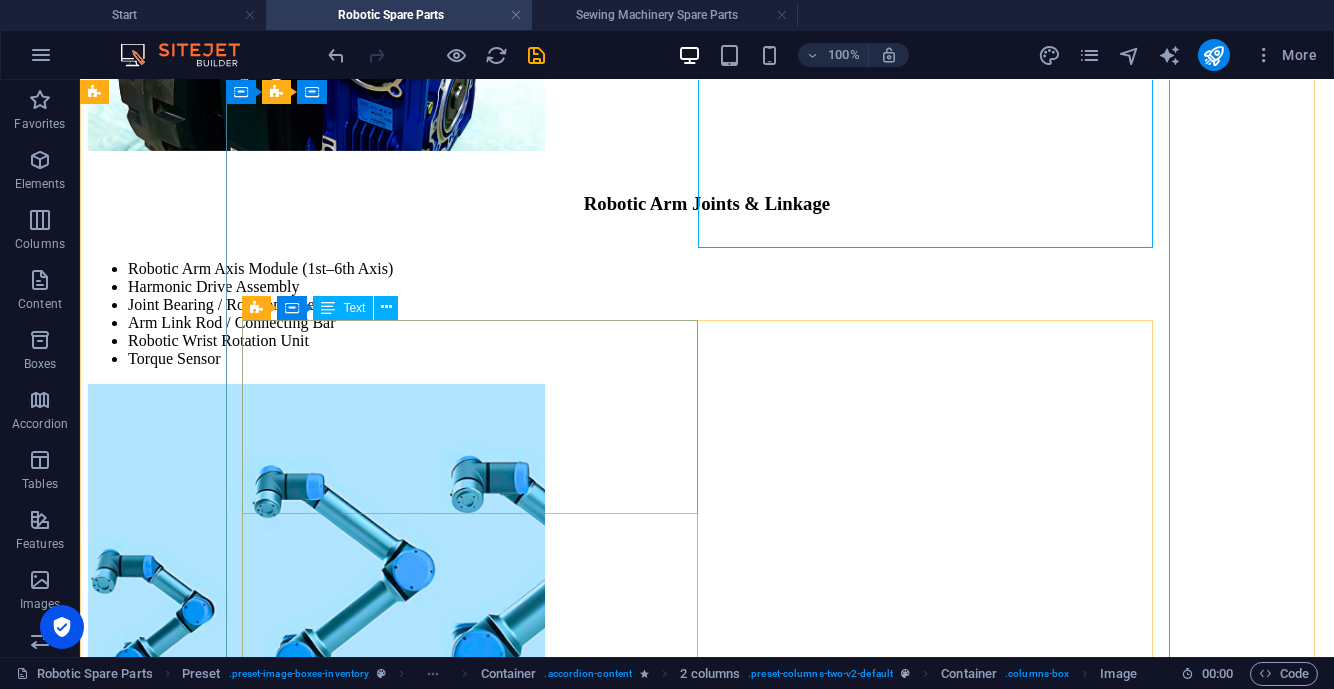 scroll, scrollTop: 4125, scrollLeft: 0, axis: vertical 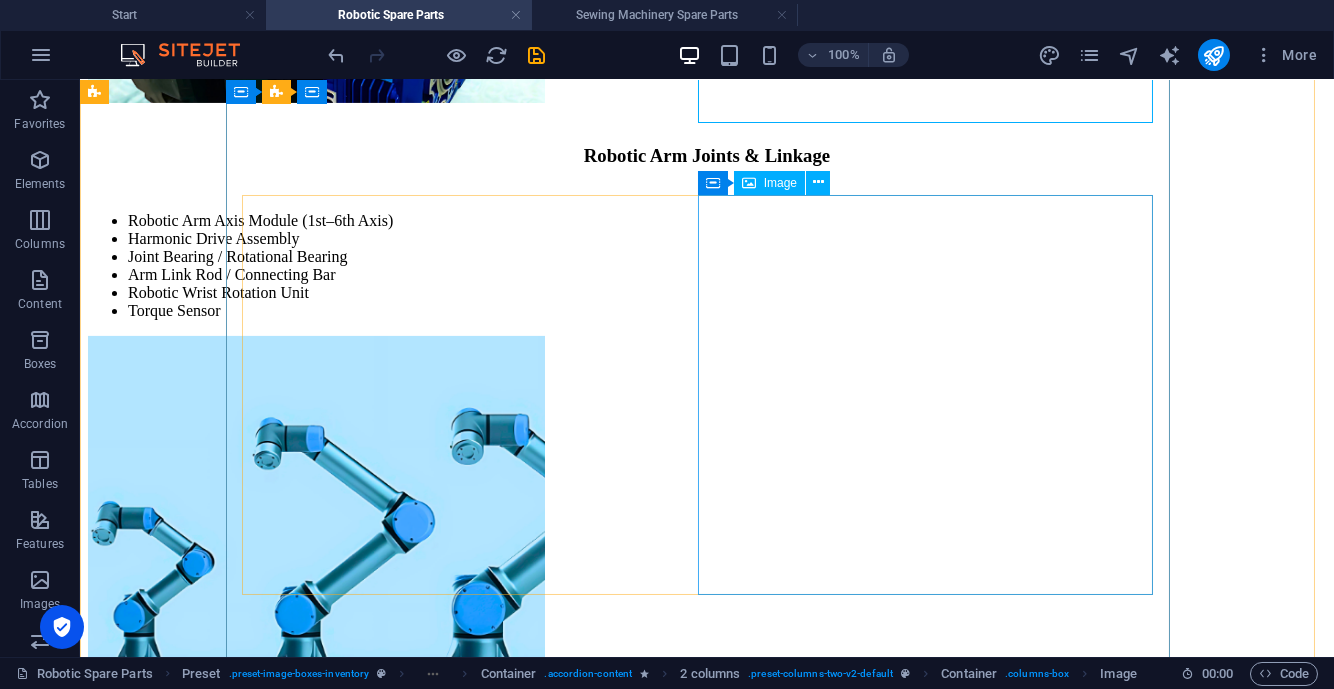 click at bounding box center (707, 3709) 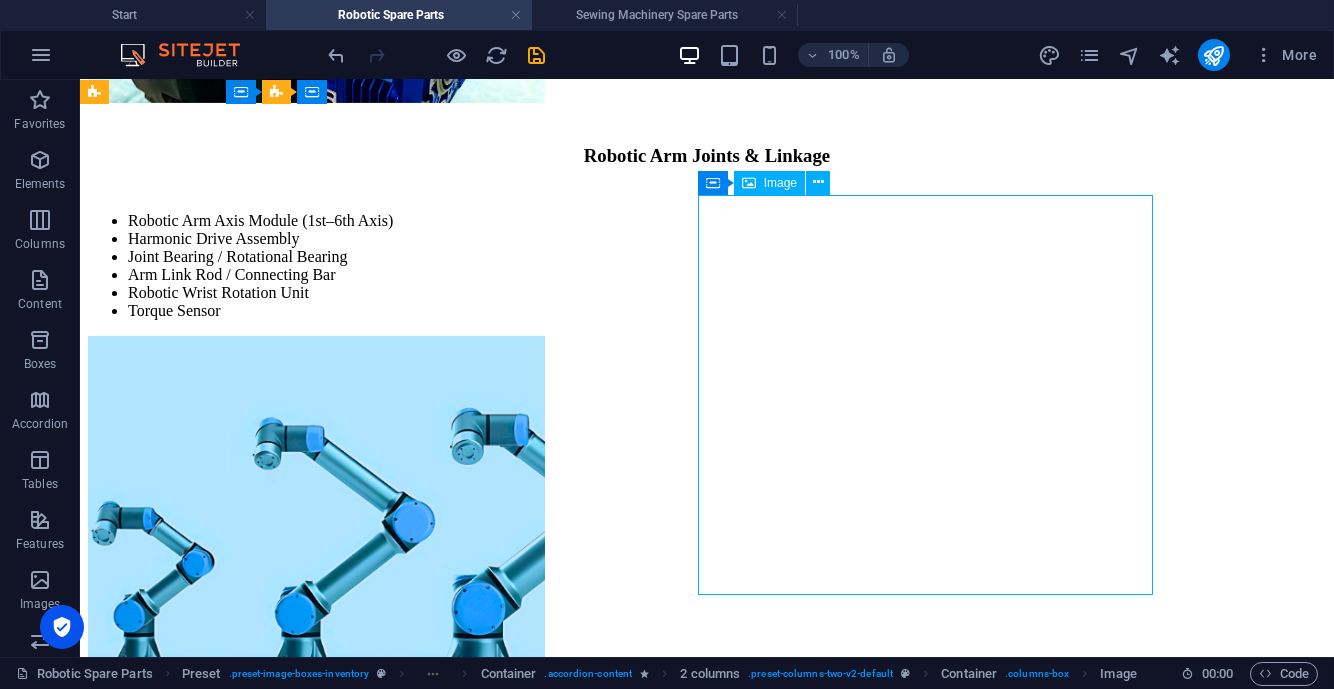 click at bounding box center [707, 3709] 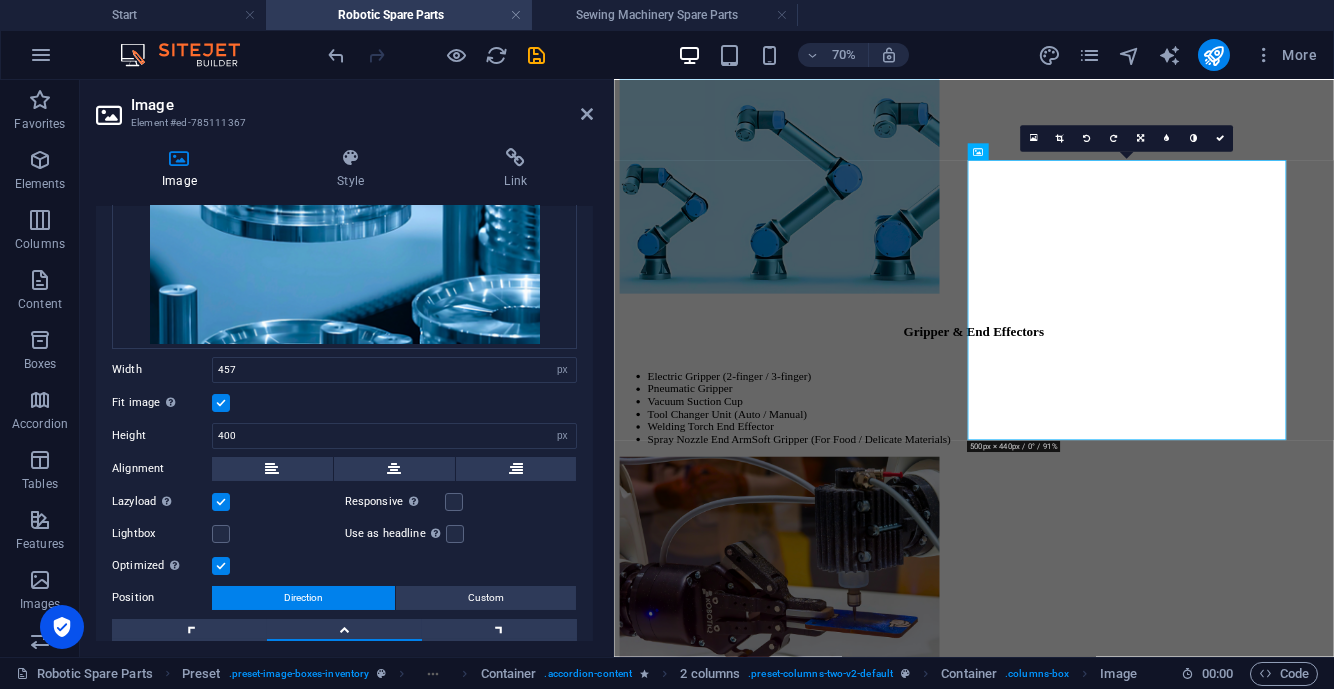 scroll, scrollTop: 375, scrollLeft: 0, axis: vertical 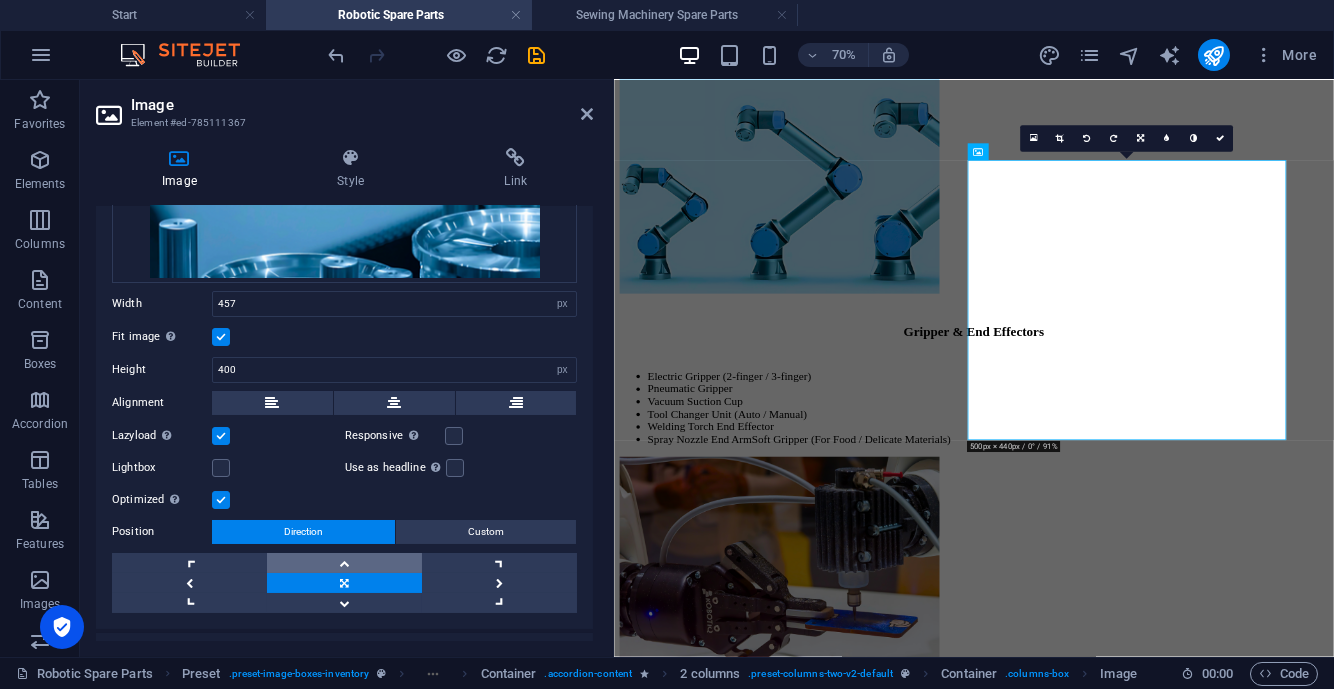 click at bounding box center [344, 563] 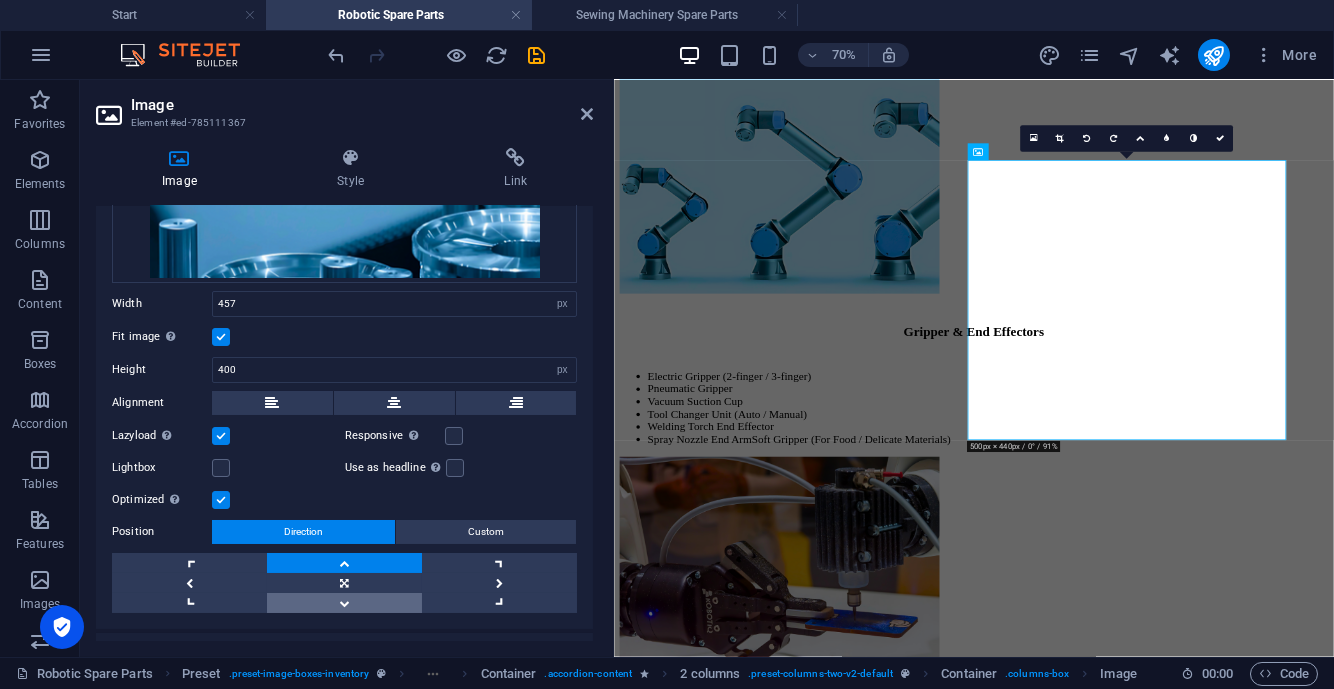 click at bounding box center [344, 603] 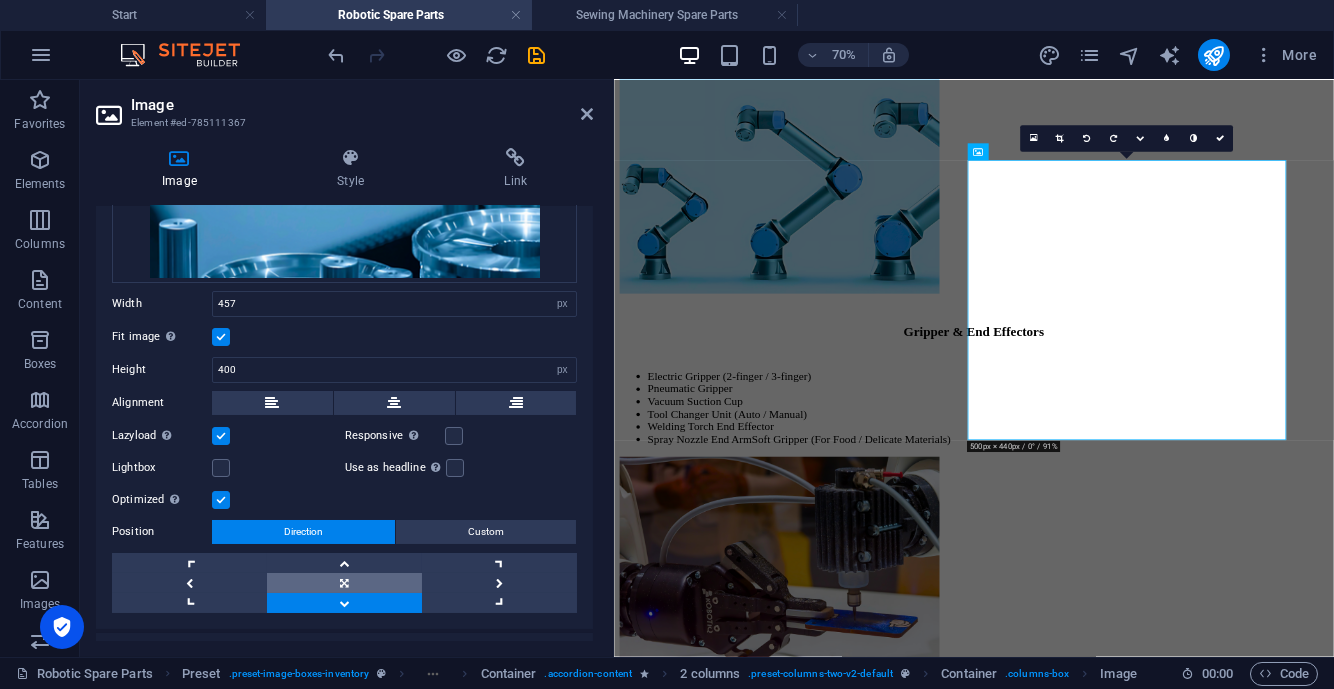 click at bounding box center (344, 583) 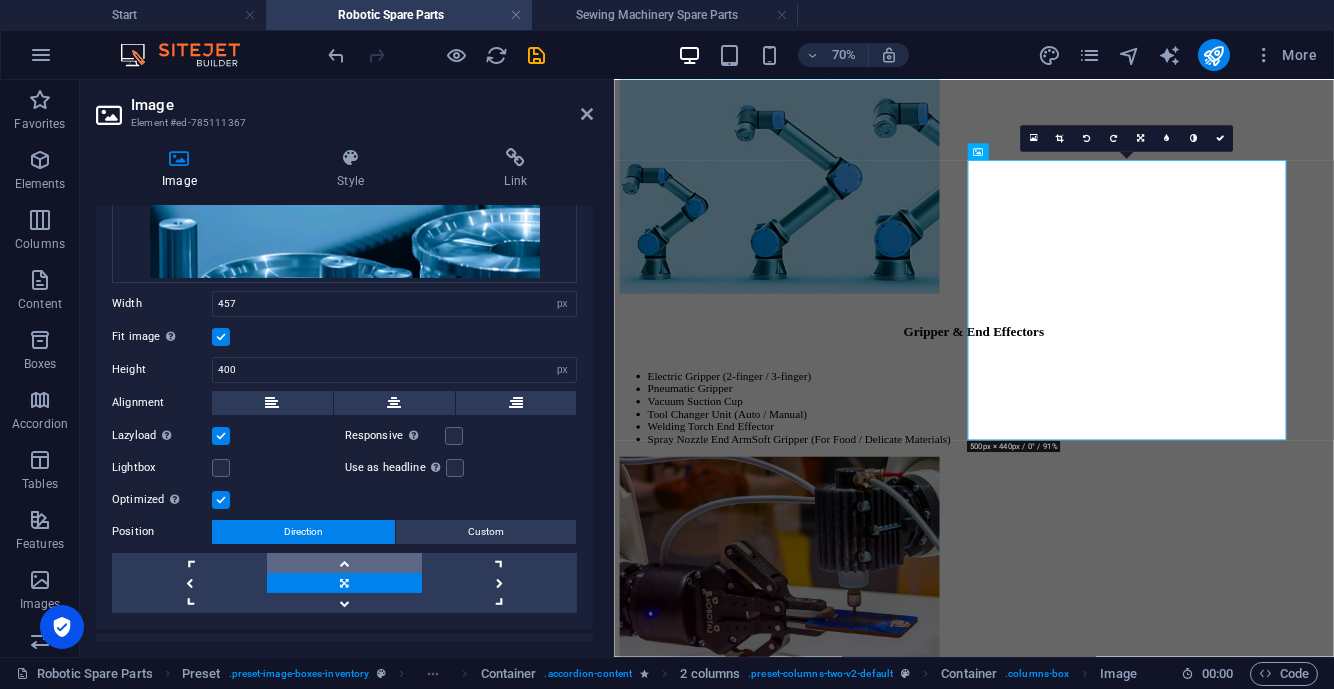 click at bounding box center (344, 563) 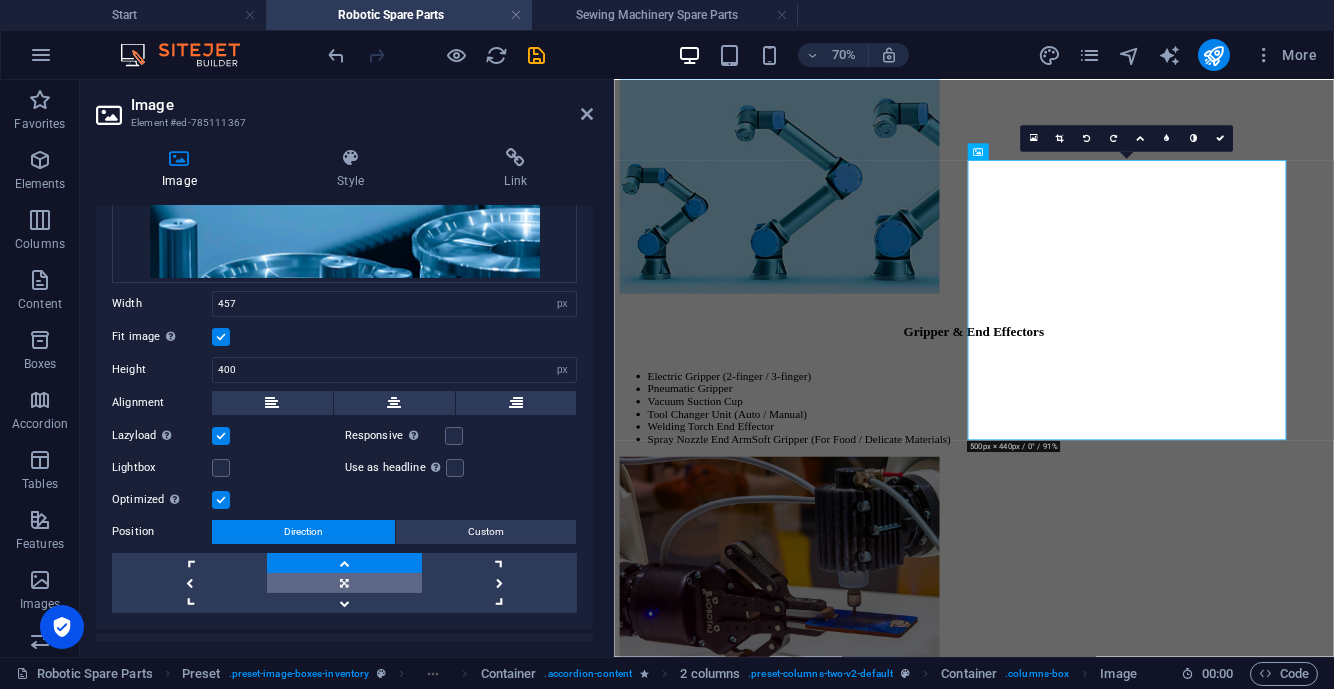 click at bounding box center [344, 583] 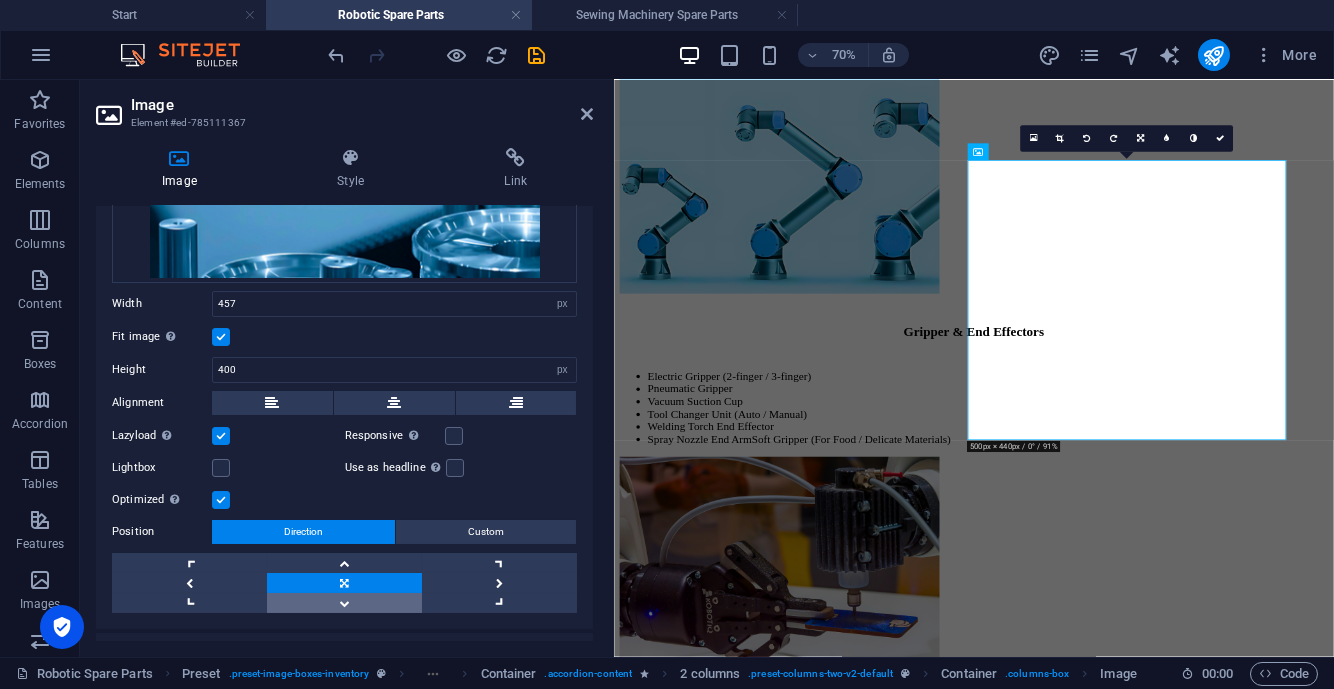 click at bounding box center (344, 603) 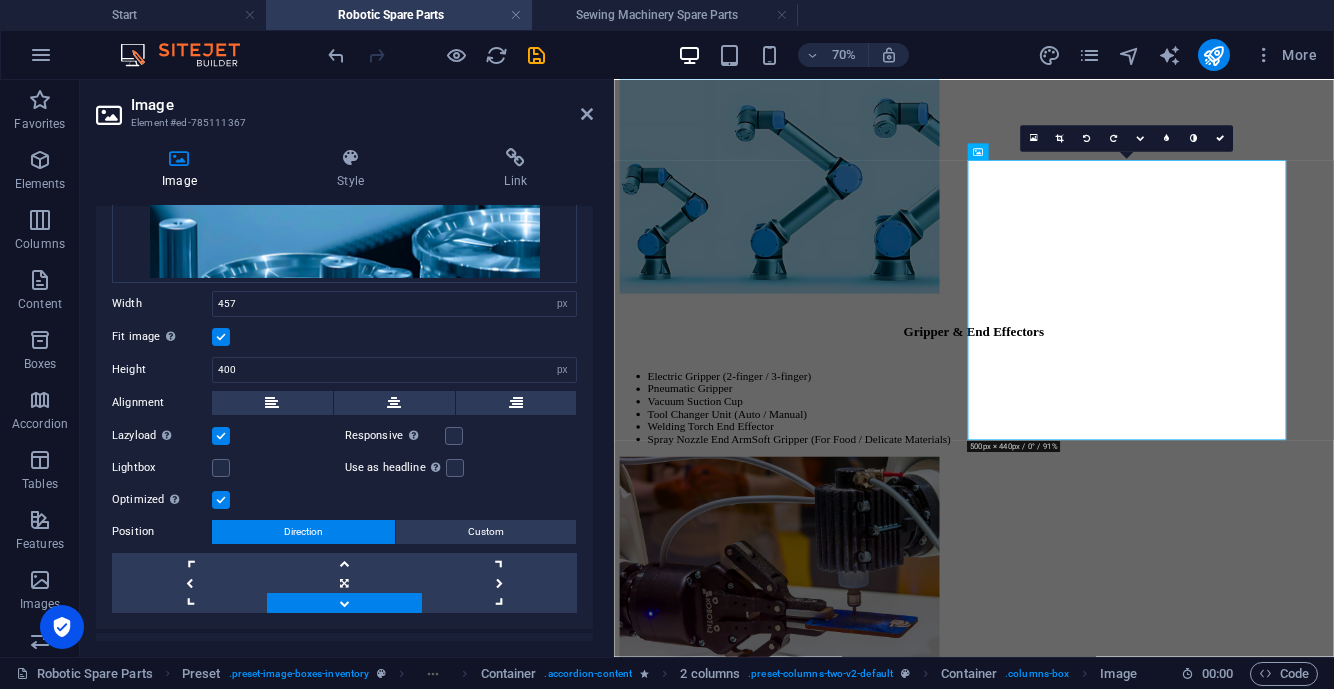click at bounding box center (1220, 138) 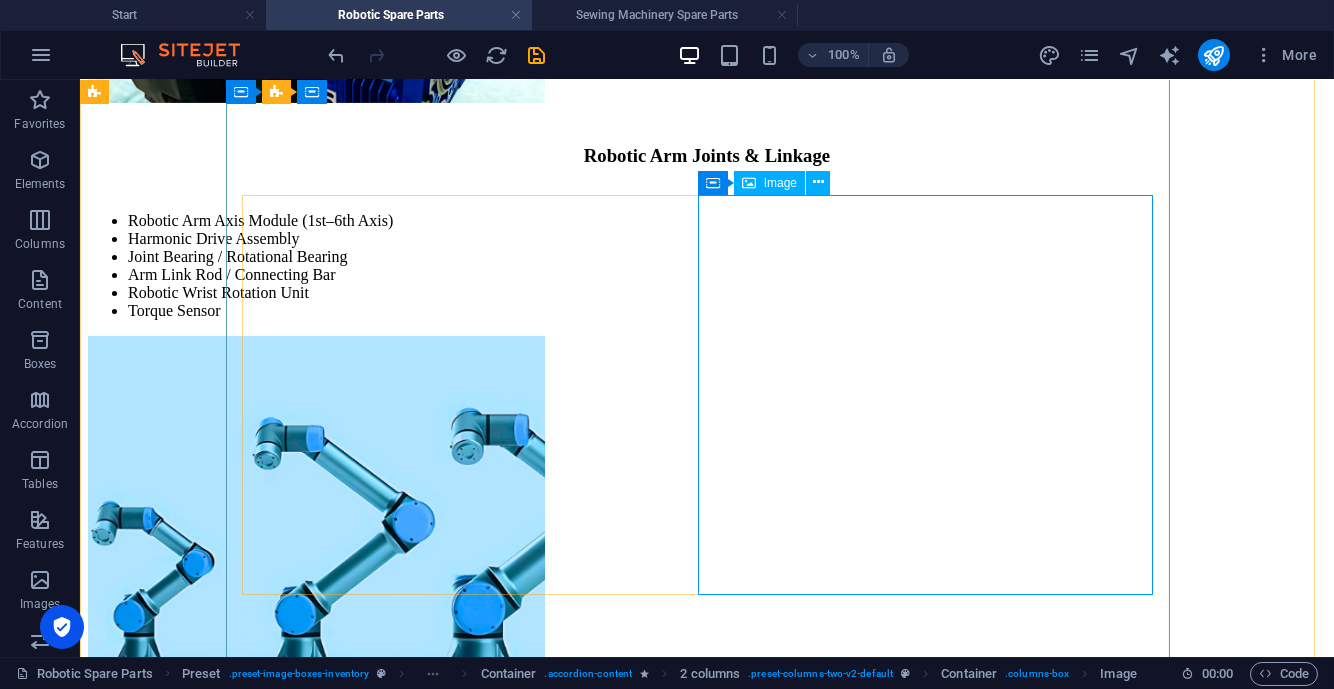scroll, scrollTop: 4625, scrollLeft: 0, axis: vertical 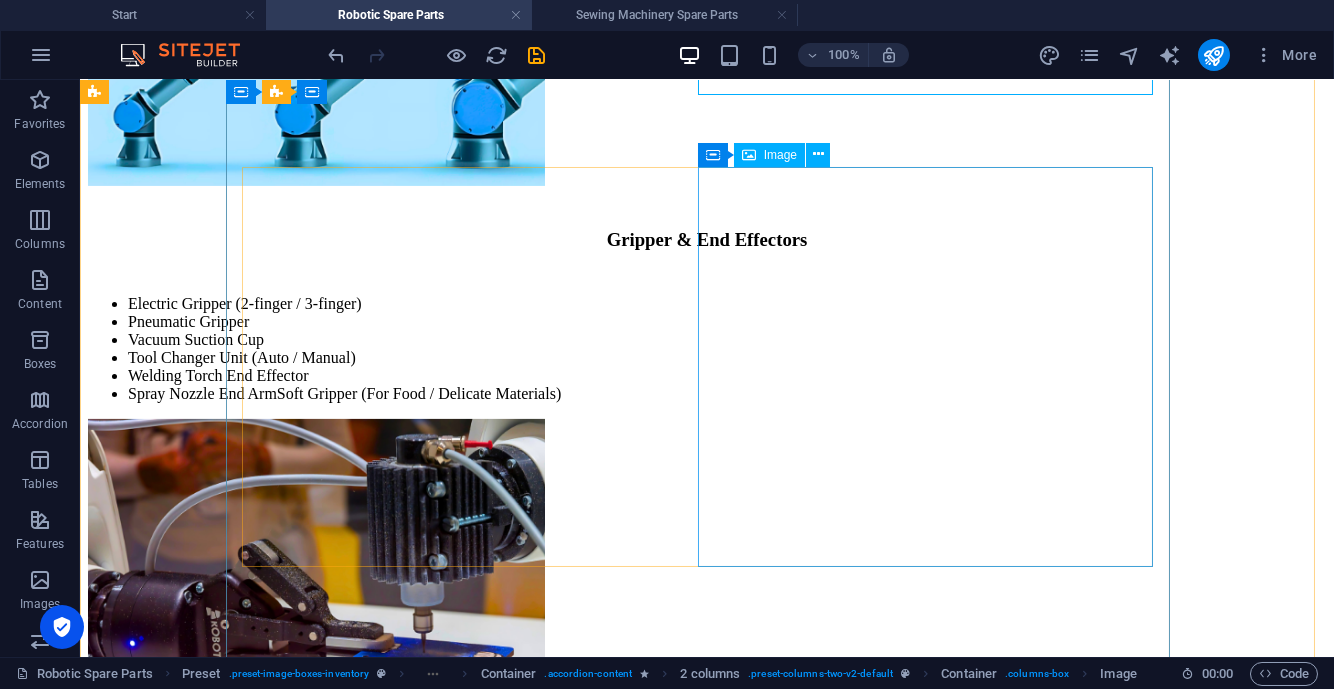 click at bounding box center [707, 3825] 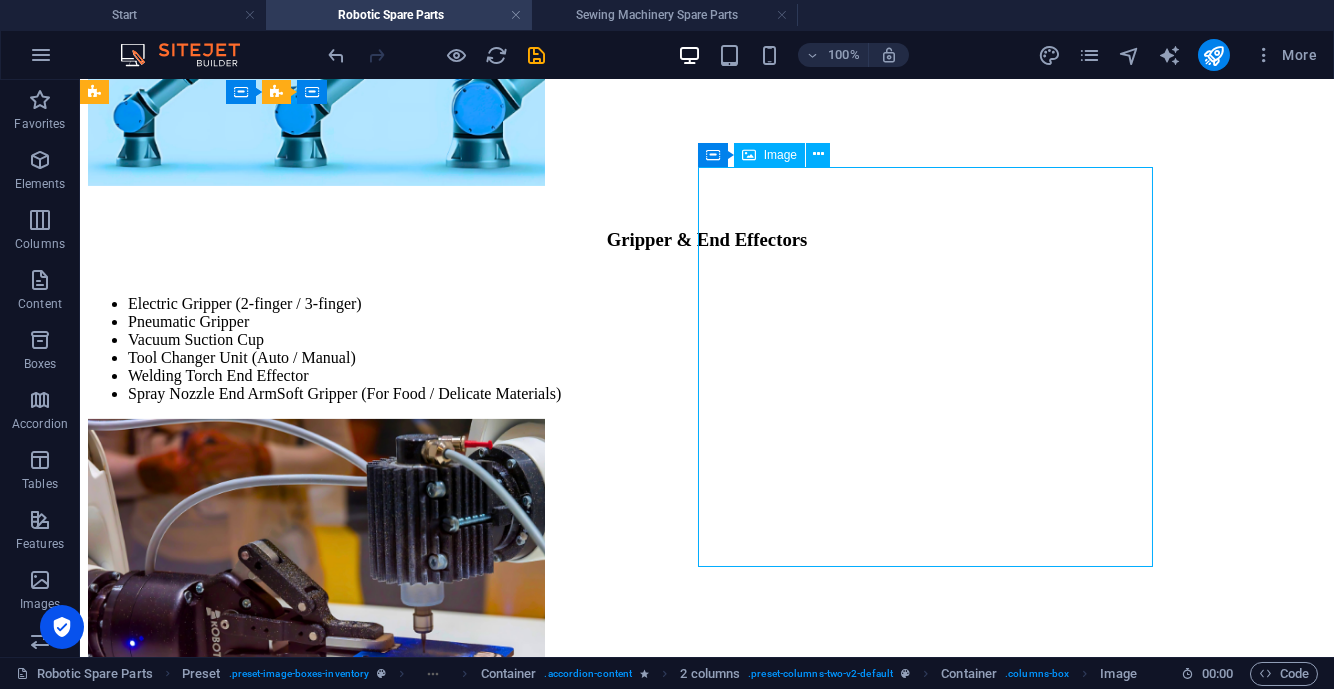 click at bounding box center (707, 3825) 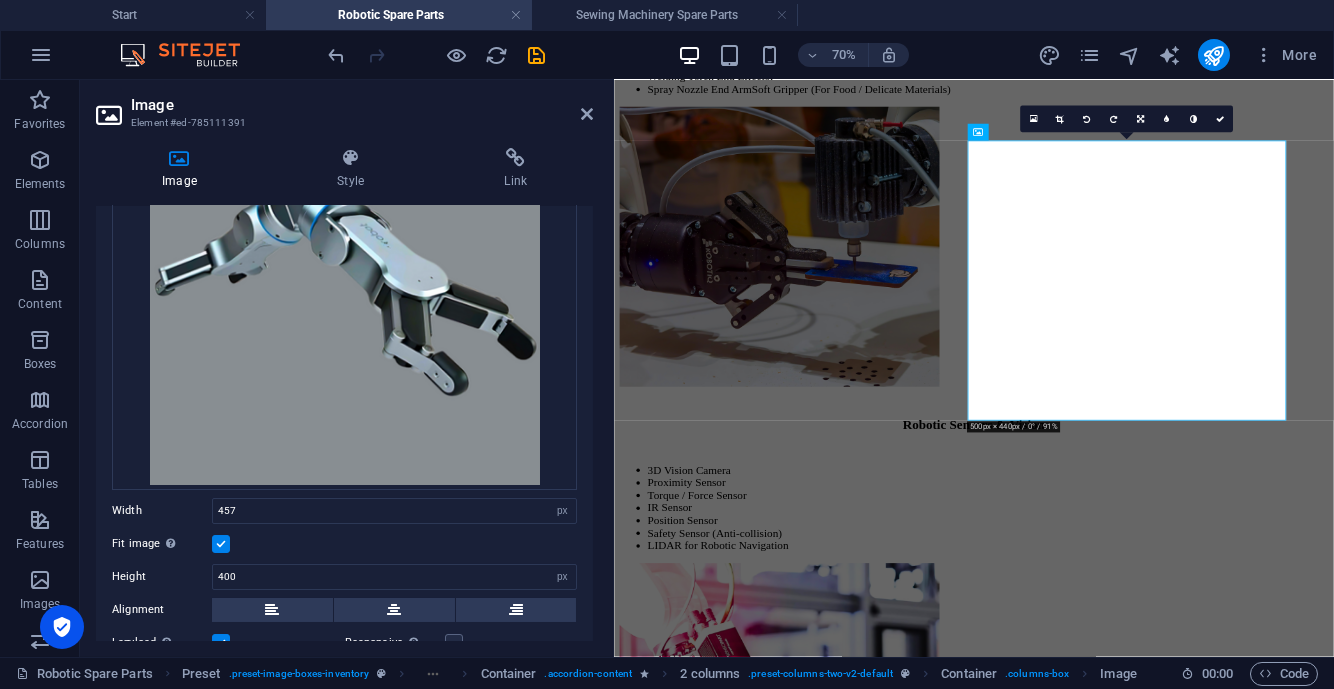 scroll, scrollTop: 249, scrollLeft: 0, axis: vertical 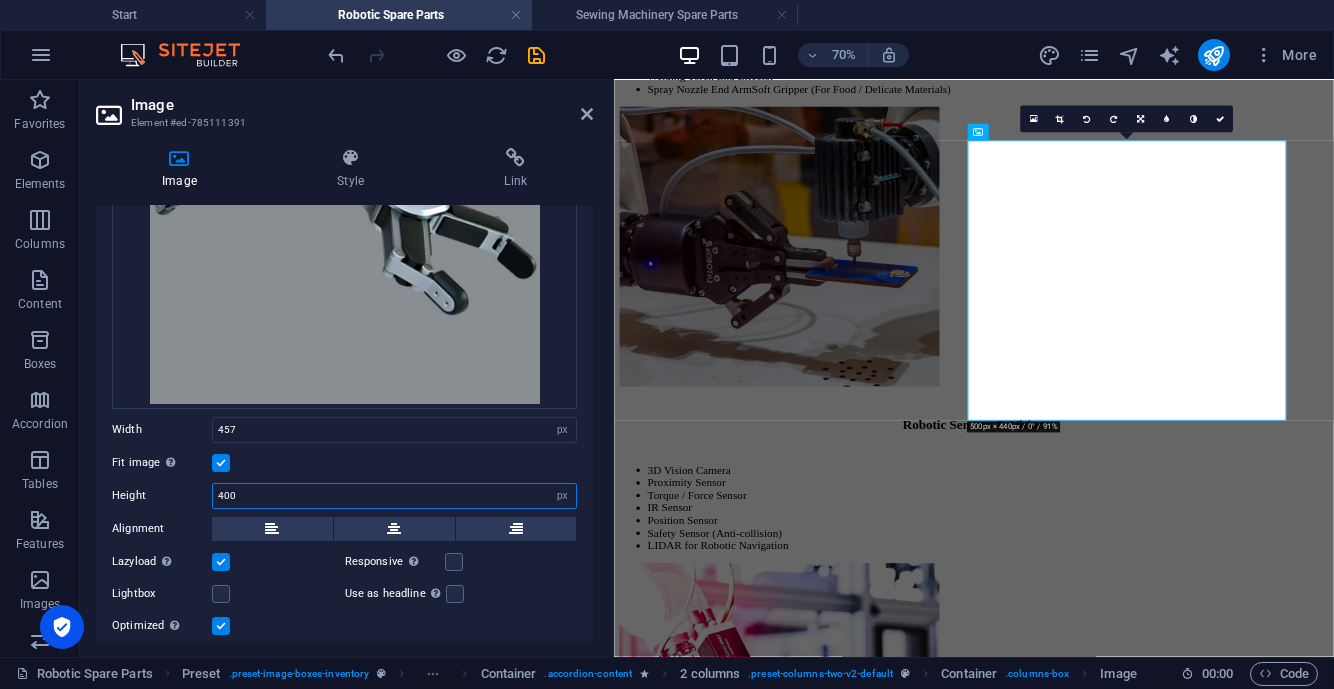 drag, startPoint x: 268, startPoint y: 492, endPoint x: 181, endPoint y: 491, distance: 87.005745 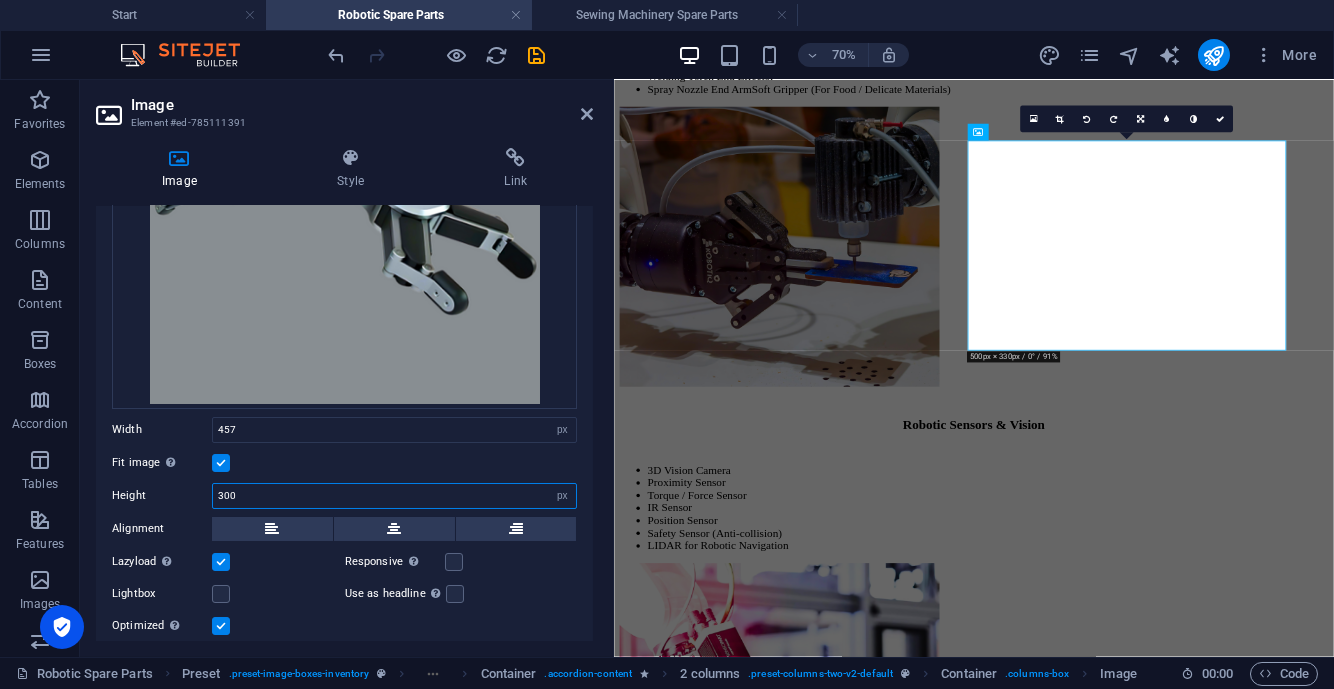 scroll, scrollTop: 413, scrollLeft: 0, axis: vertical 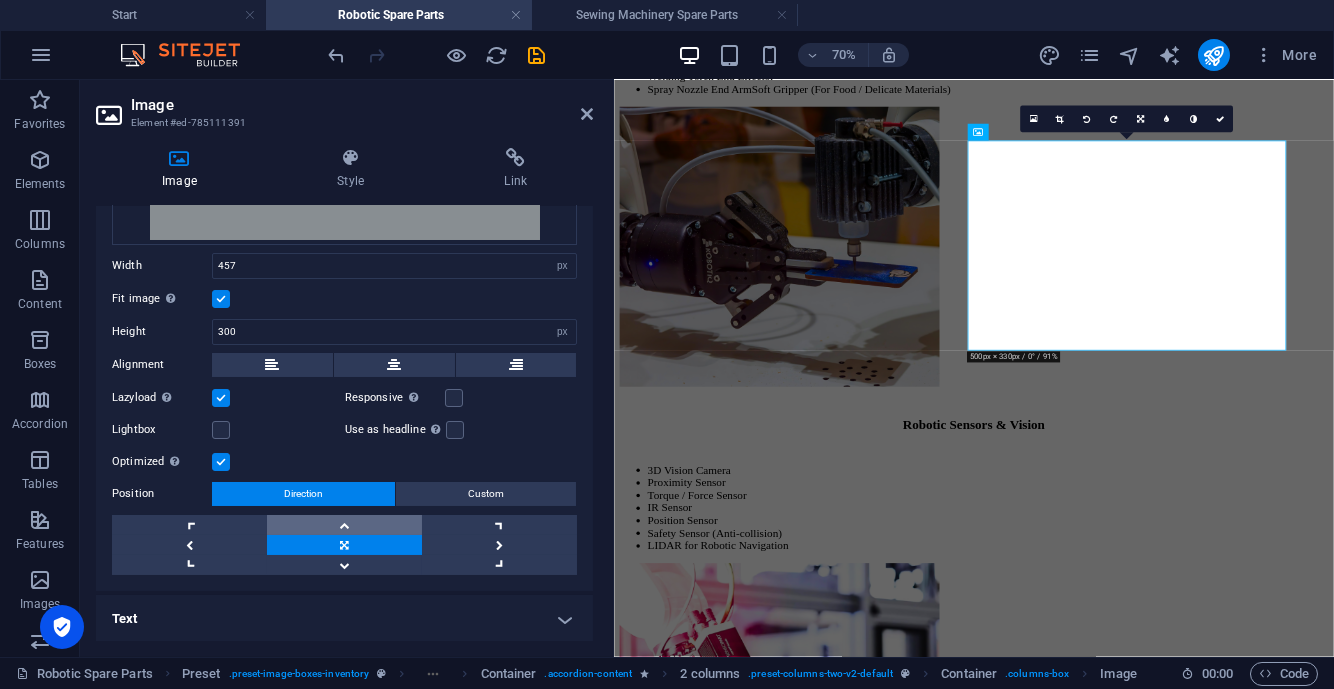 click at bounding box center [344, 525] 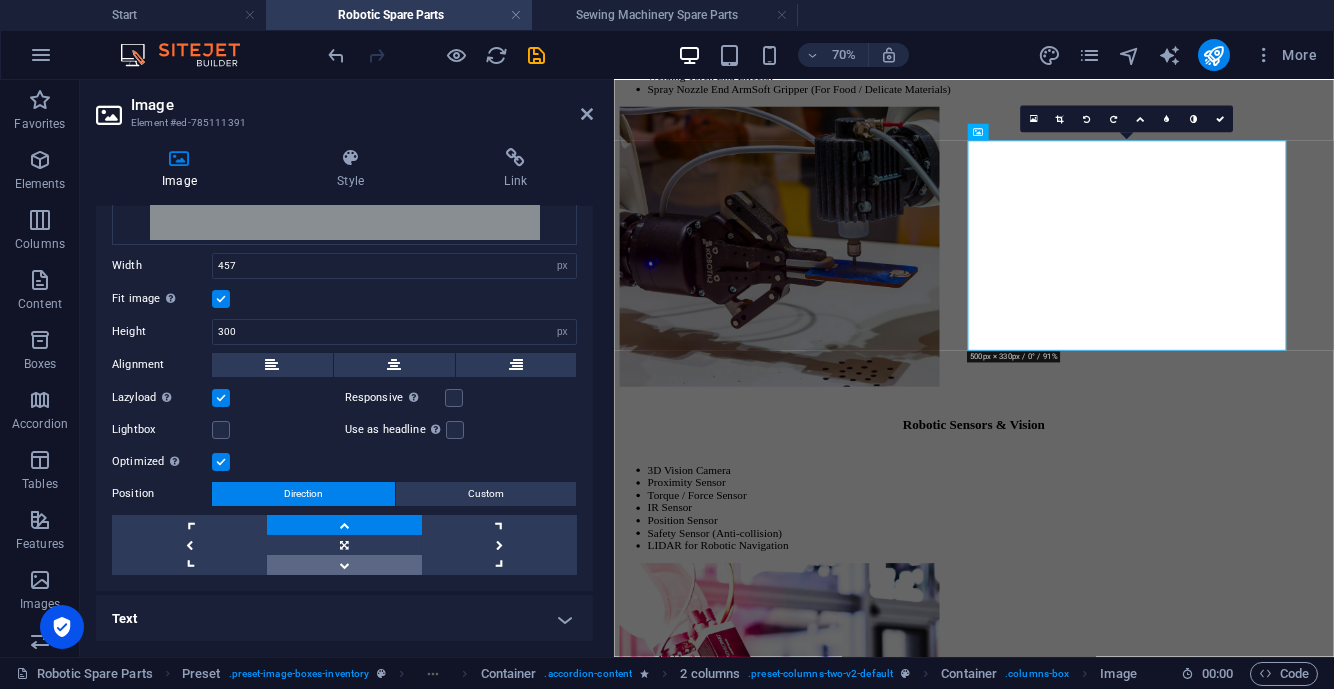 click at bounding box center (344, 565) 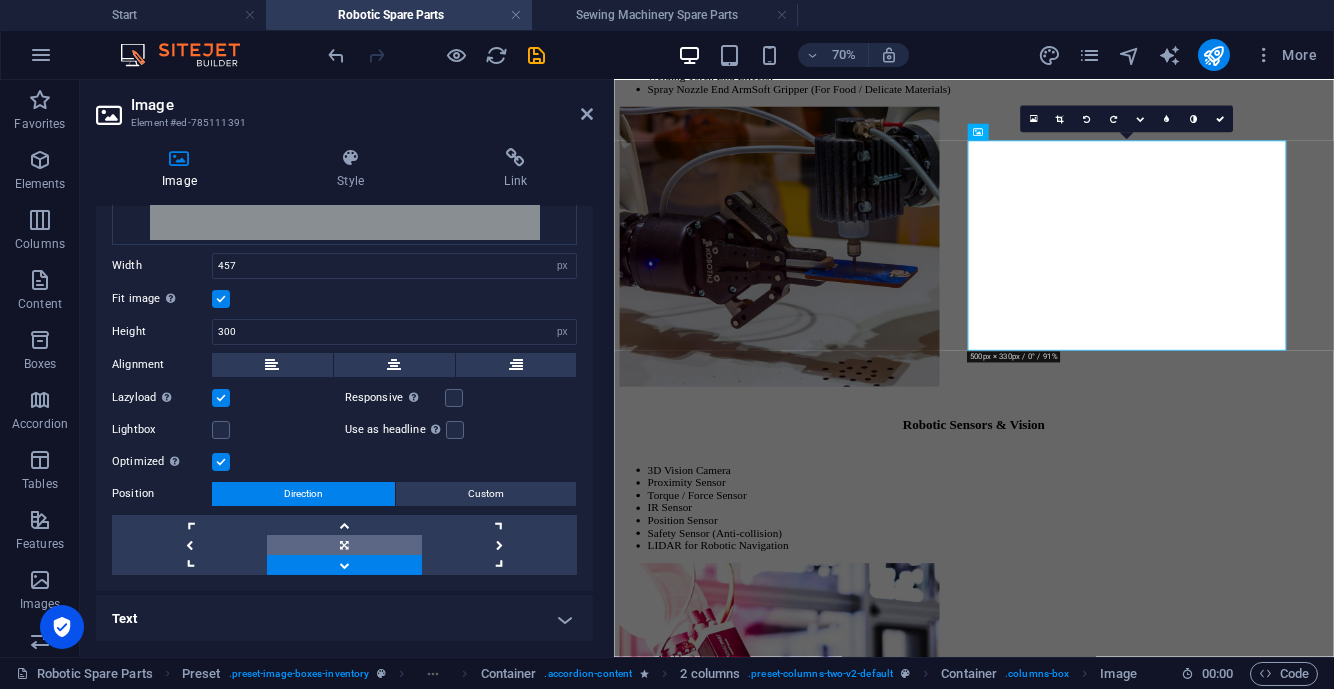 click at bounding box center [344, 545] 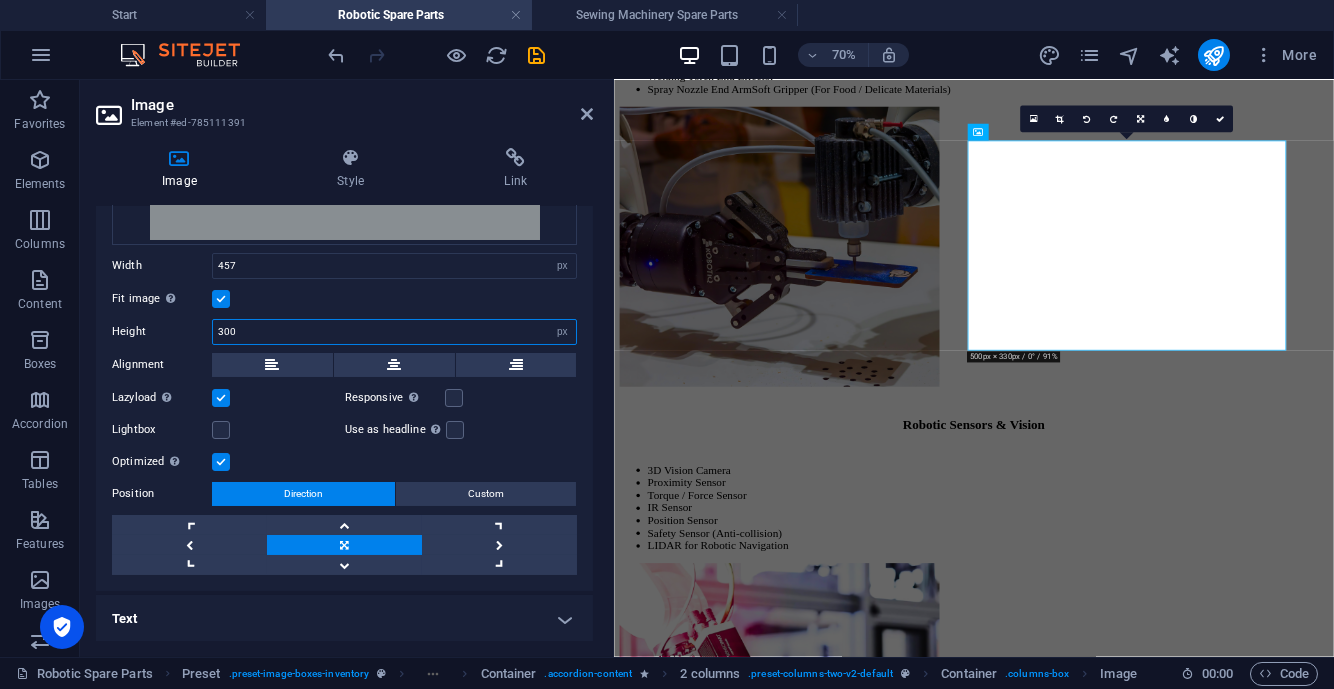 drag, startPoint x: 265, startPoint y: 325, endPoint x: 196, endPoint y: 336, distance: 69.87131 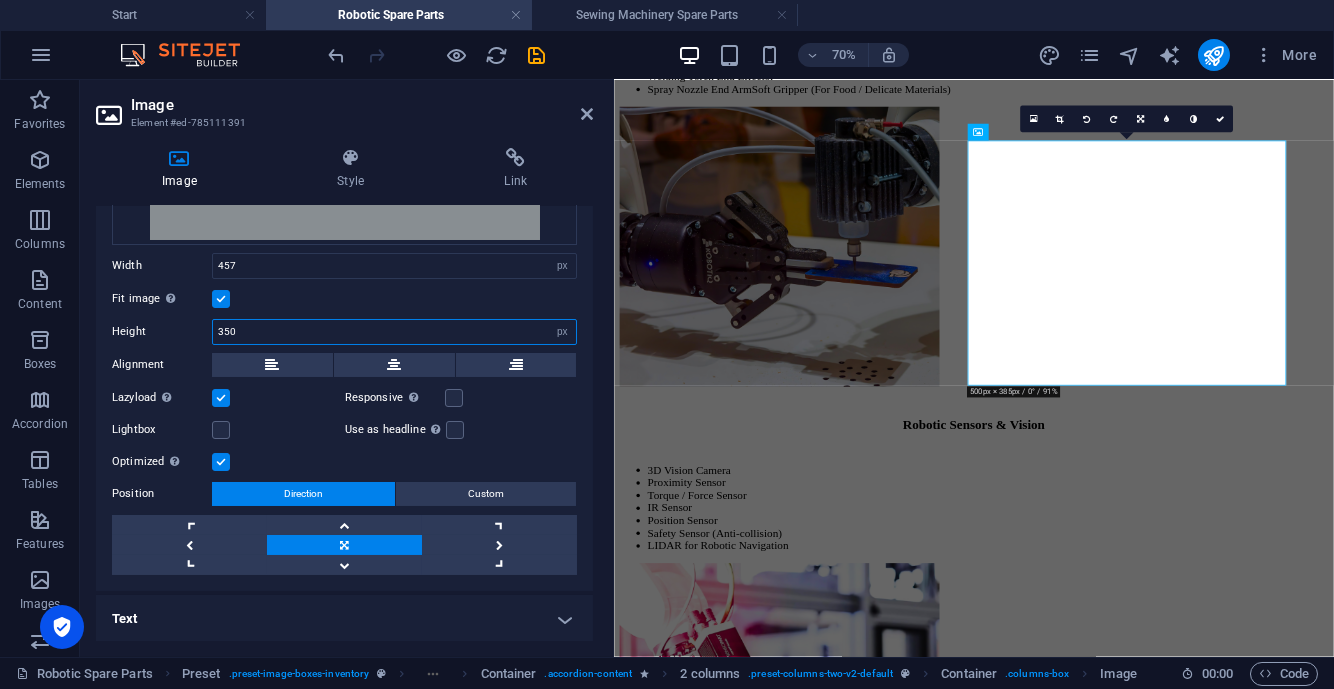 type on "350" 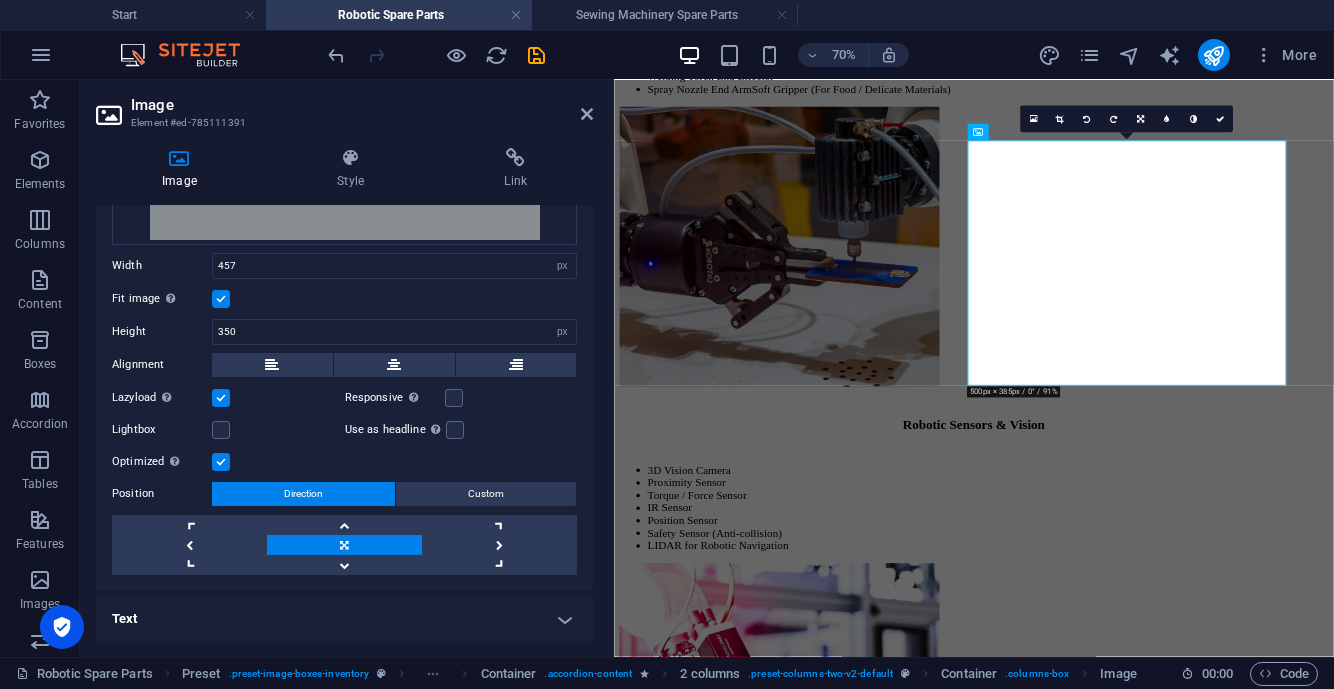 click on "Fit image Automatically fit image to a fixed width and height" at bounding box center (344, 299) 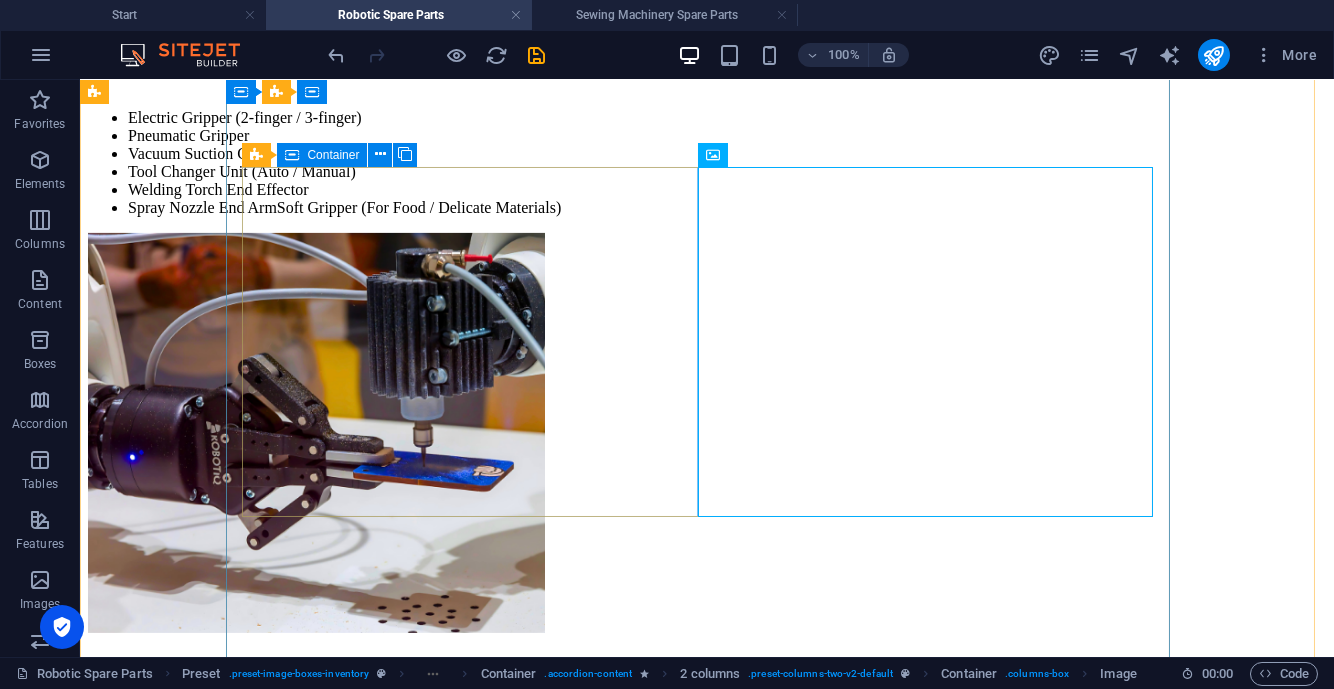 scroll, scrollTop: 5000, scrollLeft: 0, axis: vertical 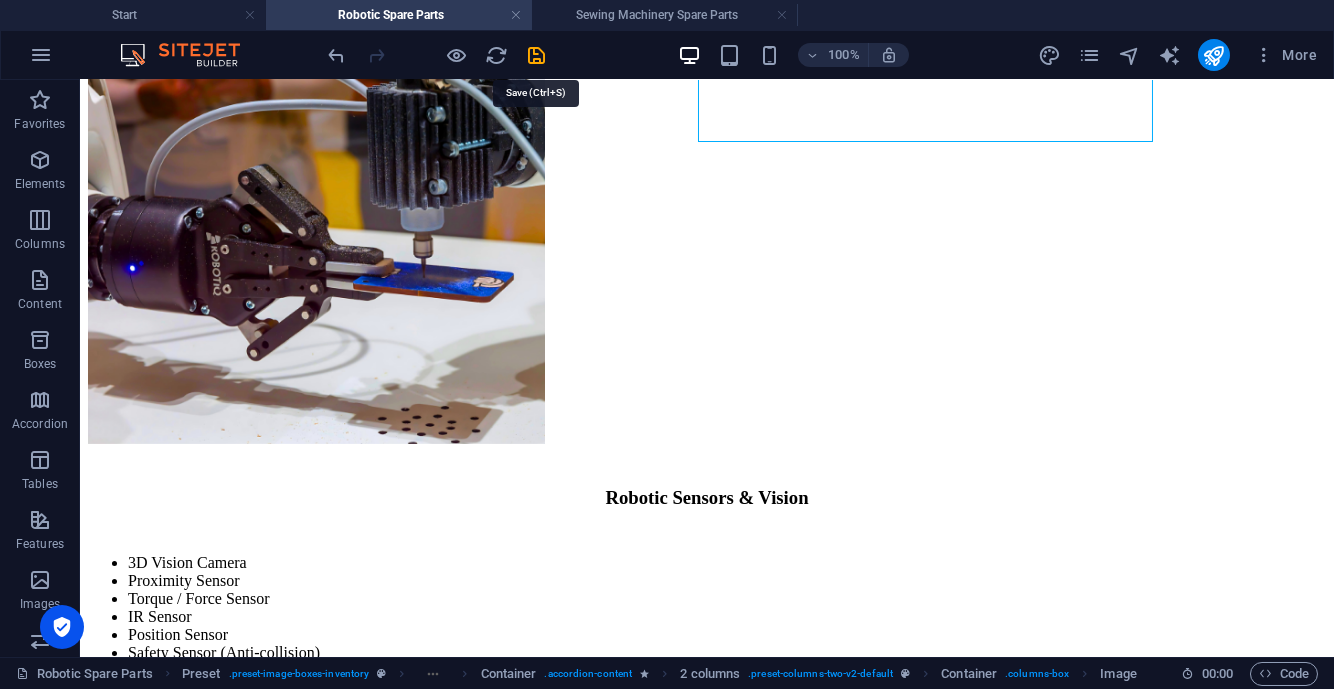 click at bounding box center (537, 55) 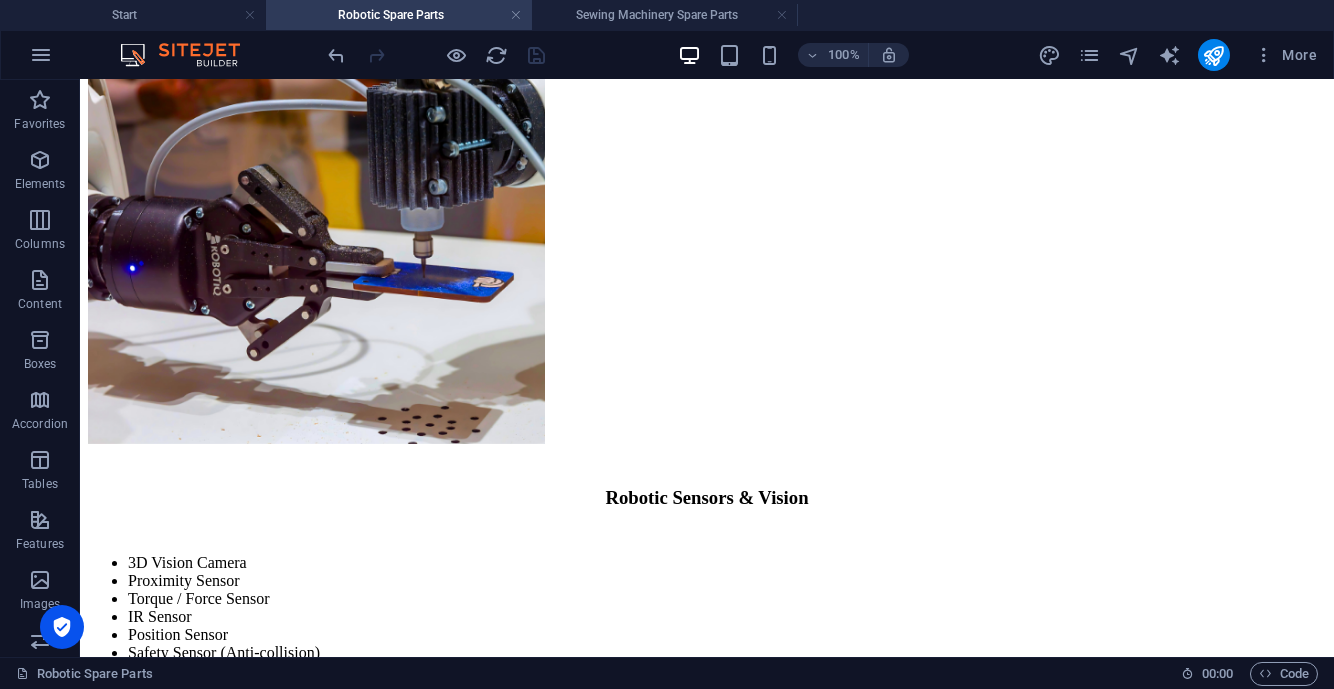 click at bounding box center [516, 15] 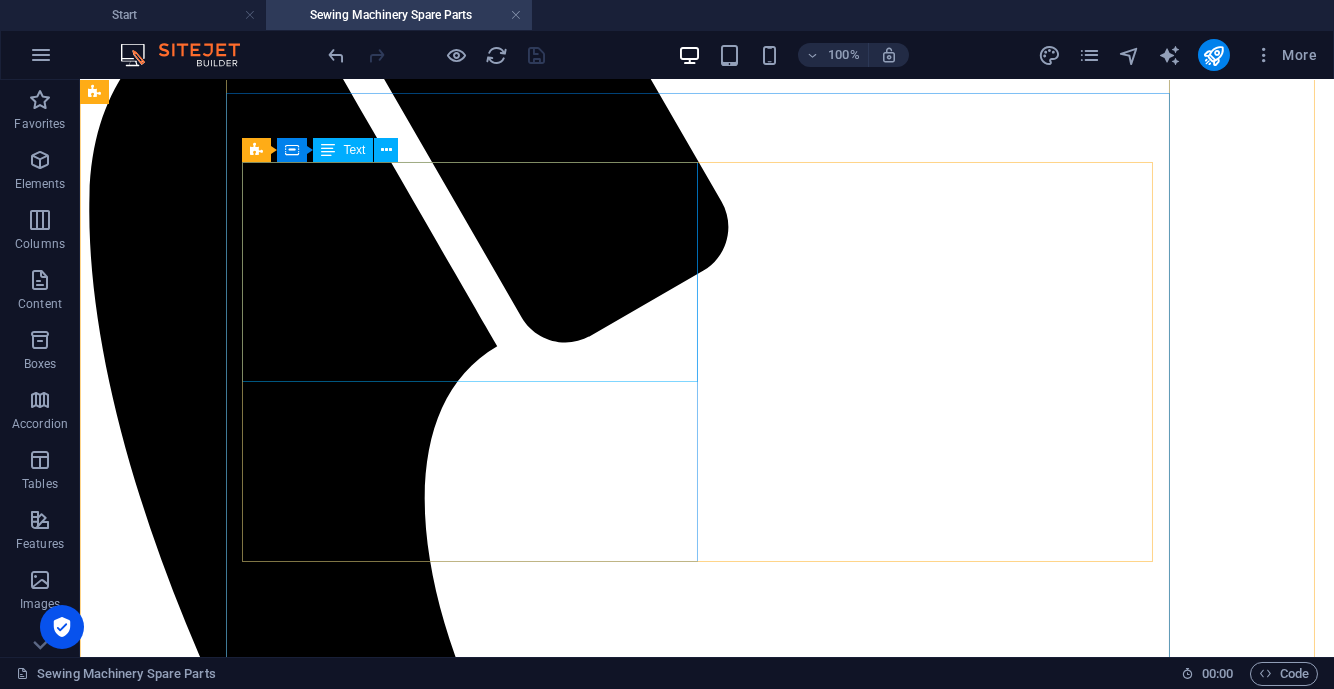 scroll, scrollTop: 1375, scrollLeft: 0, axis: vertical 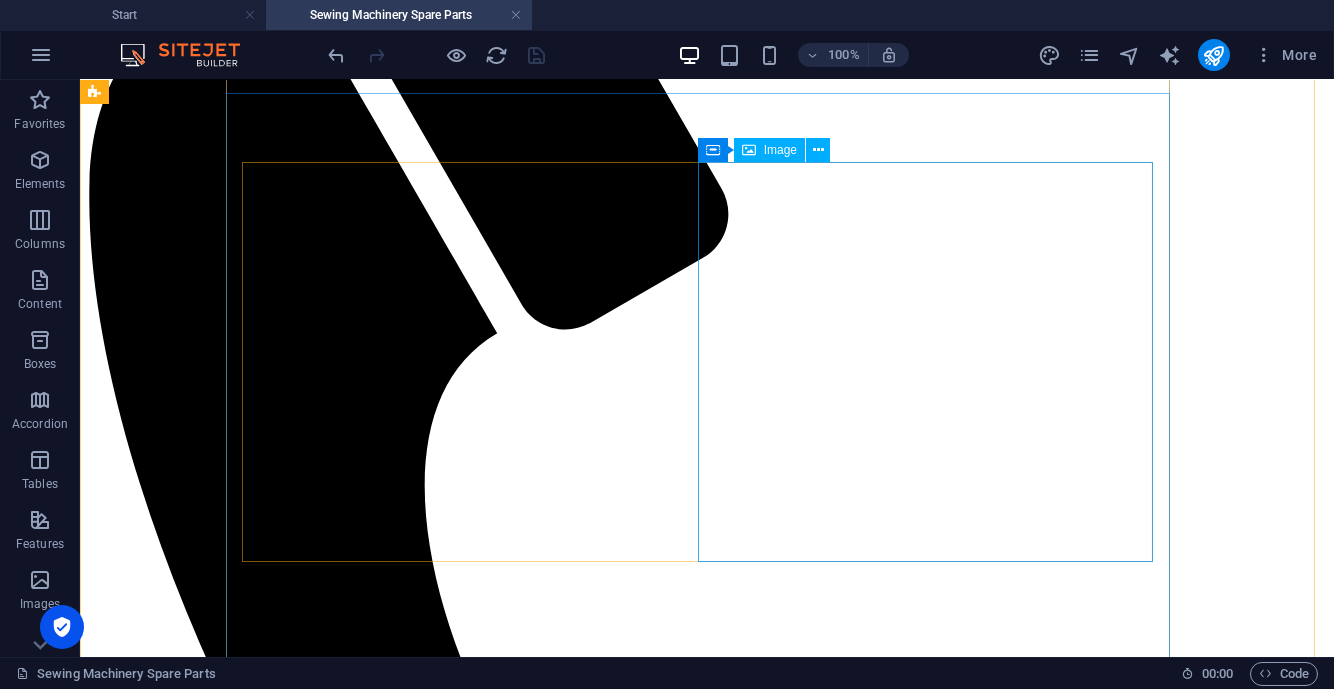 click at bounding box center (707, 2636) 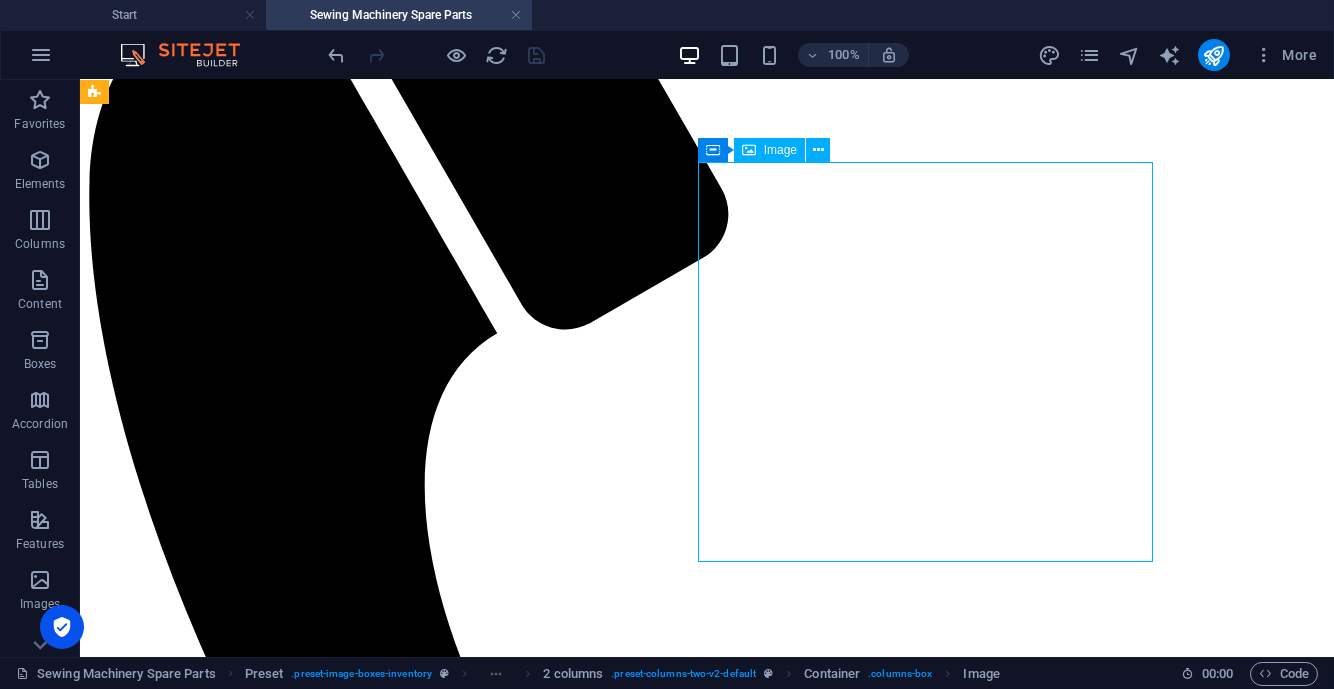 click at bounding box center [707, 2636] 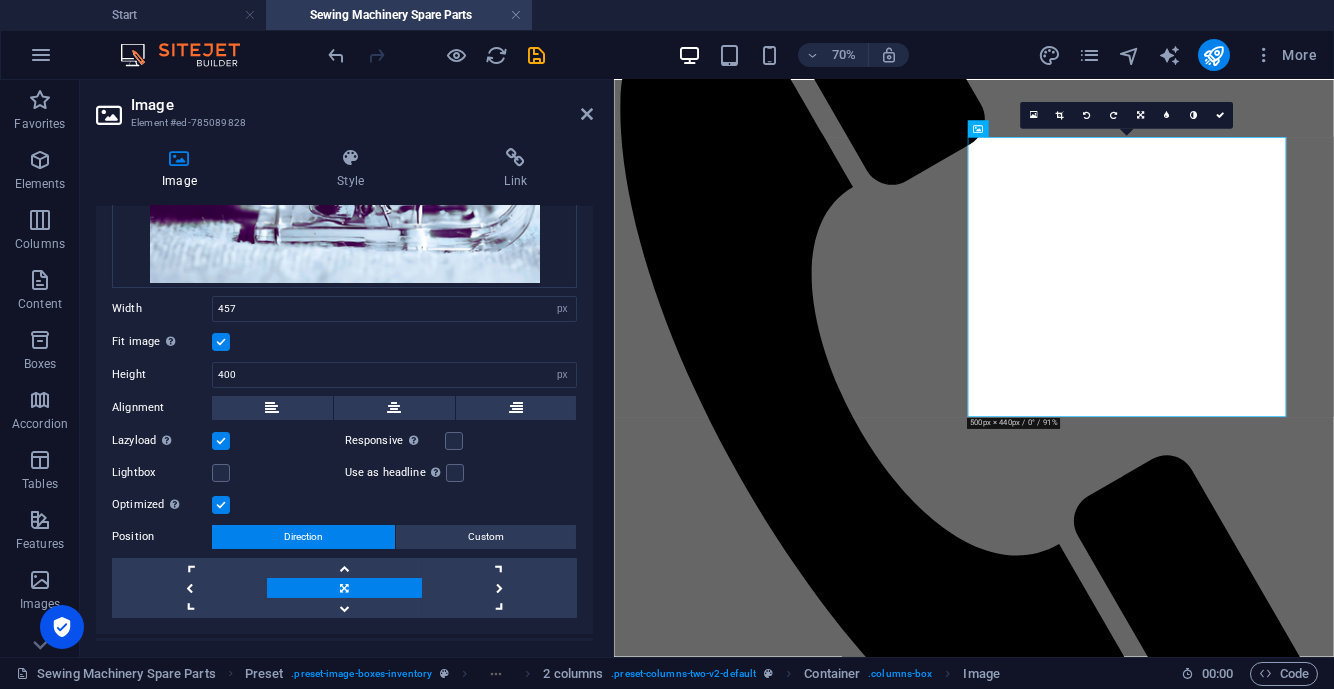 scroll, scrollTop: 413, scrollLeft: 0, axis: vertical 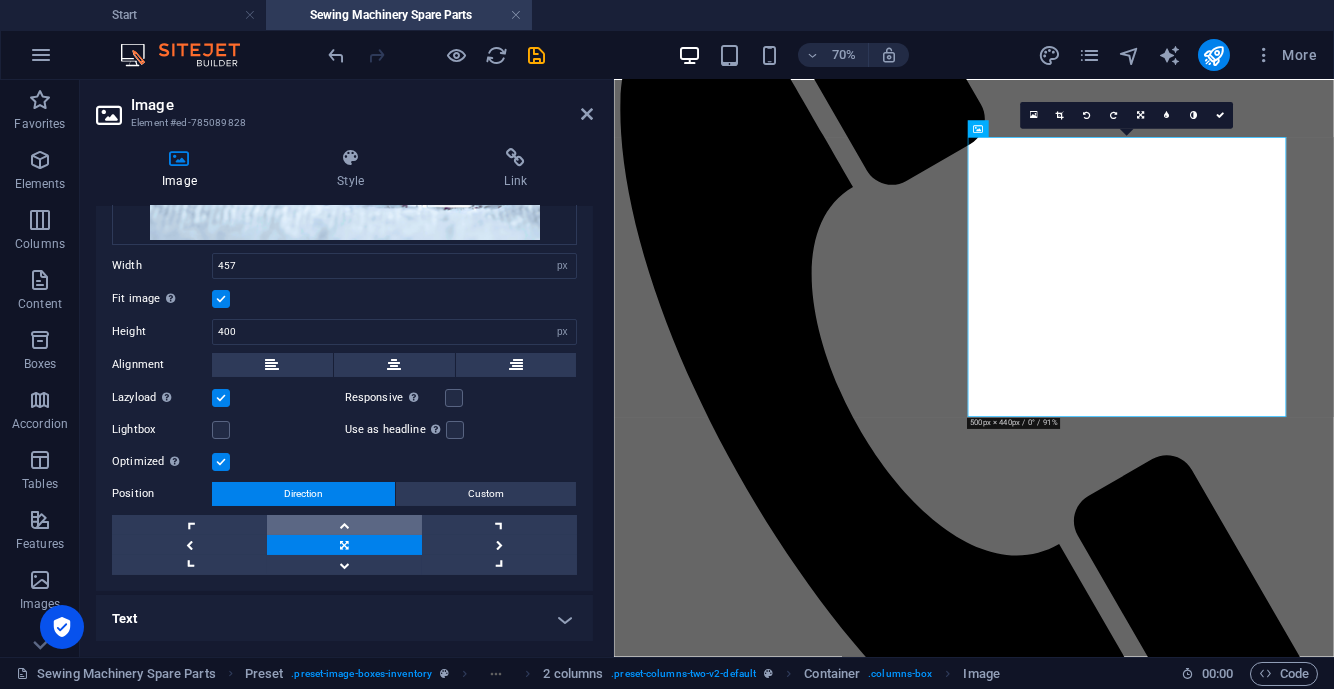 click at bounding box center [344, 525] 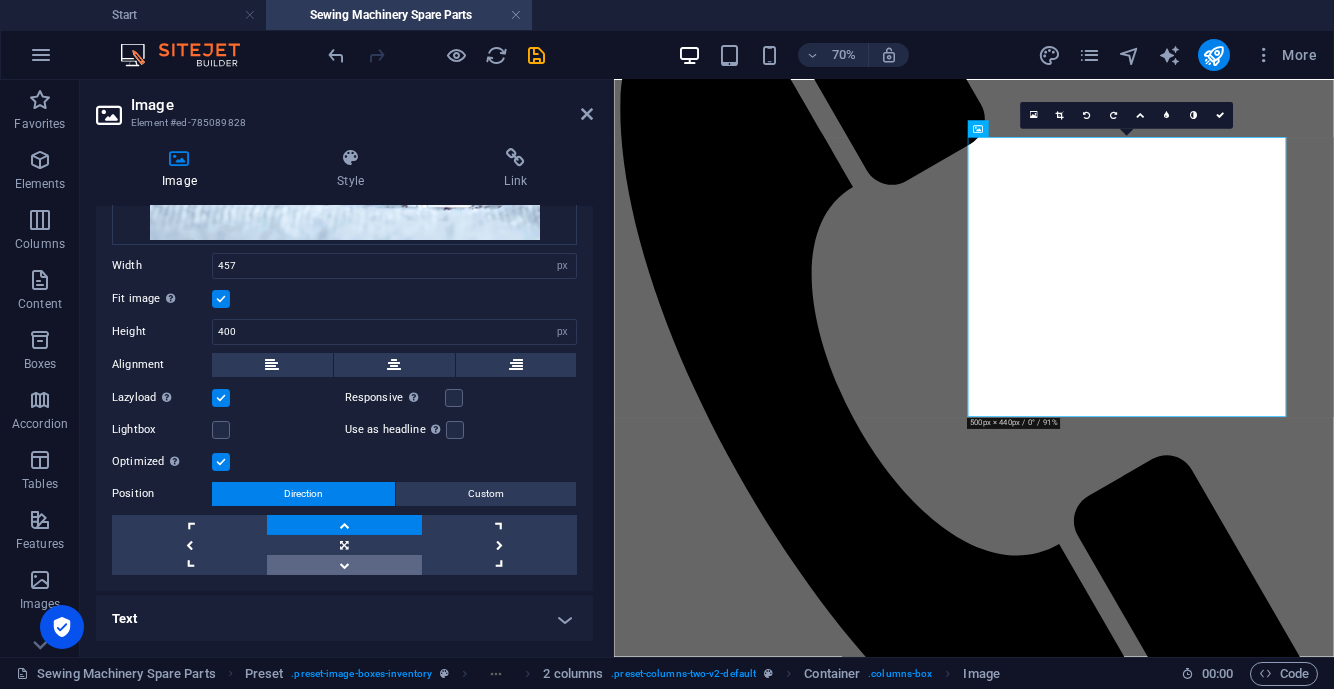 click at bounding box center (344, 565) 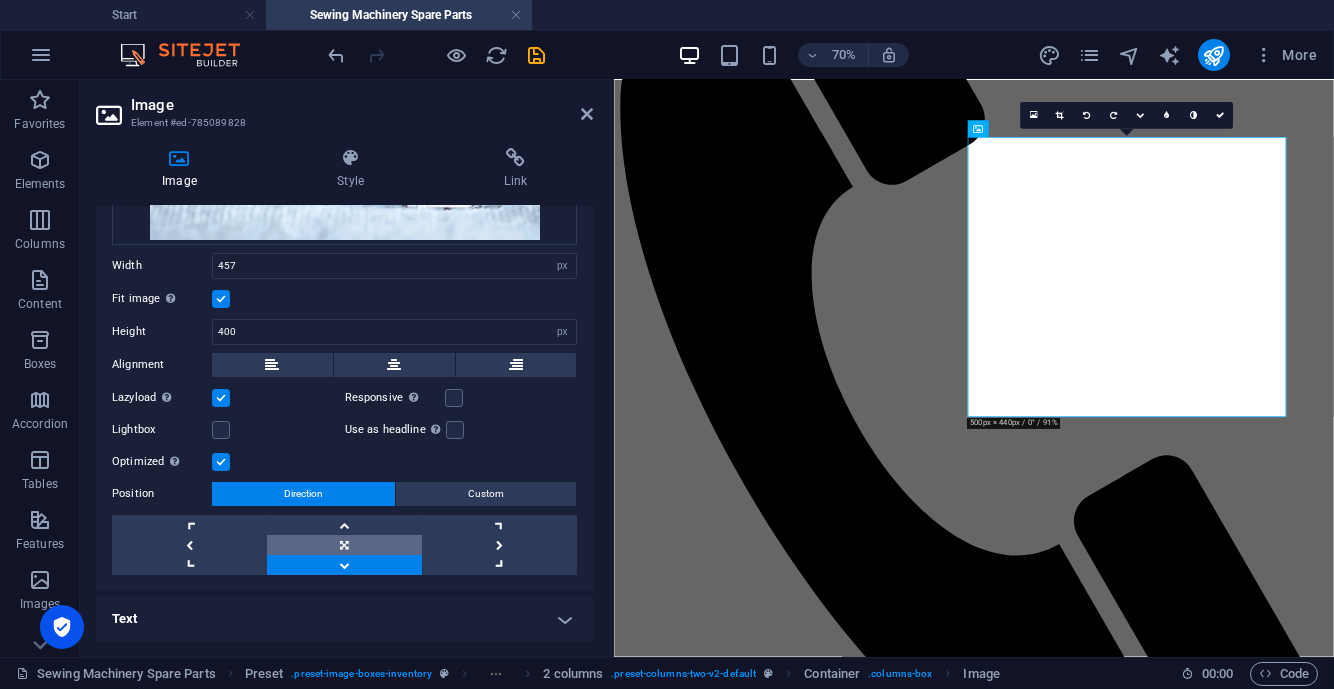 click at bounding box center [344, 545] 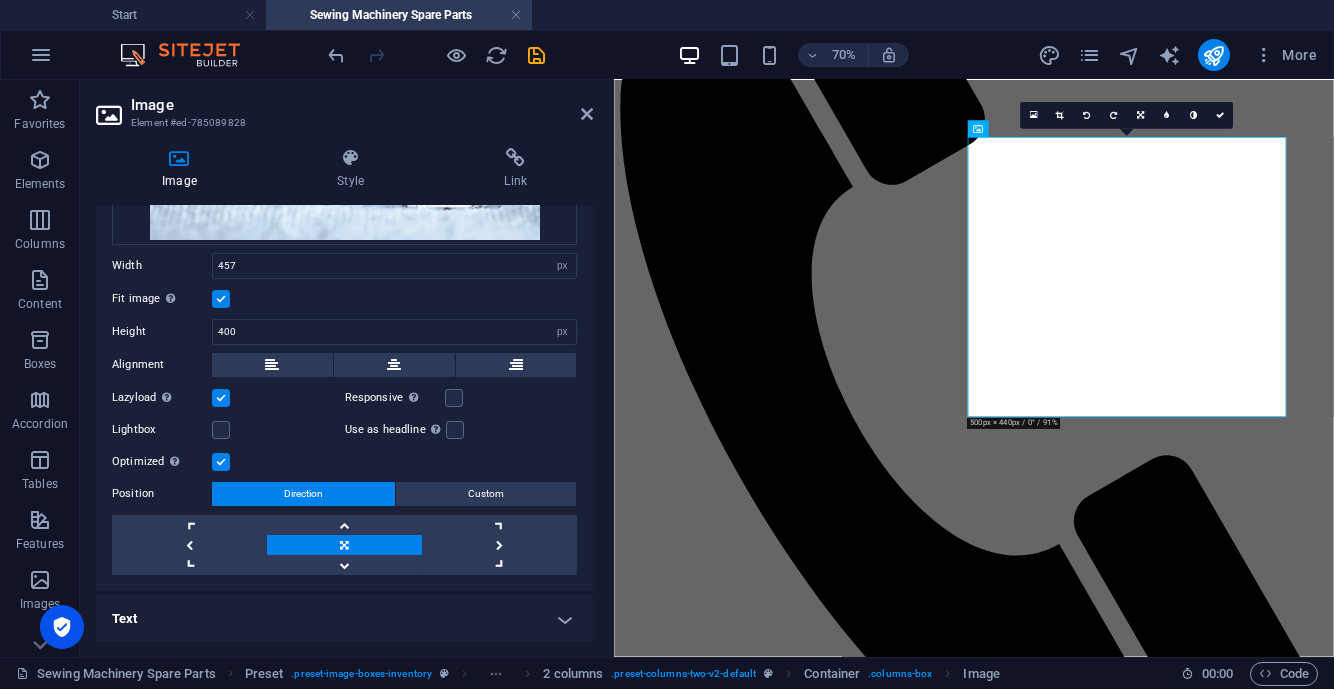 click at bounding box center [1220, 116] 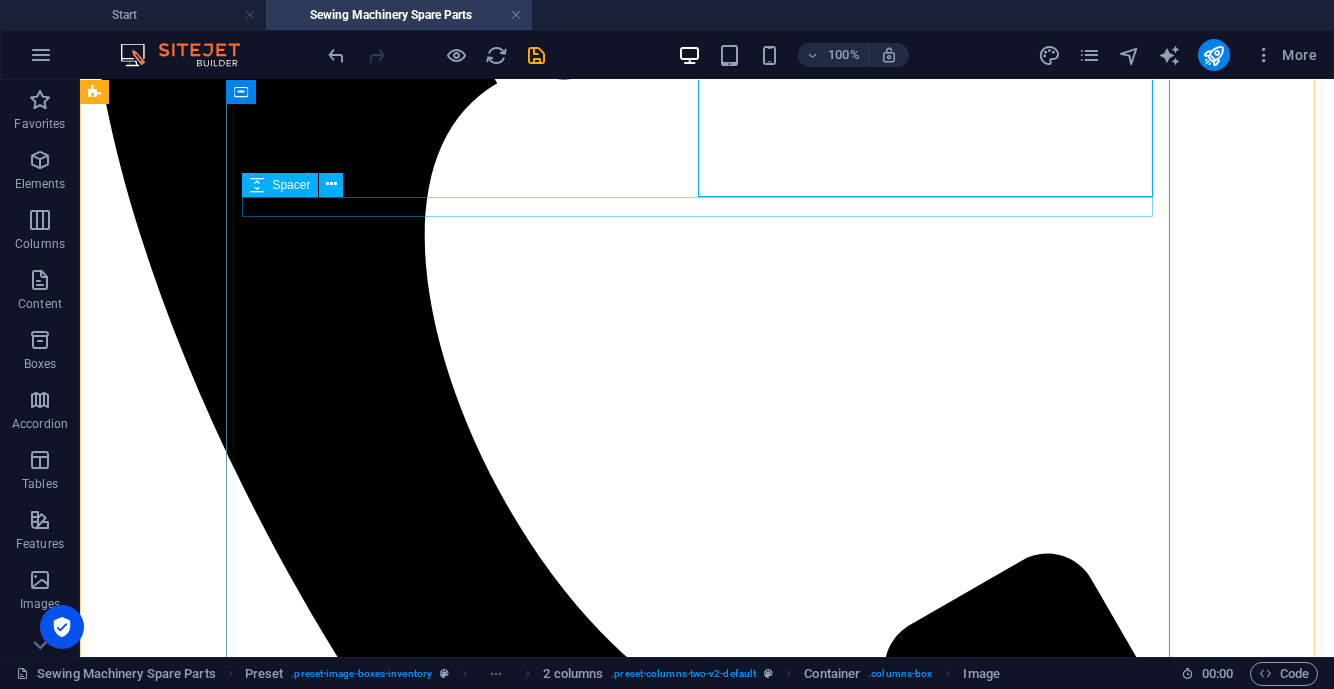 scroll, scrollTop: 1749, scrollLeft: 0, axis: vertical 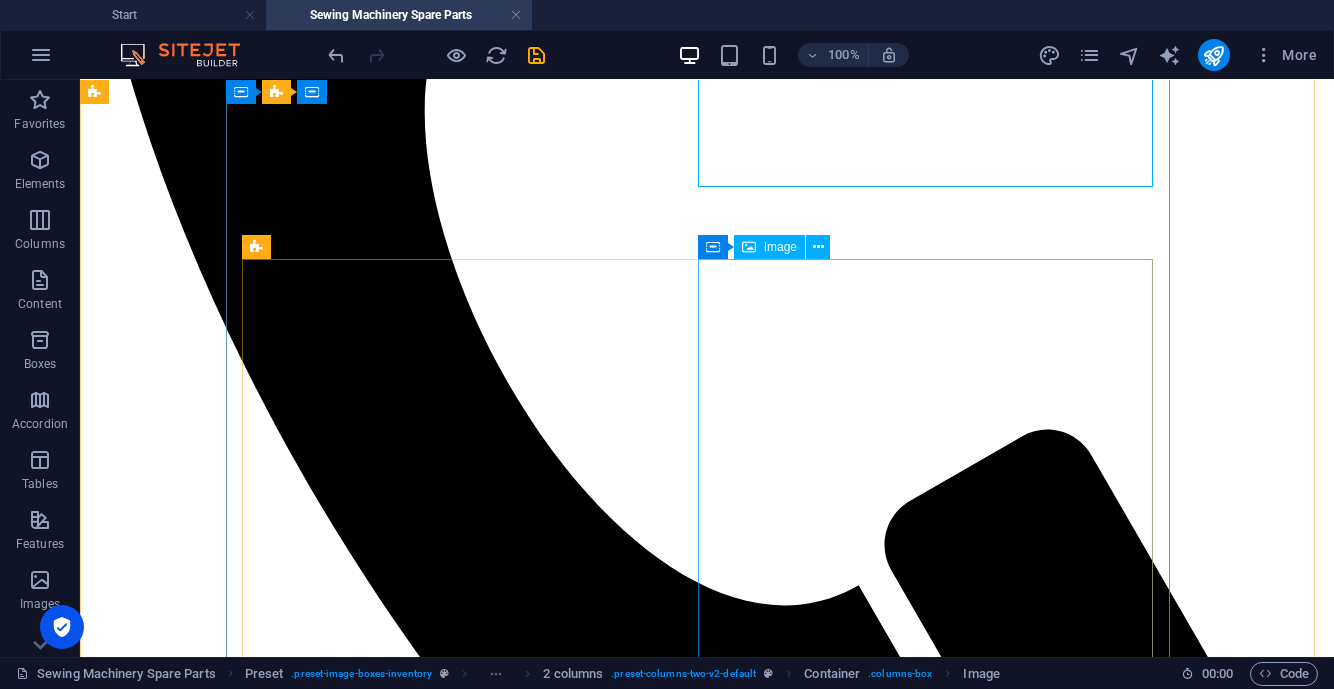 click at bounding box center (707, 2913) 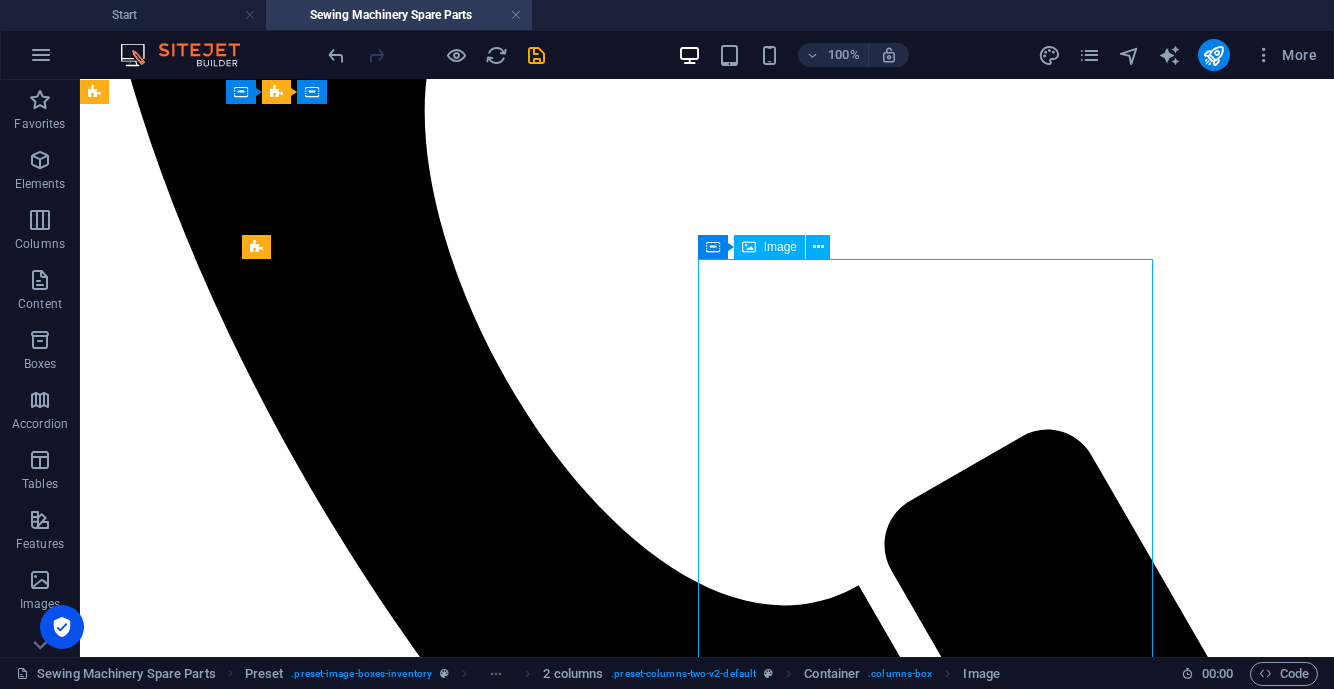 click at bounding box center [707, 2913] 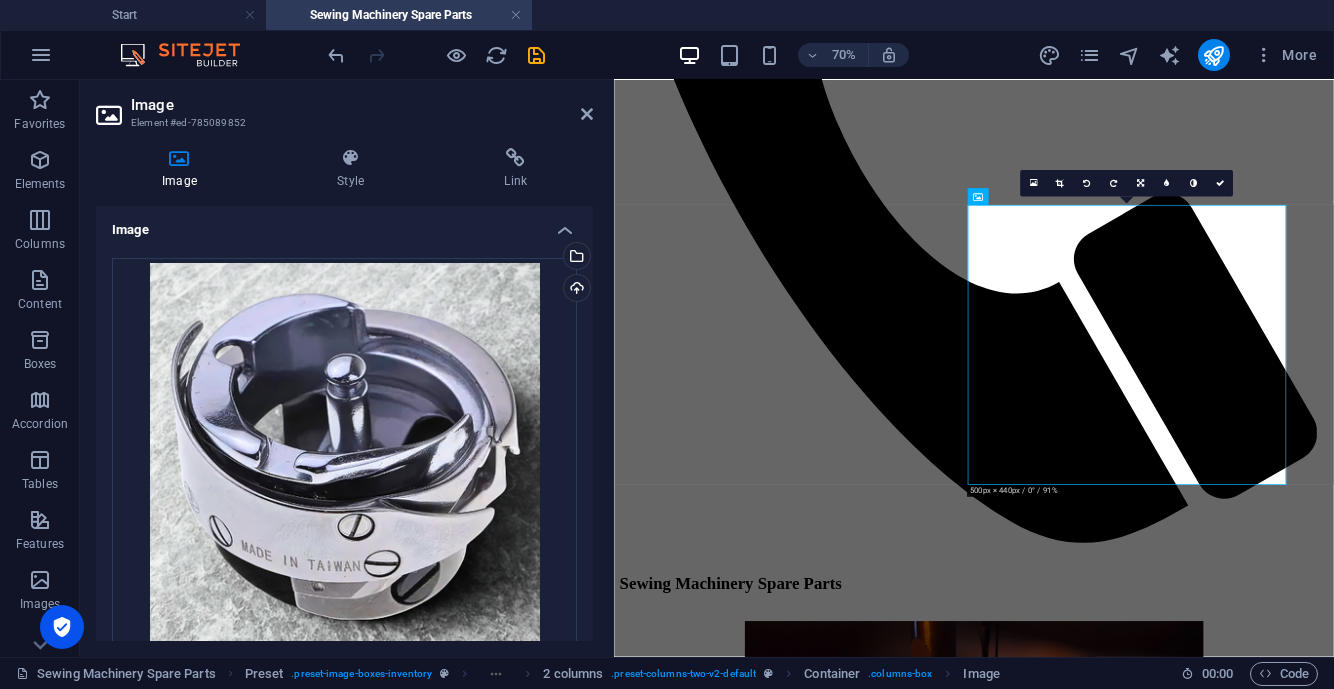 drag, startPoint x: 1224, startPoint y: 184, endPoint x: 1142, endPoint y: 104, distance: 114.56003 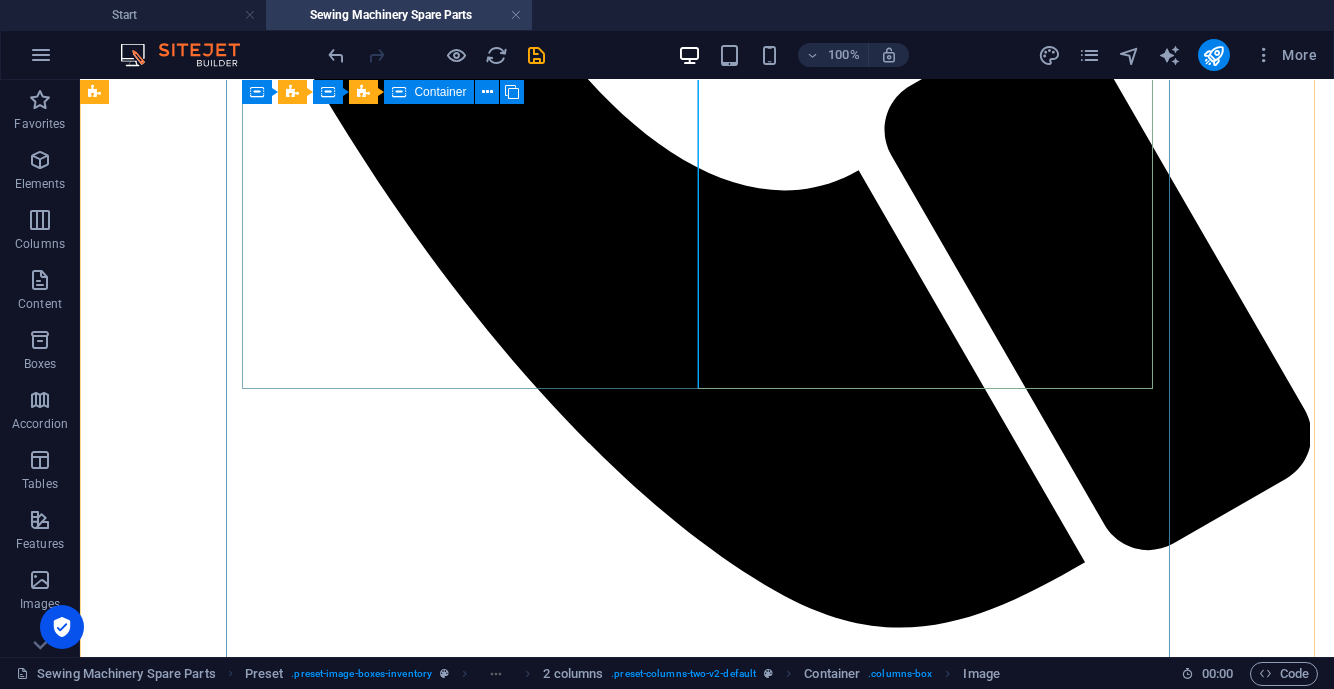 scroll, scrollTop: 2250, scrollLeft: 0, axis: vertical 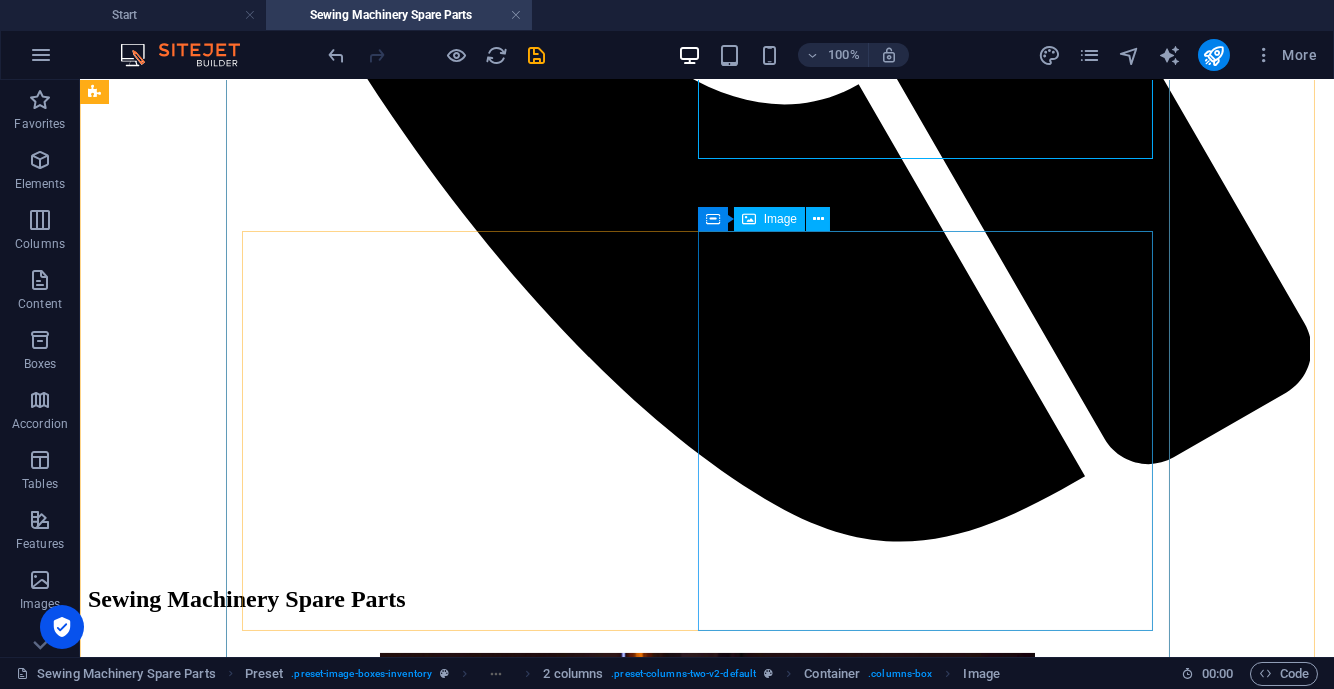 click at bounding box center (707, 3081) 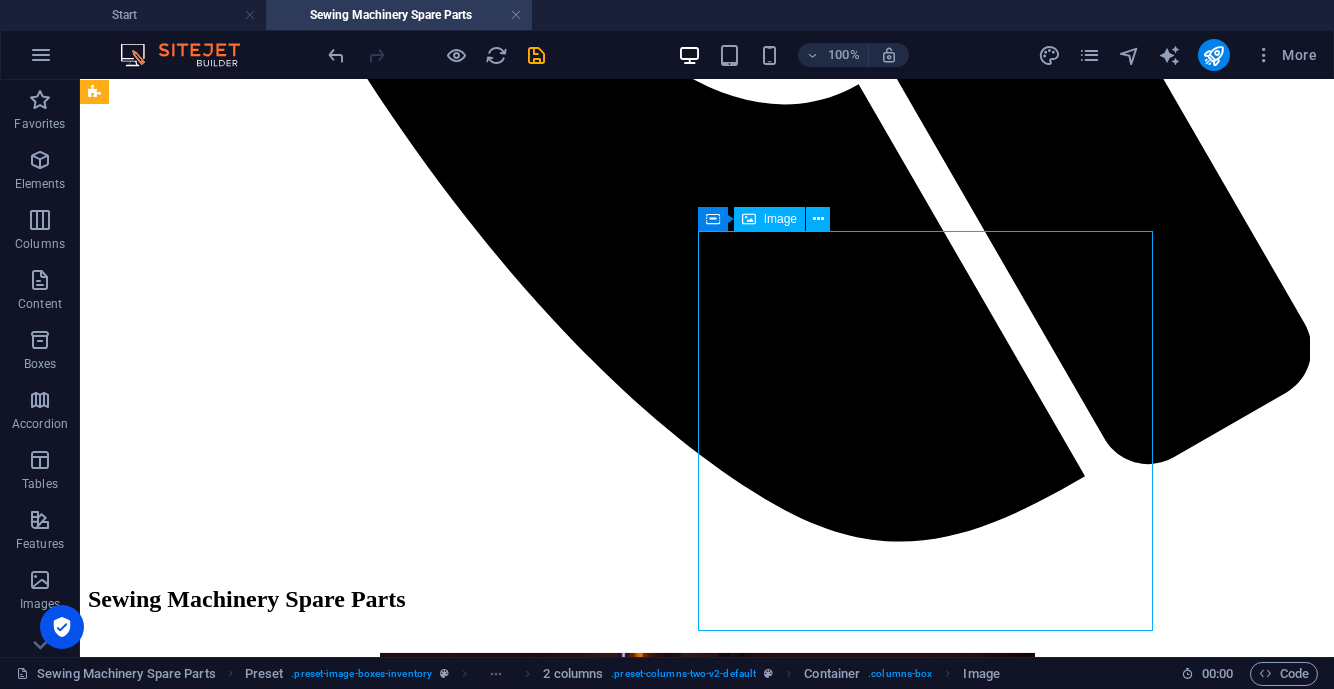 click at bounding box center (707, 3081) 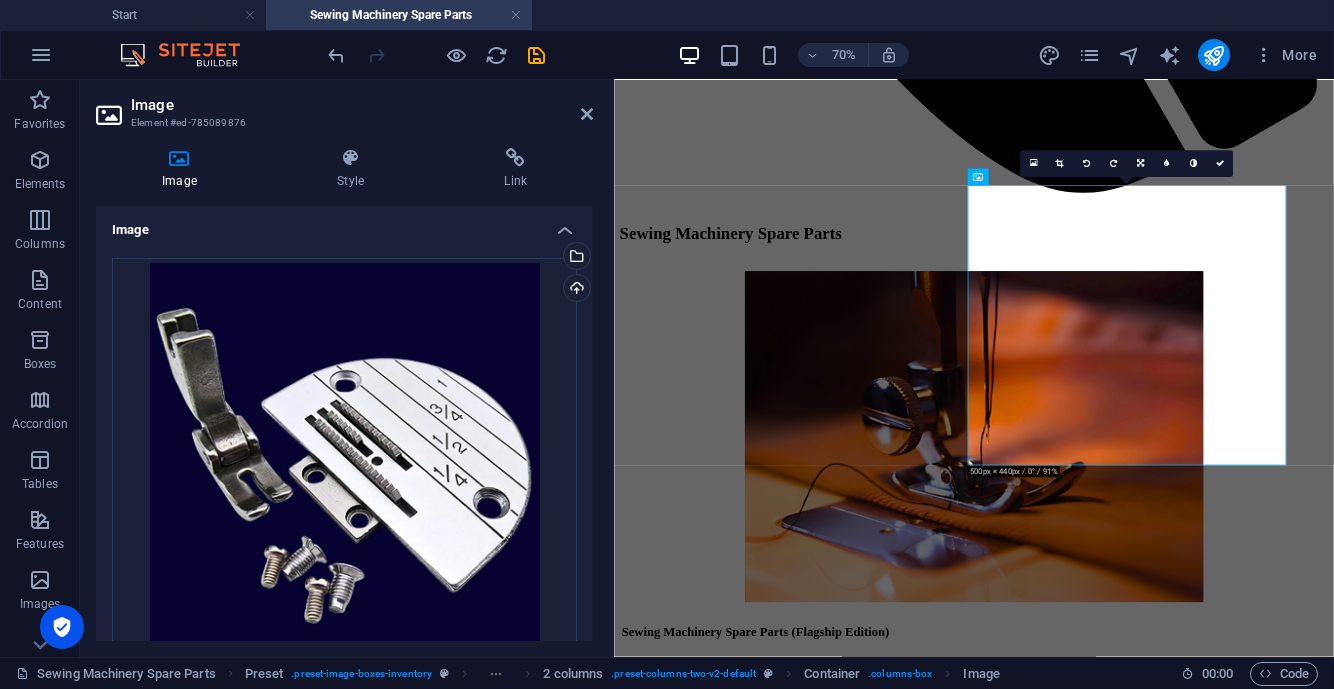 click at bounding box center [1220, 164] 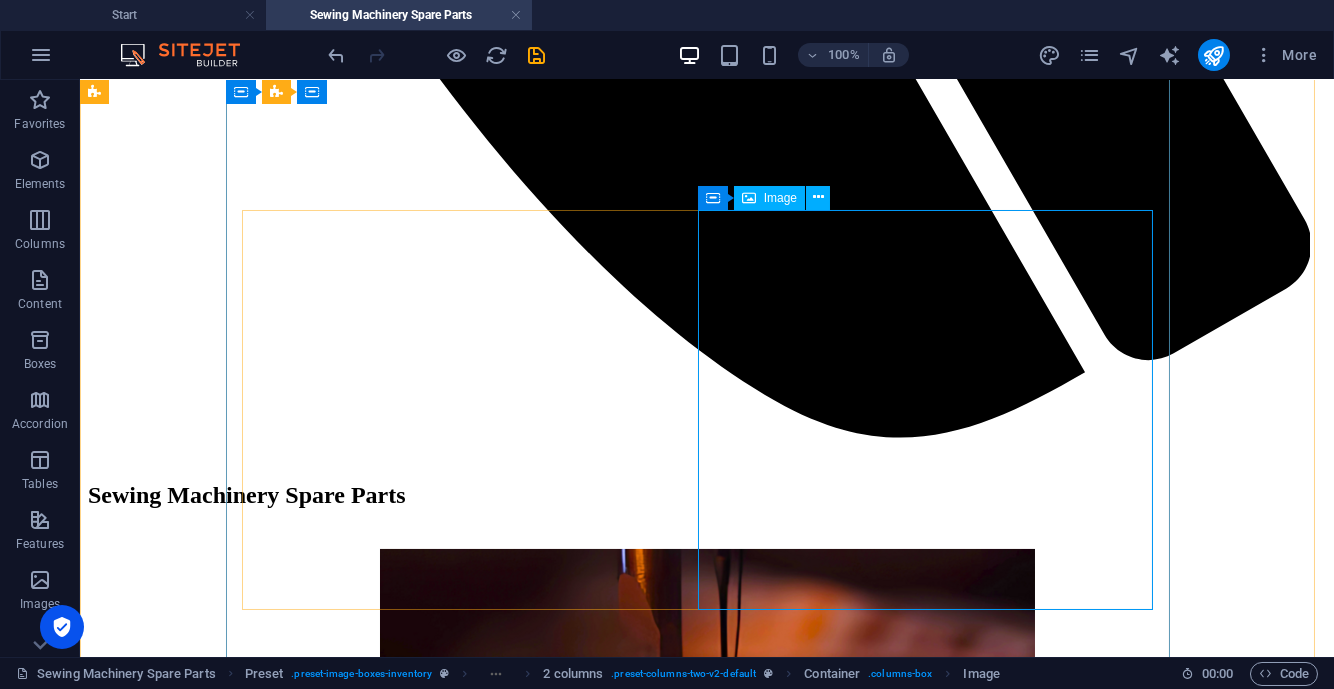 scroll, scrollTop: 2625, scrollLeft: 0, axis: vertical 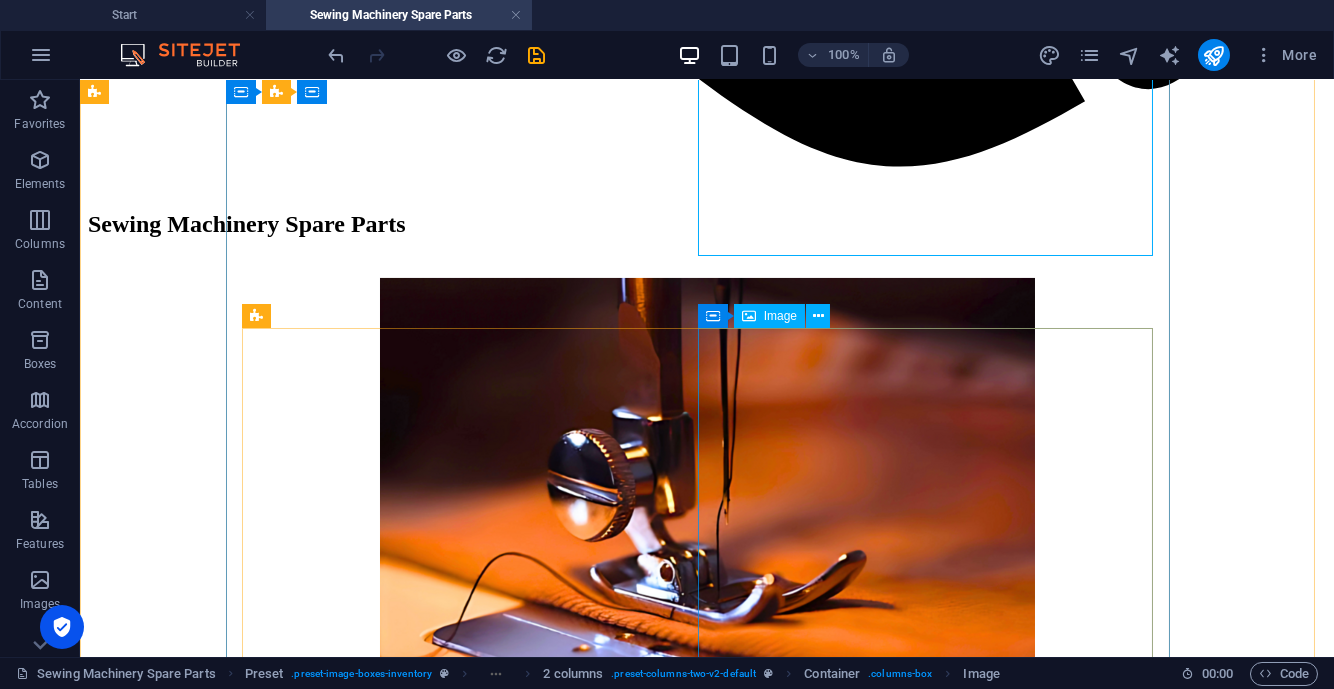 click at bounding box center [707, 3394] 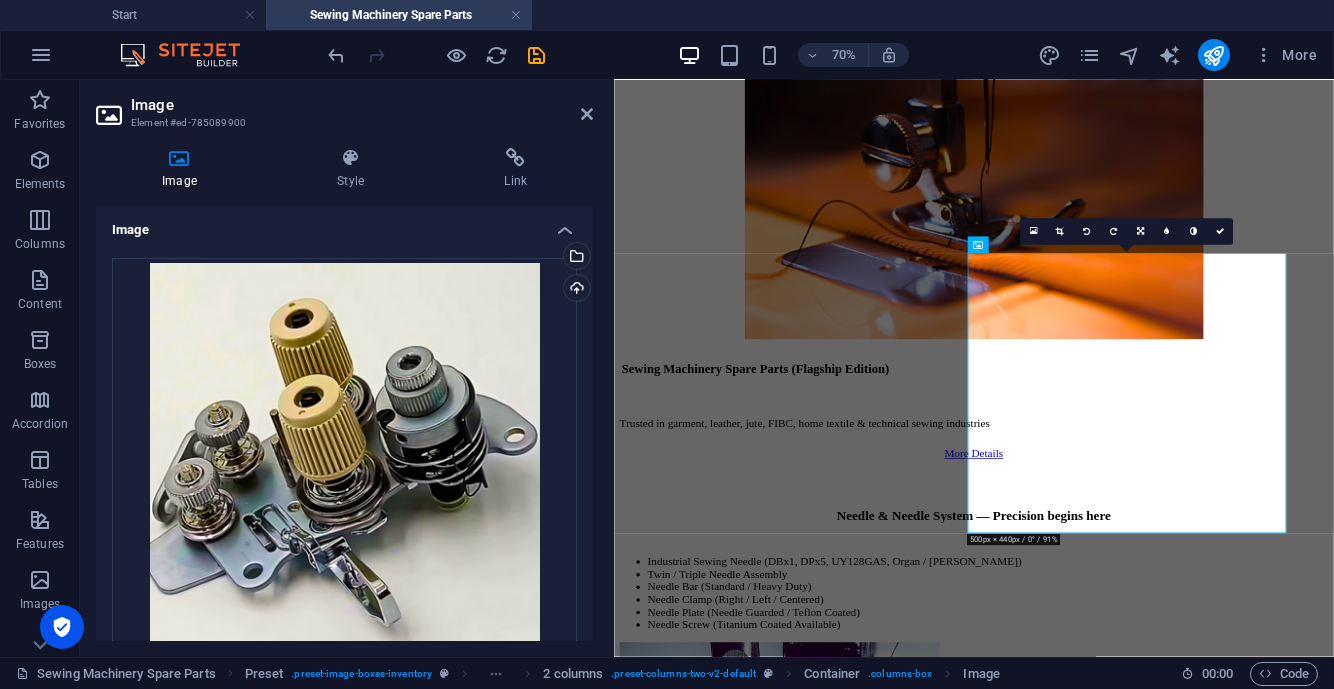 click at bounding box center (1220, 232) 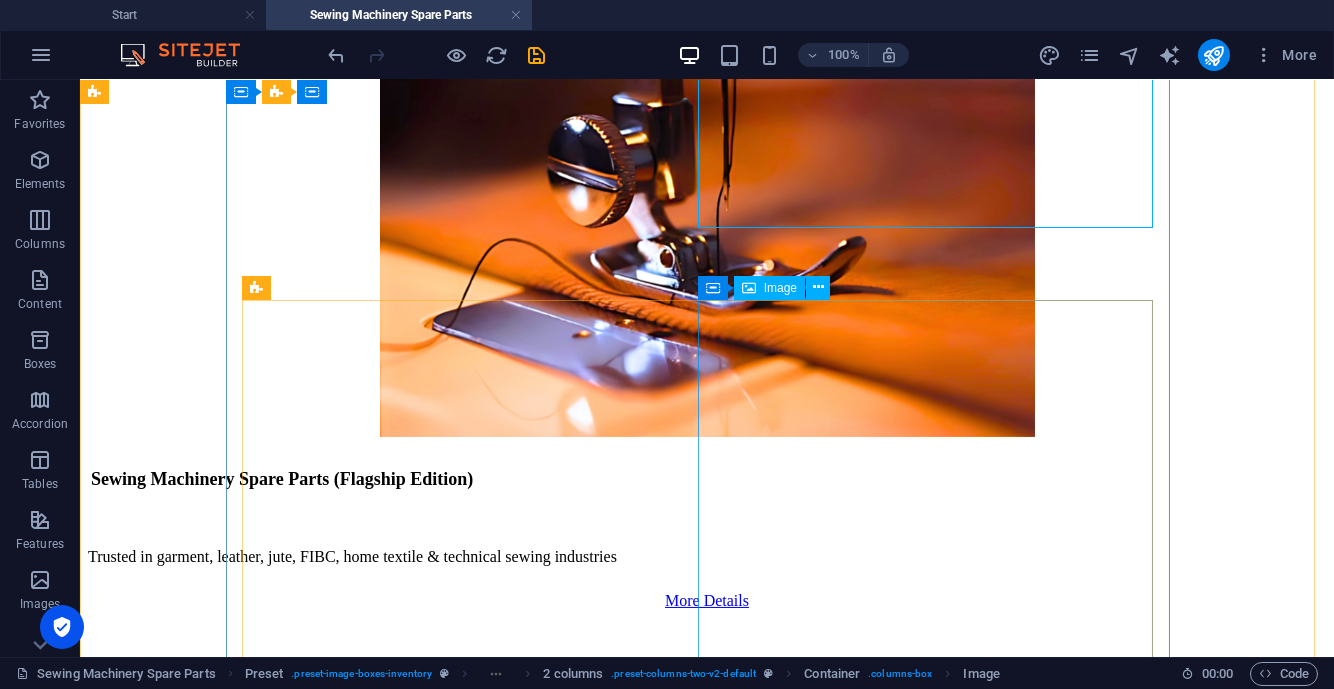 scroll, scrollTop: 3124, scrollLeft: 0, axis: vertical 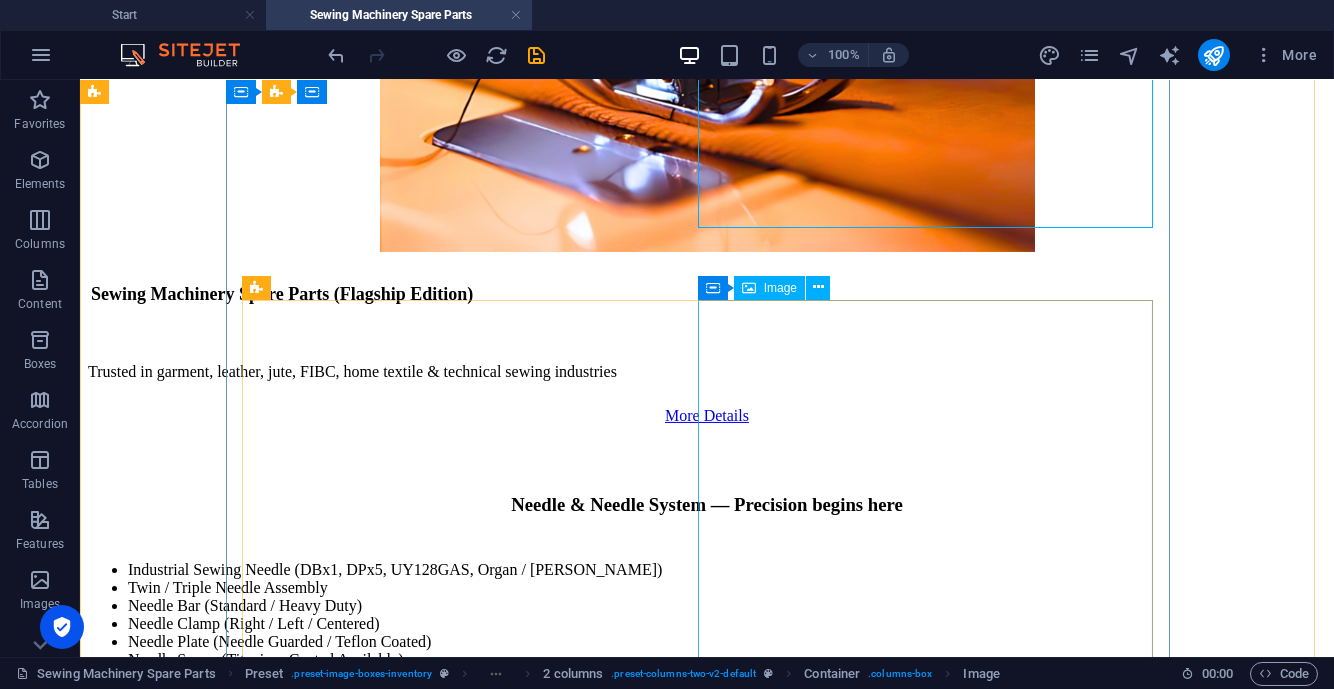 click at bounding box center [707, 3582] 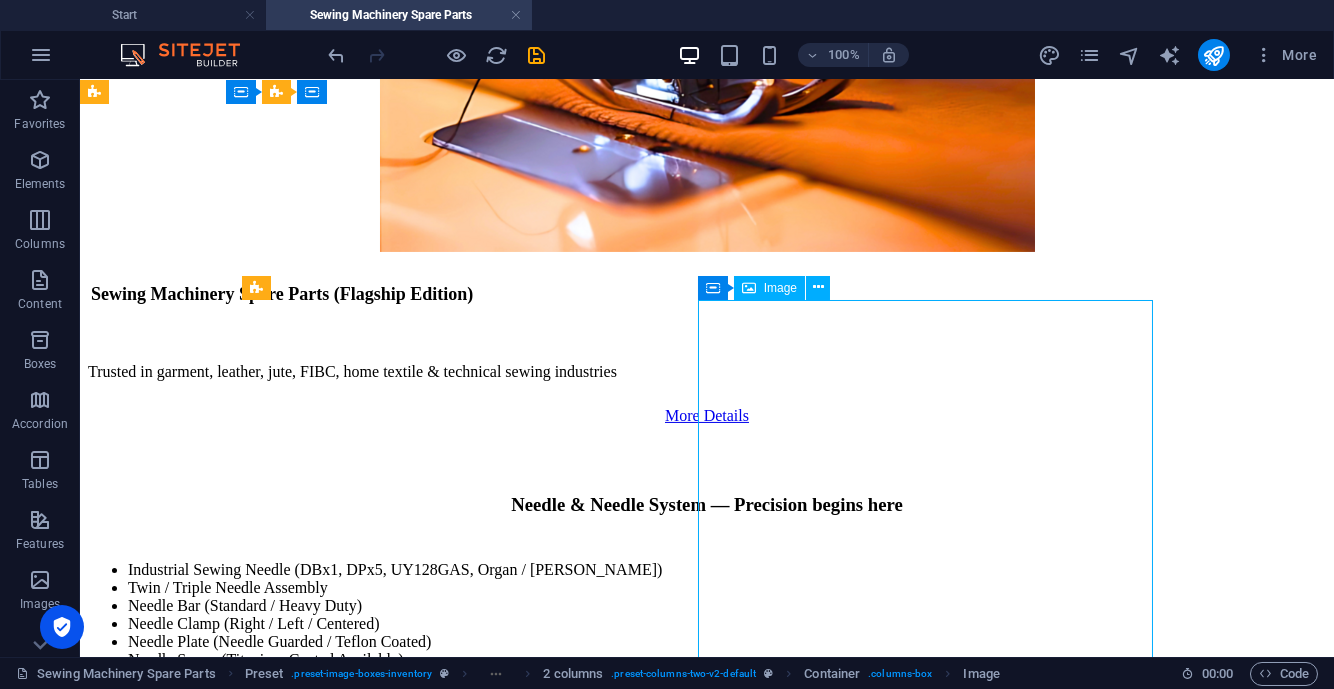 click at bounding box center [707, 3582] 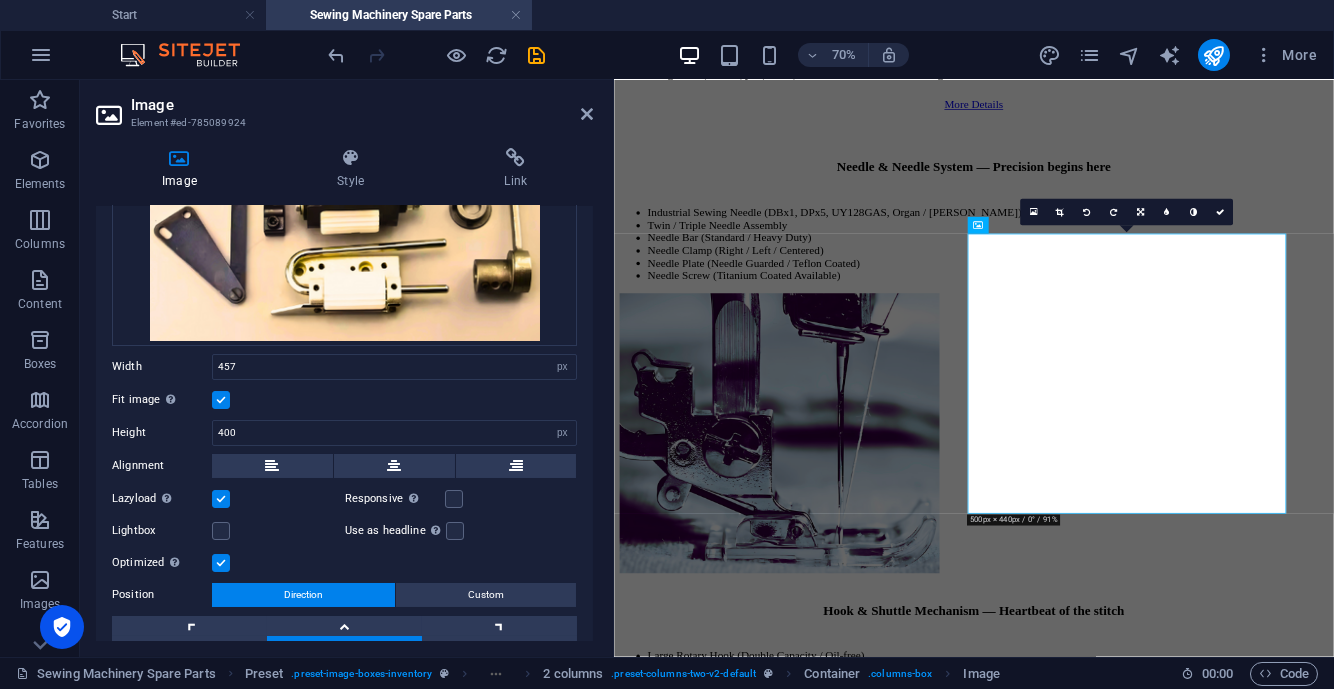 scroll, scrollTop: 375, scrollLeft: 0, axis: vertical 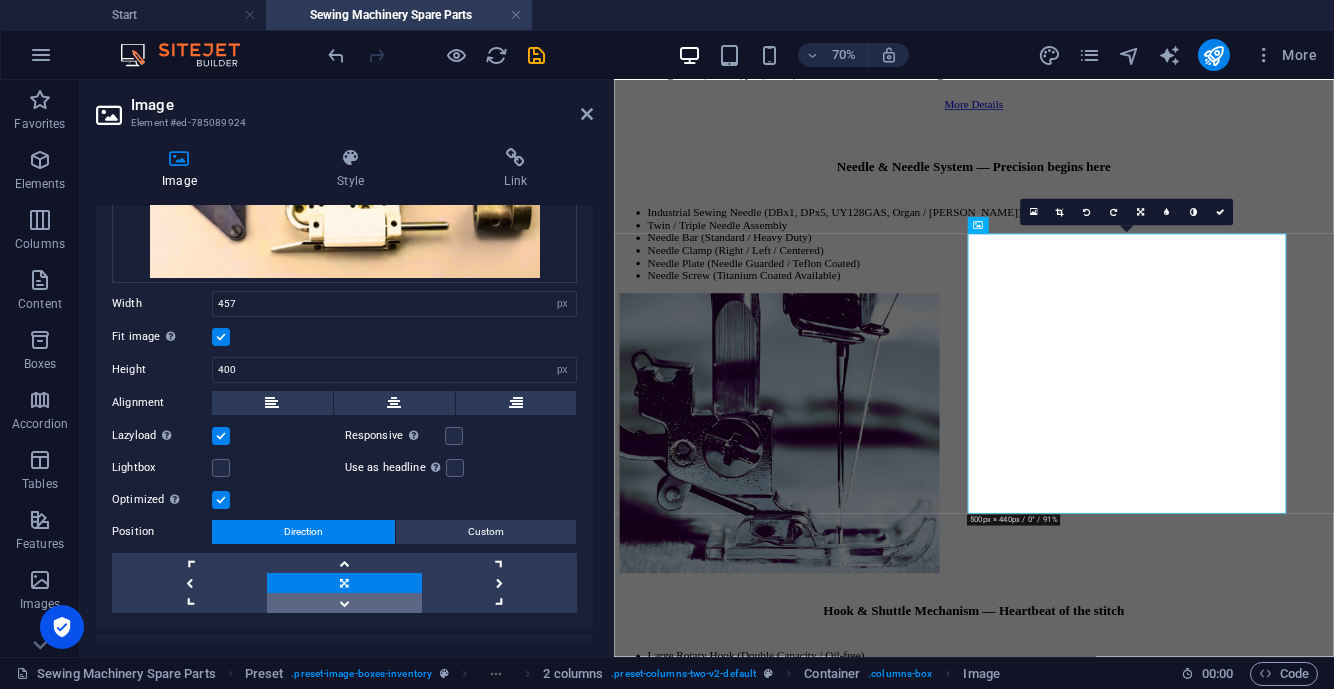 click at bounding box center [344, 603] 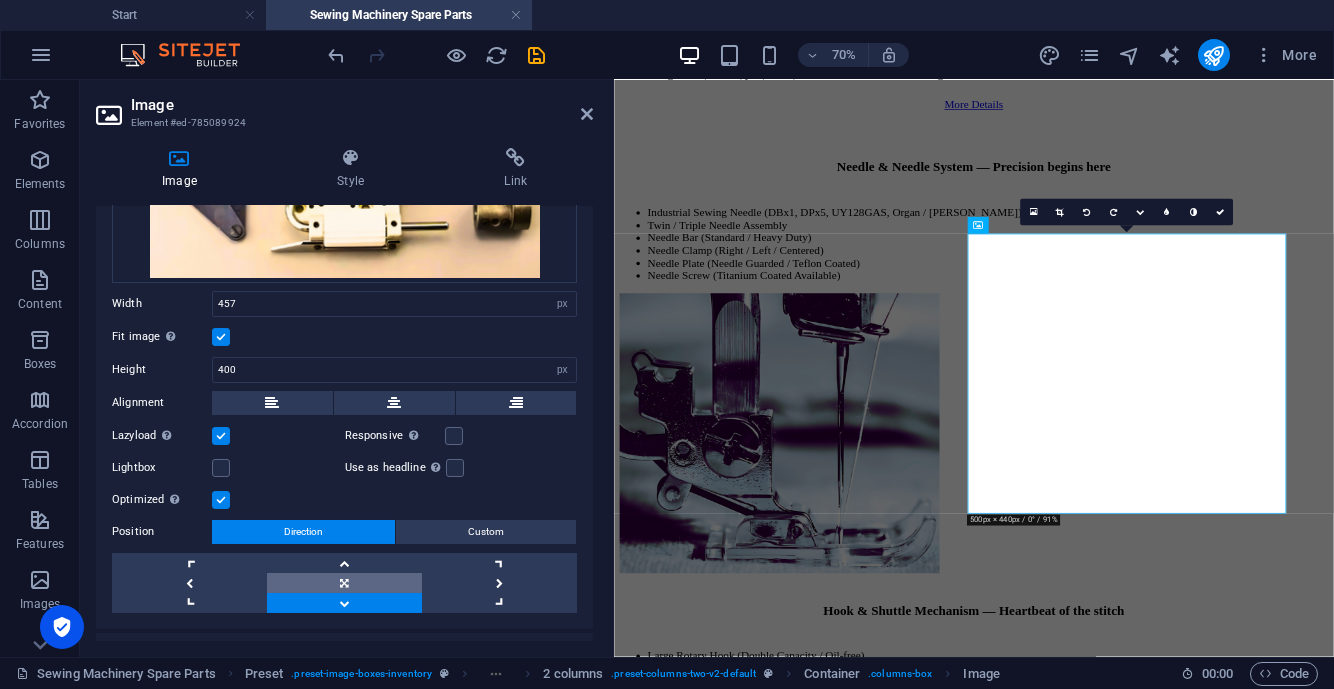 click at bounding box center (344, 583) 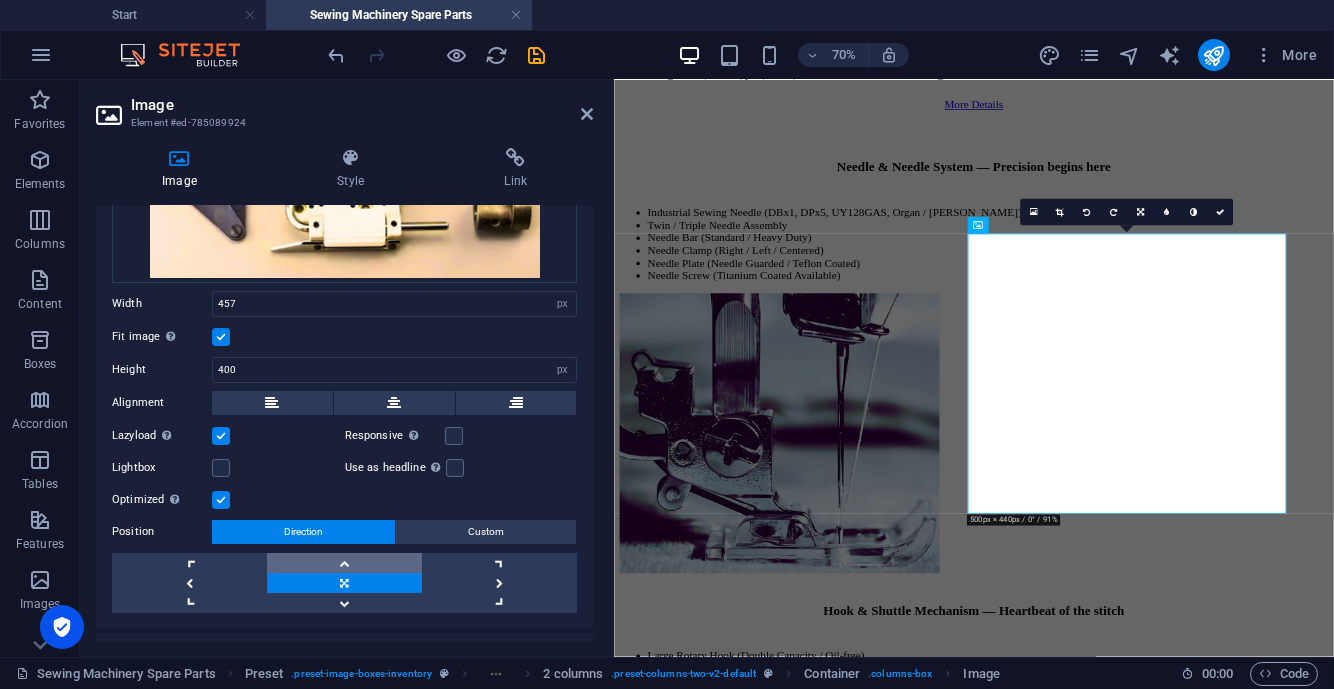 click at bounding box center [344, 563] 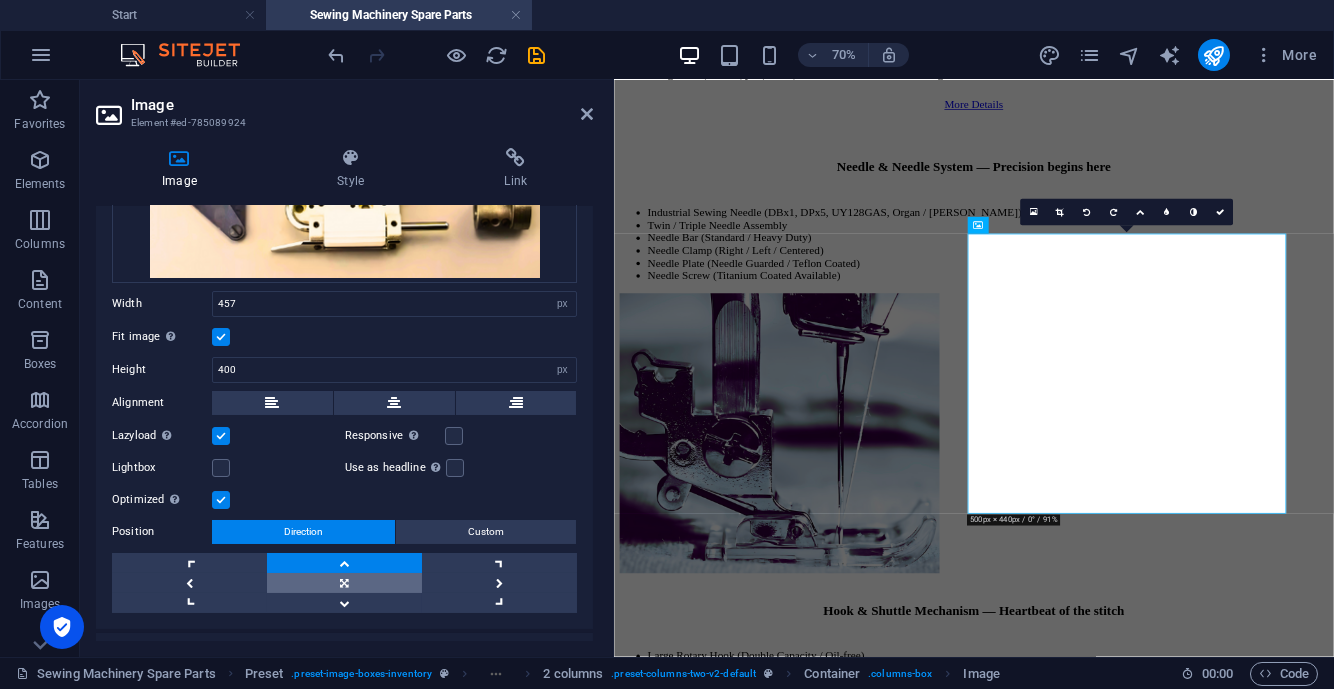 click at bounding box center [344, 583] 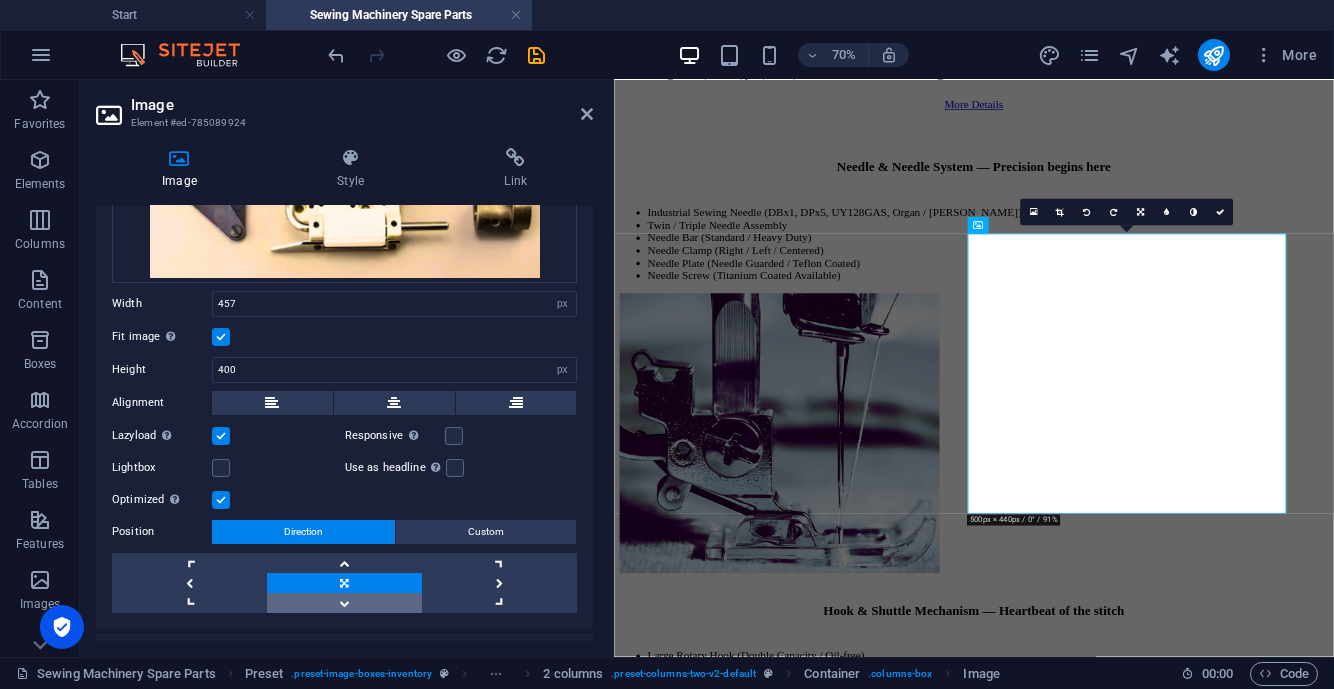 click at bounding box center [344, 603] 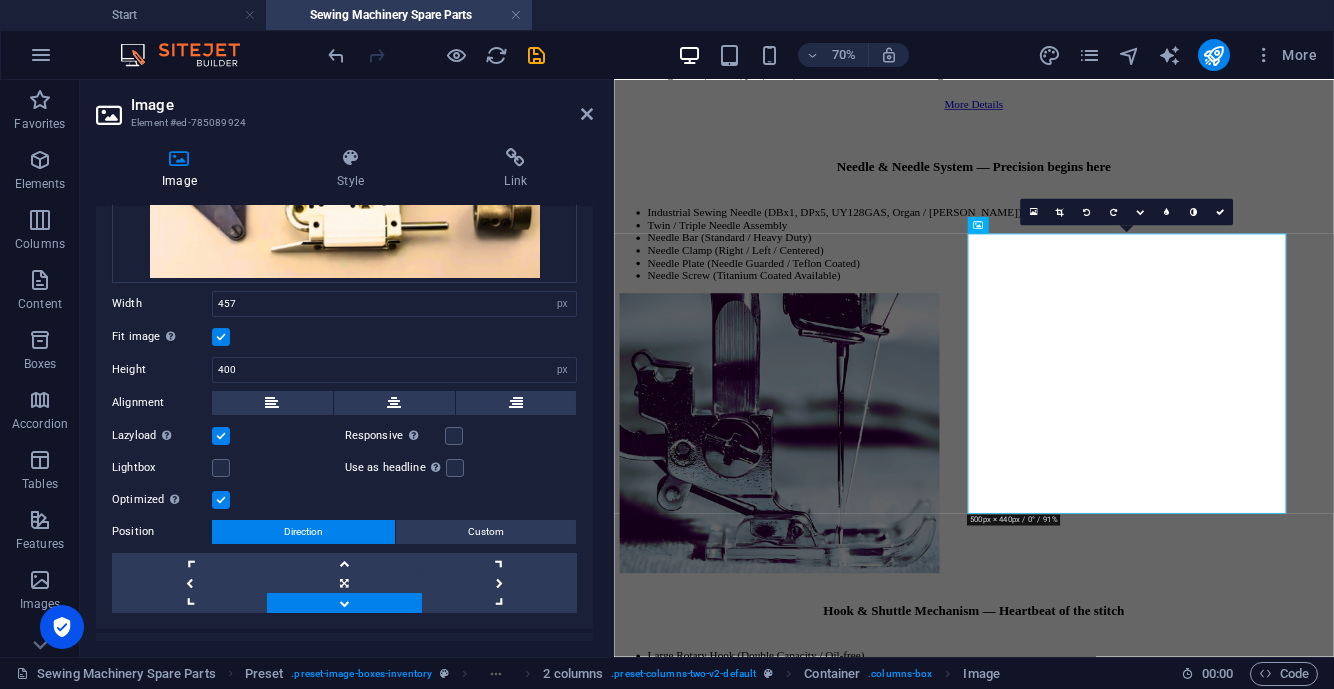 click at bounding box center (1220, 212) 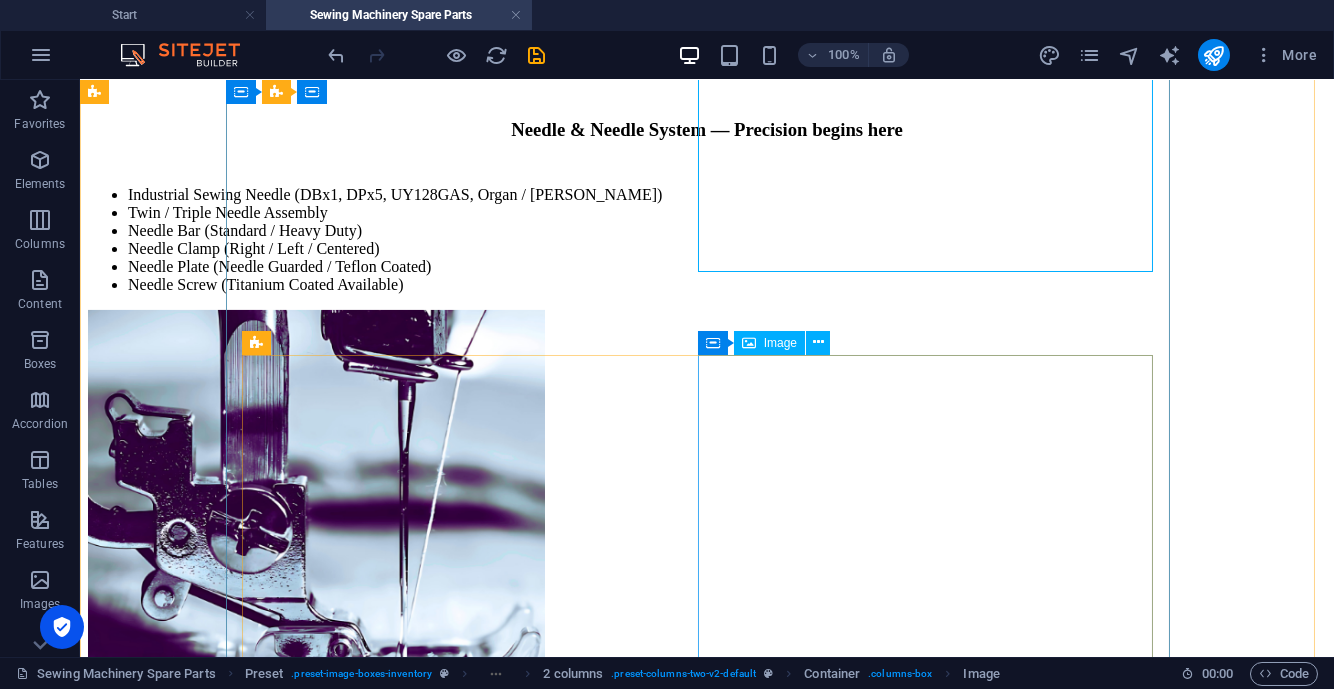 scroll, scrollTop: 3624, scrollLeft: 0, axis: vertical 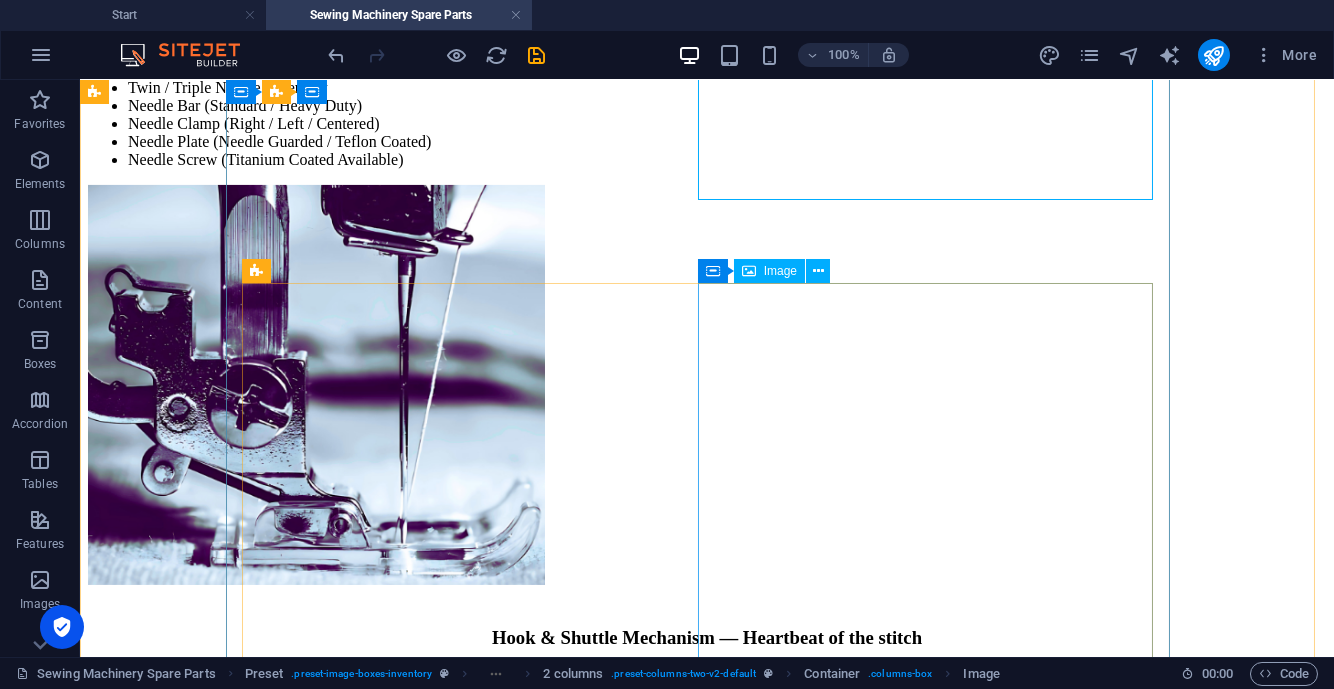 click at bounding box center [707, 3788] 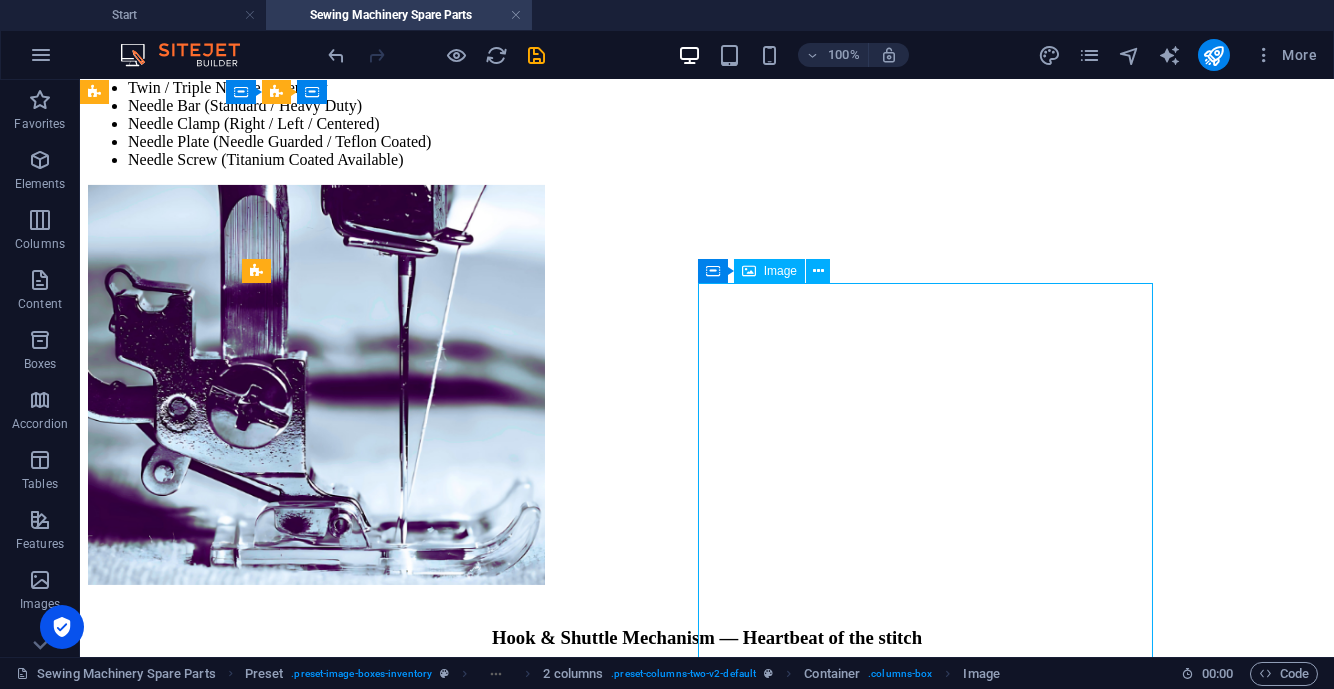 click at bounding box center [707, 3788] 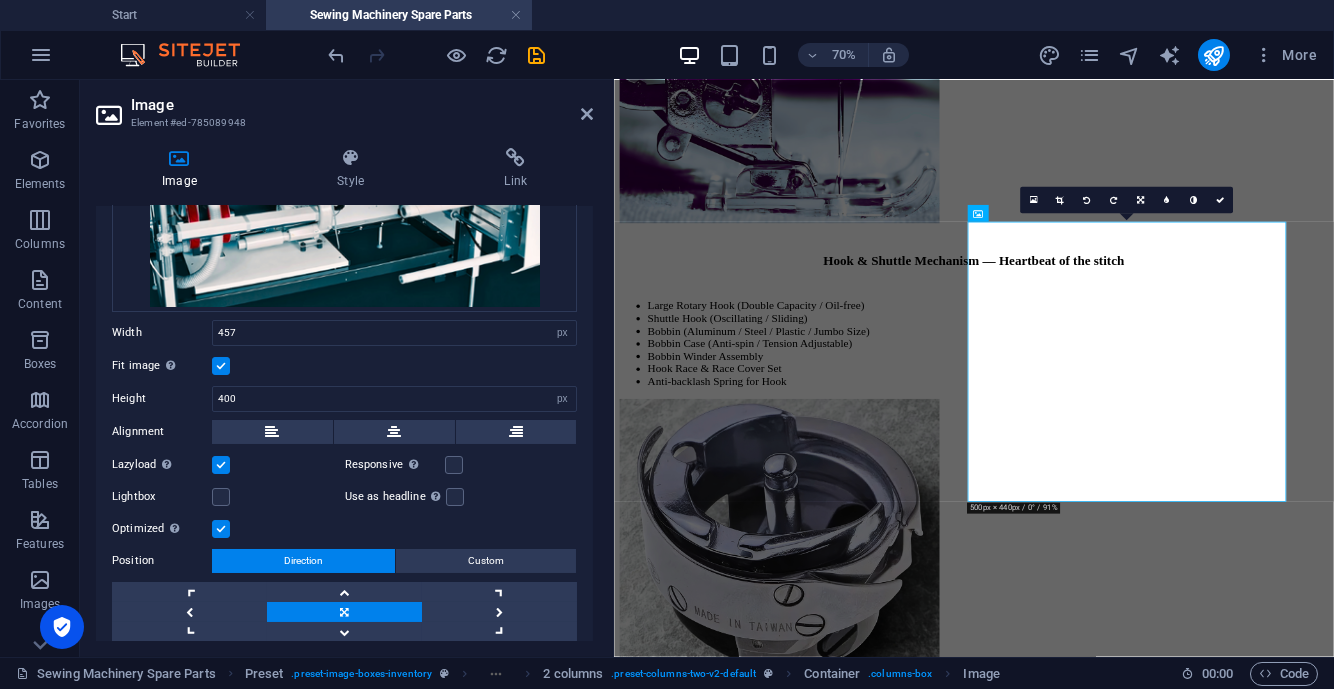 scroll, scrollTop: 375, scrollLeft: 0, axis: vertical 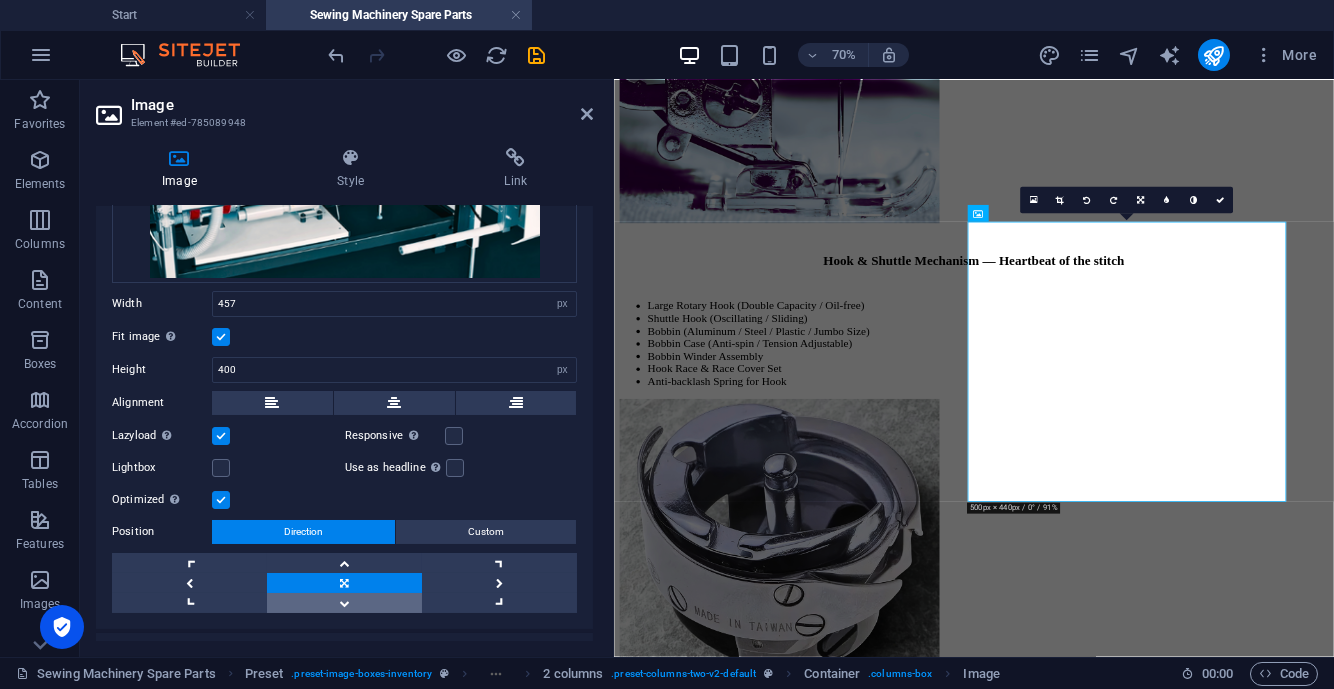 click at bounding box center [344, 603] 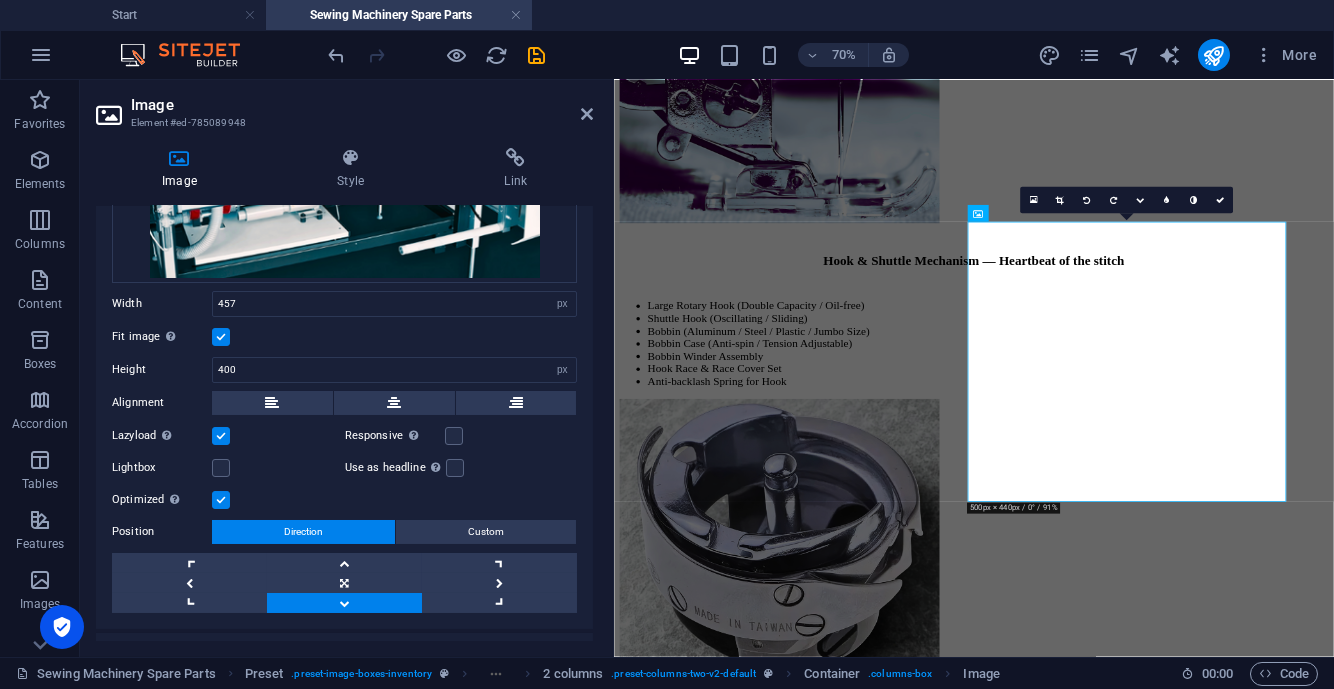 click at bounding box center (1220, 200) 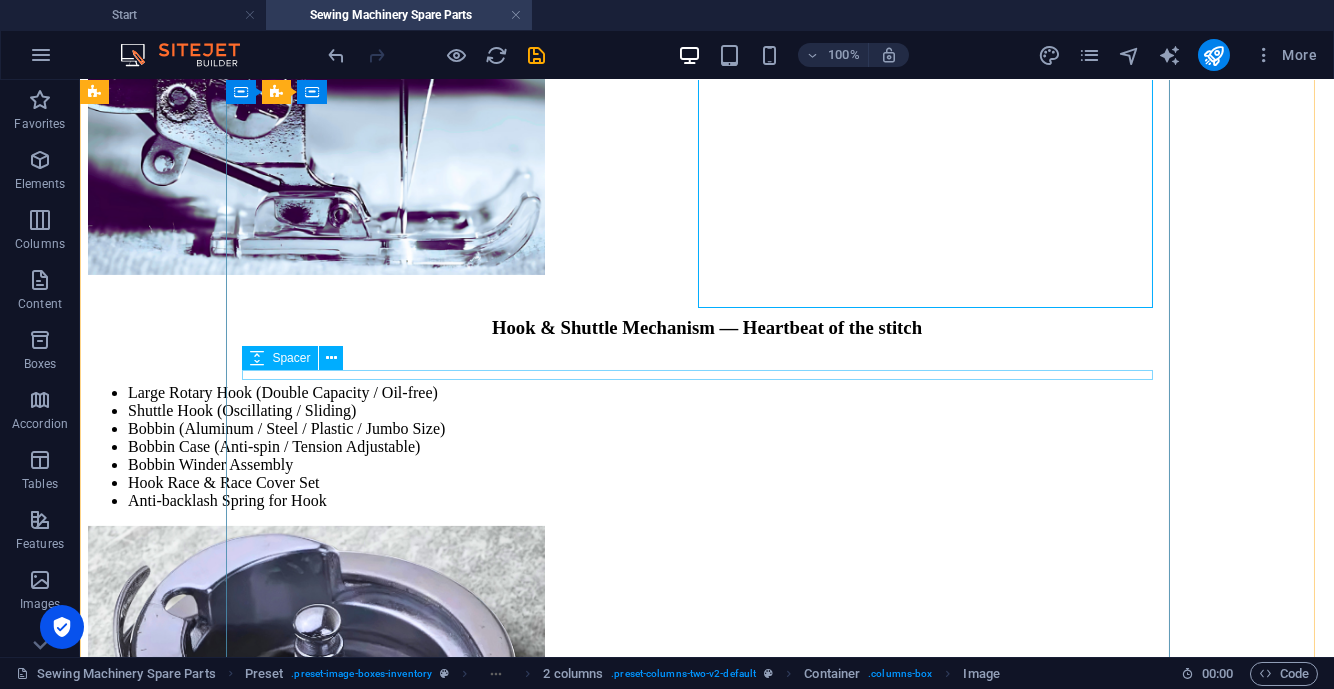 scroll, scrollTop: 3999, scrollLeft: 0, axis: vertical 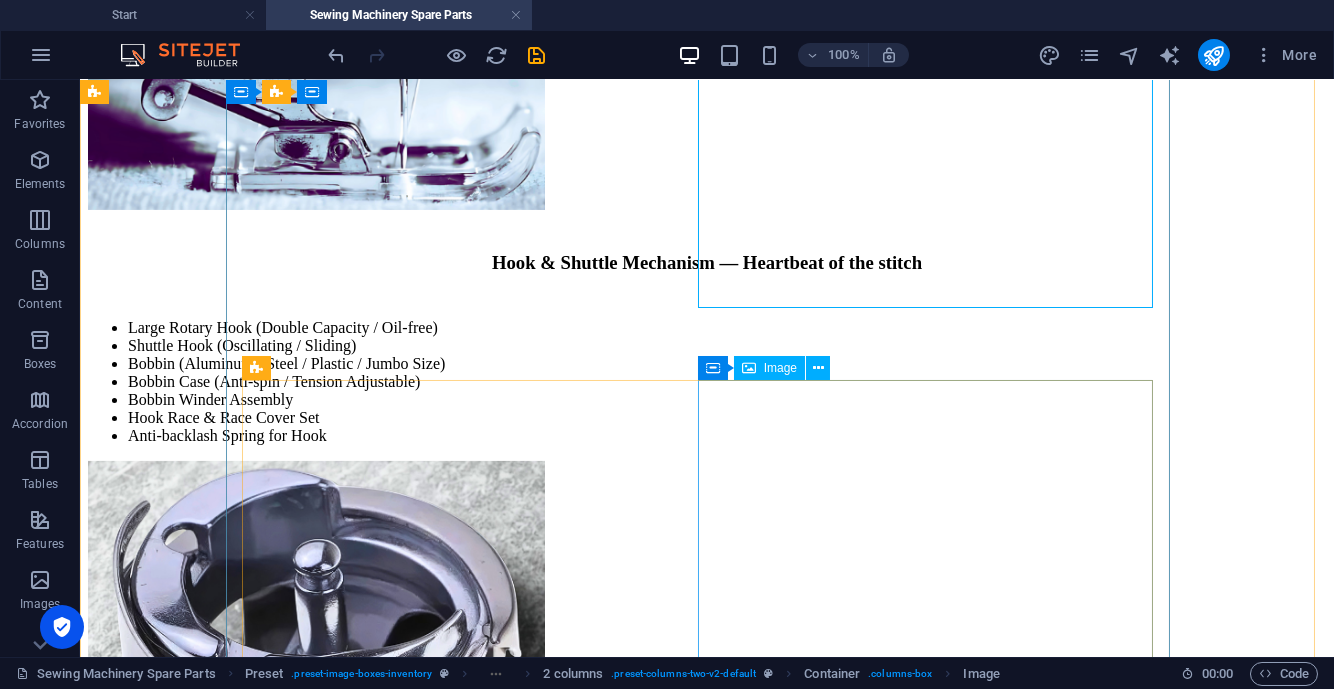 click at bounding box center [707, 4064] 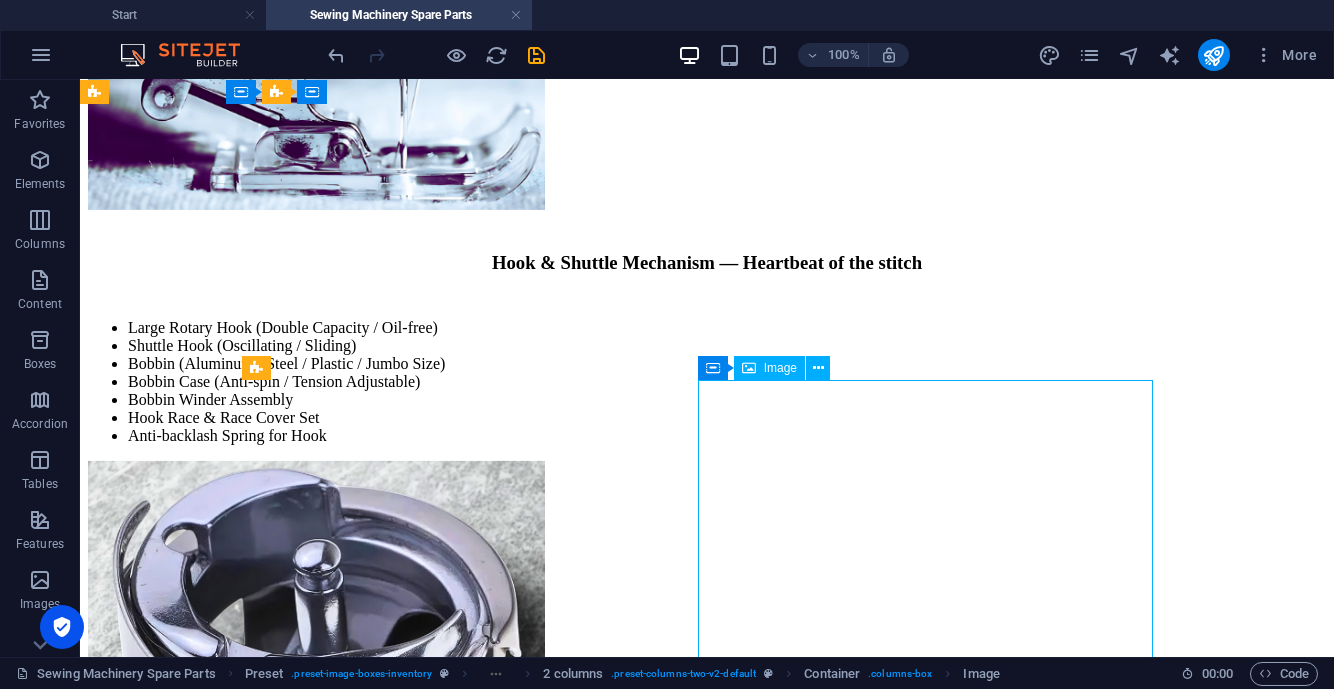 click at bounding box center [707, 4064] 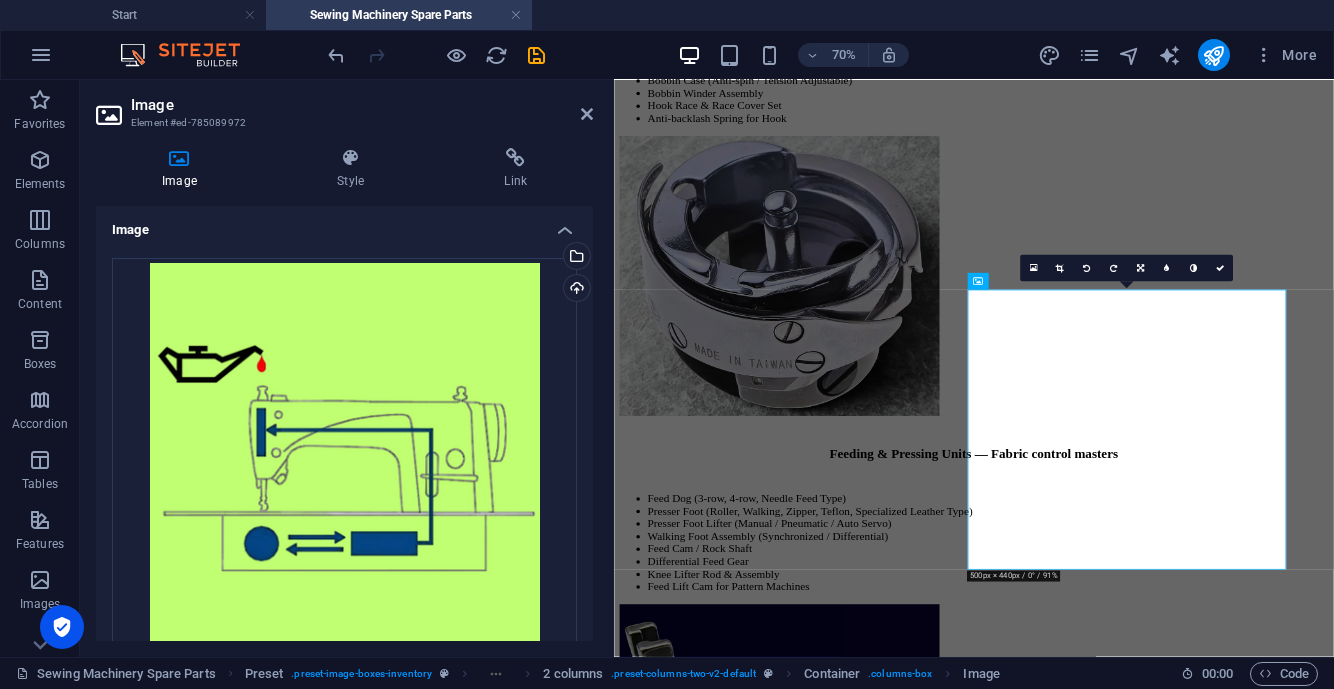 click at bounding box center (1220, 268) 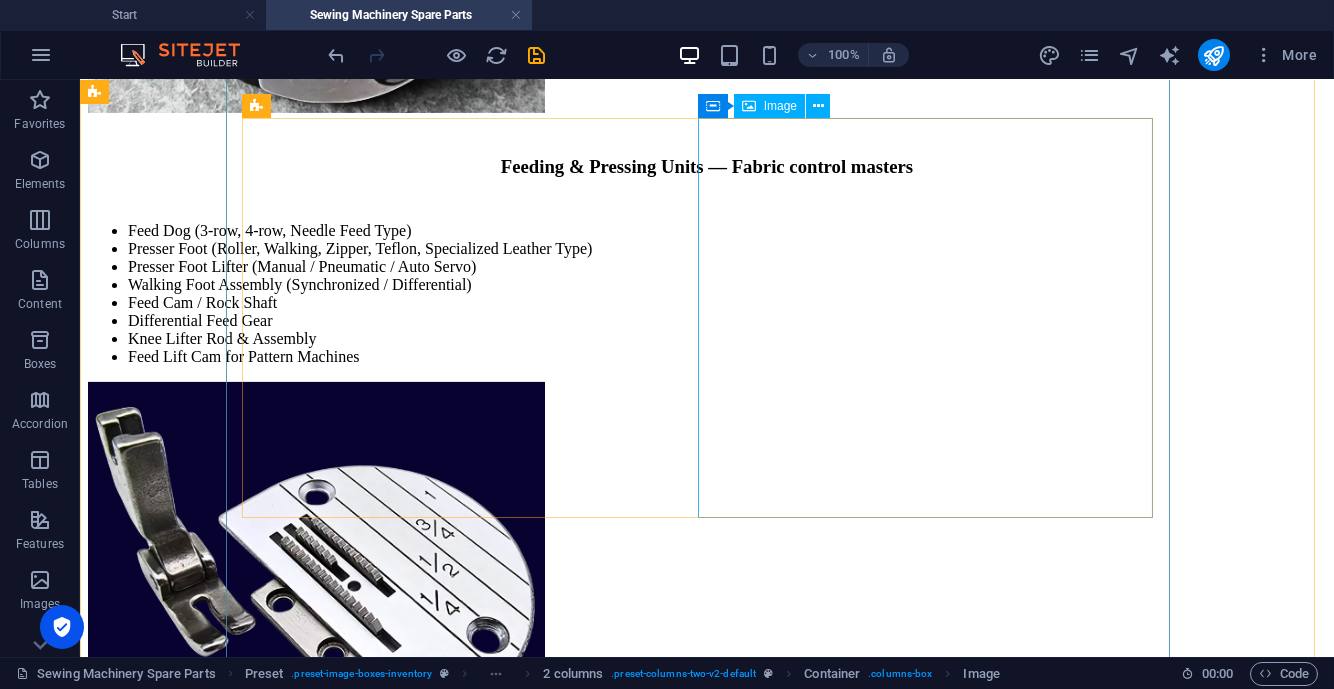 scroll, scrollTop: 4750, scrollLeft: 0, axis: vertical 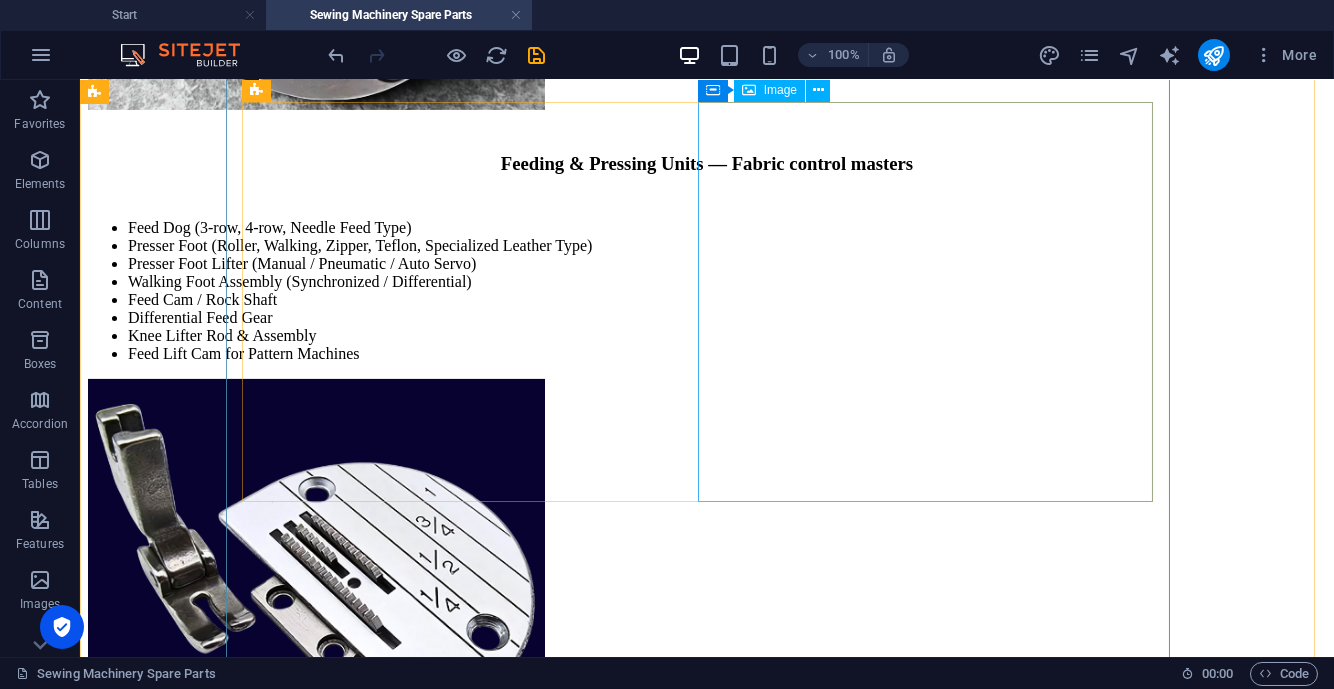 click at bounding box center [707, 3983] 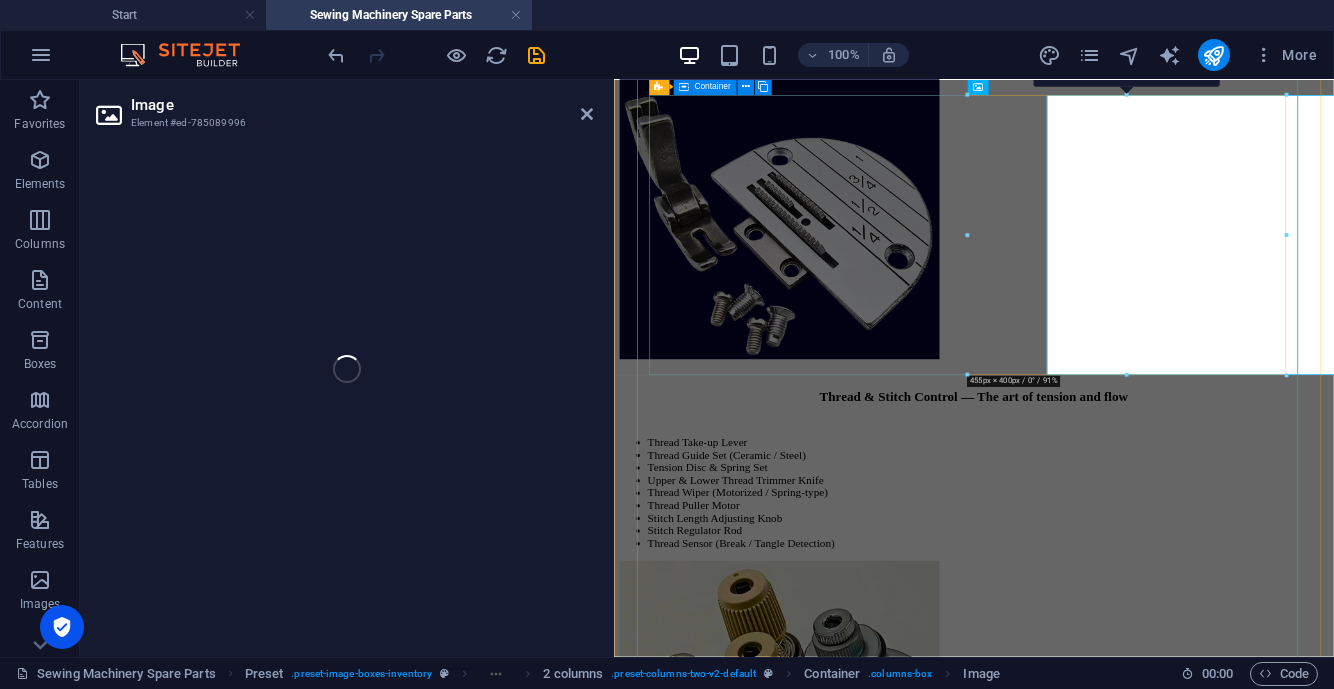 select on "px" 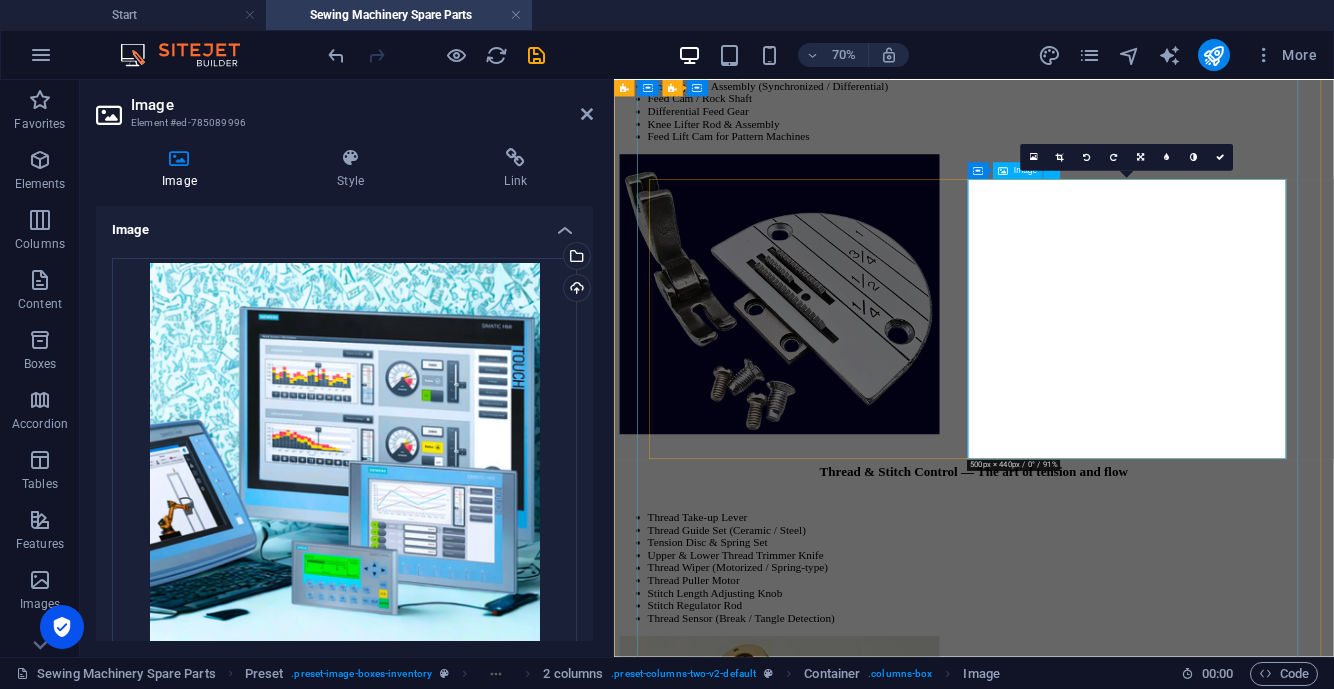 scroll, scrollTop: 4625, scrollLeft: 0, axis: vertical 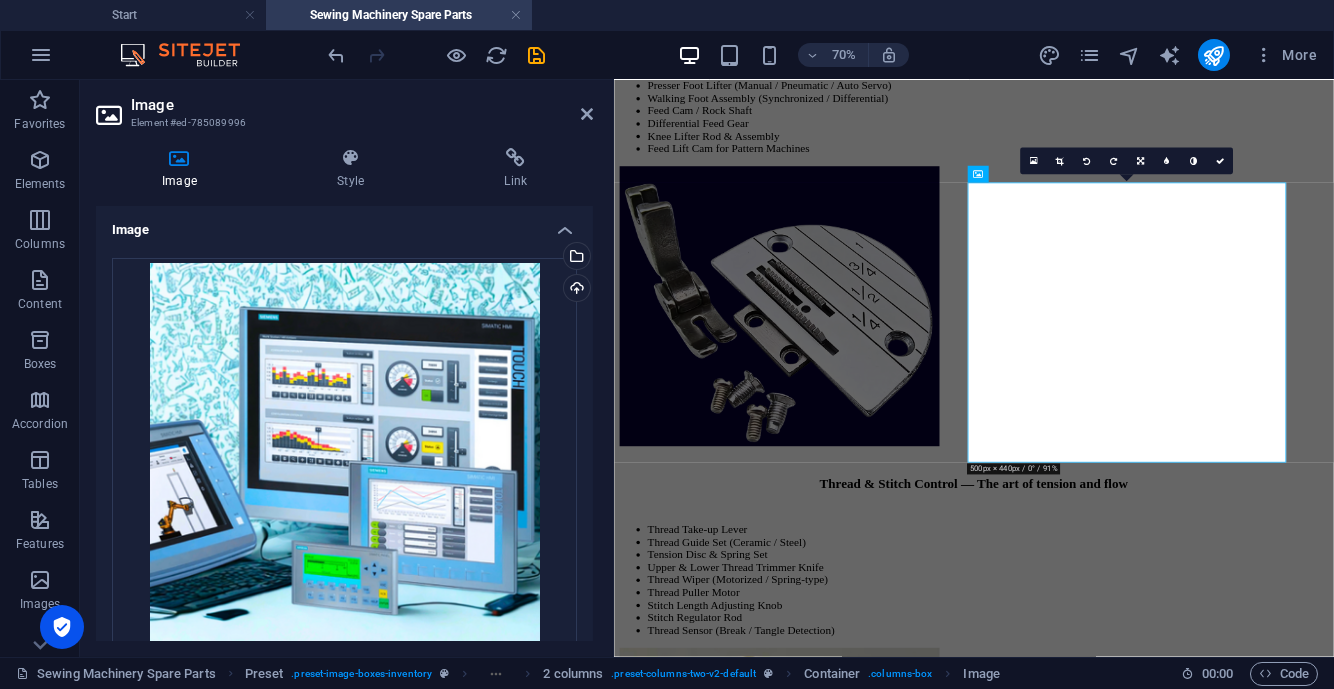 click at bounding box center [1220, 161] 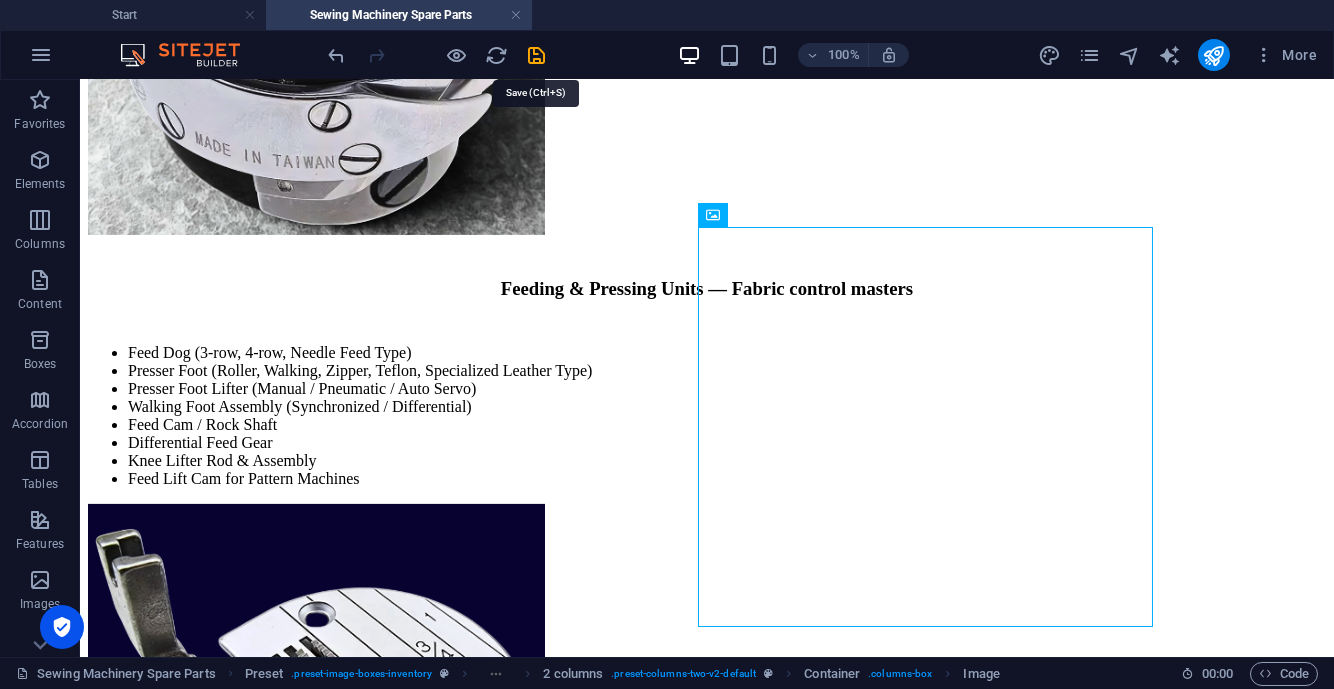 click at bounding box center (537, 55) 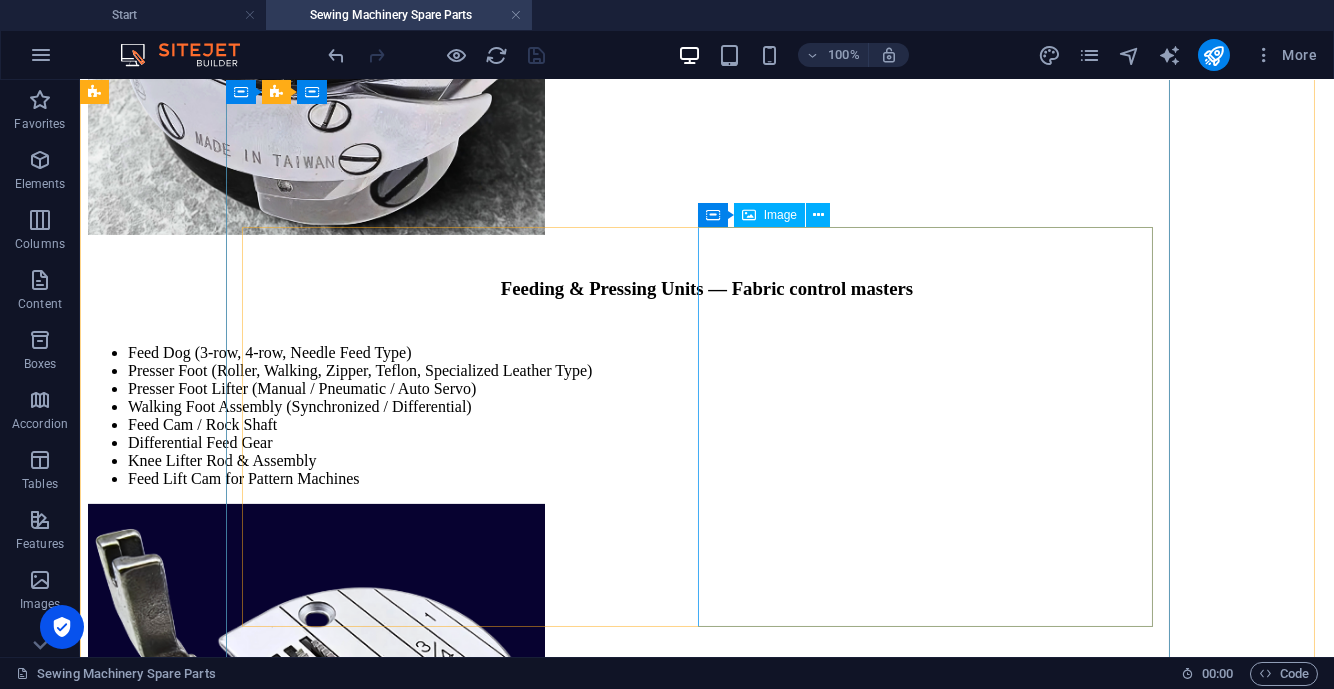 click at bounding box center (707, 4108) 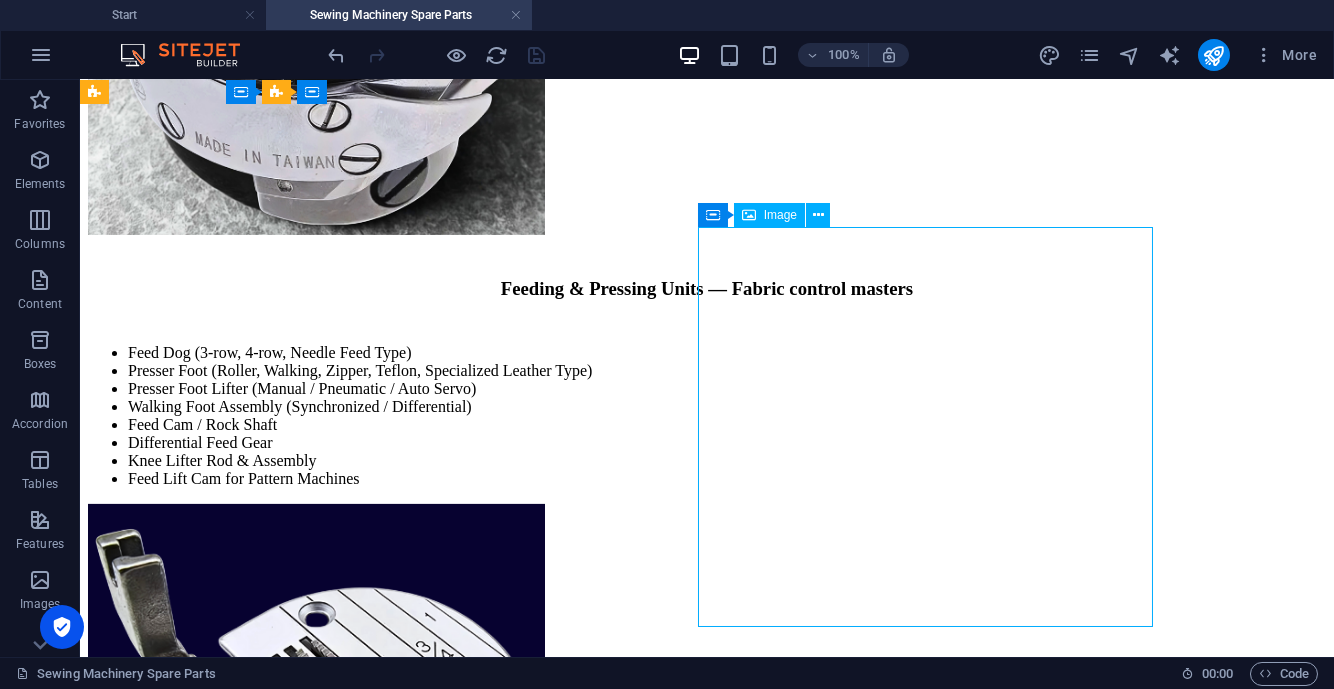 click at bounding box center (707, 4108) 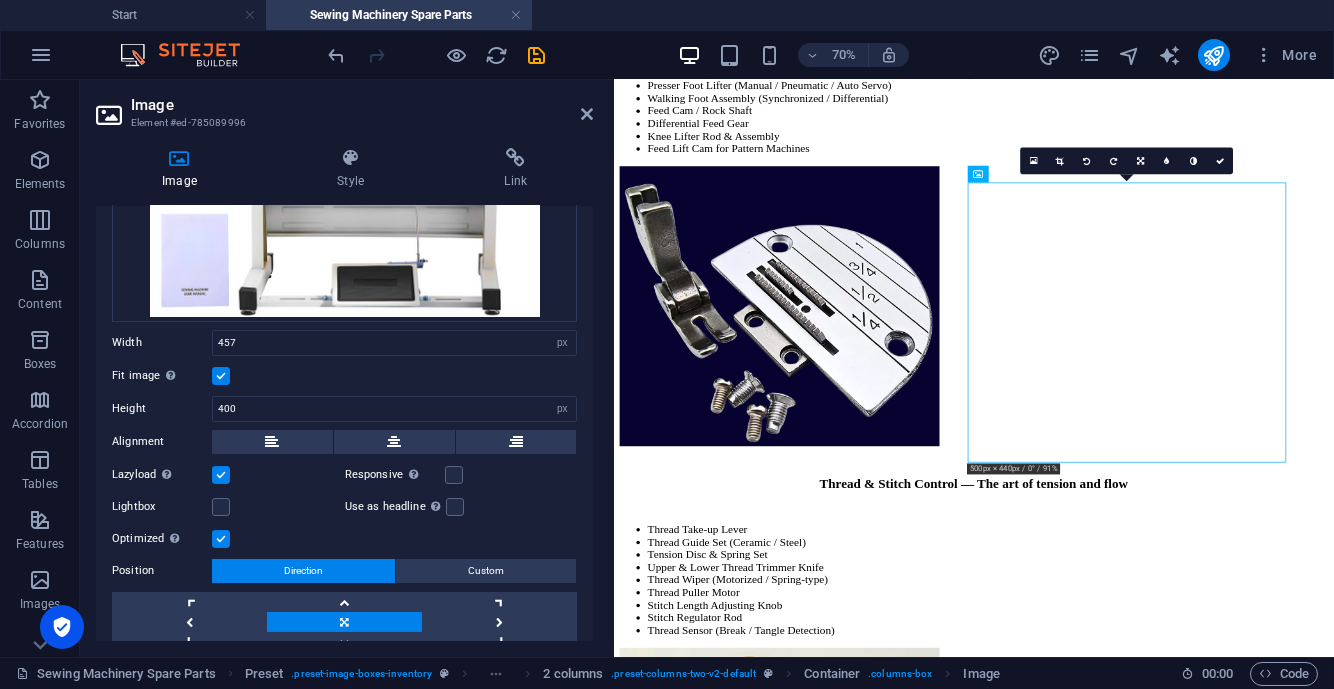 scroll, scrollTop: 375, scrollLeft: 0, axis: vertical 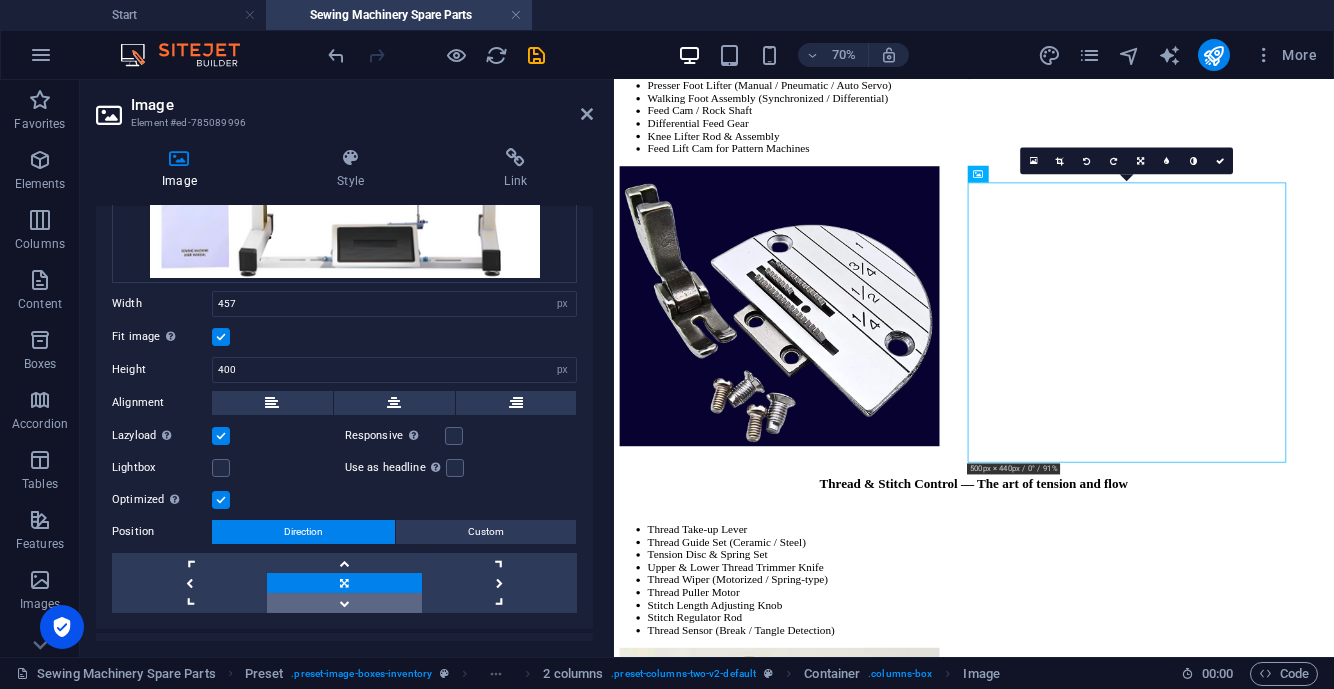 click at bounding box center [344, 603] 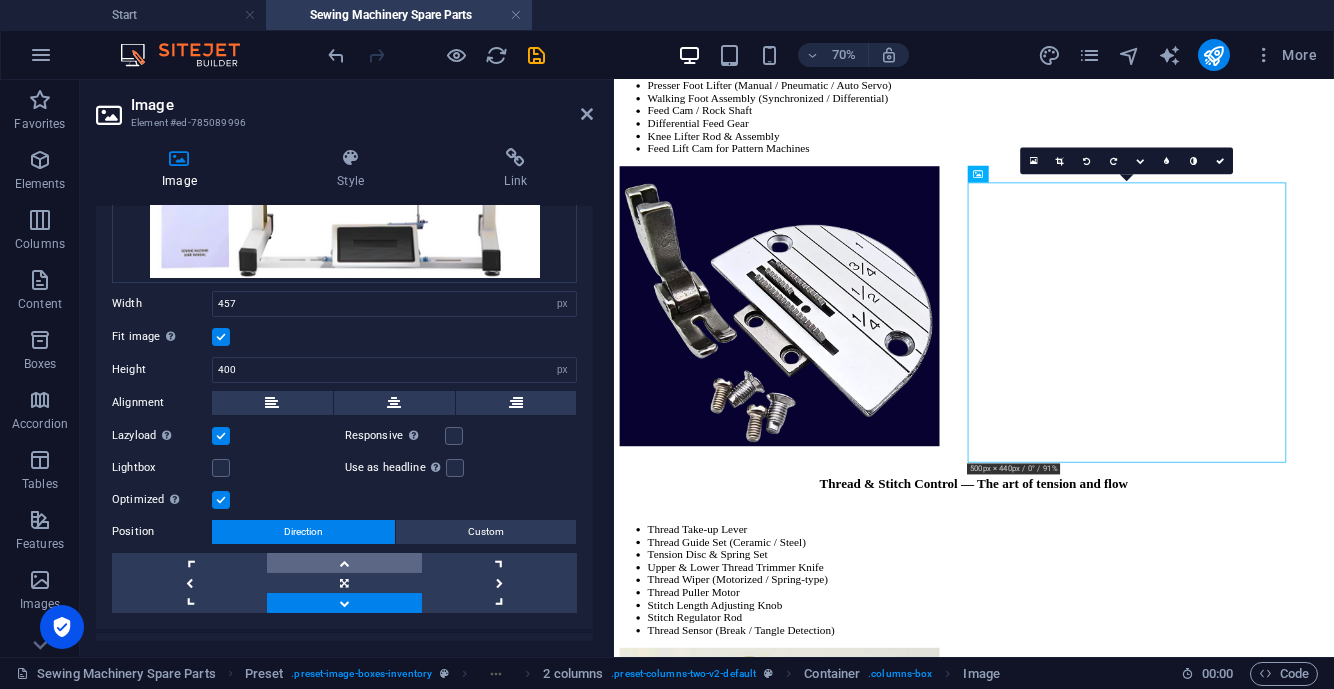 click at bounding box center (344, 563) 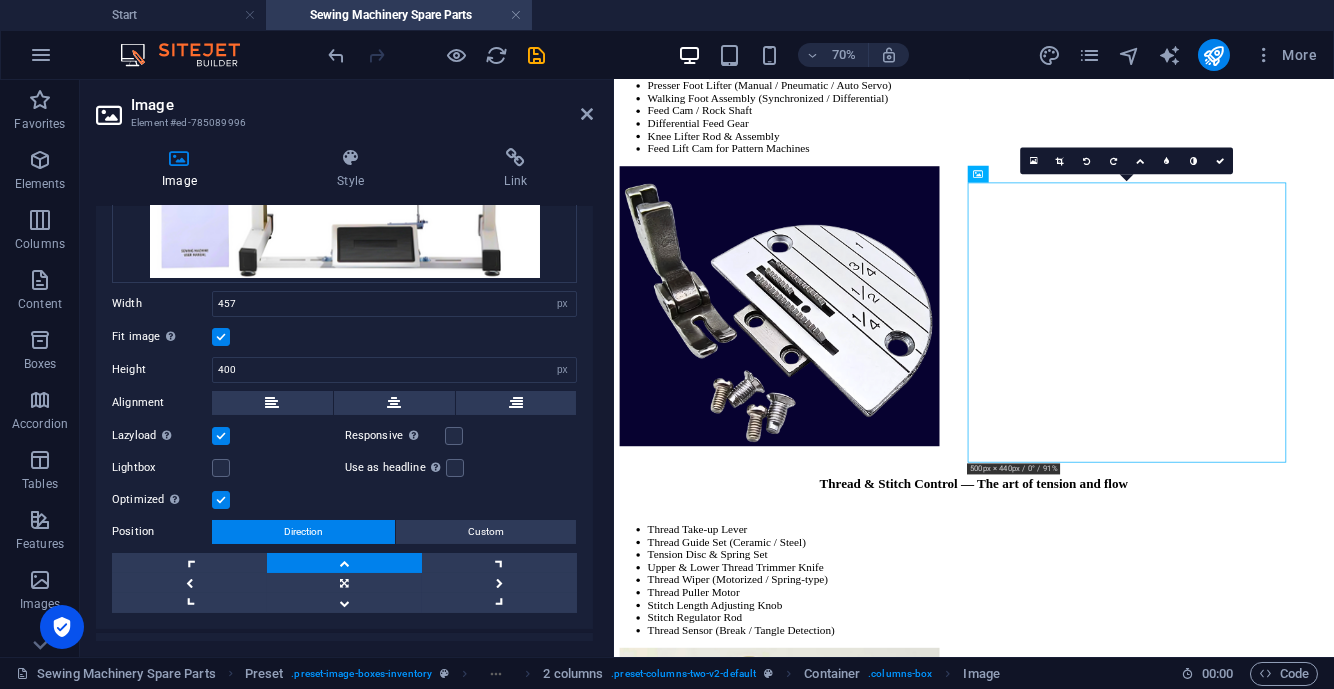 click at bounding box center [1220, 161] 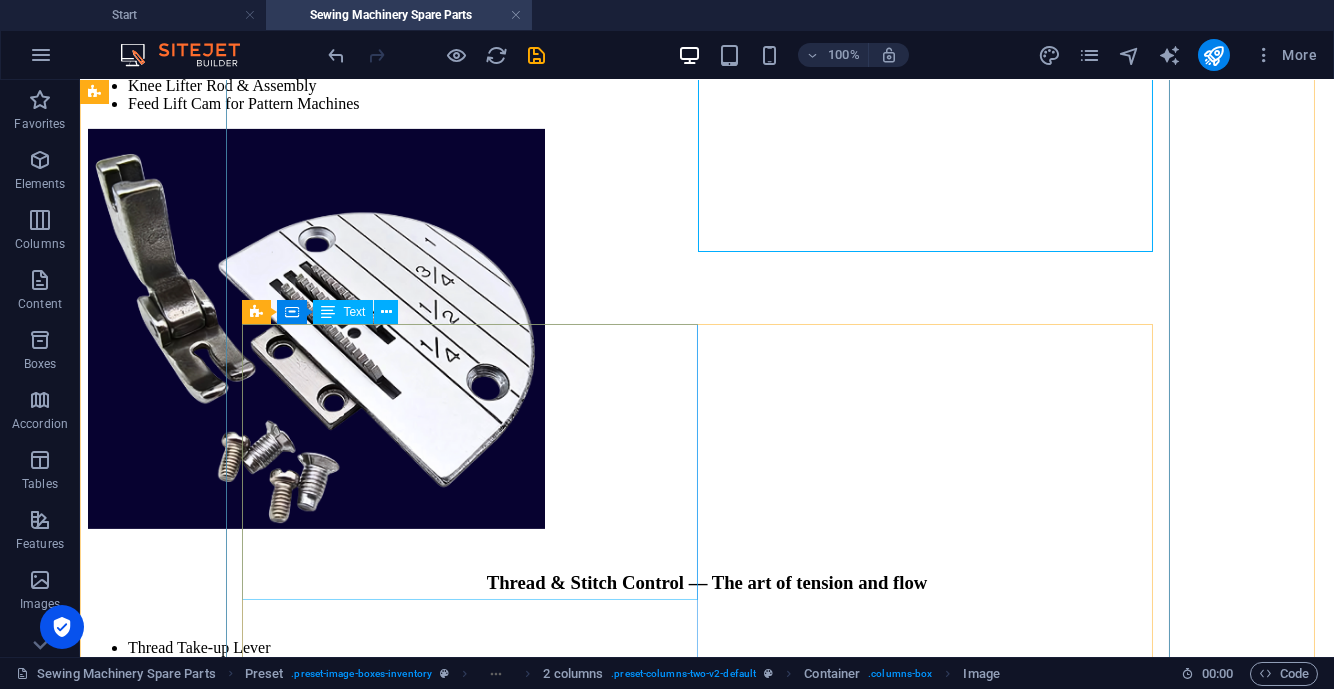 scroll, scrollTop: 5125, scrollLeft: 0, axis: vertical 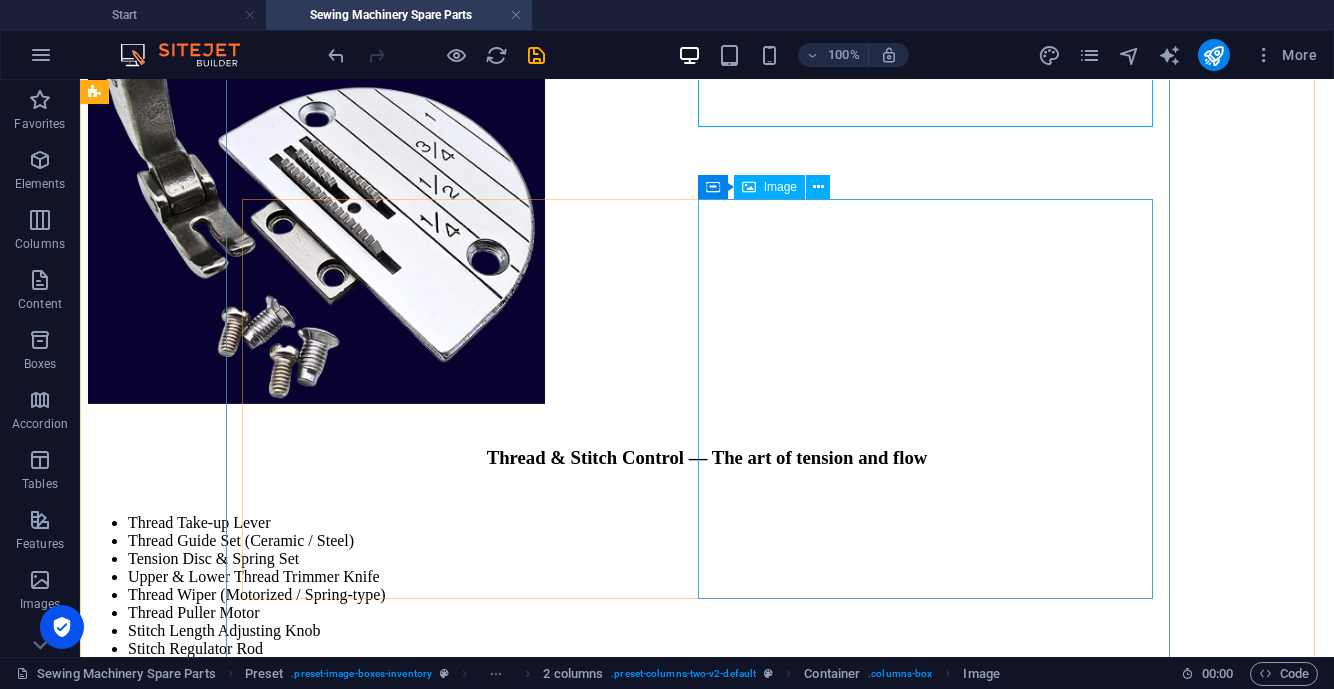 click at bounding box center [707, 4295] 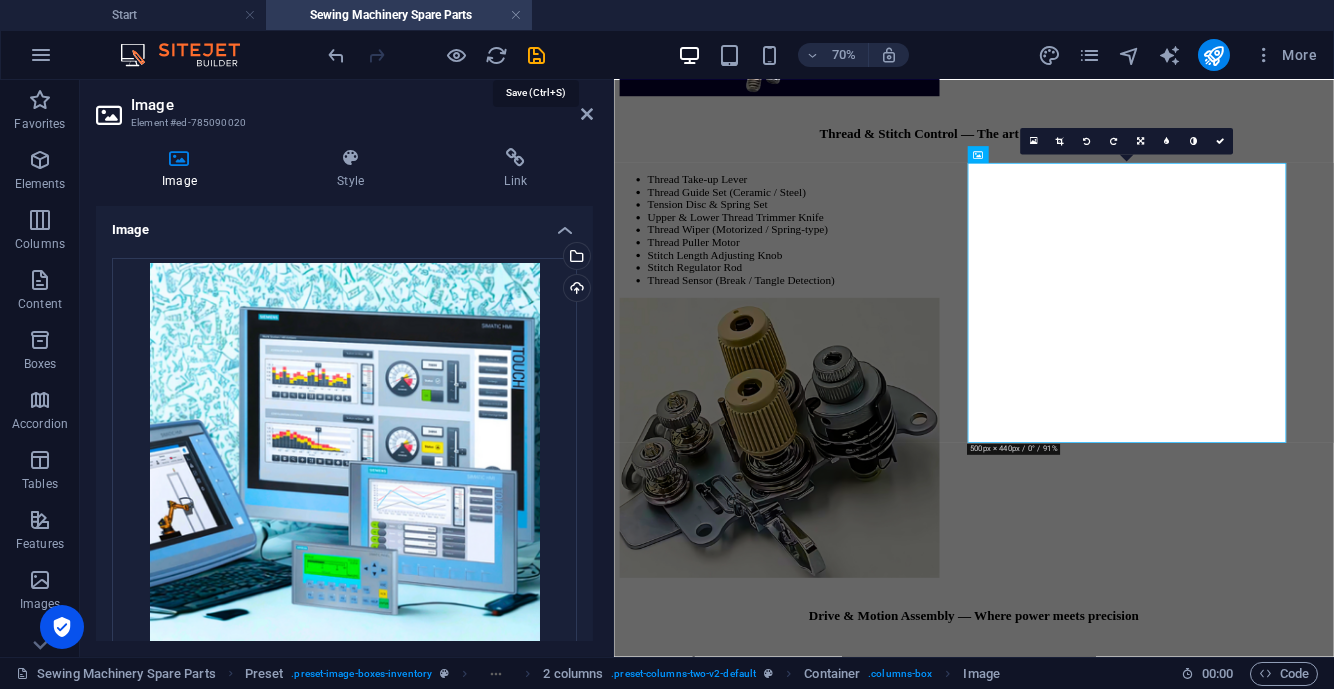click at bounding box center [537, 55] 